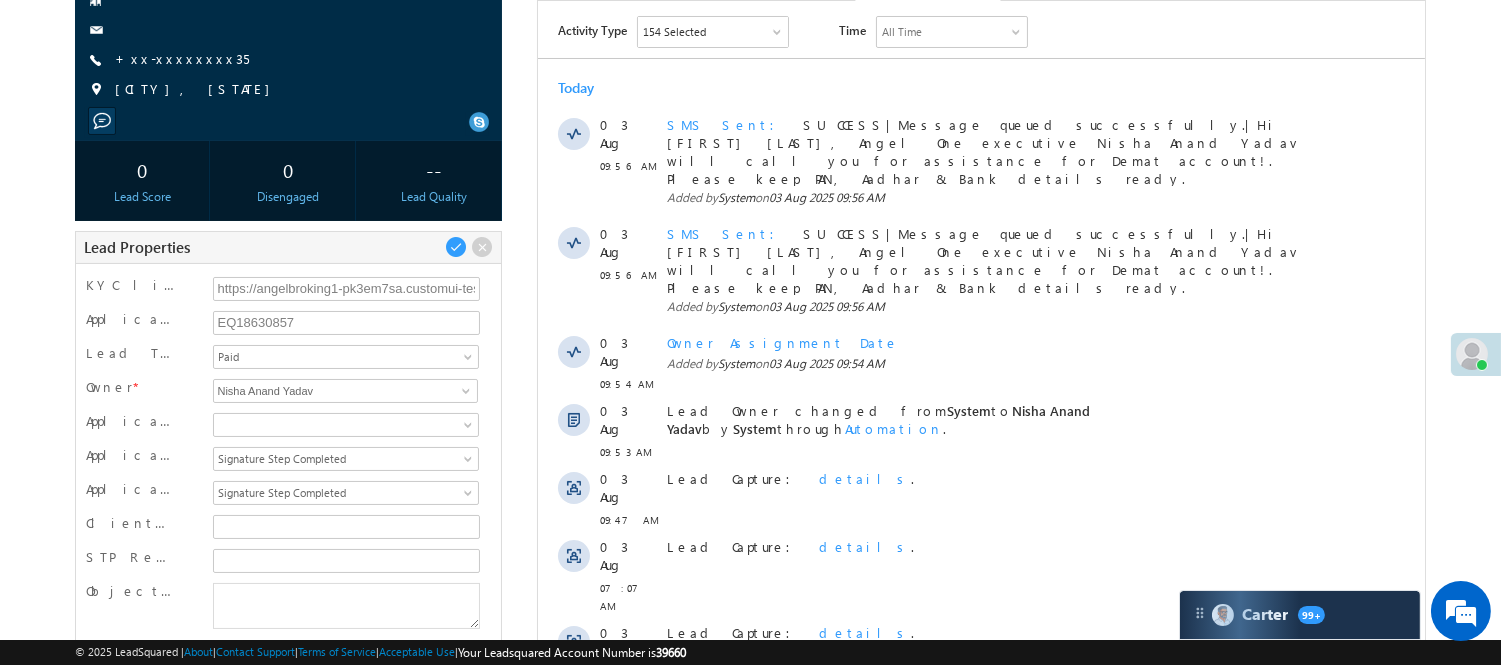 scroll, scrollTop: 222, scrollLeft: 0, axis: vertical 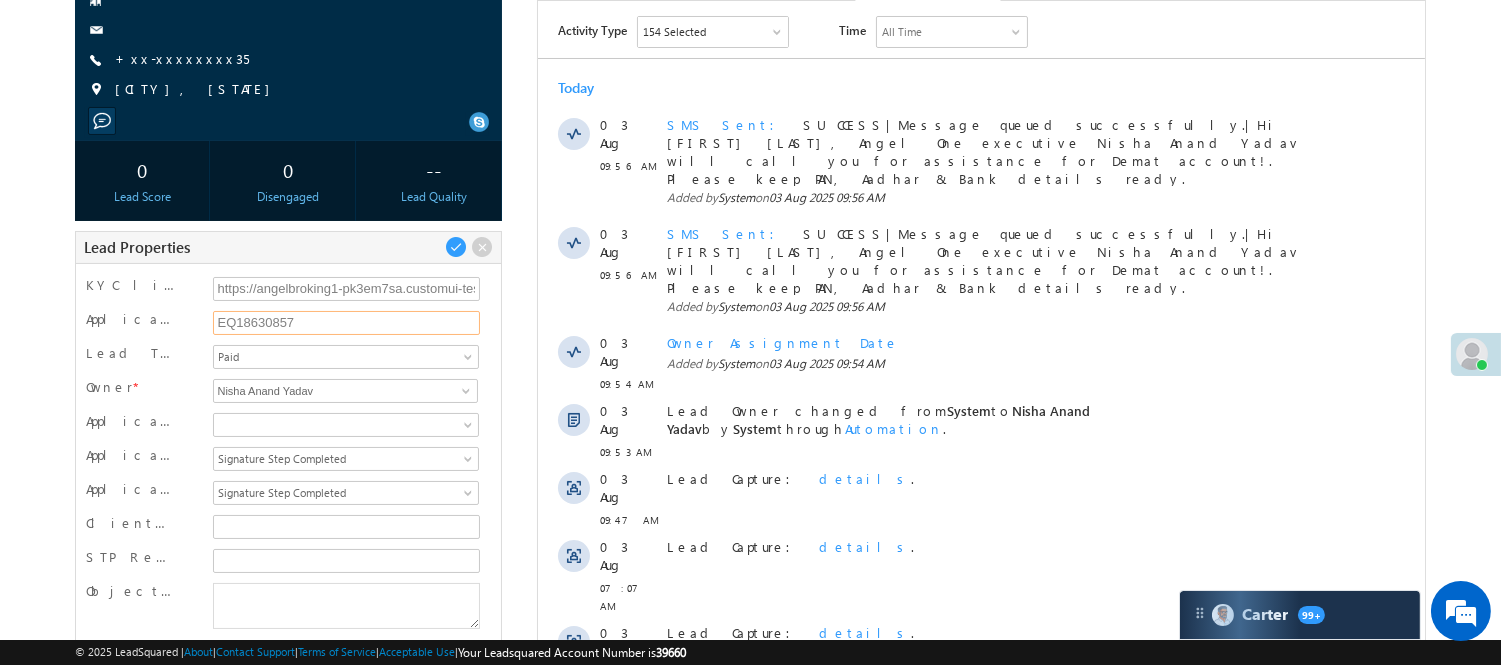 click on "EQ18630857" at bounding box center (347, 323) 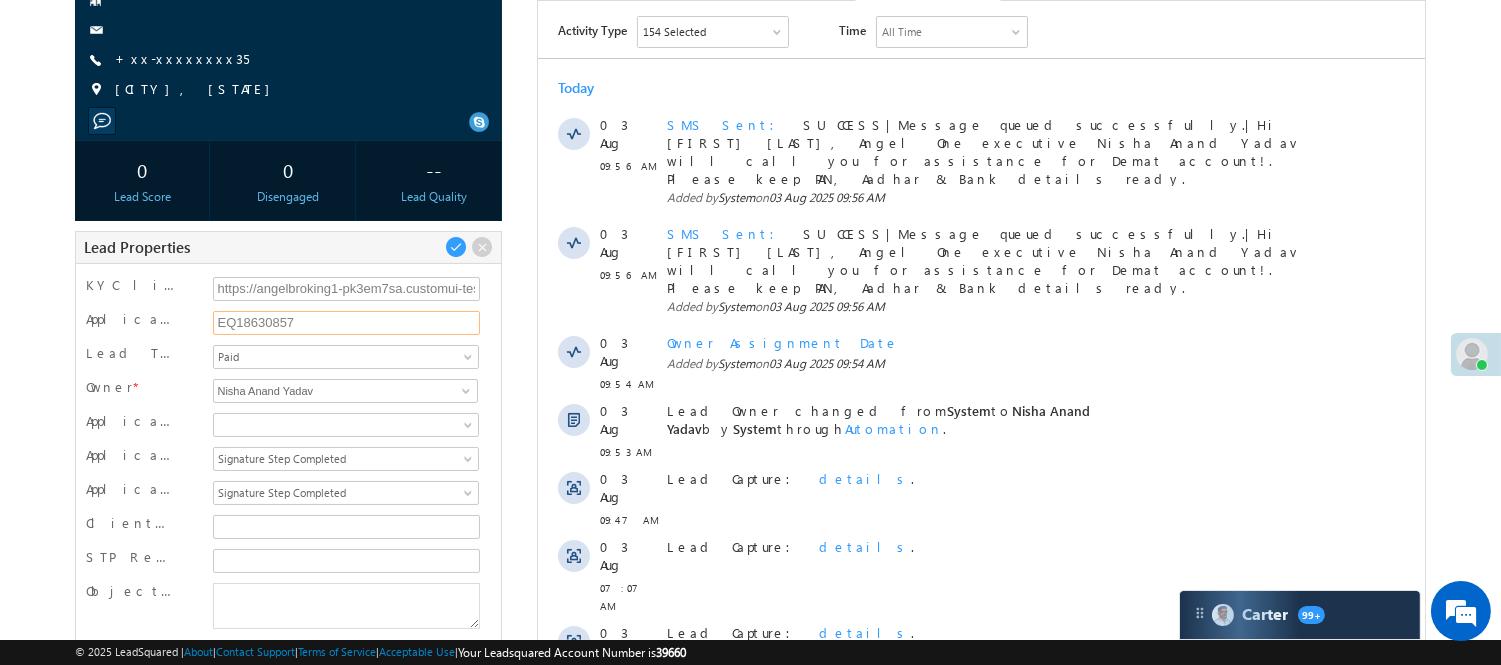 click on "EQ18630857" at bounding box center (347, 323) 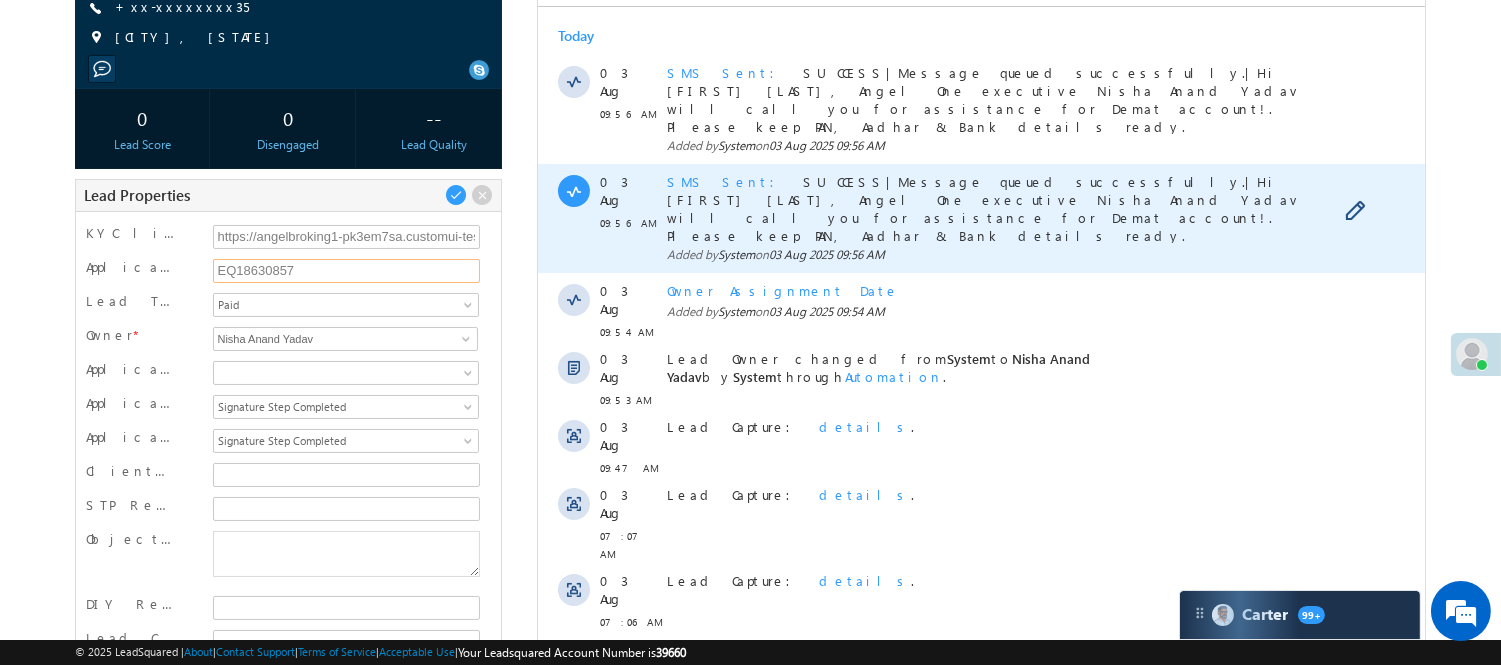 scroll, scrollTop: 225, scrollLeft: 0, axis: vertical 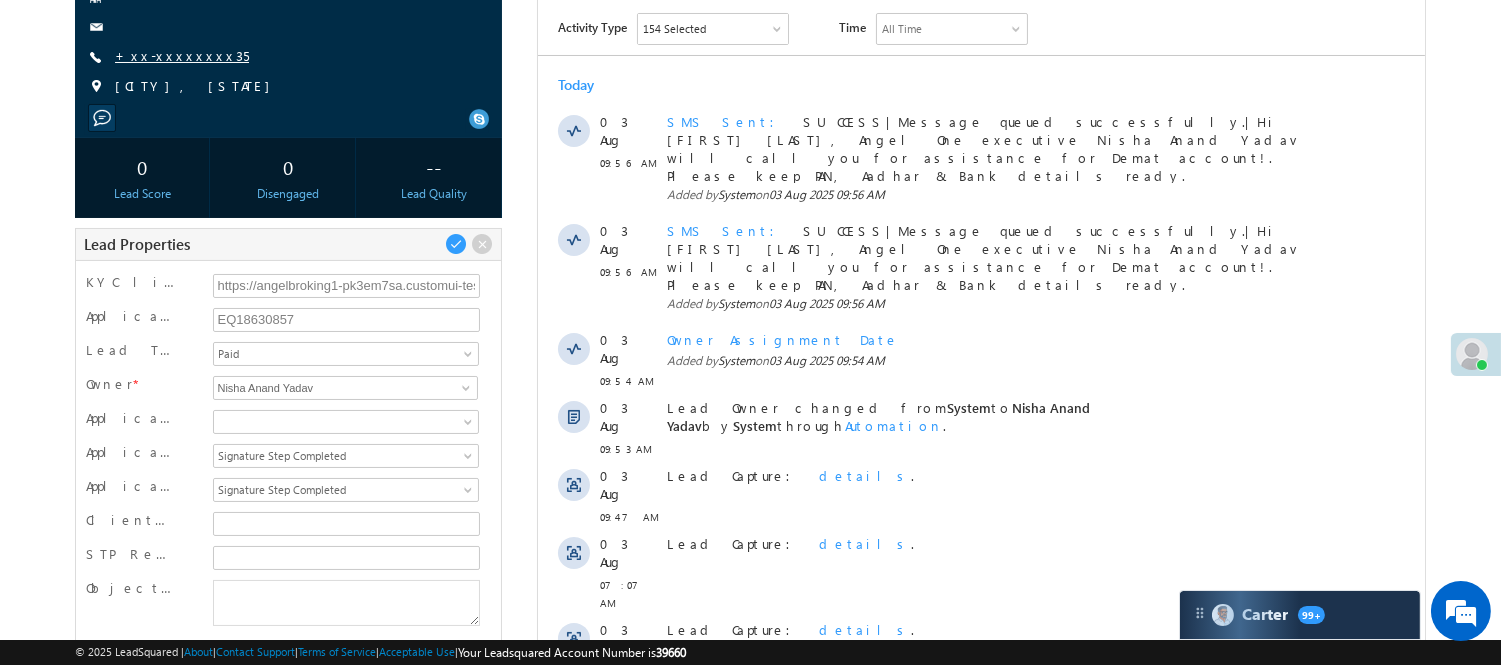 click on "+xx-xxxxxxxx35" at bounding box center (182, 55) 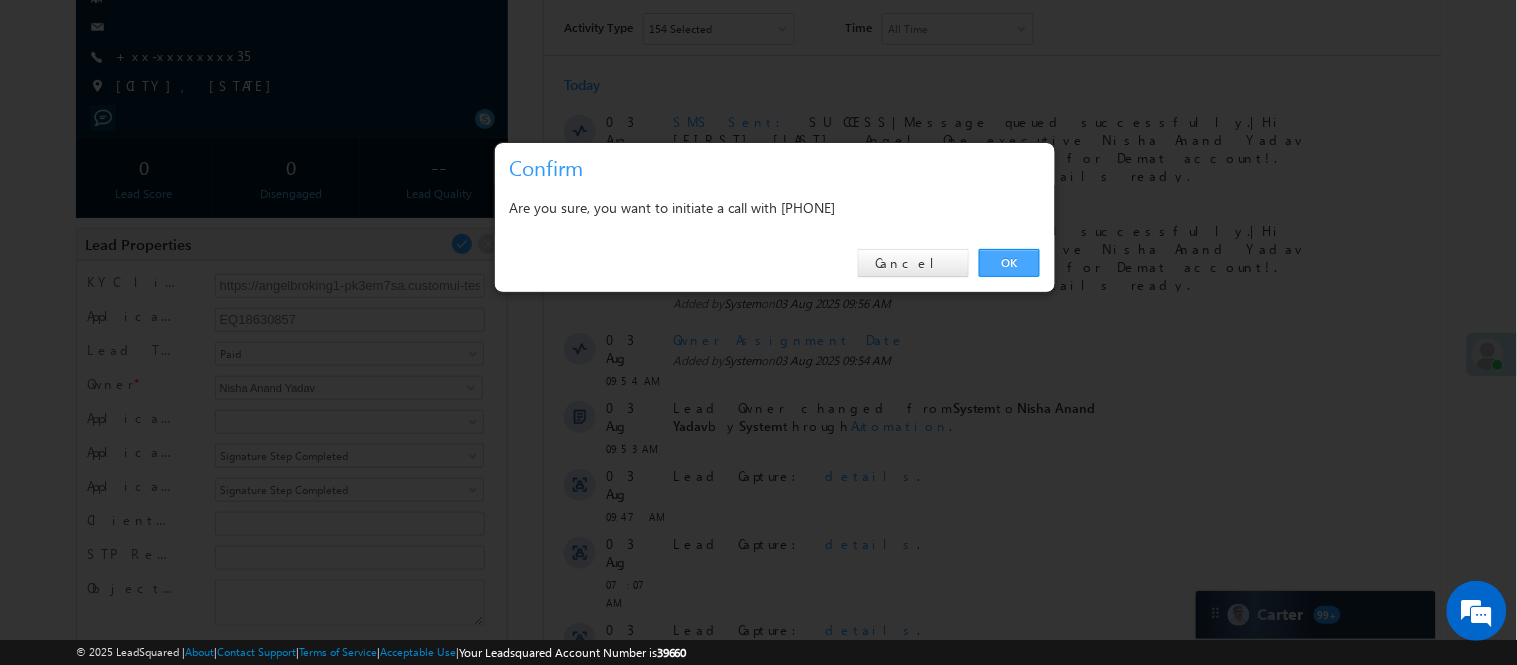 click on "OK" at bounding box center [1009, 263] 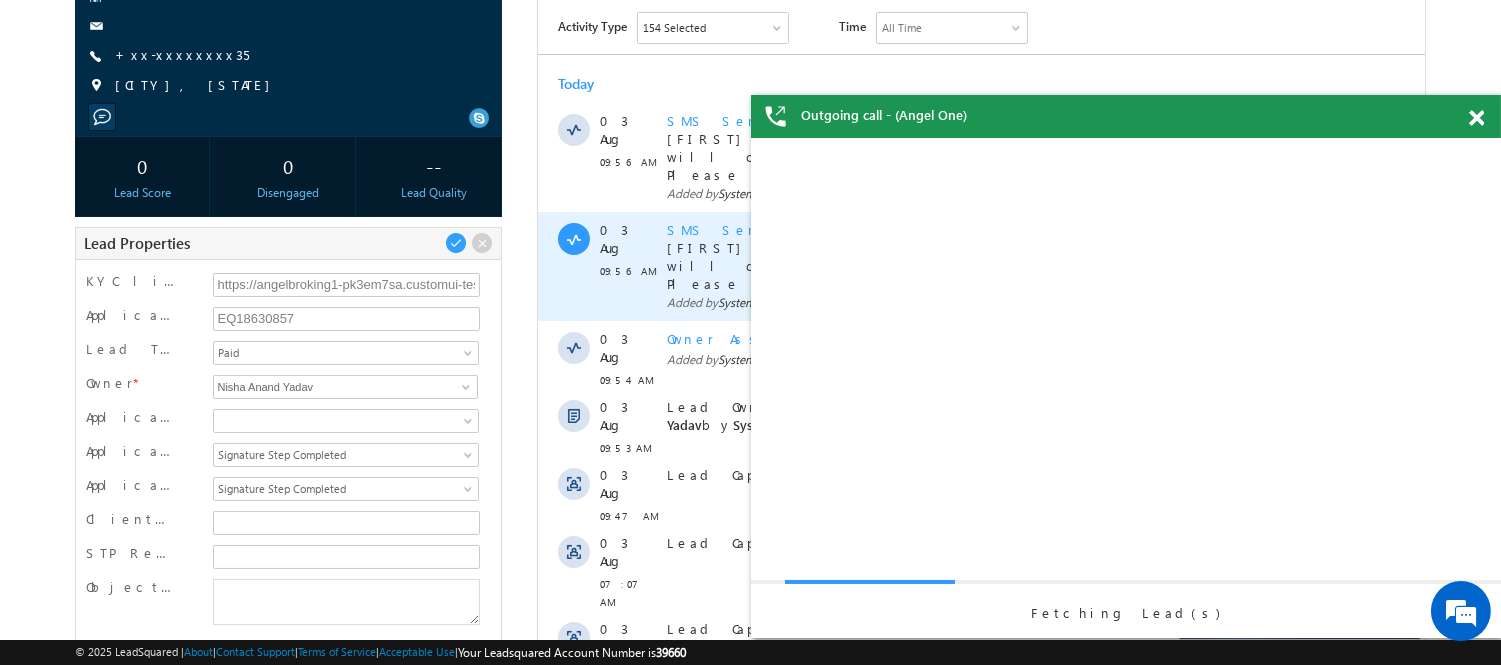 scroll, scrollTop: 0, scrollLeft: 0, axis: both 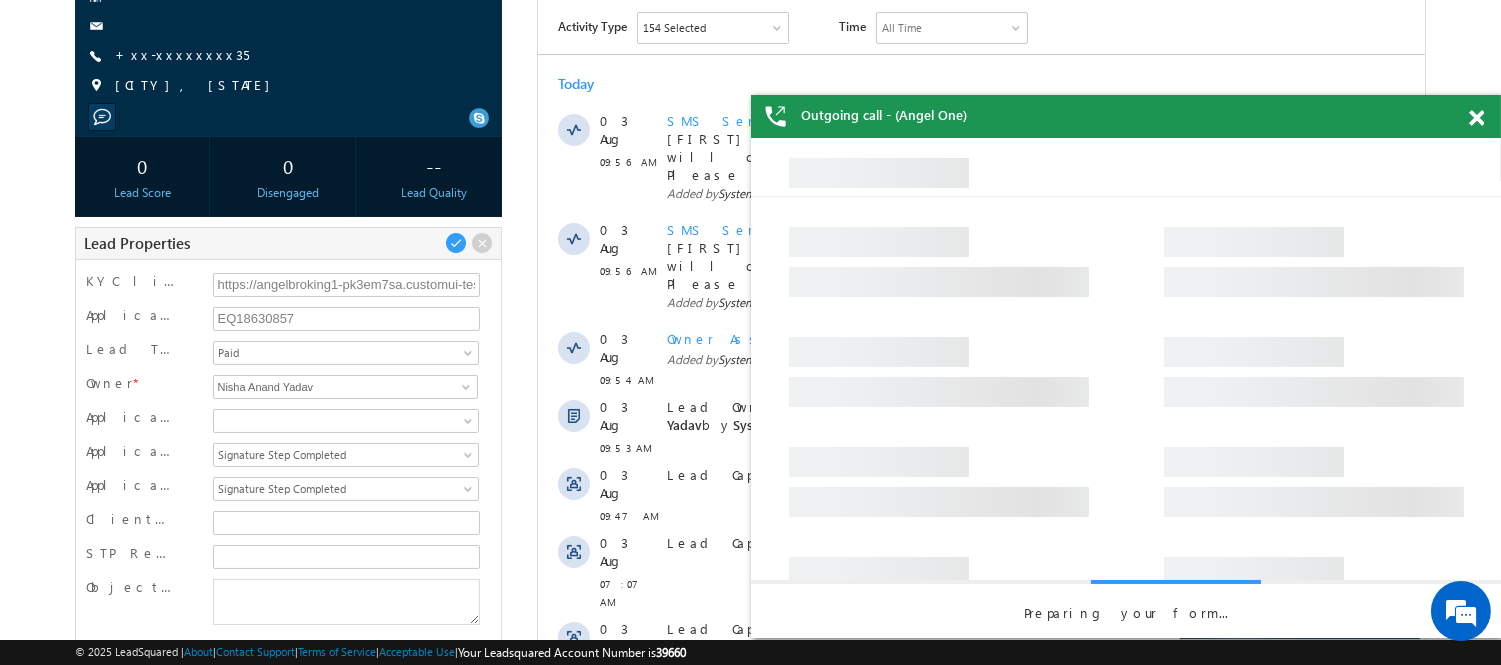 click at bounding box center (1476, 118) 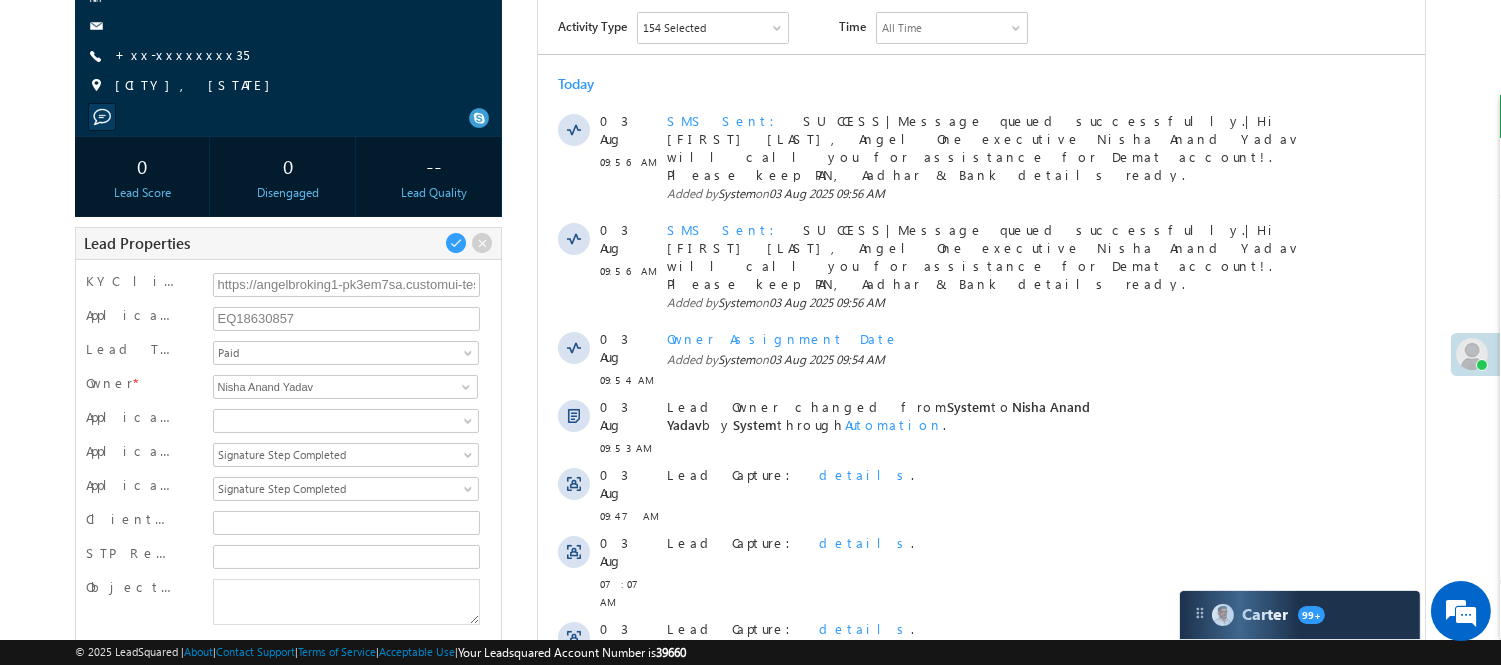 scroll, scrollTop: 112, scrollLeft: 0, axis: vertical 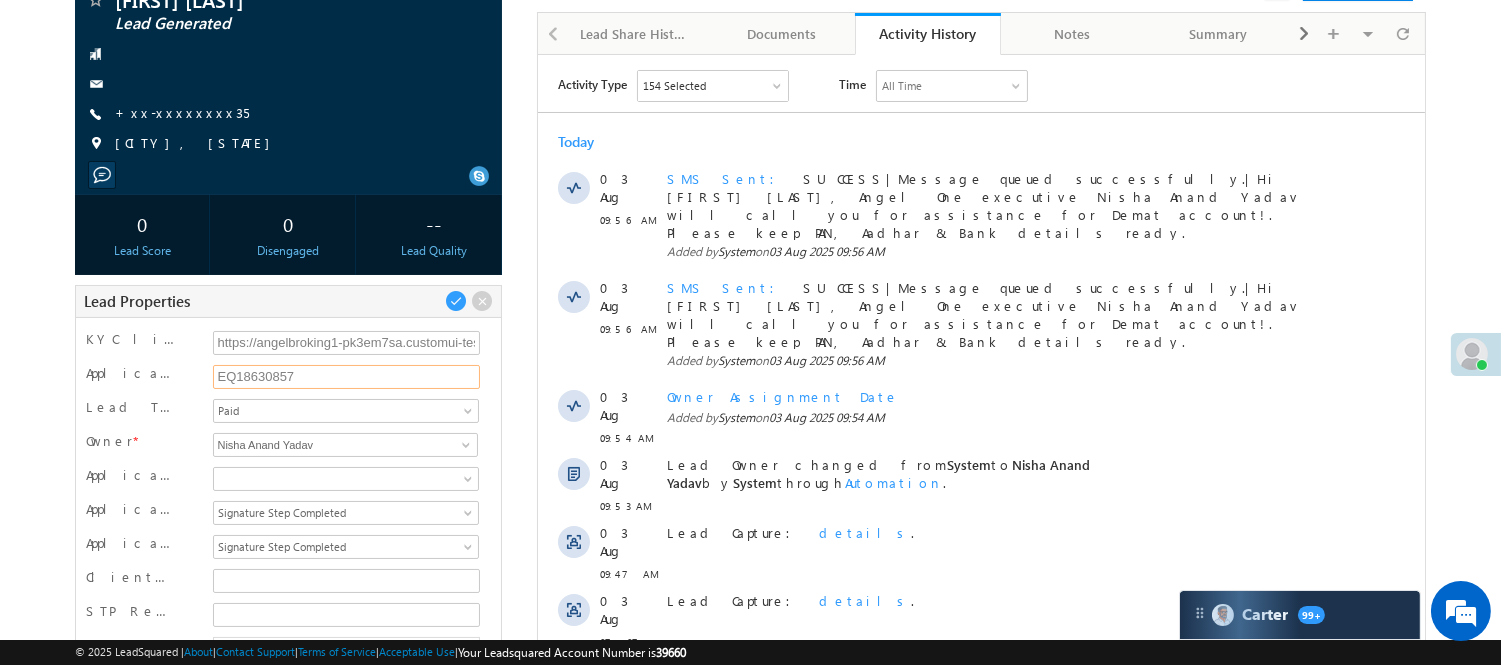 click on "EQ18630857" at bounding box center [347, 377] 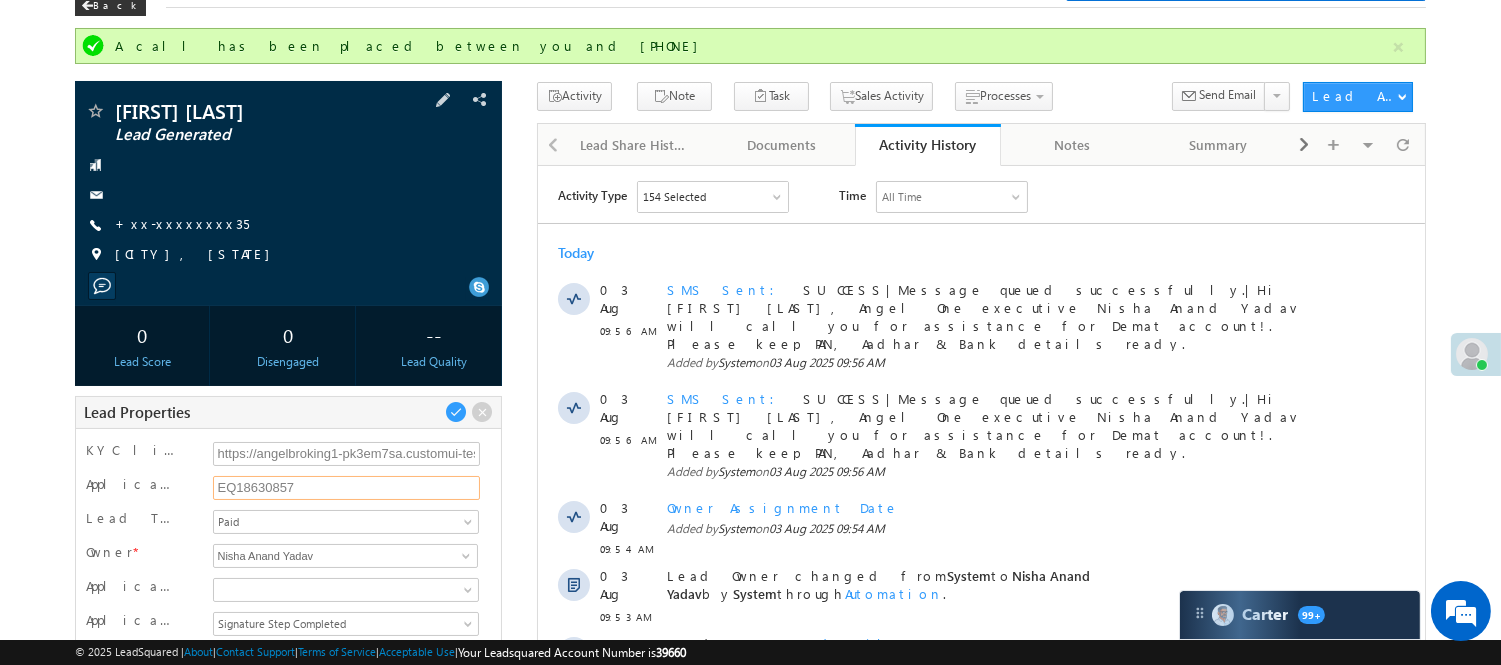scroll, scrollTop: 0, scrollLeft: 0, axis: both 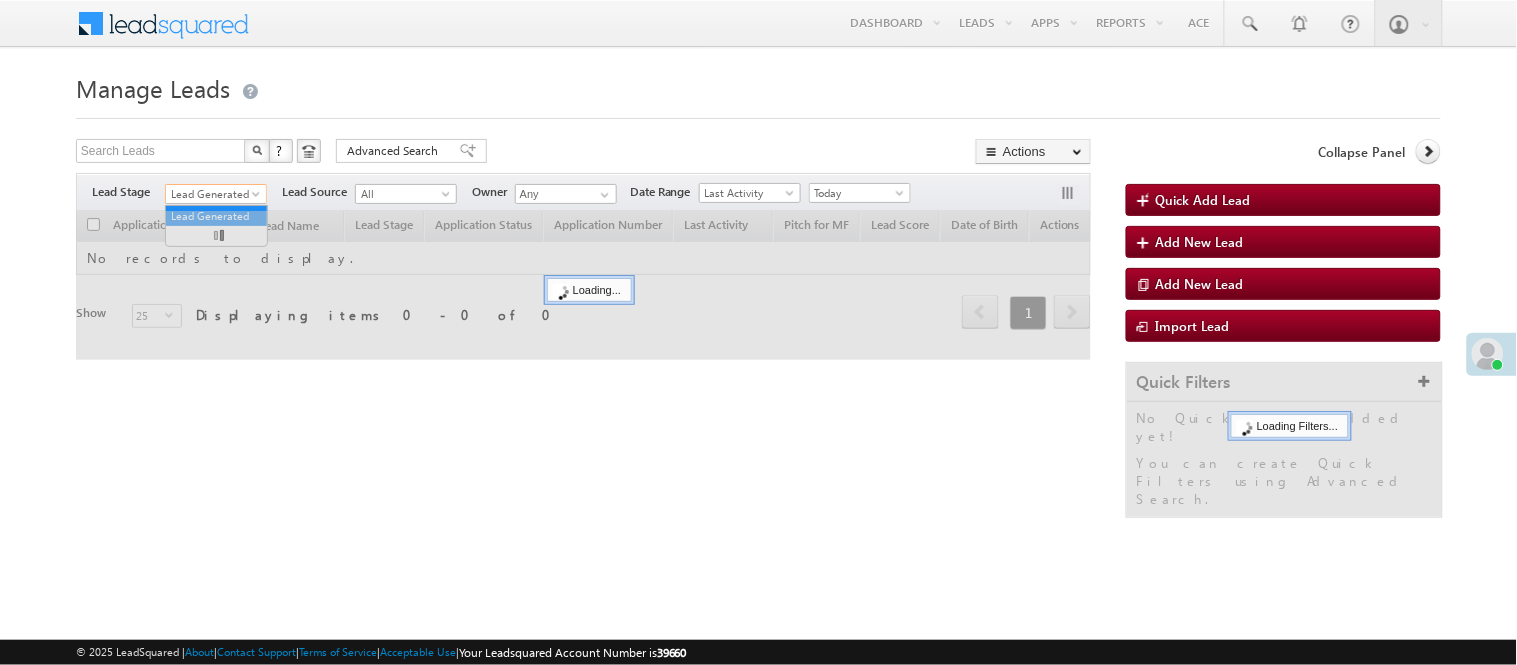 click on "Lead Generated" at bounding box center (213, 194) 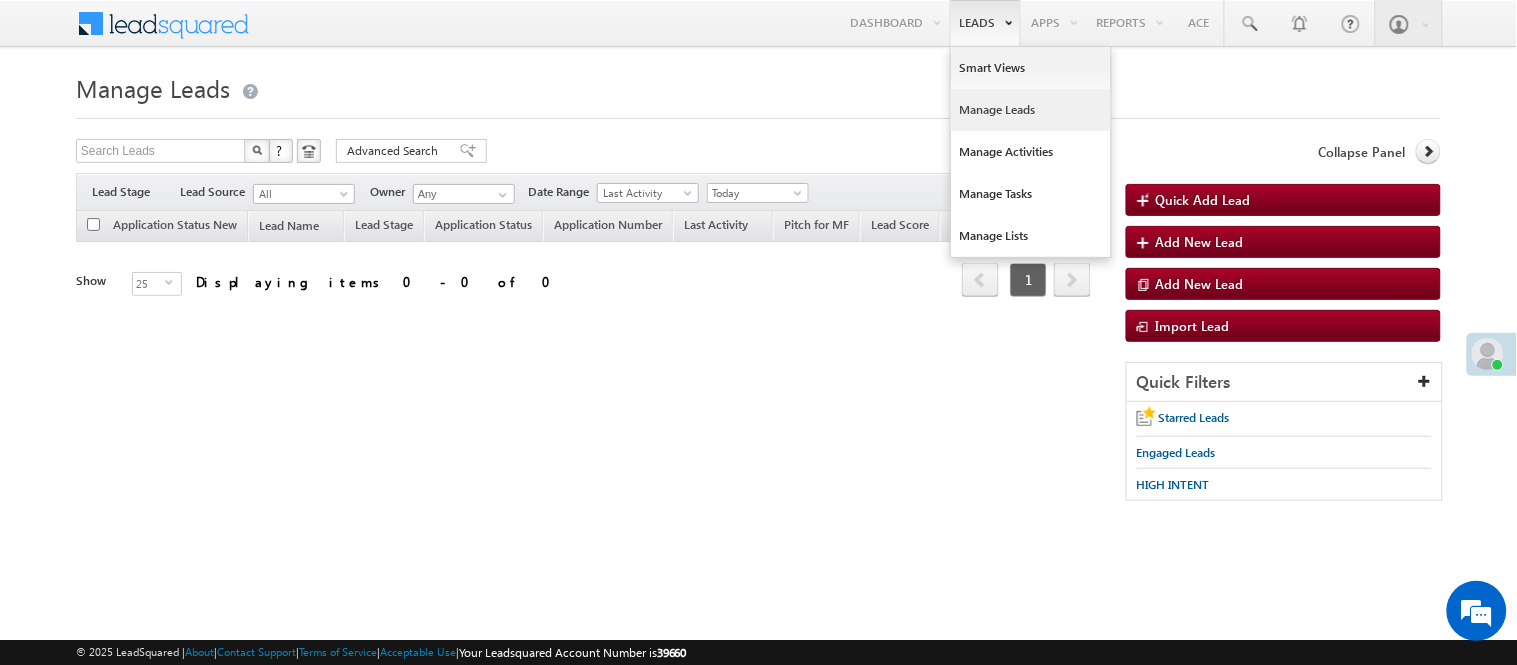 click on "Manage Leads" at bounding box center (1031, 110) 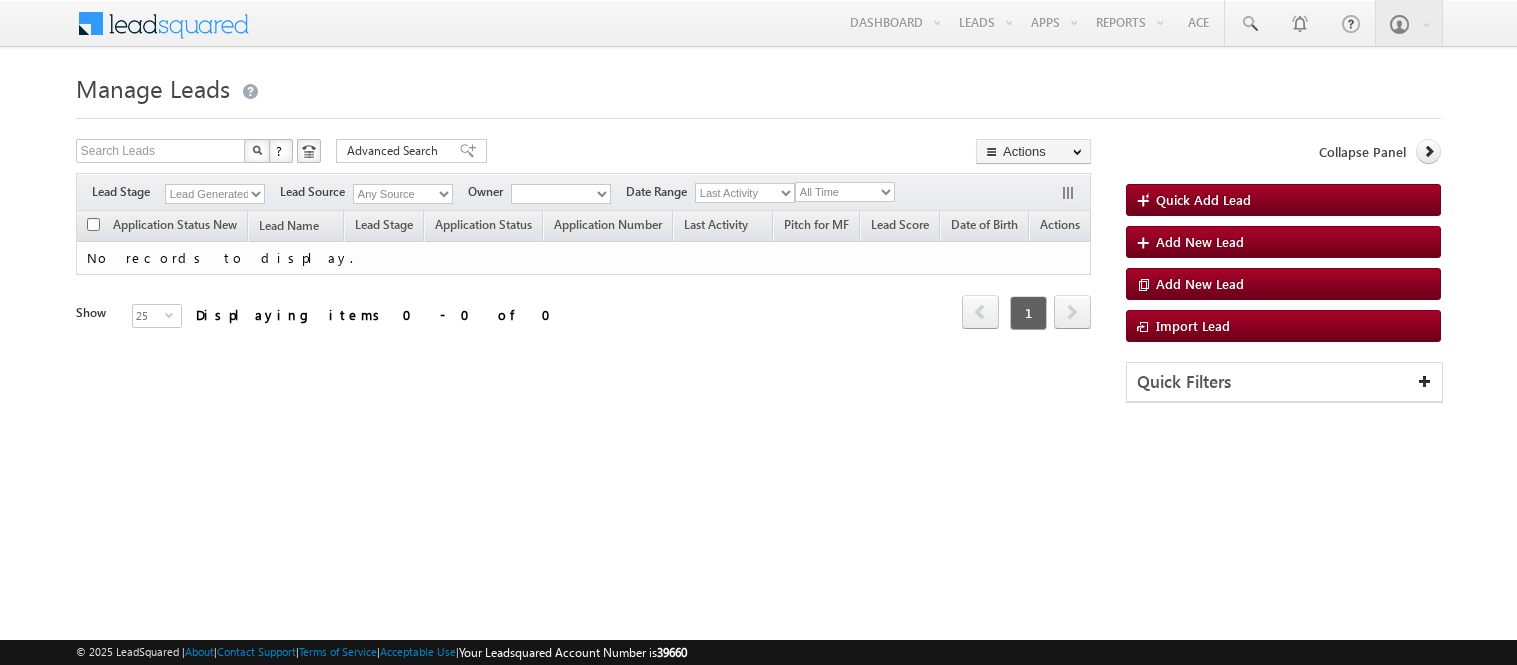 scroll, scrollTop: 0, scrollLeft: 0, axis: both 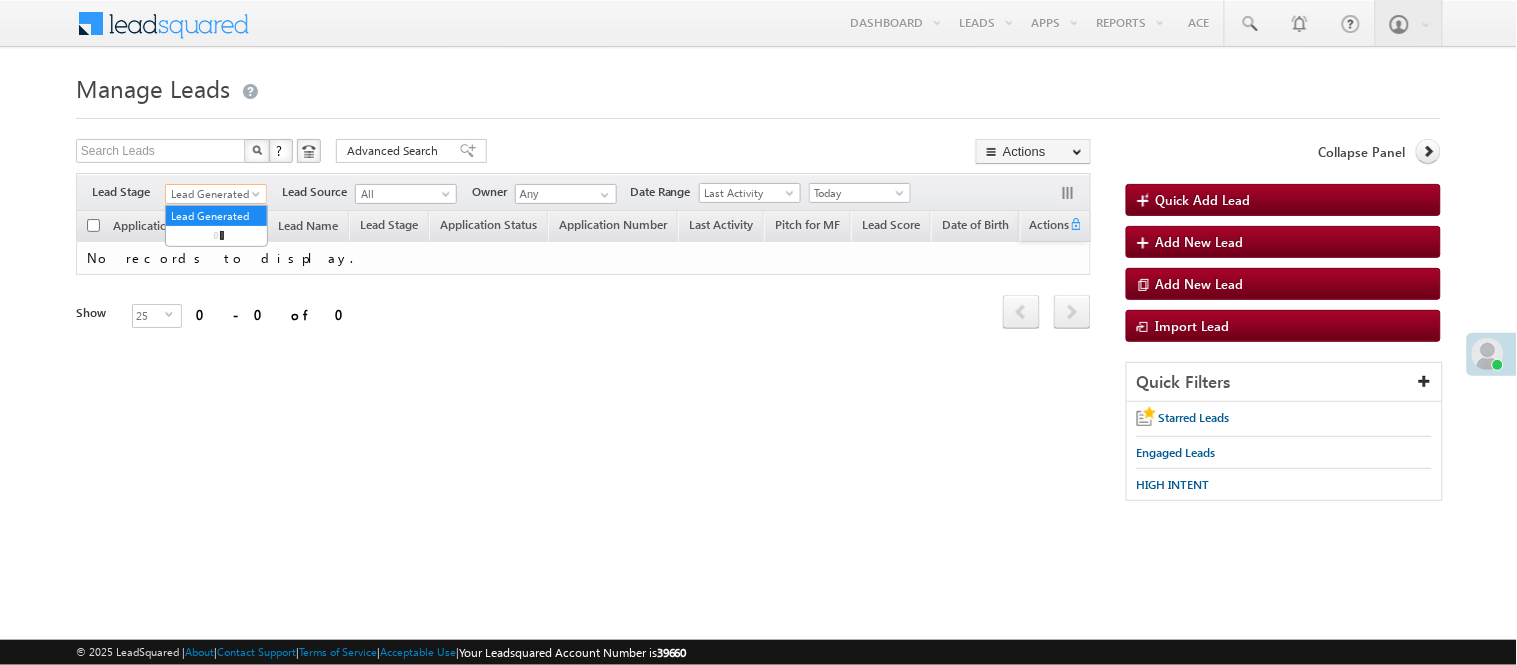 click on "Lead Generated" at bounding box center (213, 194) 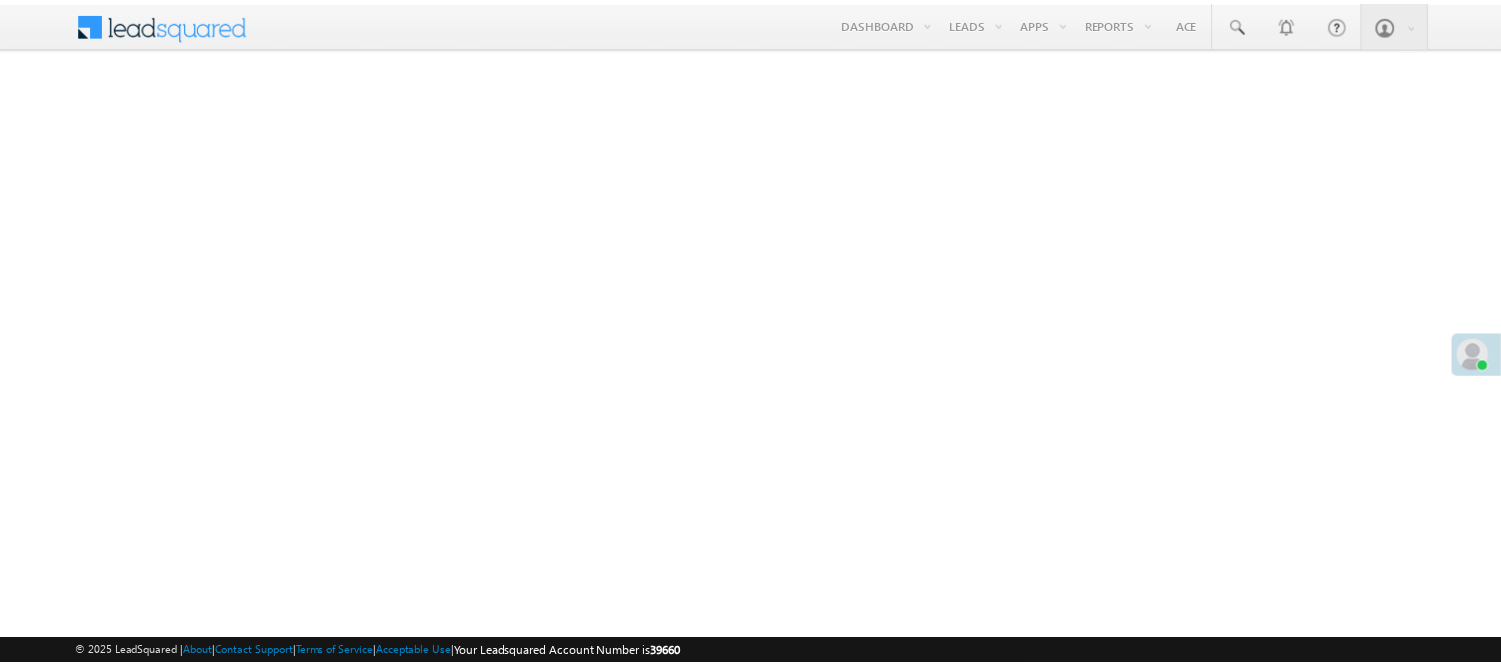 scroll, scrollTop: 0, scrollLeft: 0, axis: both 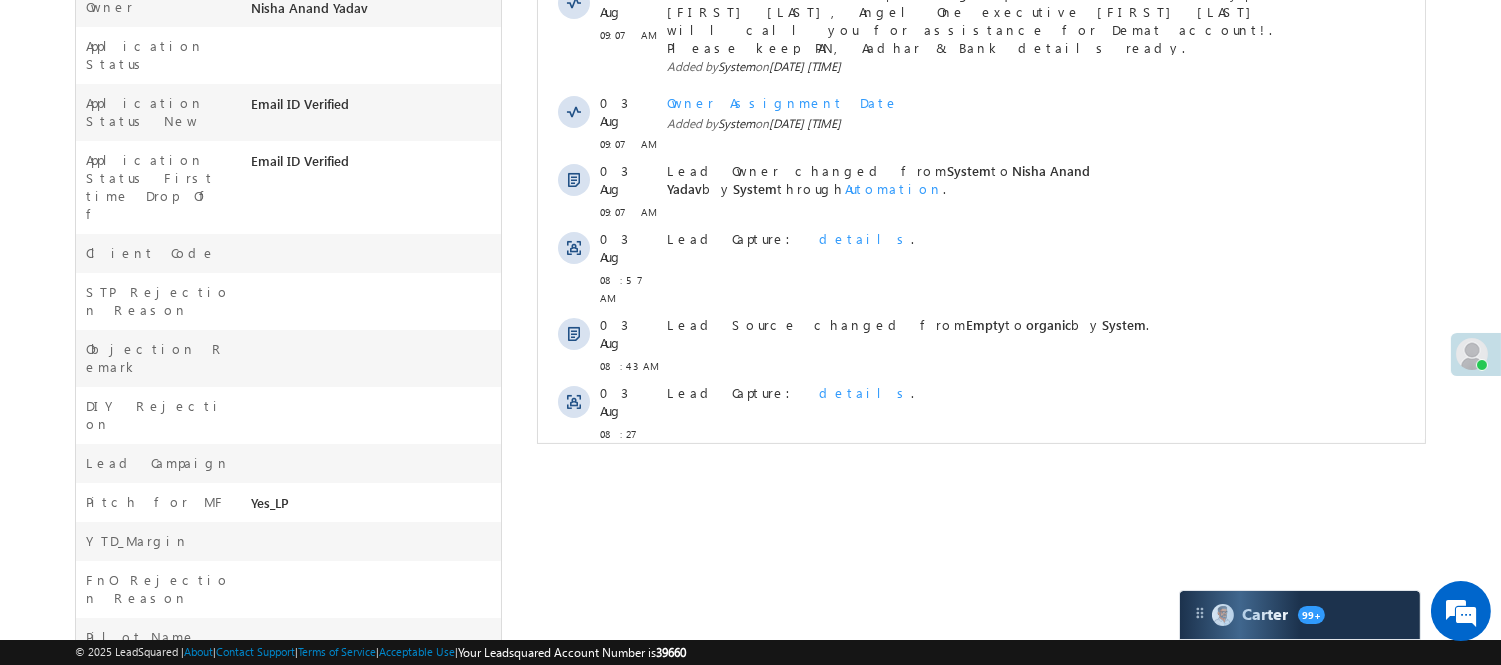 click on "Show More" at bounding box center (990, 496) 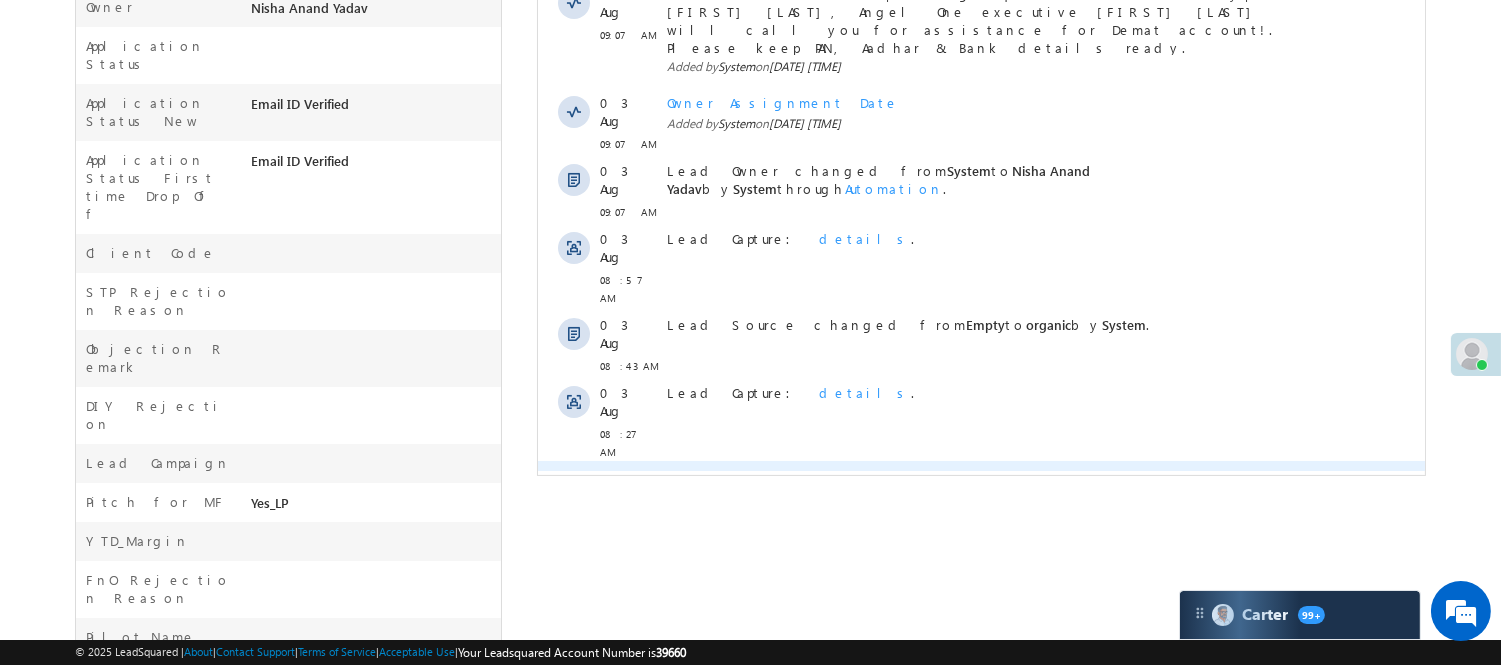 scroll, scrollTop: 0, scrollLeft: 0, axis: both 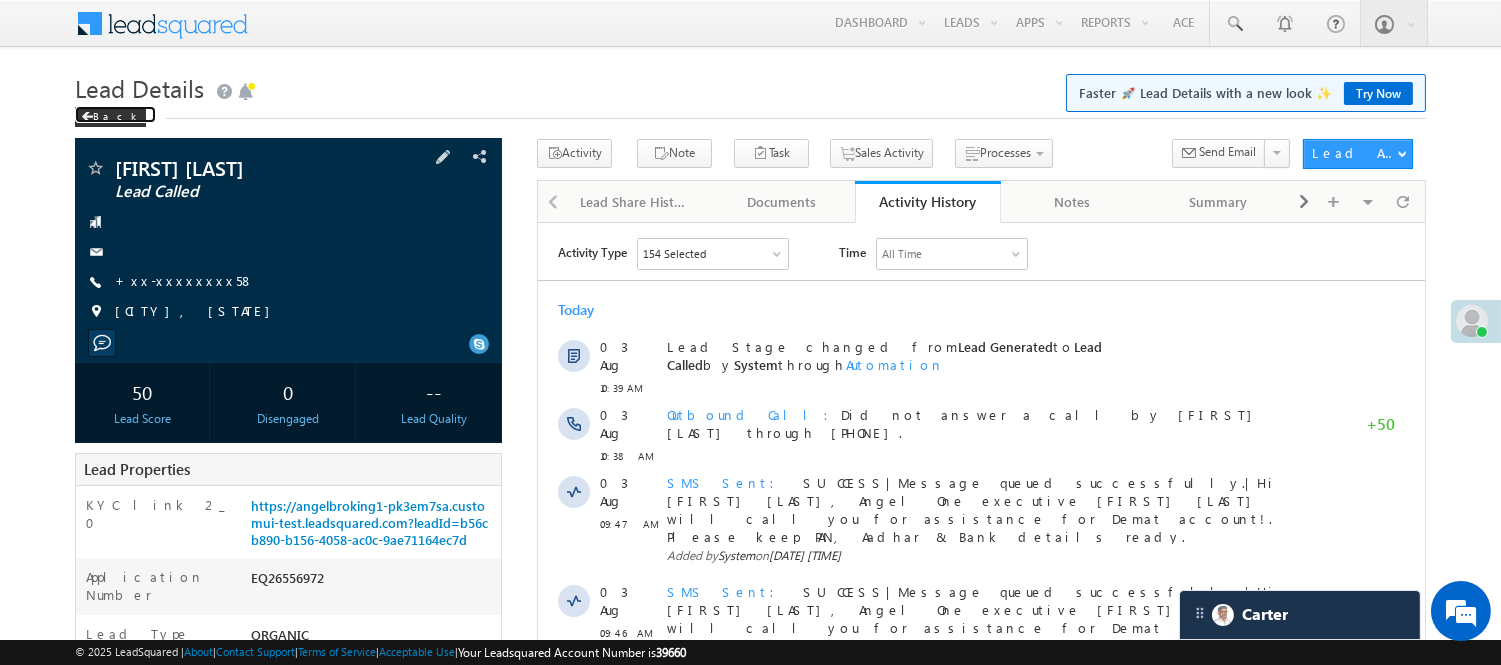 click on "Back" at bounding box center (110, 117) 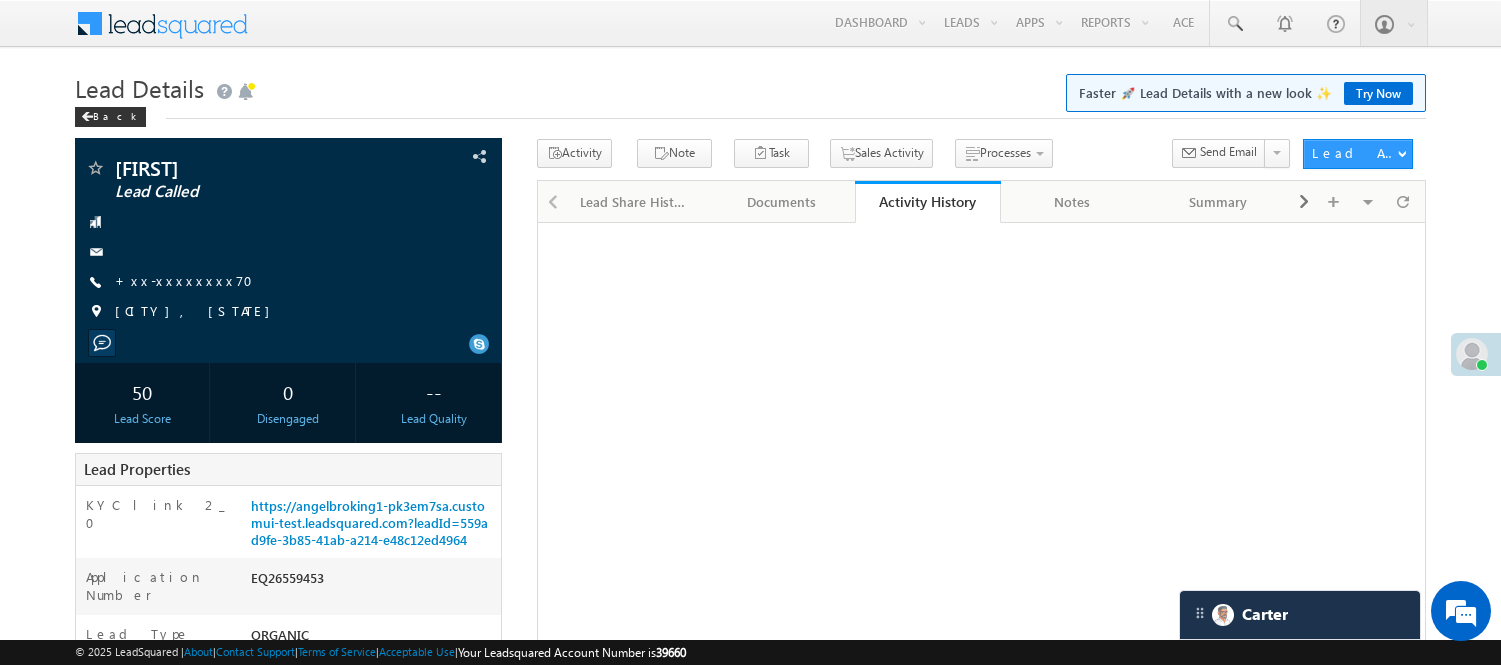 scroll, scrollTop: 113, scrollLeft: 0, axis: vertical 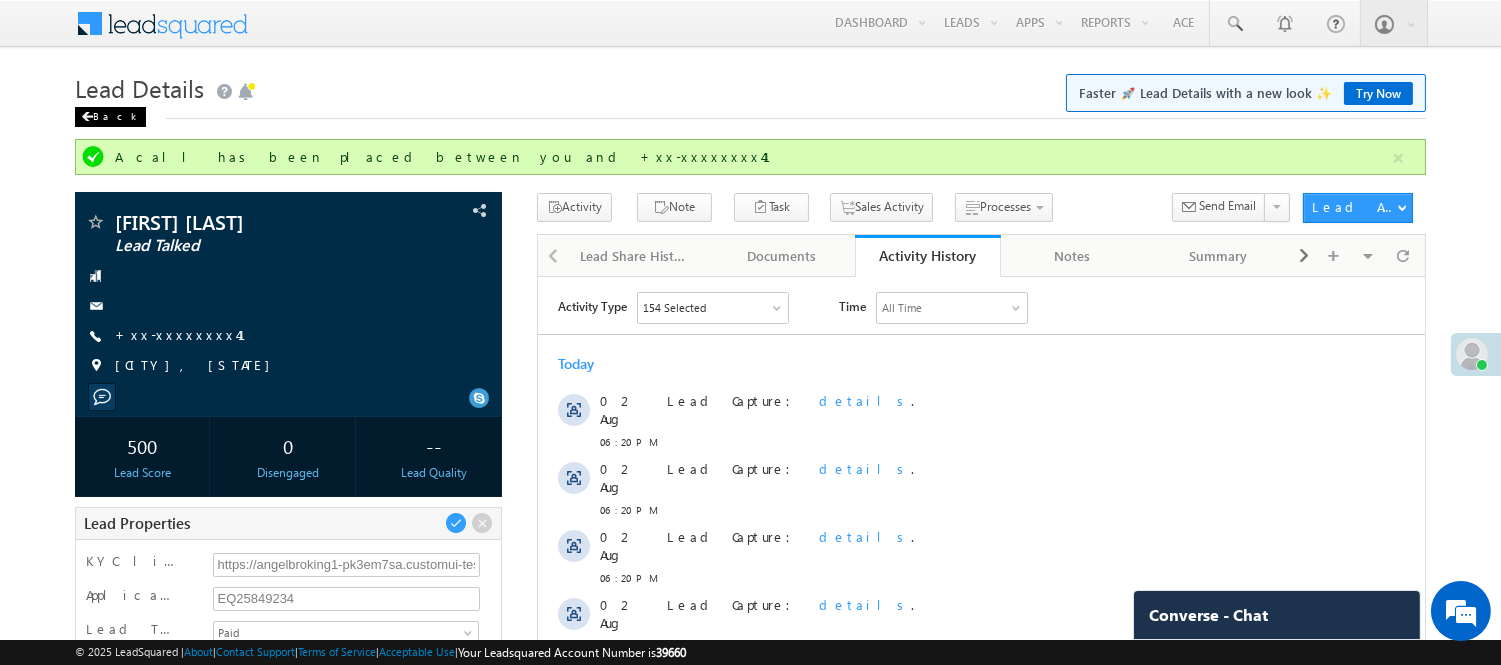 click on "Back" at bounding box center (110, 117) 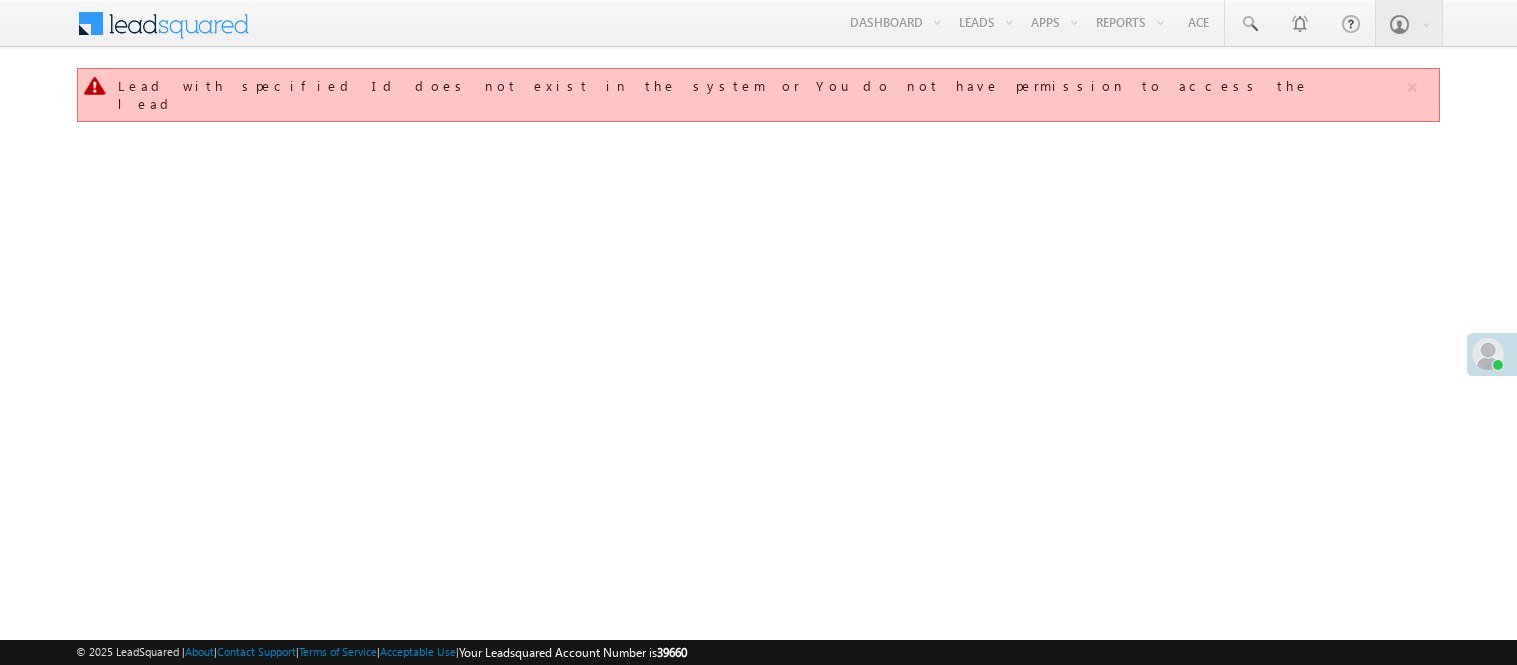 scroll, scrollTop: 0, scrollLeft: 0, axis: both 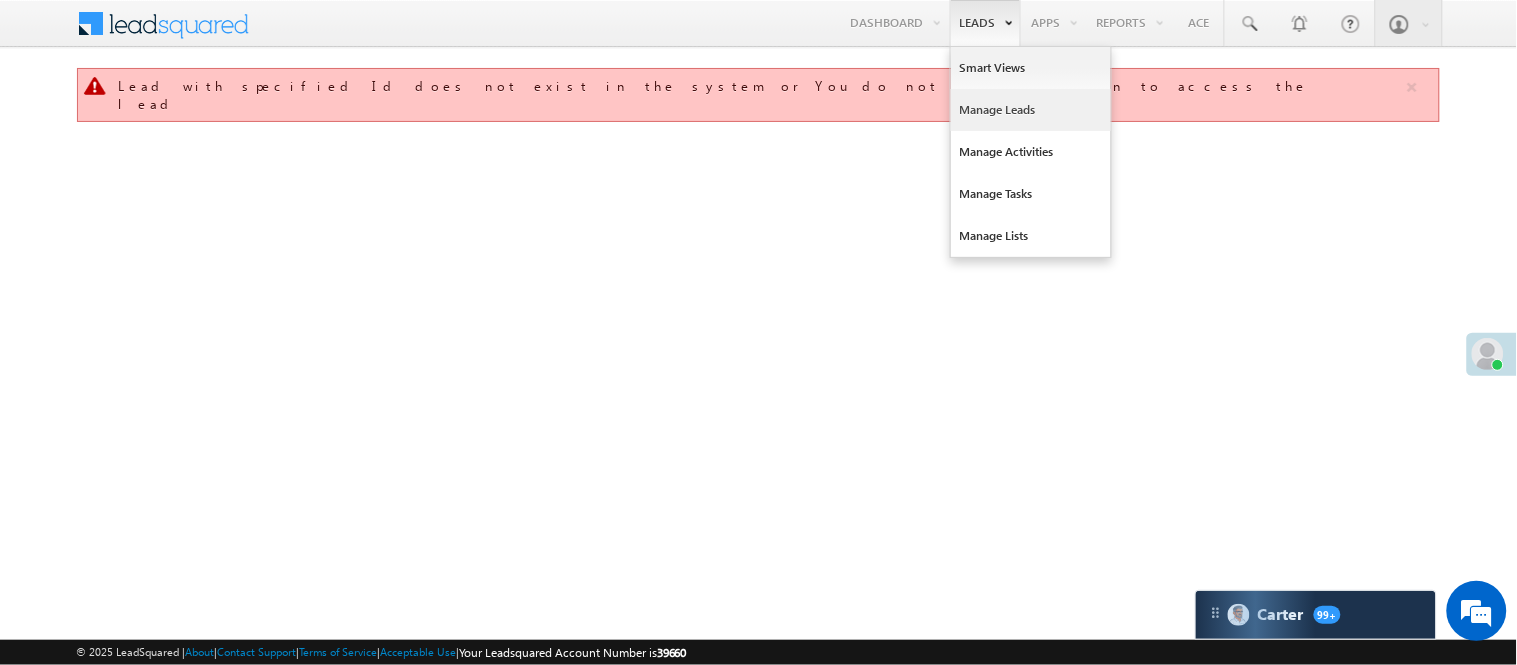 click on "Manage Leads" at bounding box center [1031, 110] 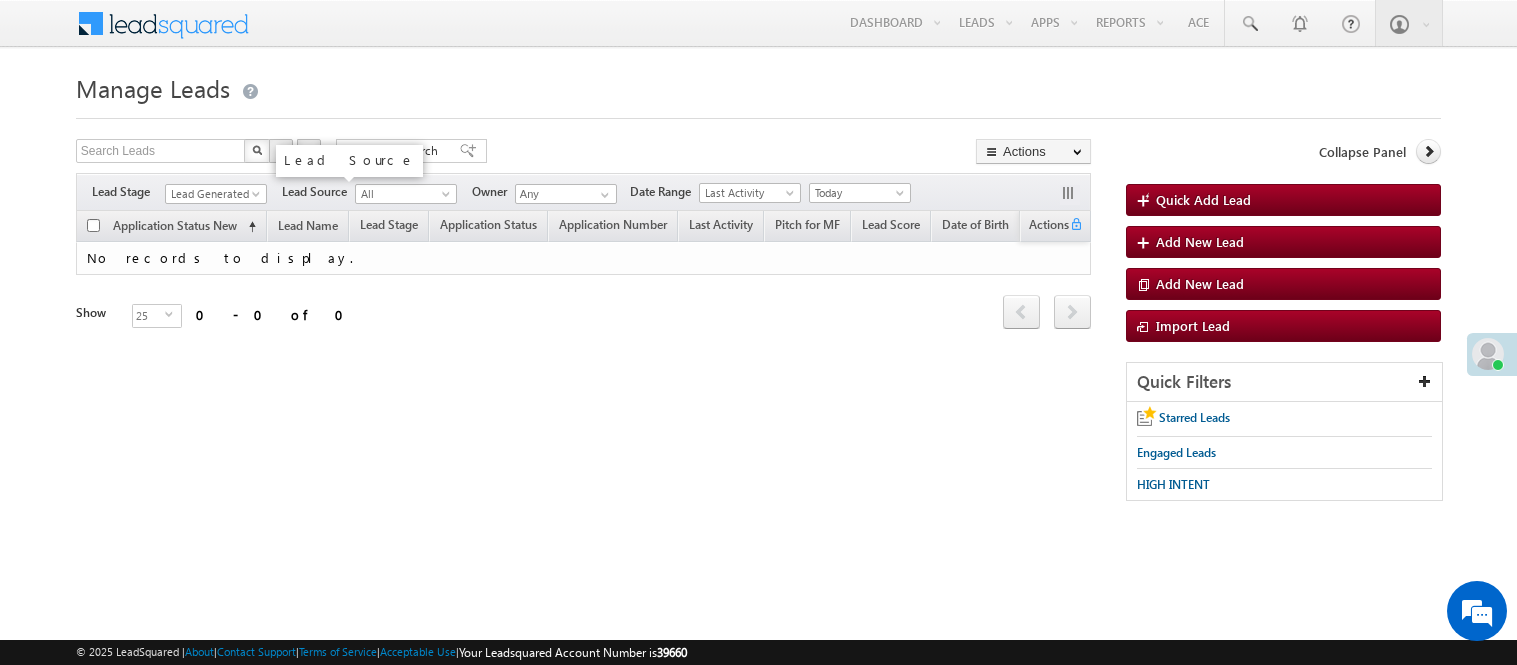 scroll, scrollTop: 0, scrollLeft: 0, axis: both 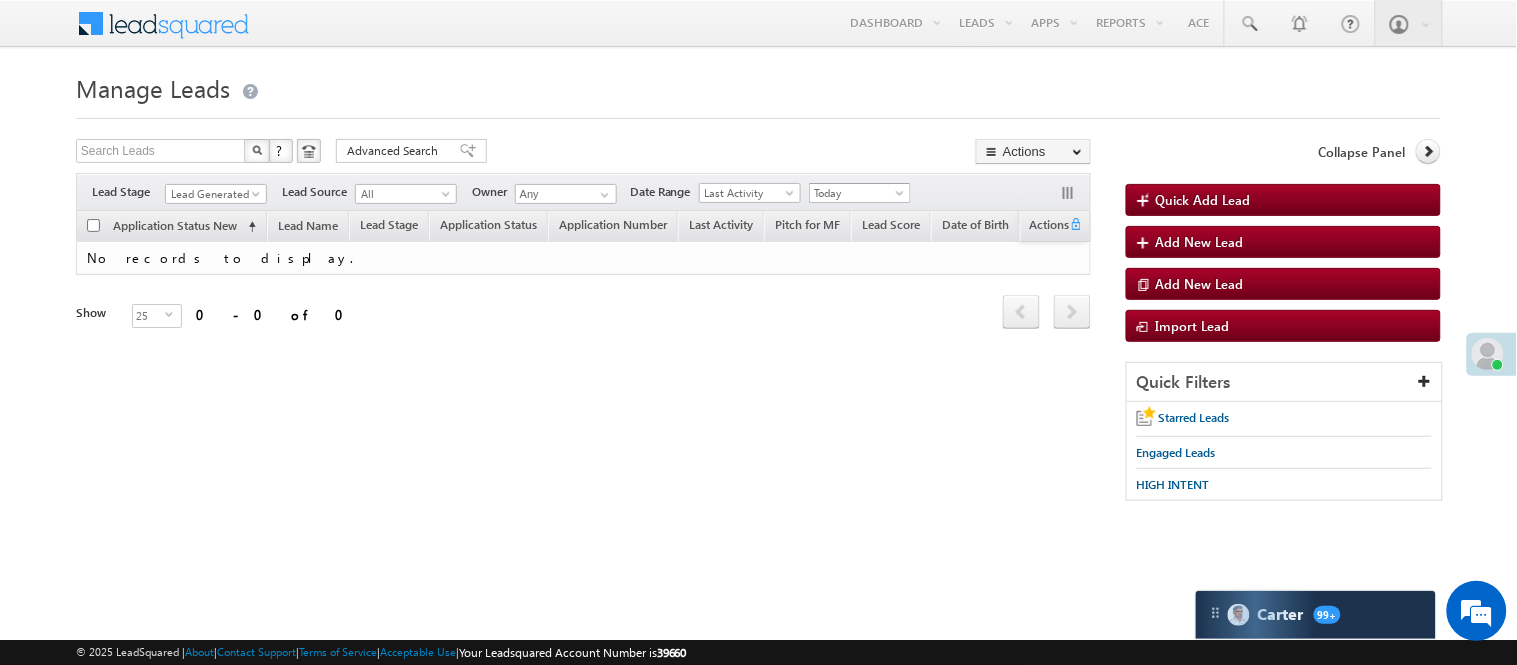 click on "Today" at bounding box center (857, 193) 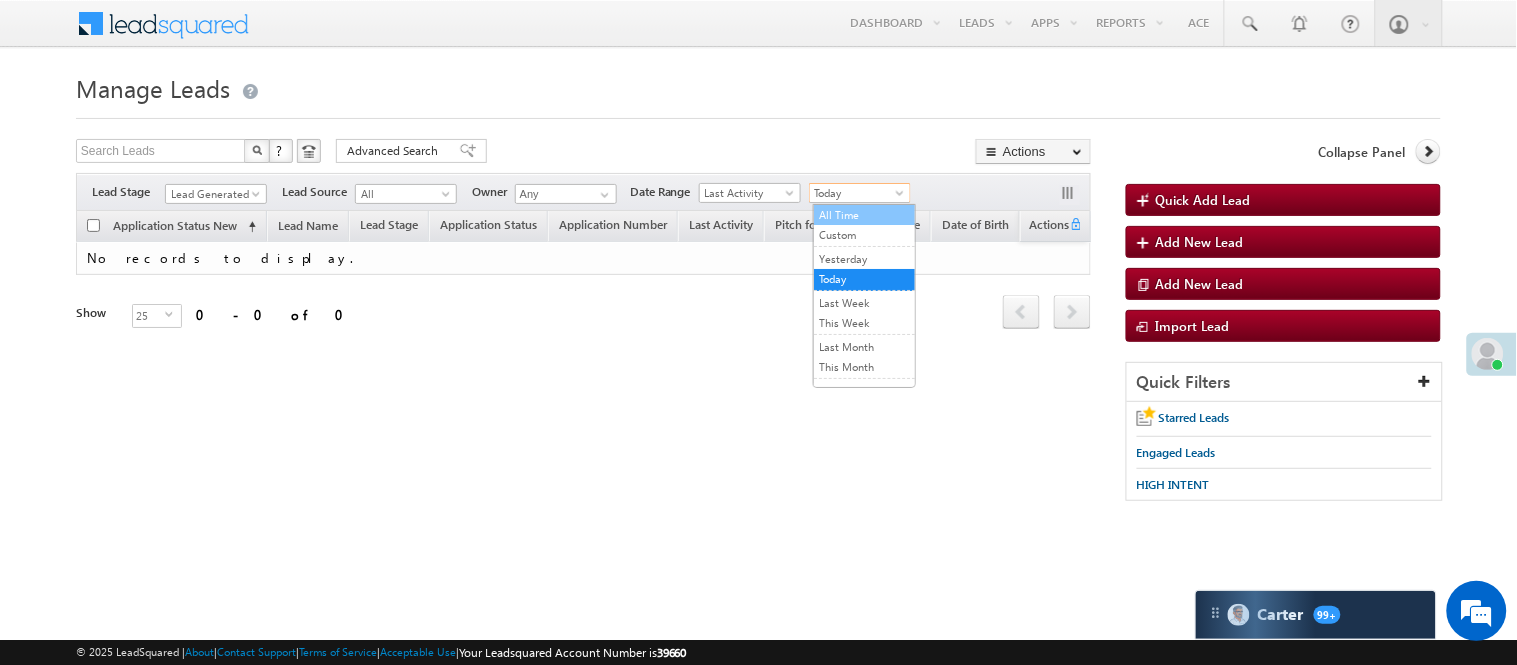 click on "All Time Custom Yesterday Today Last Week This Week Last Month This Month Last Year This Year Last 7 Days Last 30 Days" at bounding box center (864, 296) 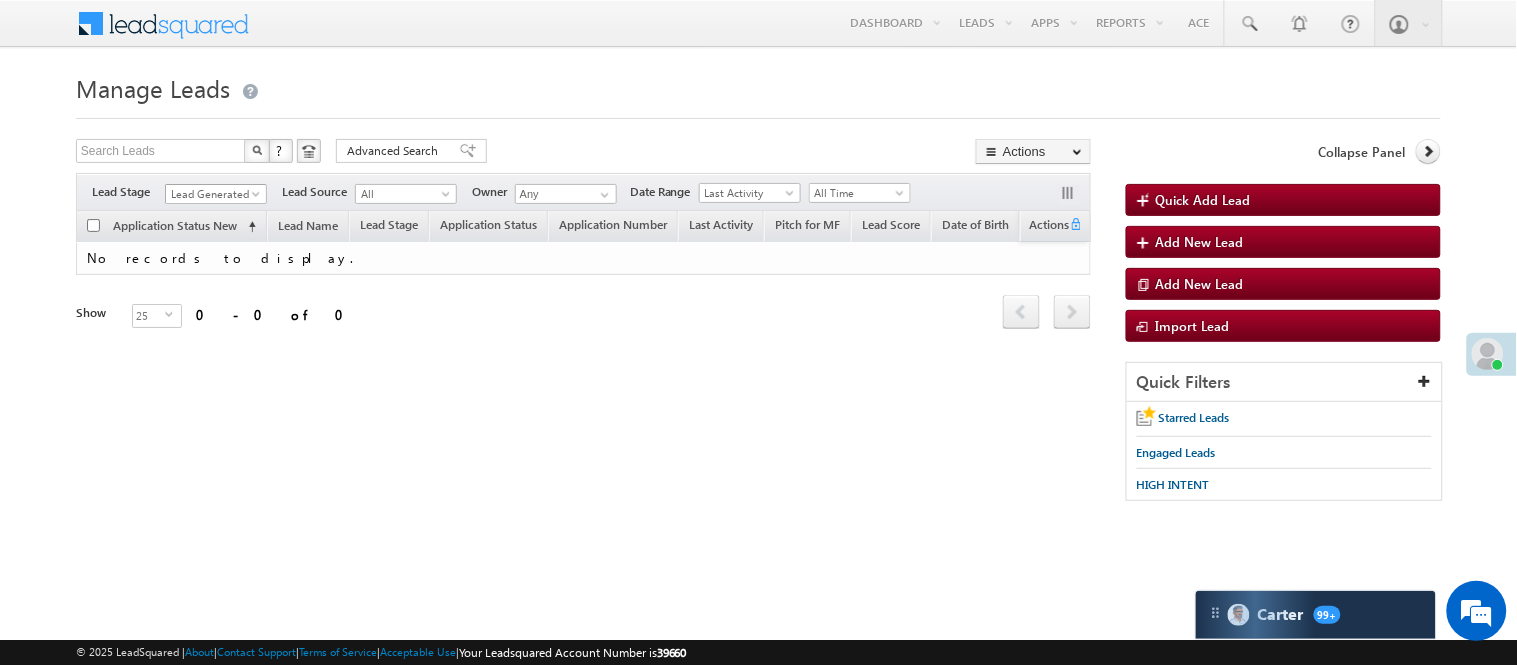 click on "Lead Generated" at bounding box center [213, 194] 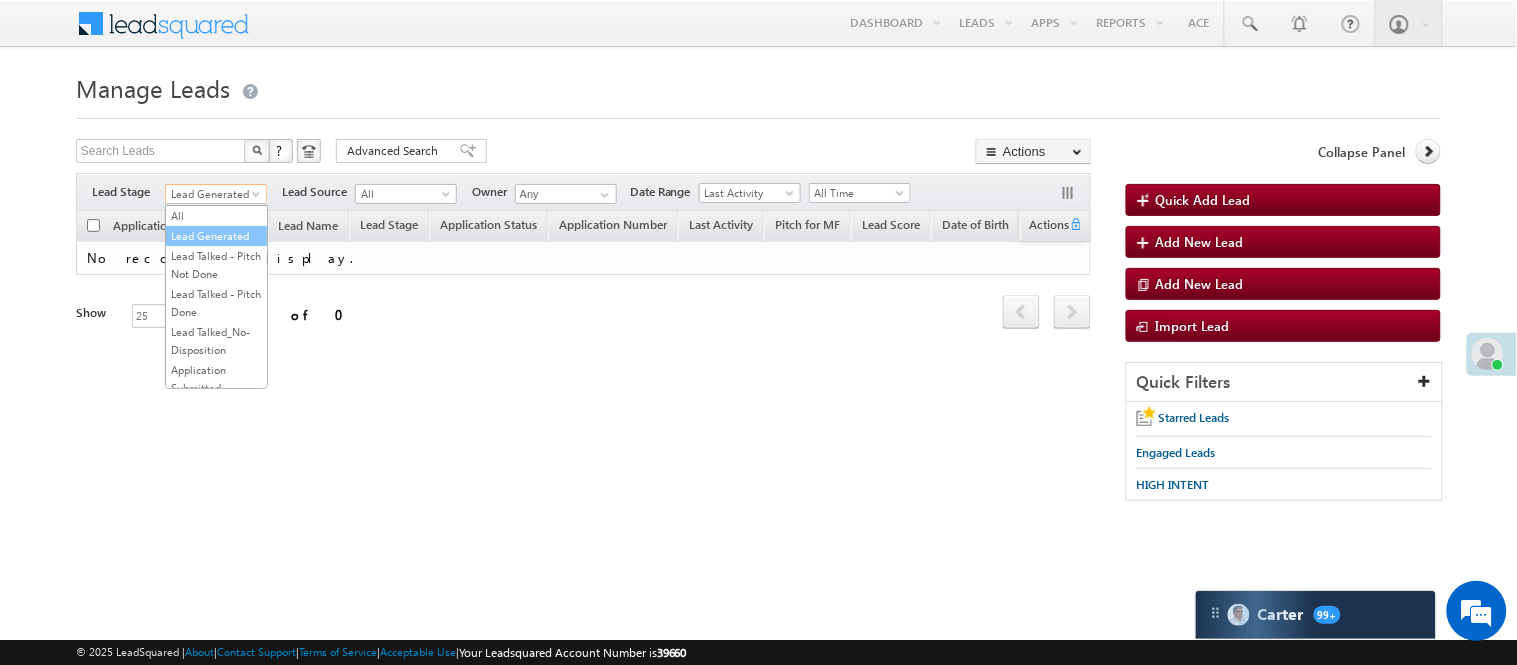 click on "Lead Talked - Pitch Not Done" at bounding box center [216, 265] 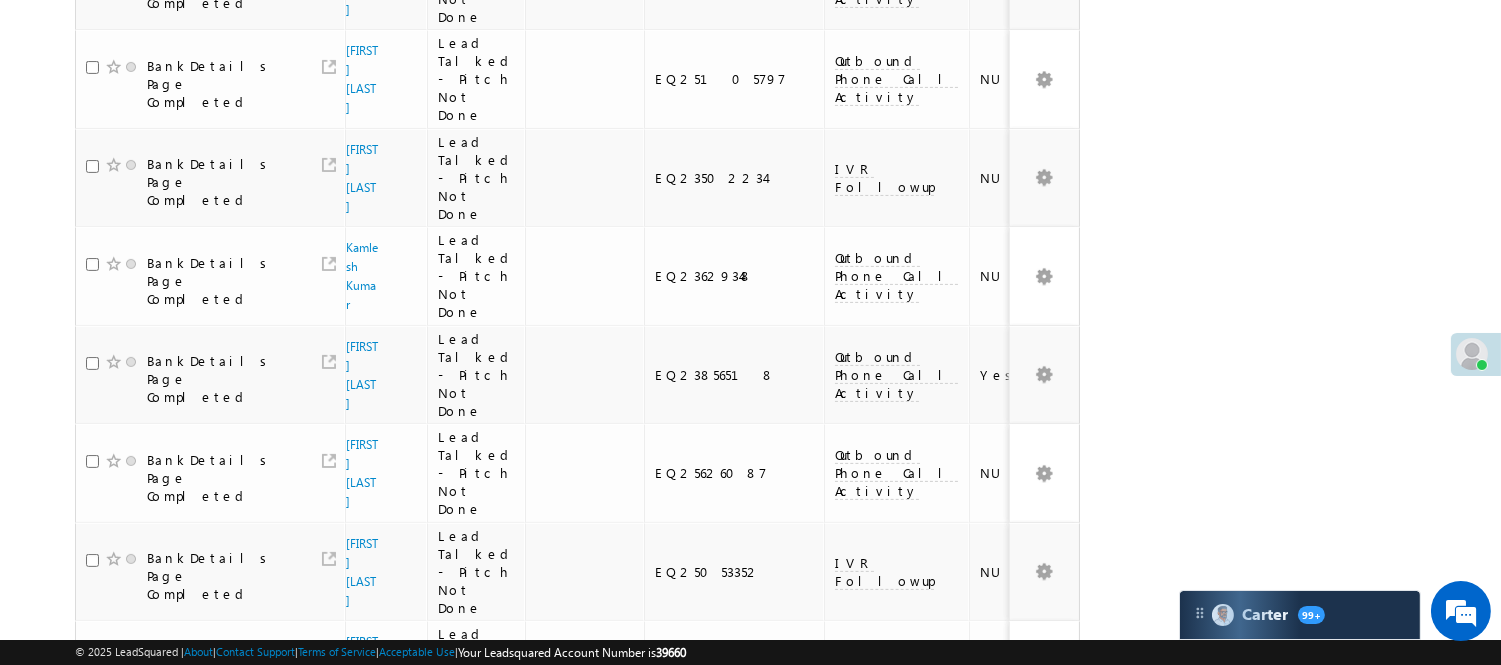 scroll, scrollTop: 1666, scrollLeft: 0, axis: vertical 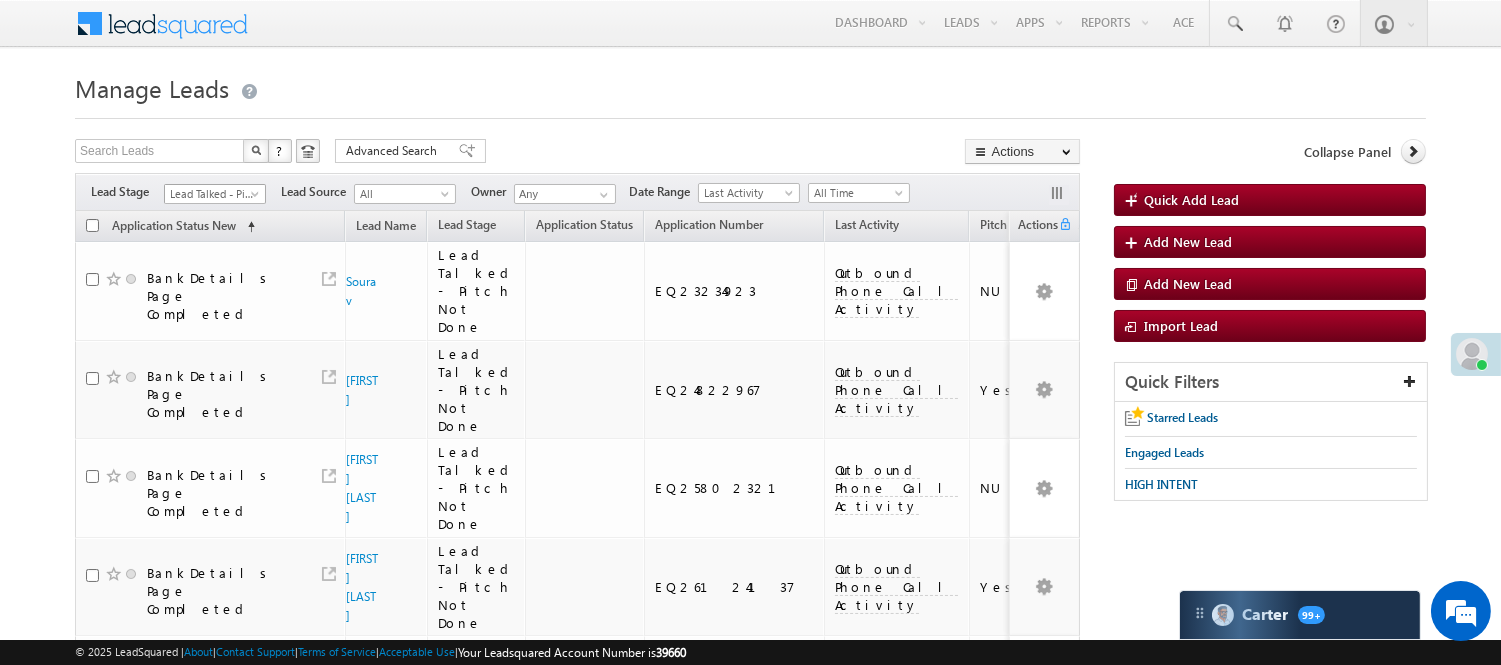 click on "Lead Talked - Pitch Not Done" at bounding box center [212, 194] 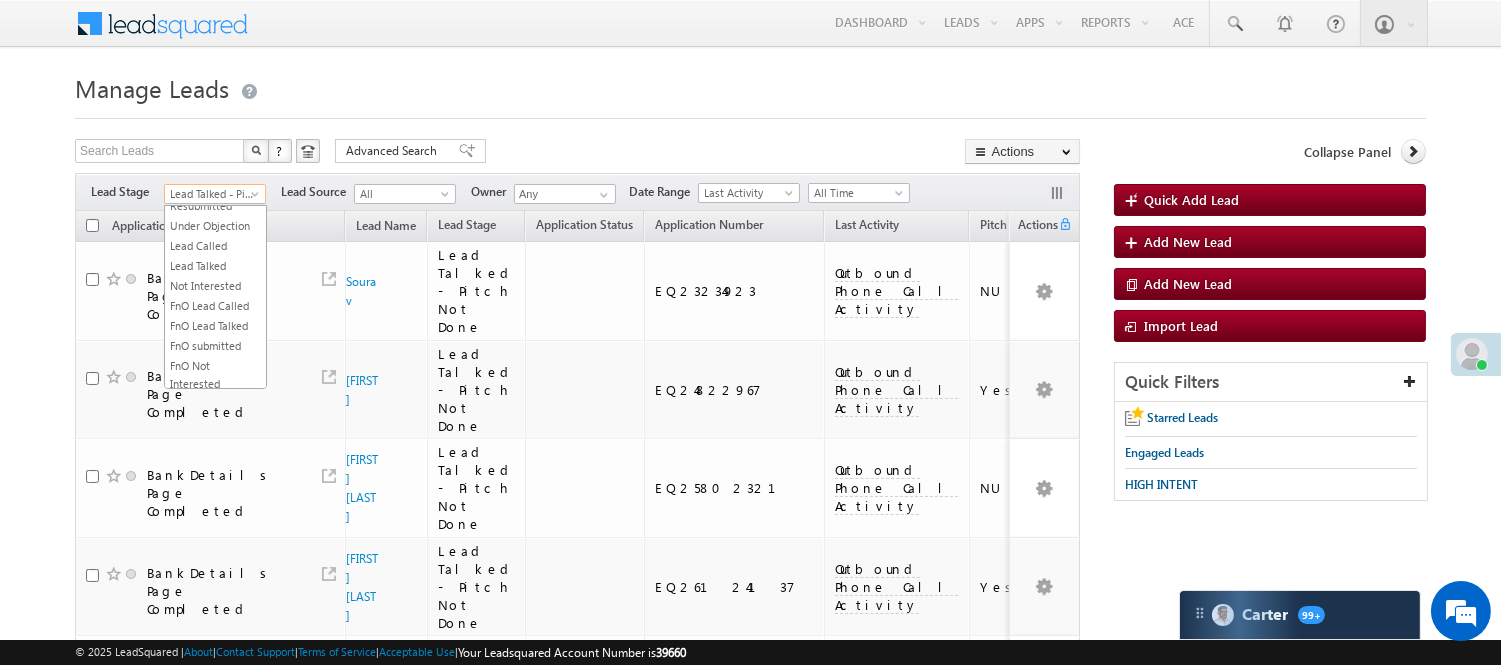 scroll, scrollTop: 496, scrollLeft: 0, axis: vertical 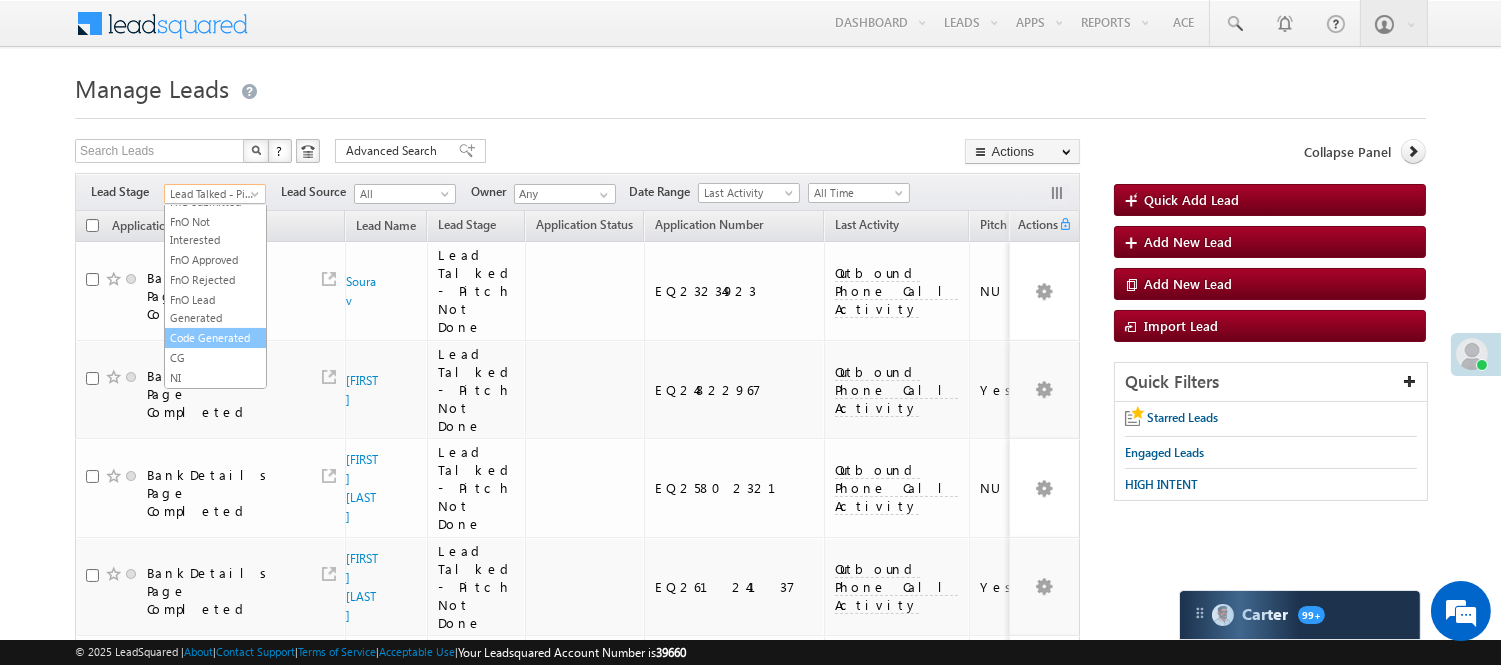 click on "Code Generated" at bounding box center [215, 338] 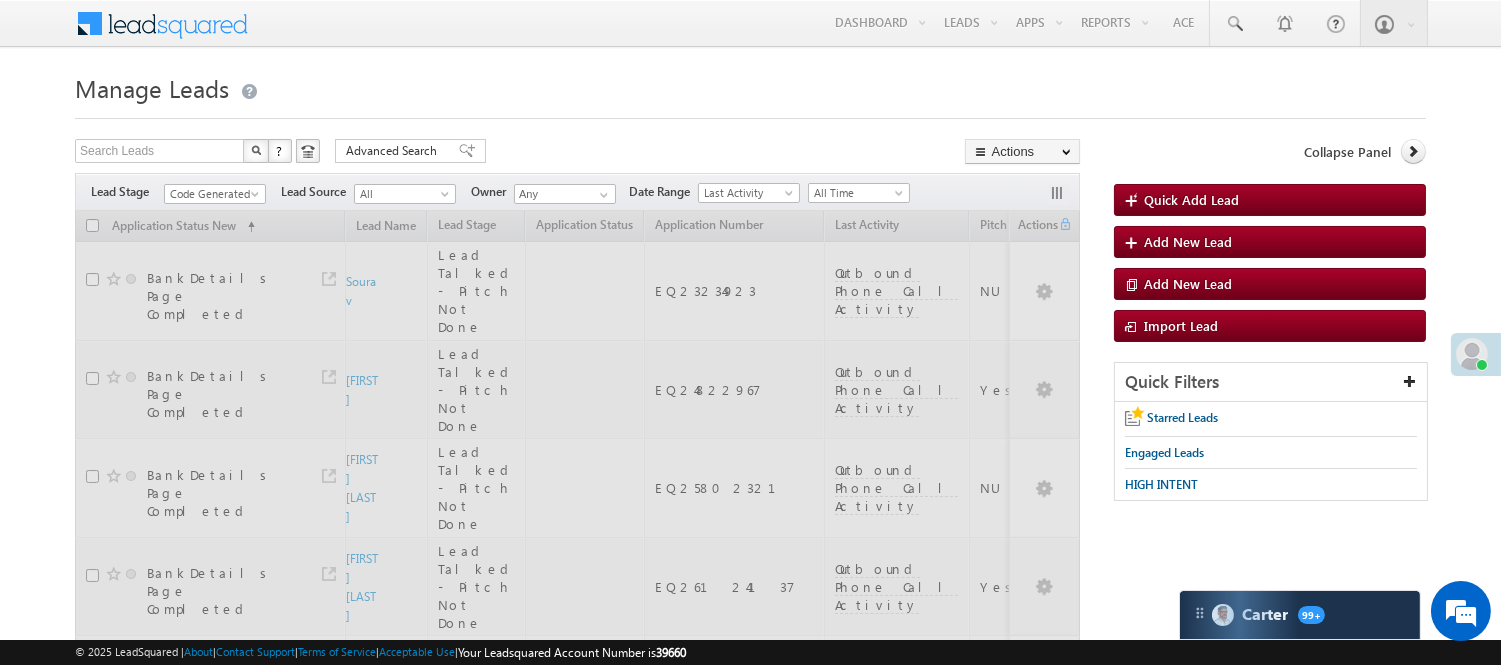 click on "Search Leads X ?   422 results found
Advanced Search
Advanced Search
Advanced search results
Actions Export Leads Reset all Filters
Actions Export Leads Bulk Update Send Email Add to List Add Activity Change Owner Change Stage Delete Merge Leads" at bounding box center (577, 153) 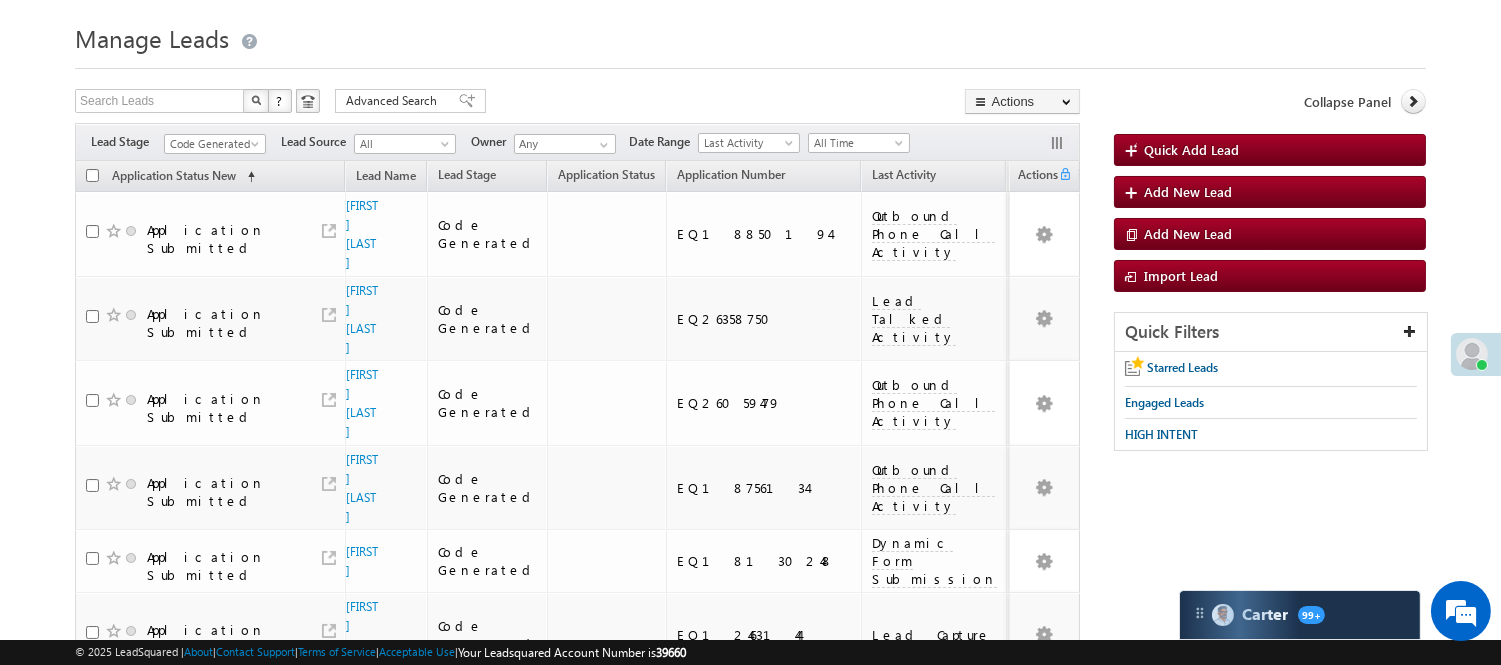 scroll, scrollTop: 0, scrollLeft: 0, axis: both 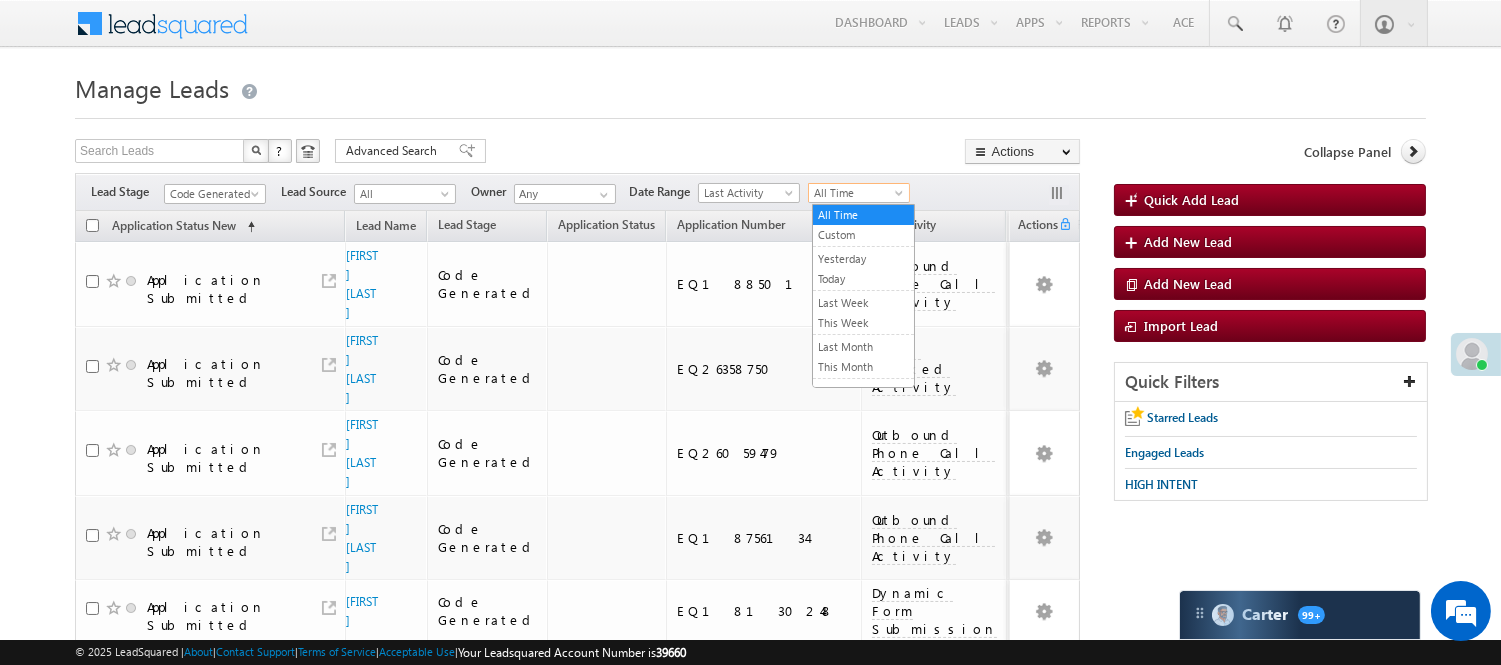 click on "All Time" at bounding box center [856, 193] 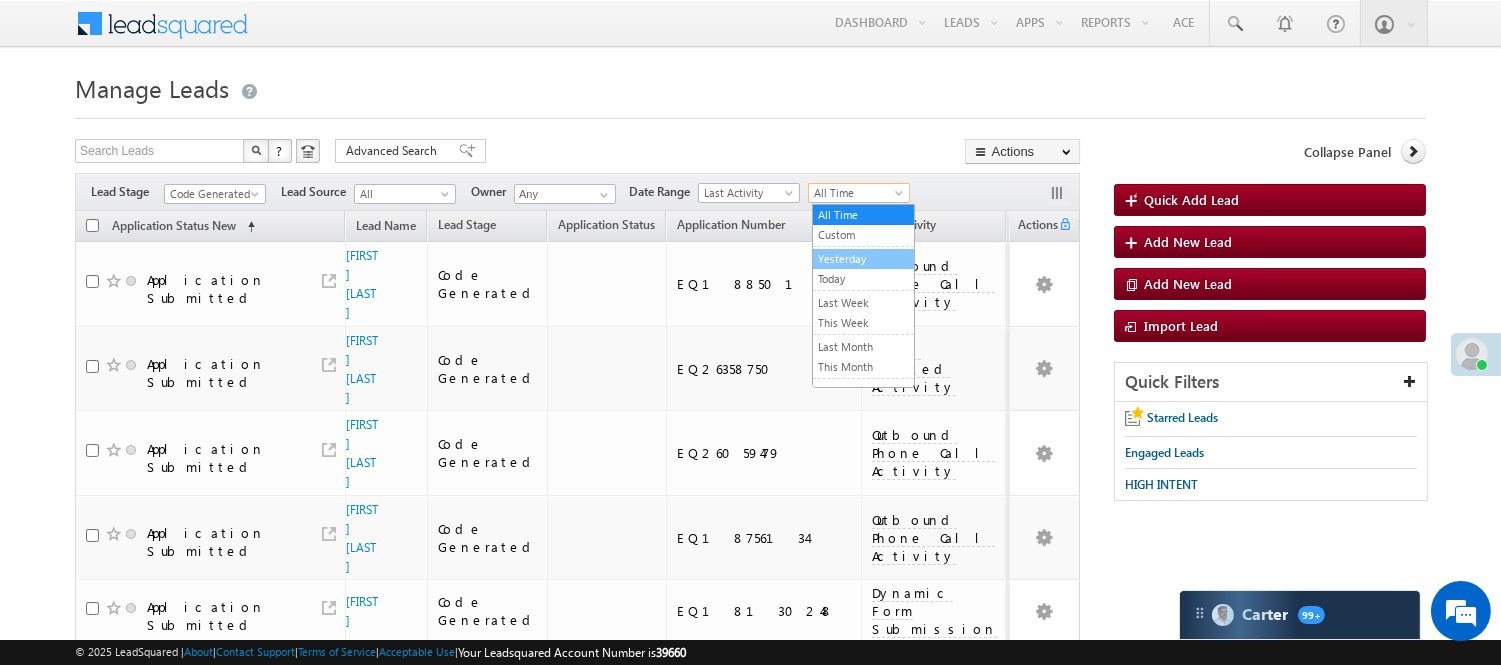 click on "Yesterday" at bounding box center [863, 259] 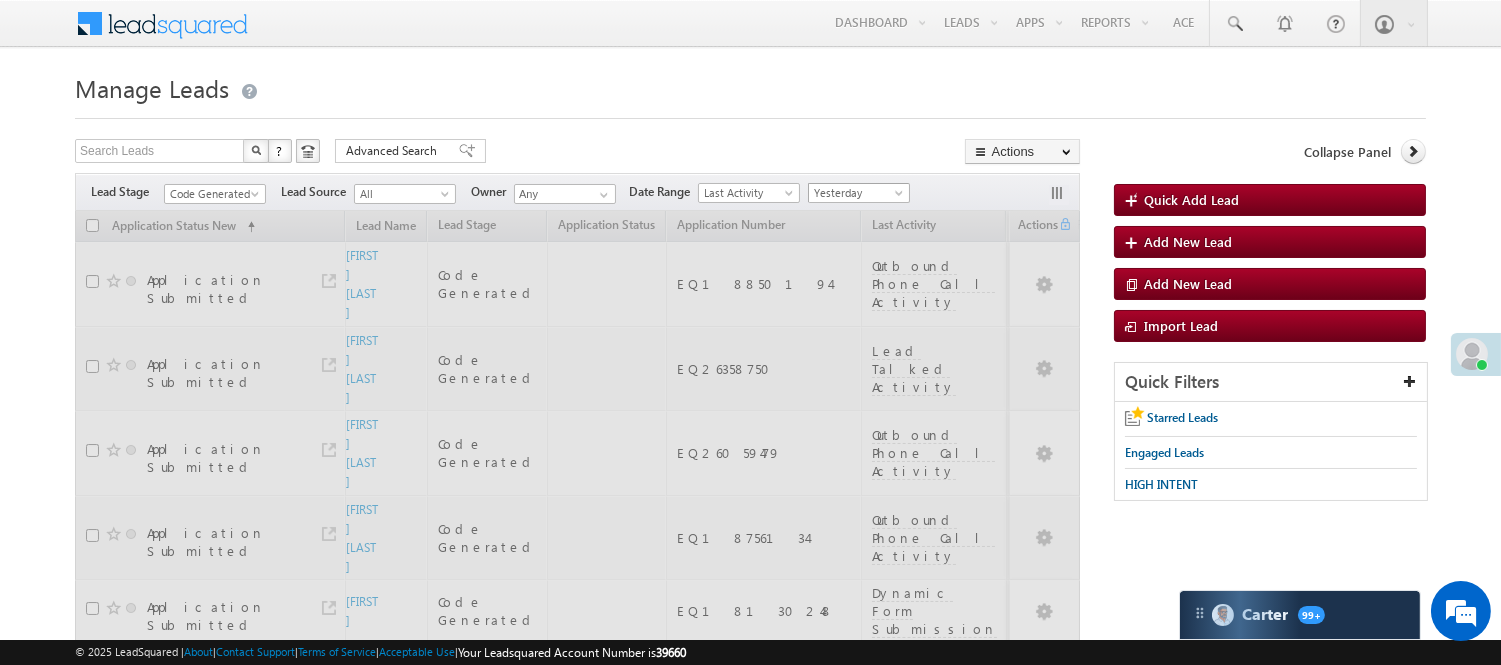 click on "Yesterday" at bounding box center (856, 193) 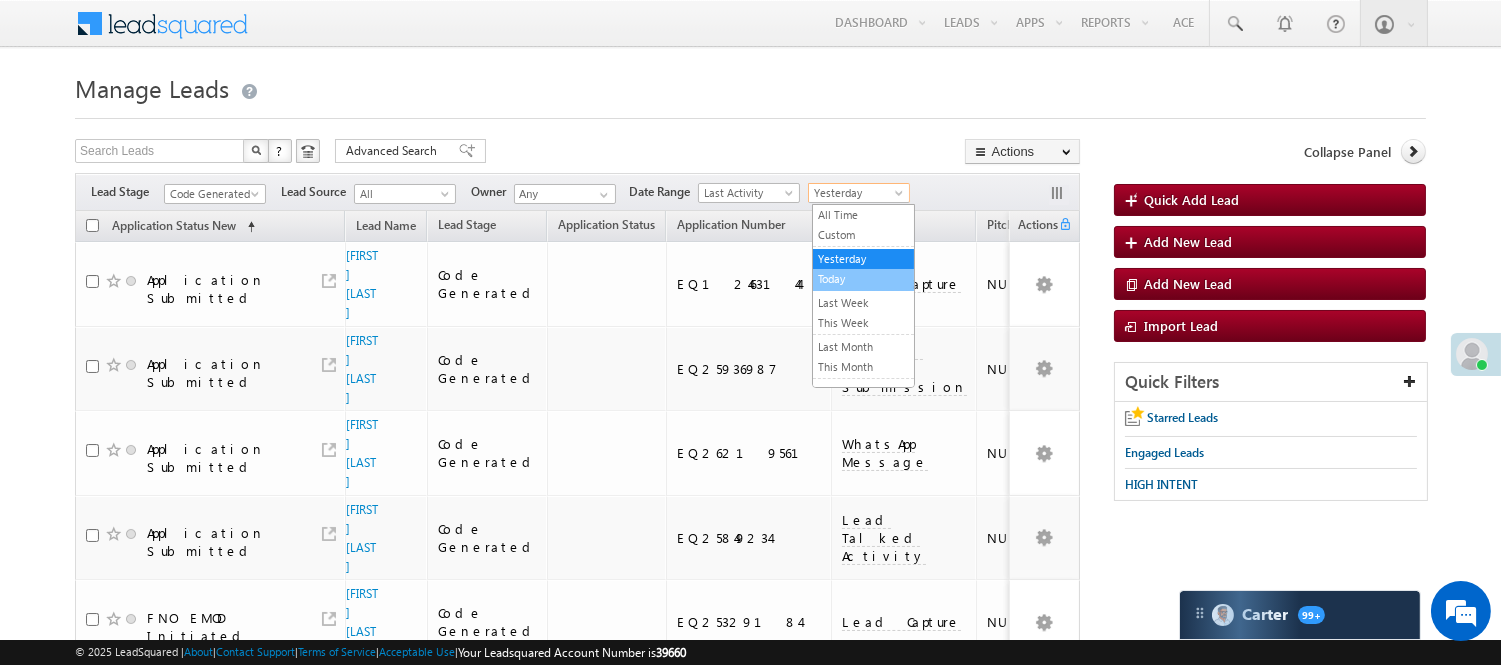 click on "Today" at bounding box center [863, 279] 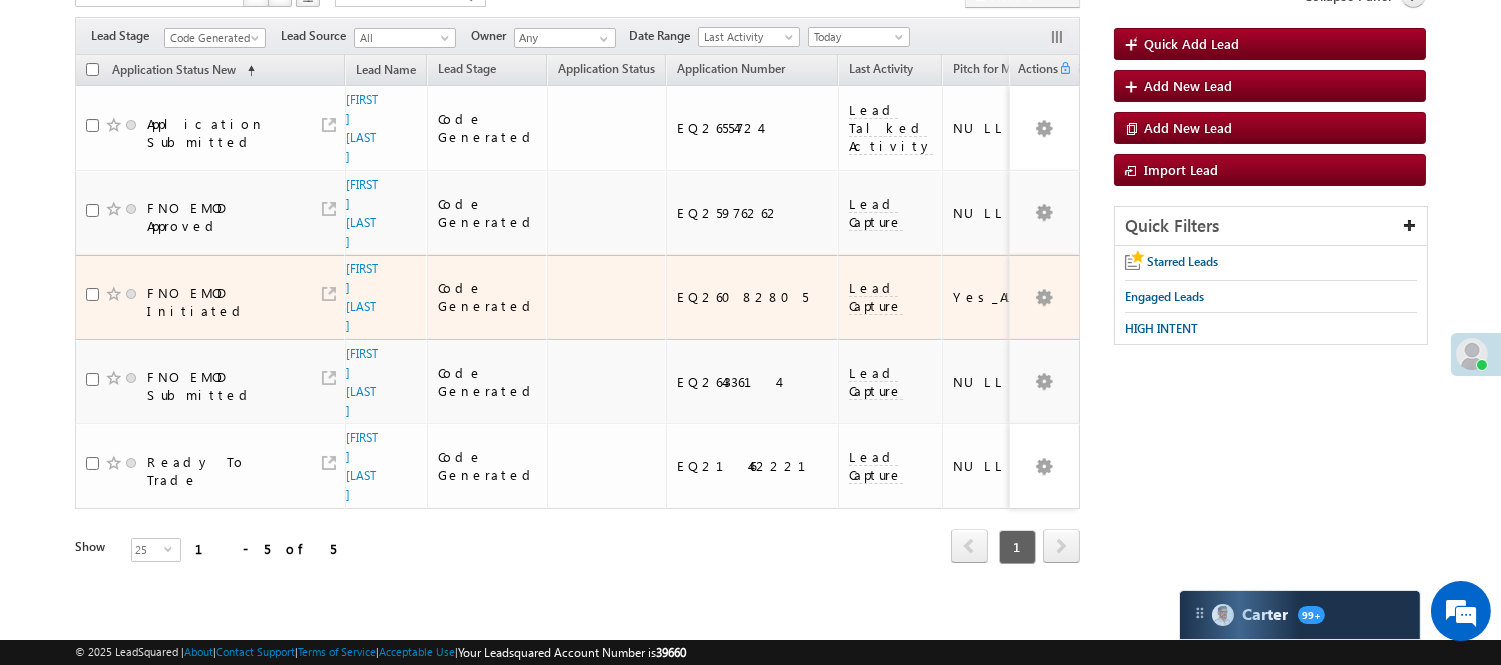 scroll, scrollTop: 161, scrollLeft: 0, axis: vertical 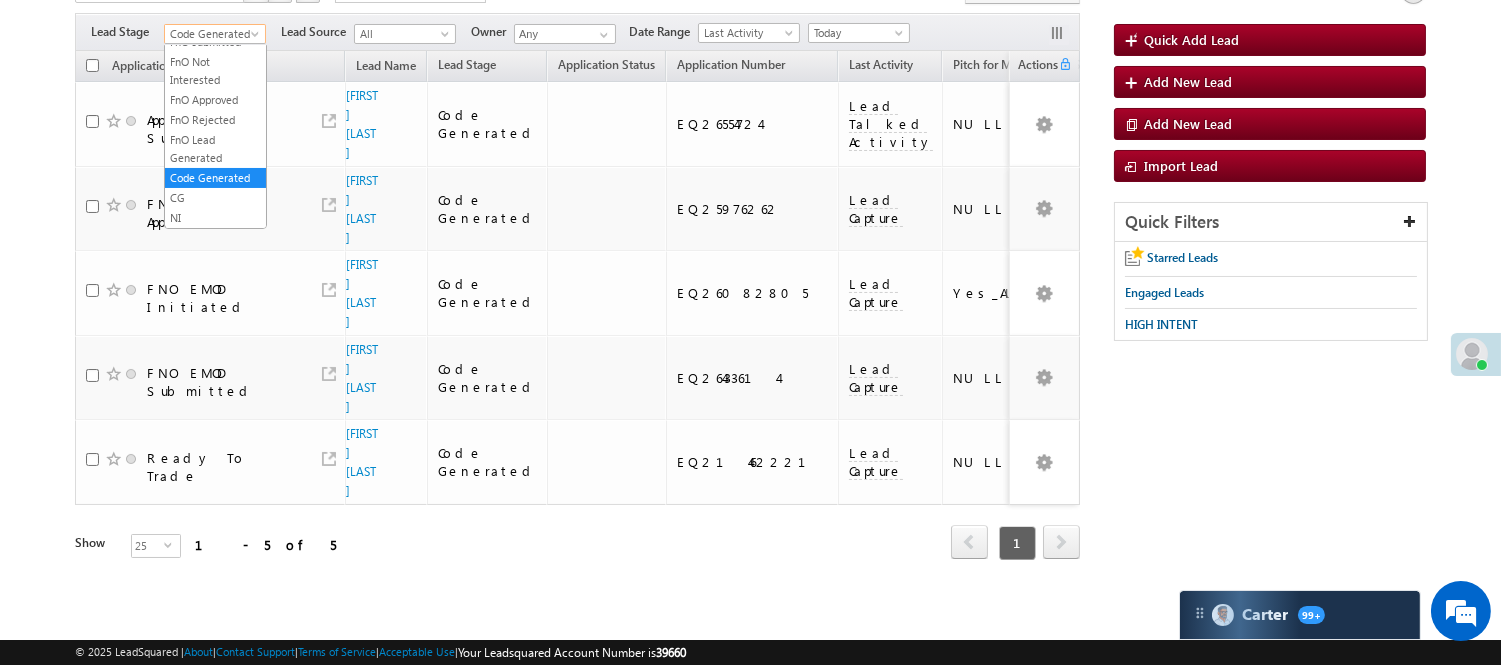 click on "Code Generated" at bounding box center [212, 34] 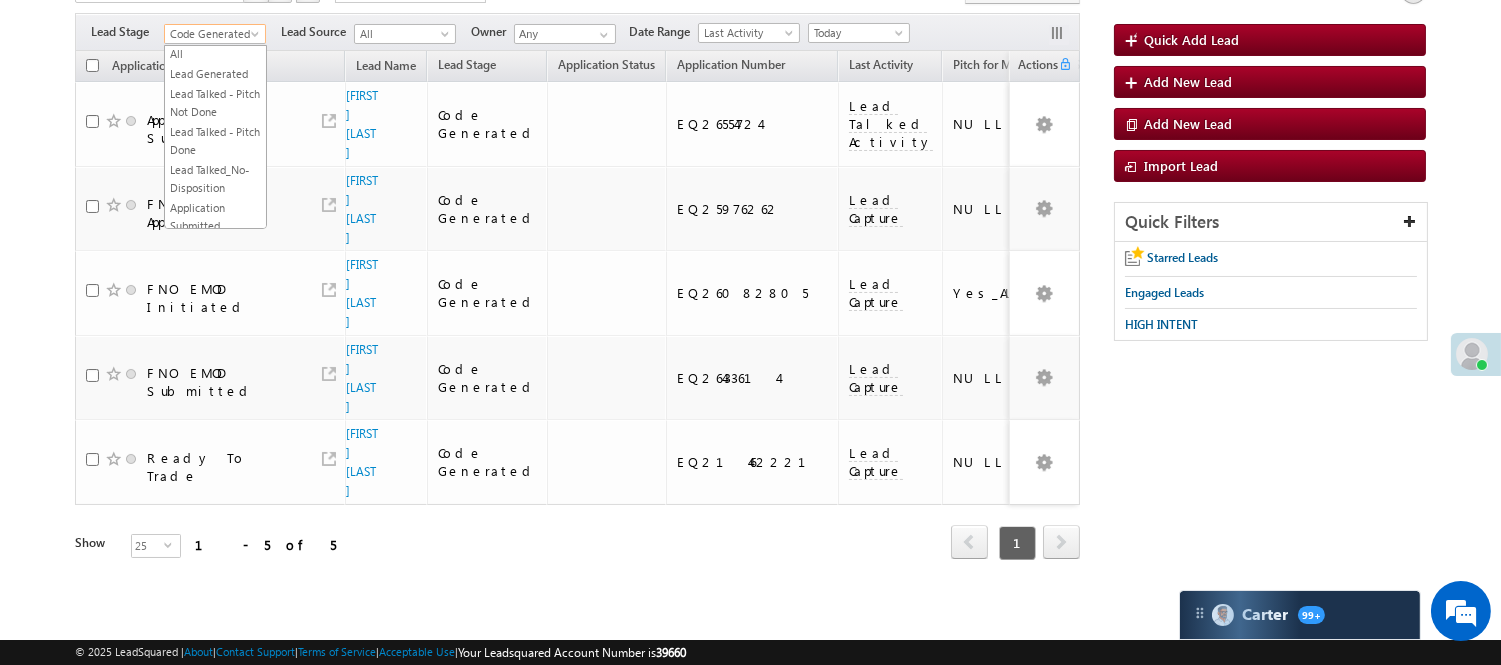scroll, scrollTop: 0, scrollLeft: 0, axis: both 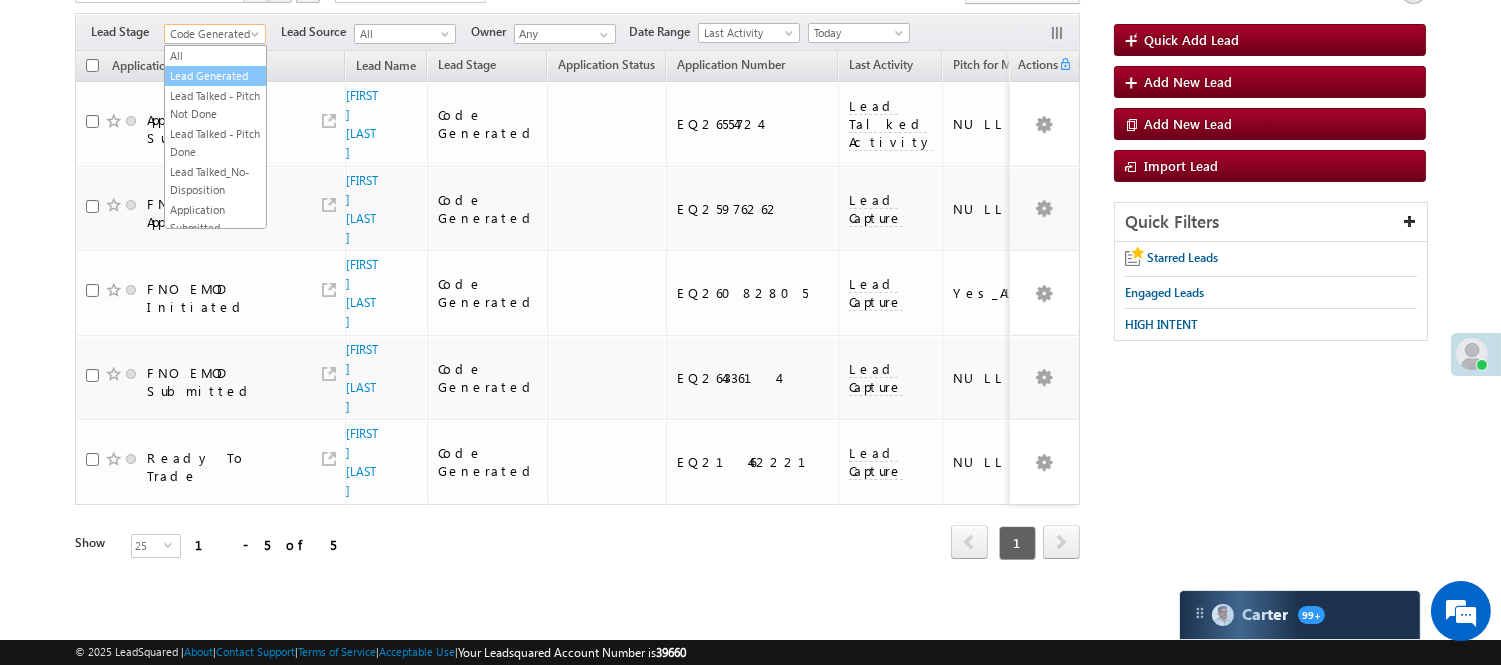 click on "Lead Generated" at bounding box center (215, 76) 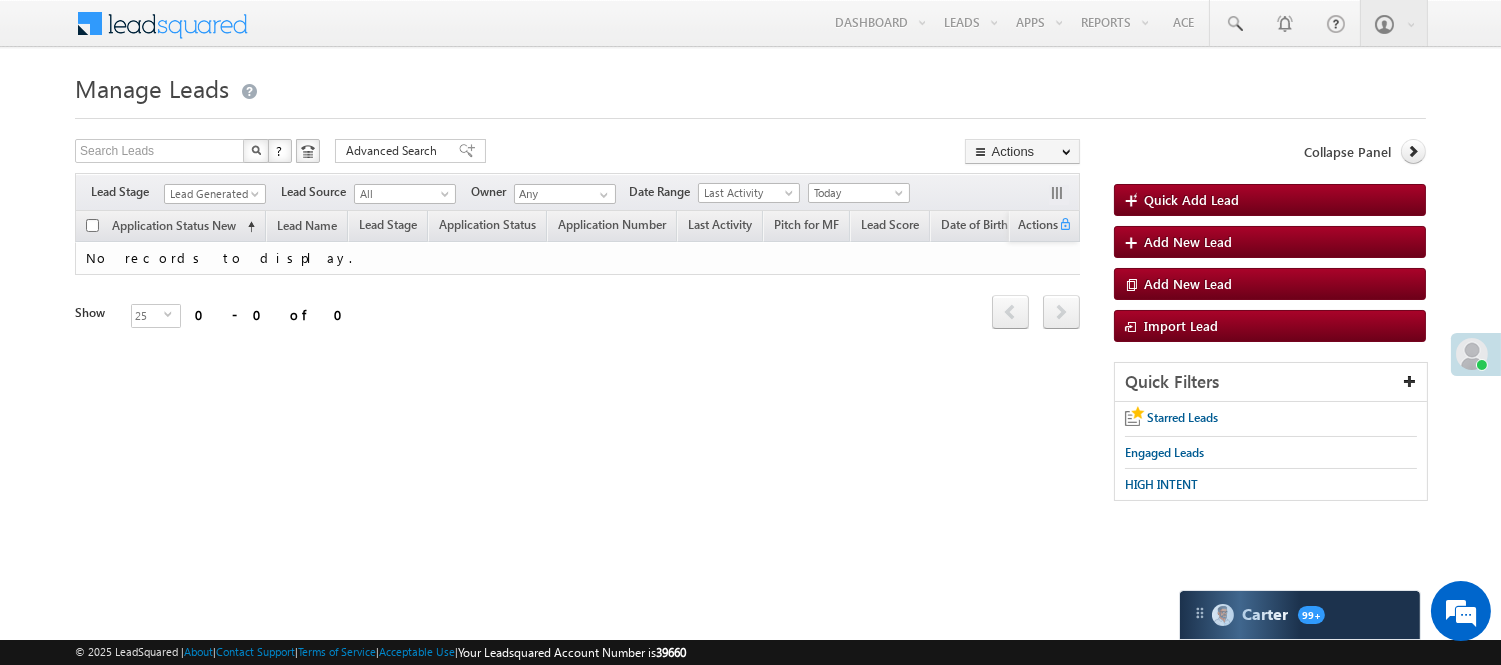 scroll, scrollTop: 0, scrollLeft: 0, axis: both 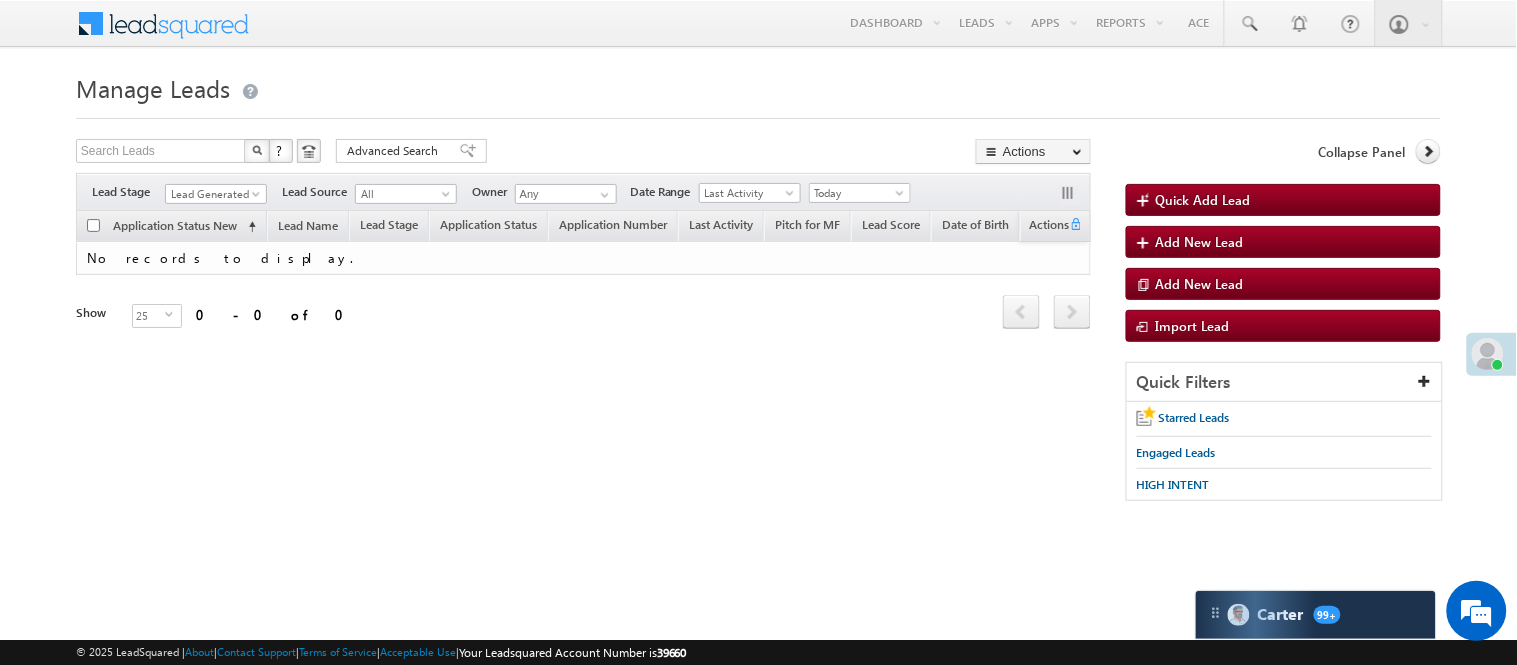 click on "Filters
Lead Stage
All Lead Generated Lead Talked - Pitch Not Done Lead Talked - Pitch Done Lead Talked_No-Disposition Application Submitted Payment Done Application Resubmitted Under Objection Lead Called Lead Talked Not Interested FnO Lead Called FnO Lead Talked FnO submitted FnO Not Interested FnO Approved FnO Rejected FnO Lead Generated Code Generated CG NI Lead Generated
Lead Source
All All
Owner Any Any" at bounding box center (583, 192) 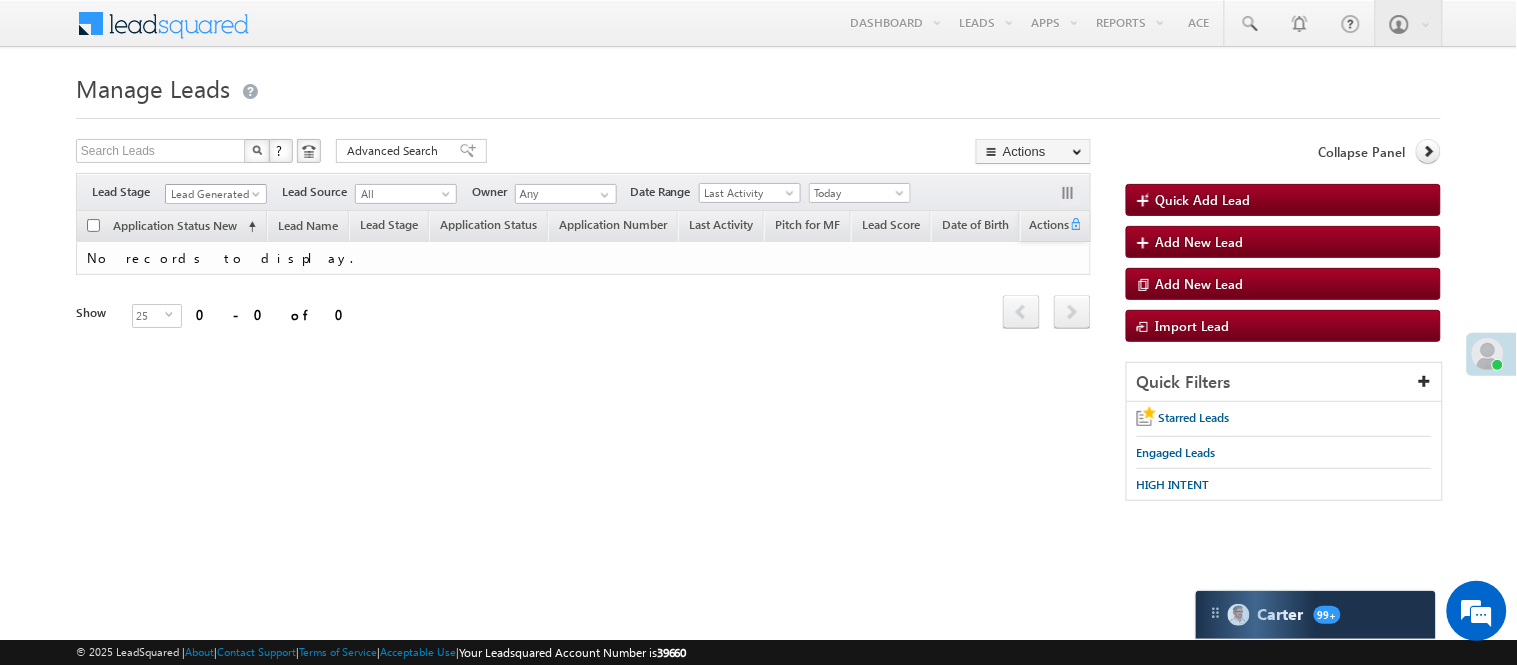 click on "Lead Generated" at bounding box center (213, 194) 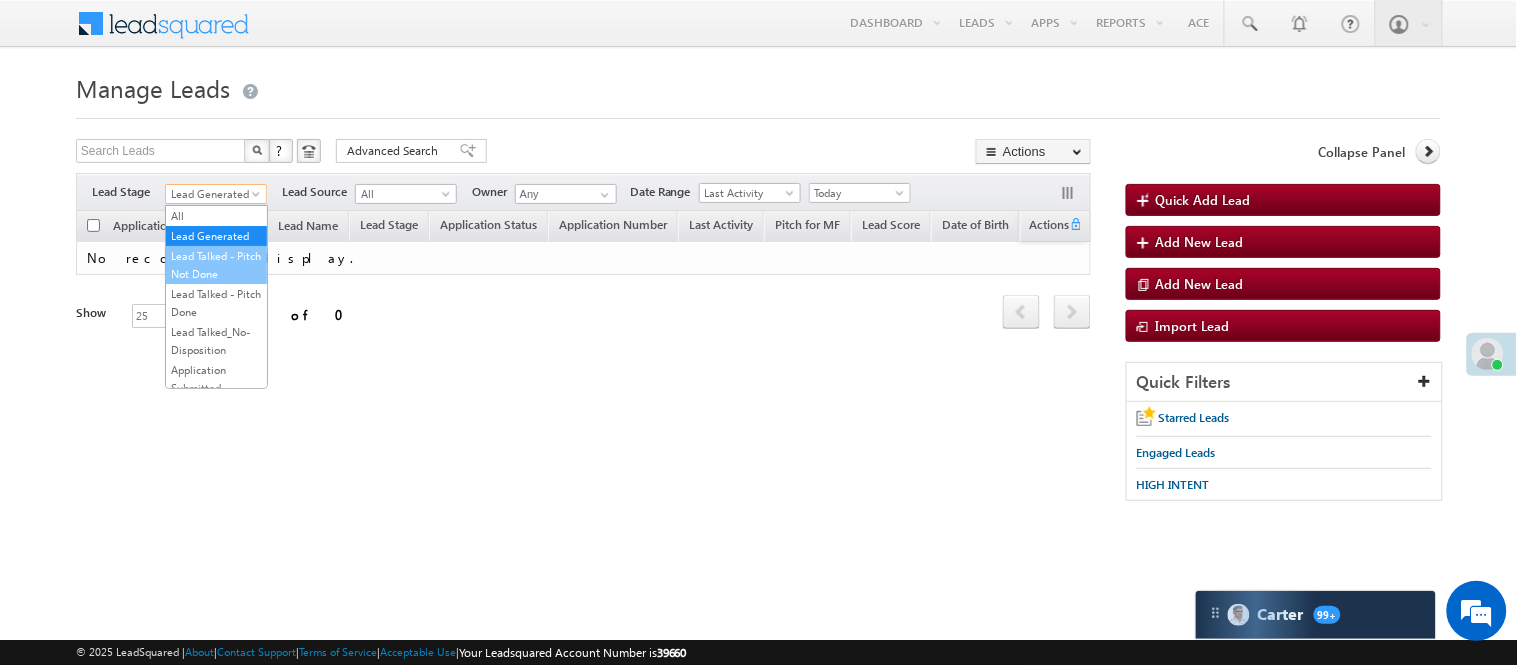 click on "Lead Talked - Pitch Not Done" at bounding box center [216, 265] 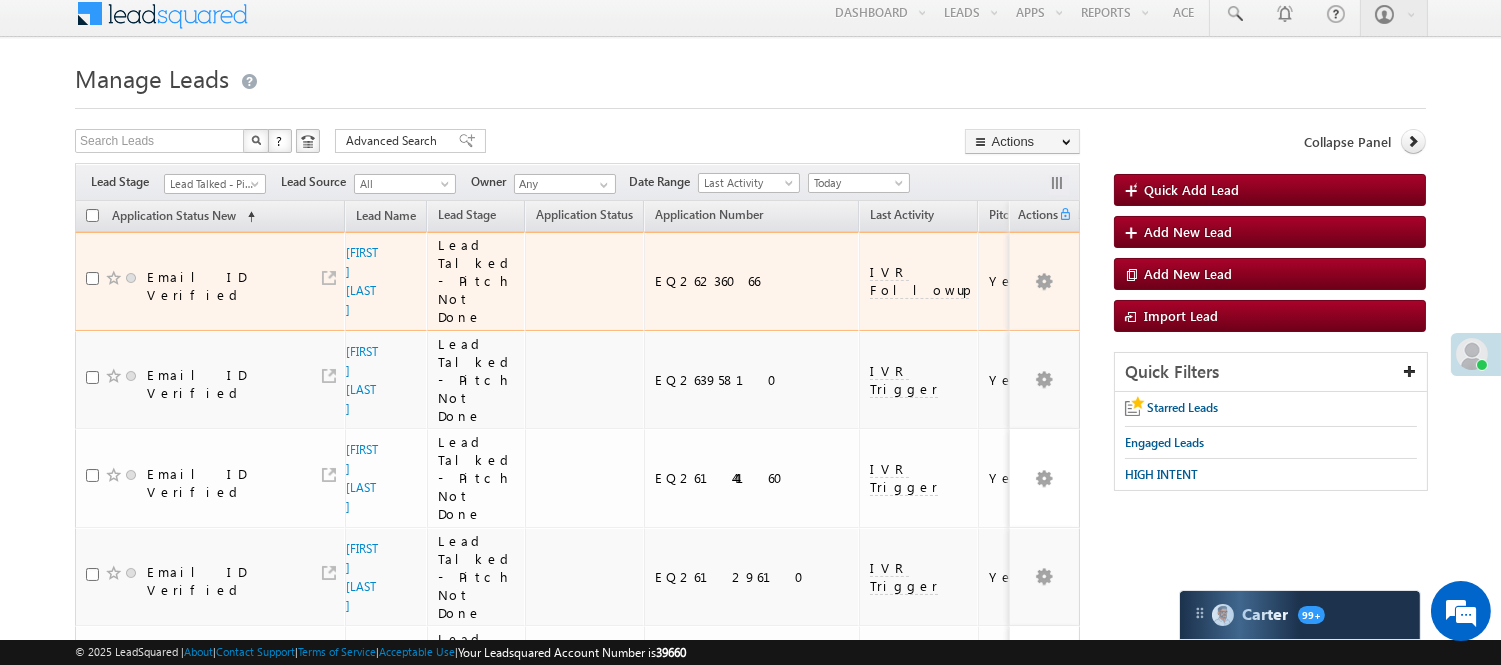 scroll, scrollTop: 0, scrollLeft: 0, axis: both 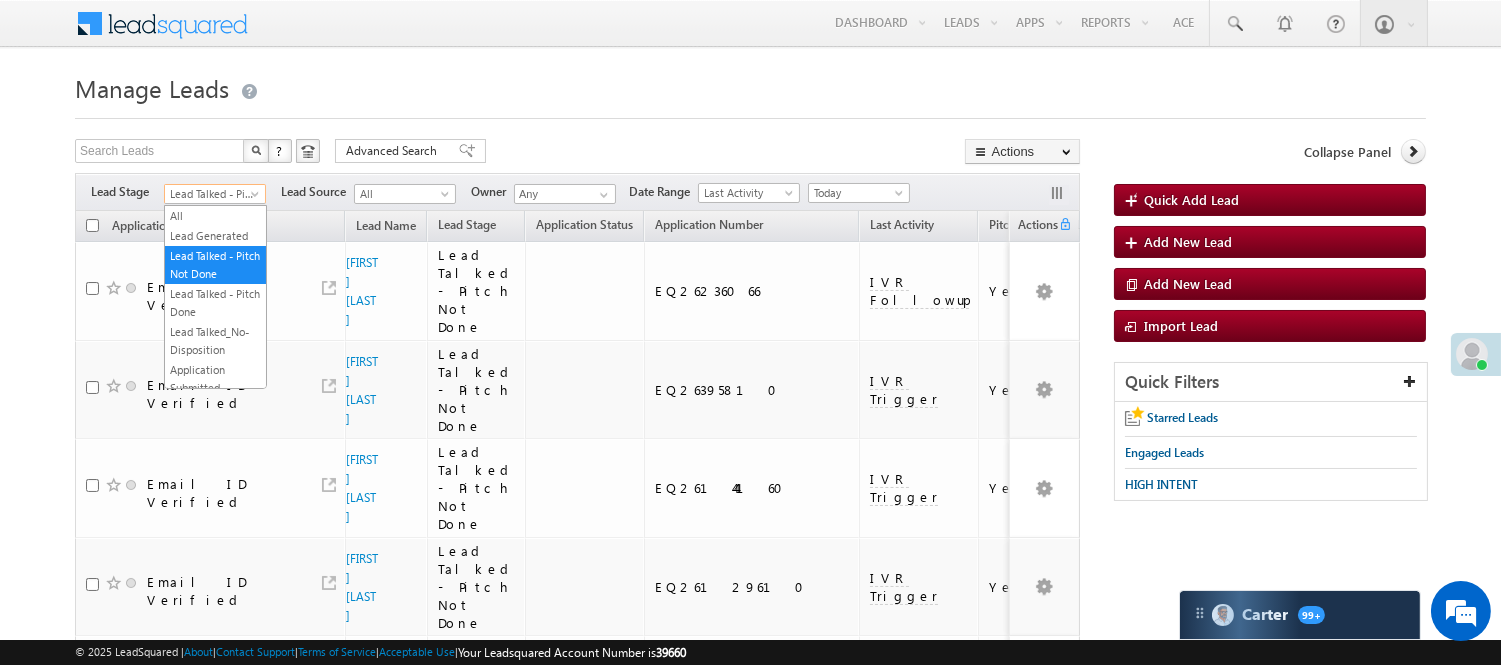 click on "Lead Talked - Pitch Not Done" at bounding box center (212, 194) 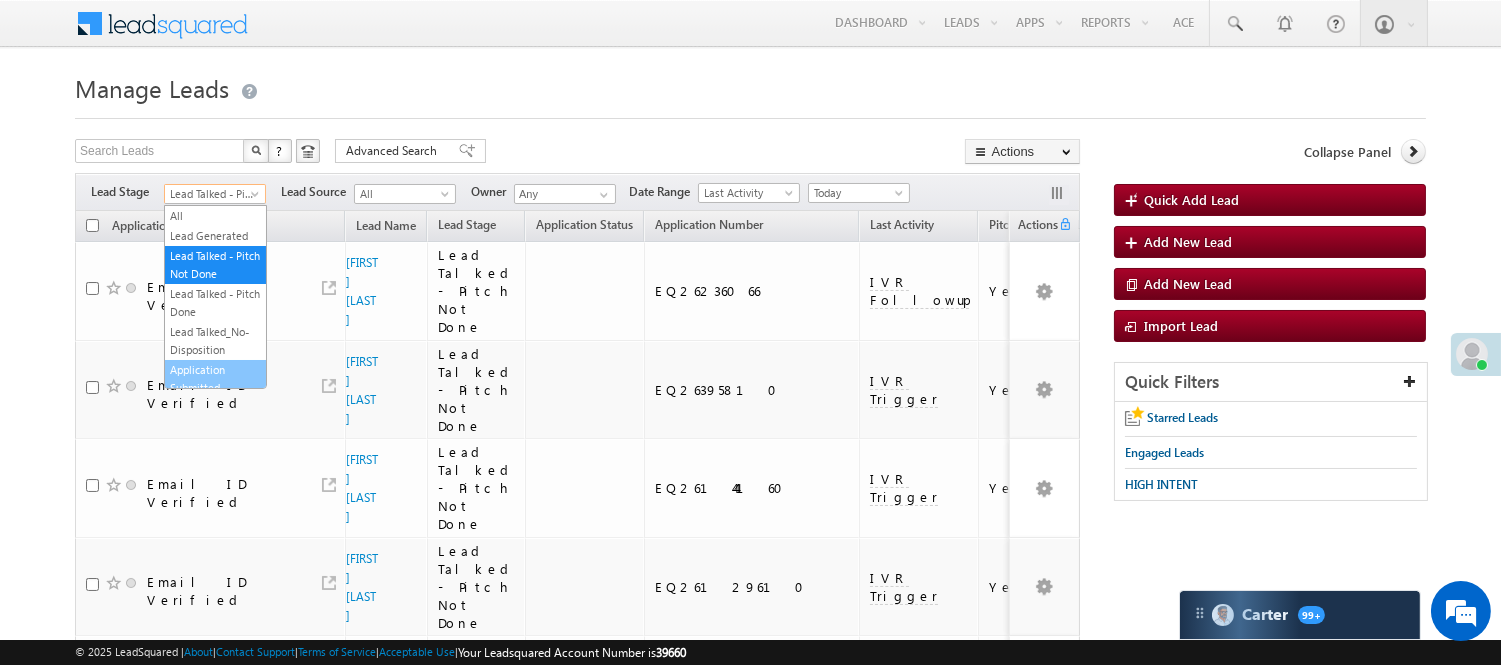 scroll, scrollTop: 333, scrollLeft: 0, axis: vertical 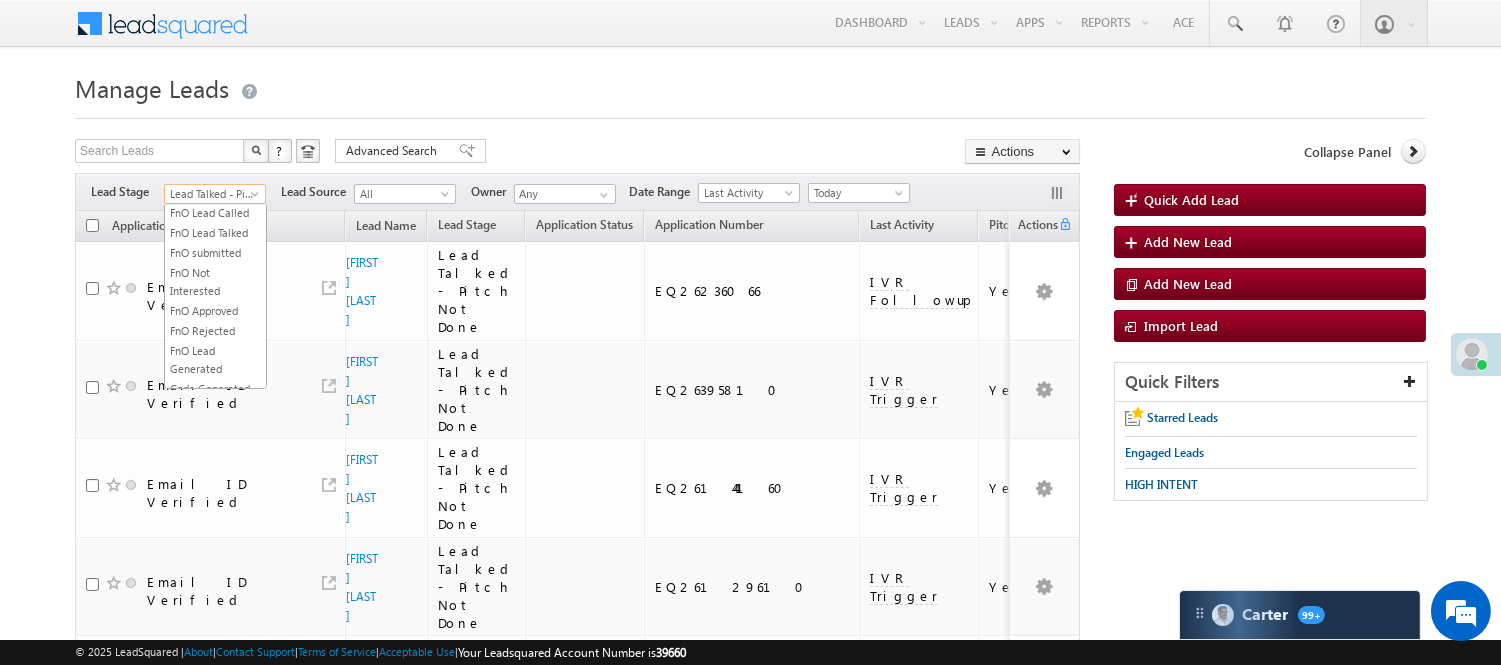 click on "Lead Called" at bounding box center (215, 153) 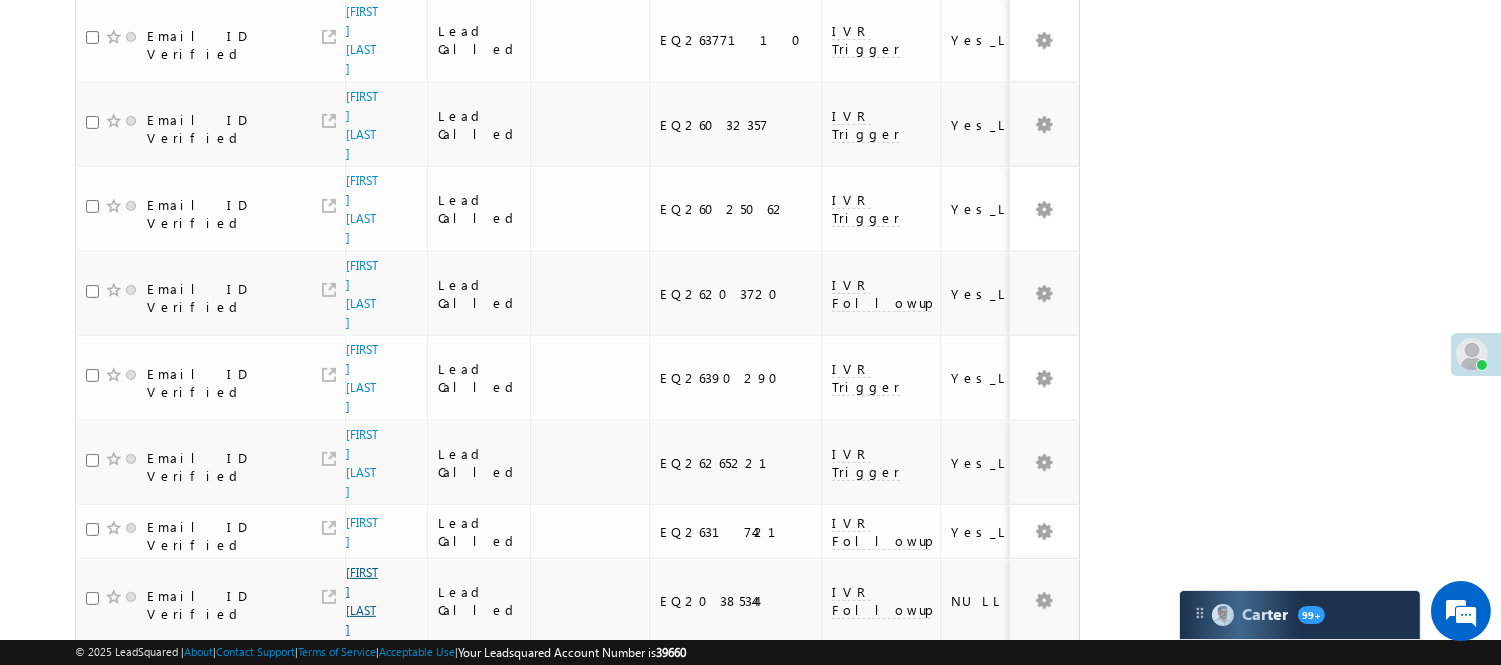 scroll, scrollTop: 1421, scrollLeft: 0, axis: vertical 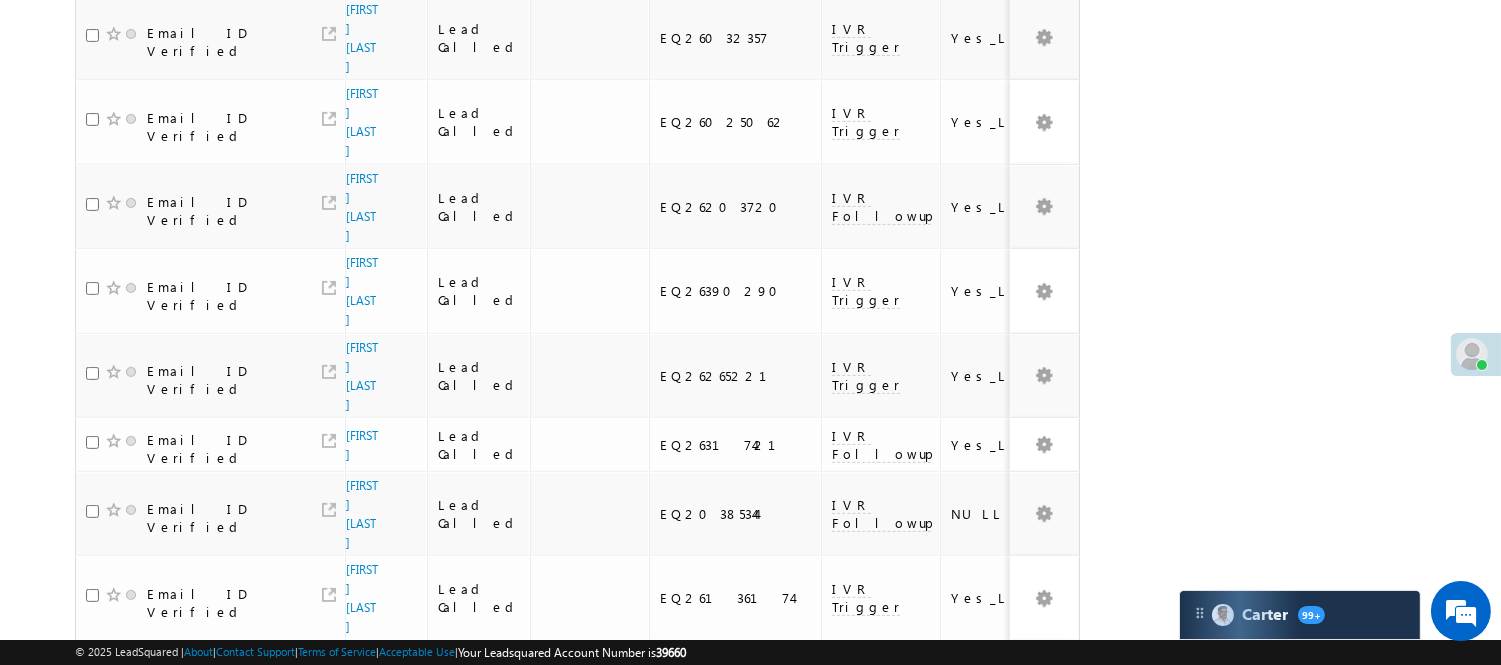 click on "2" at bounding box center [1018, 817] 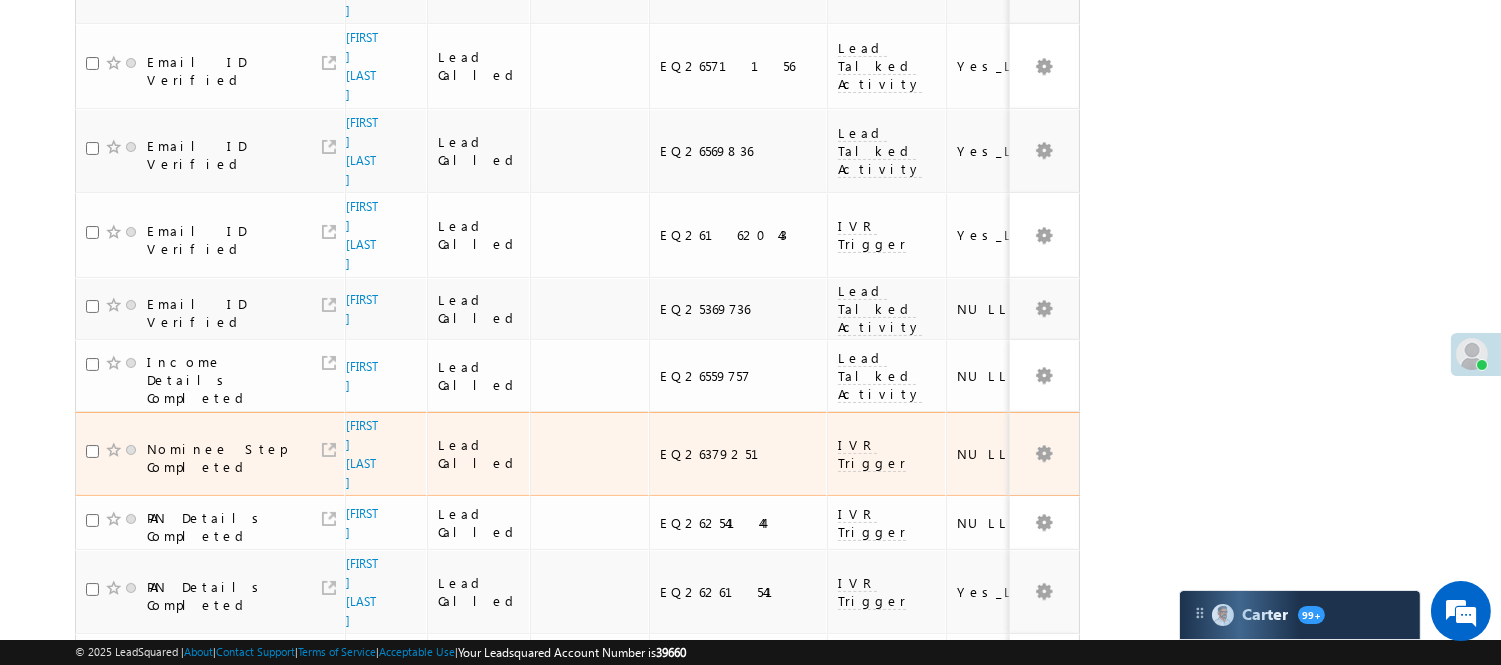 scroll, scrollTop: 517, scrollLeft: 0, axis: vertical 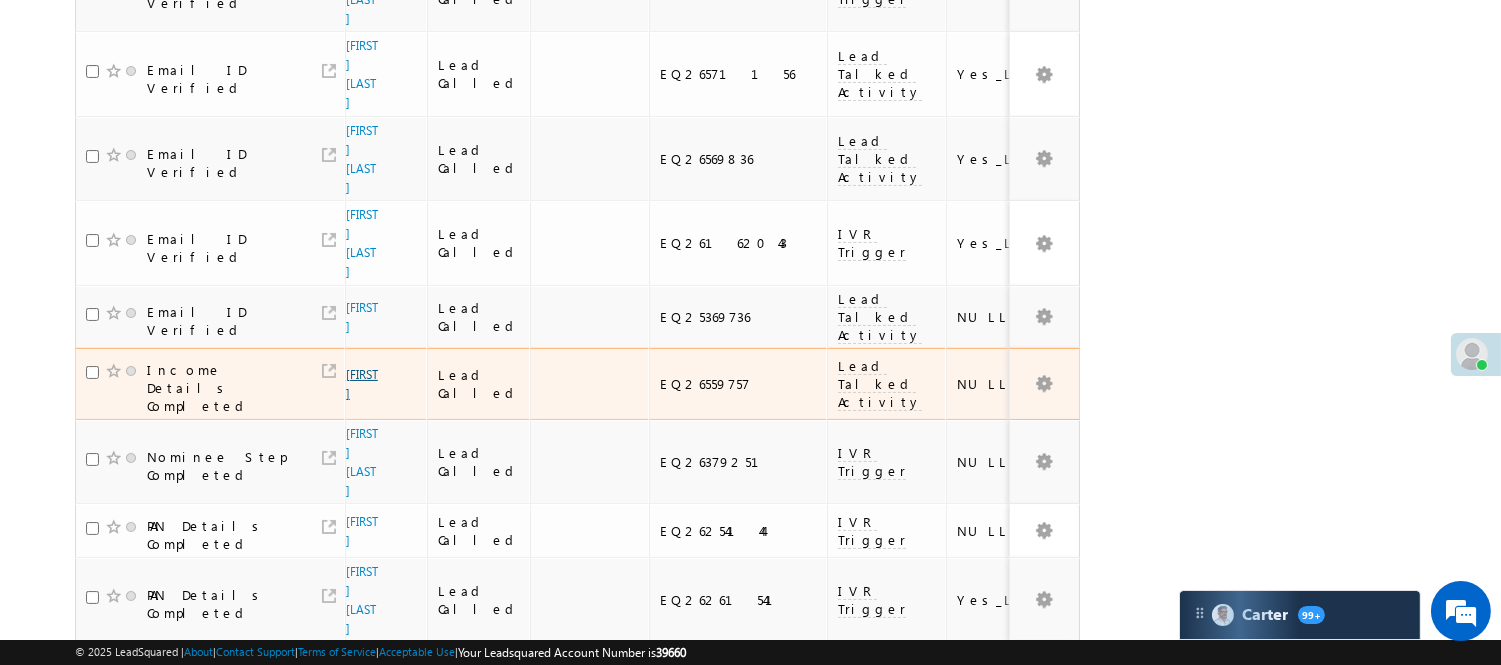 click on "[FIRST]" at bounding box center (362, 384) 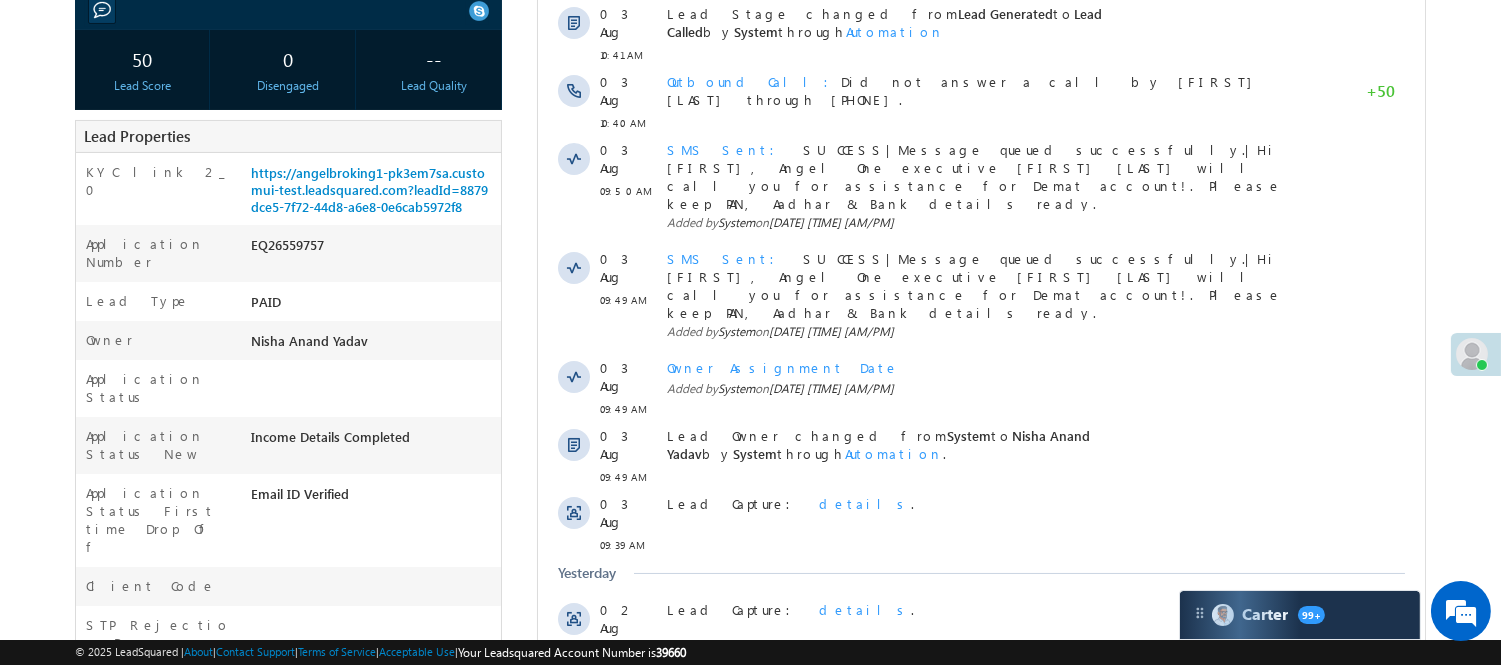 scroll, scrollTop: 0, scrollLeft: 0, axis: both 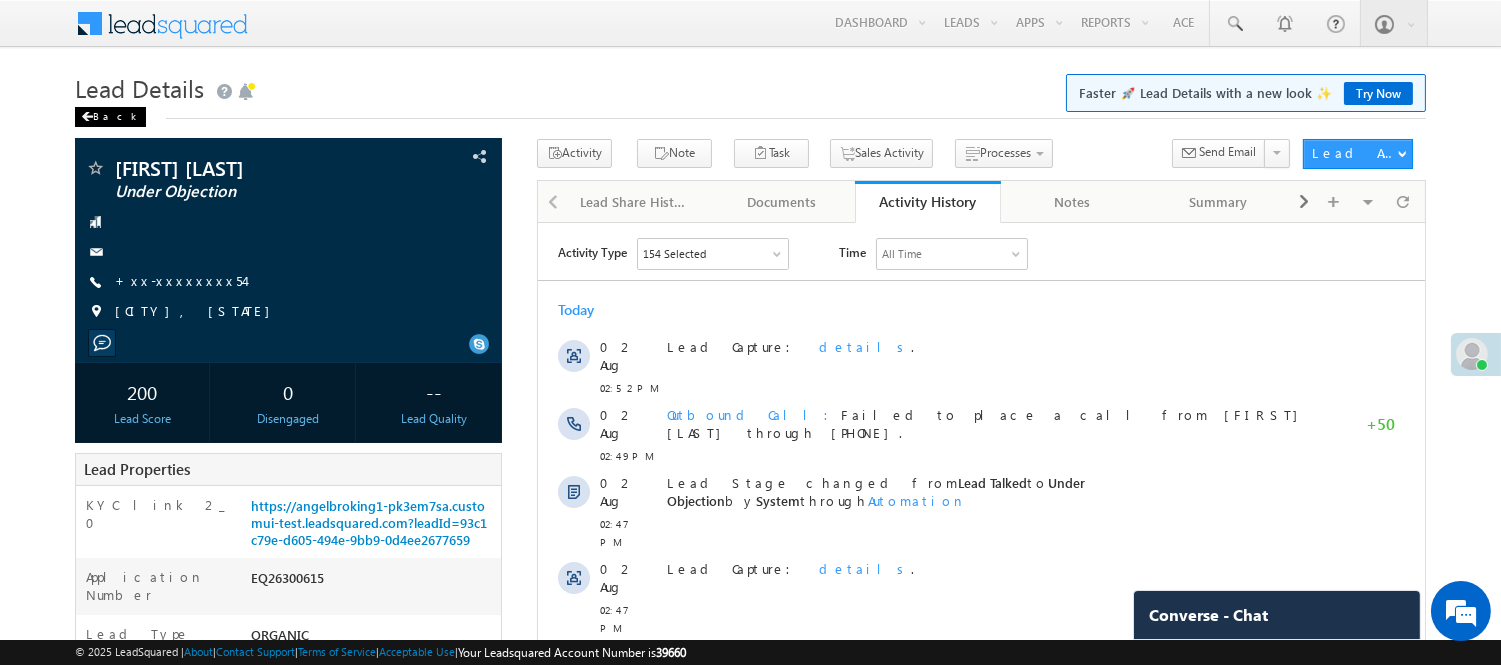 click on "Back" at bounding box center [110, 117] 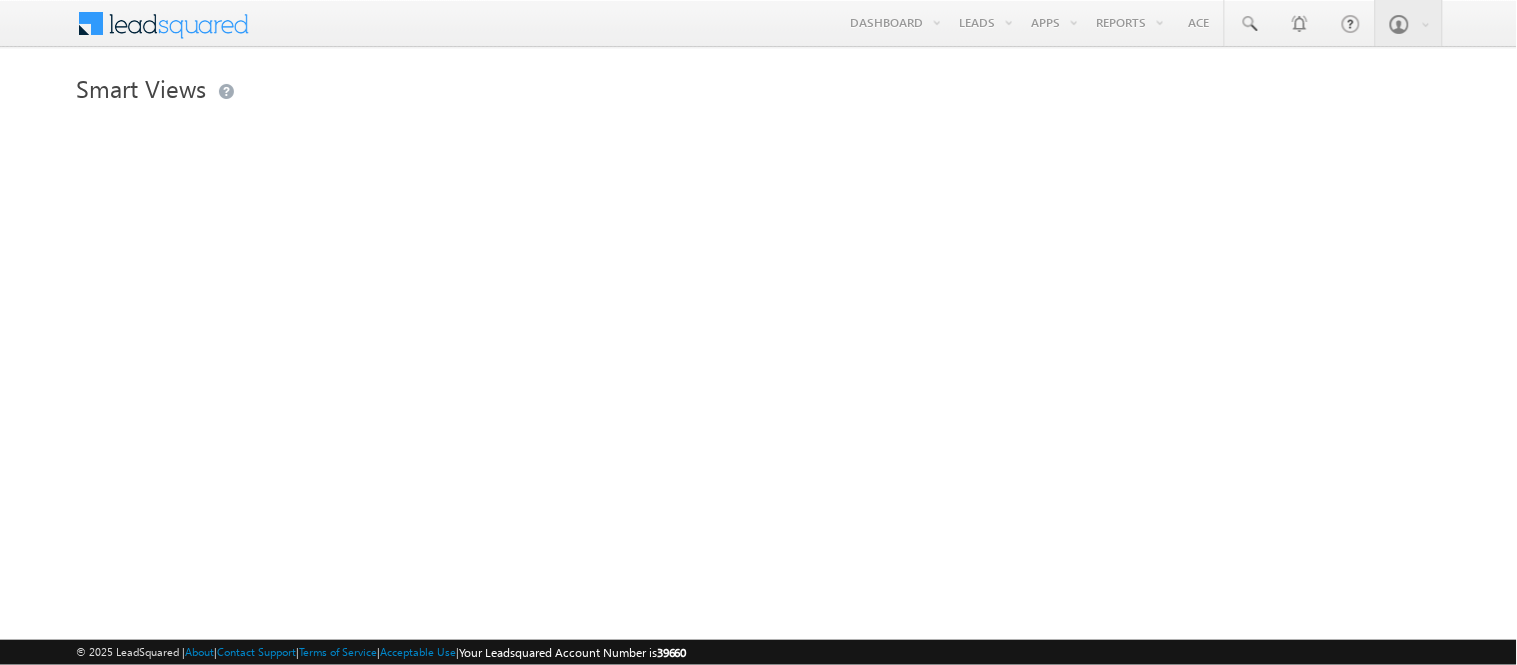 scroll, scrollTop: 0, scrollLeft: 0, axis: both 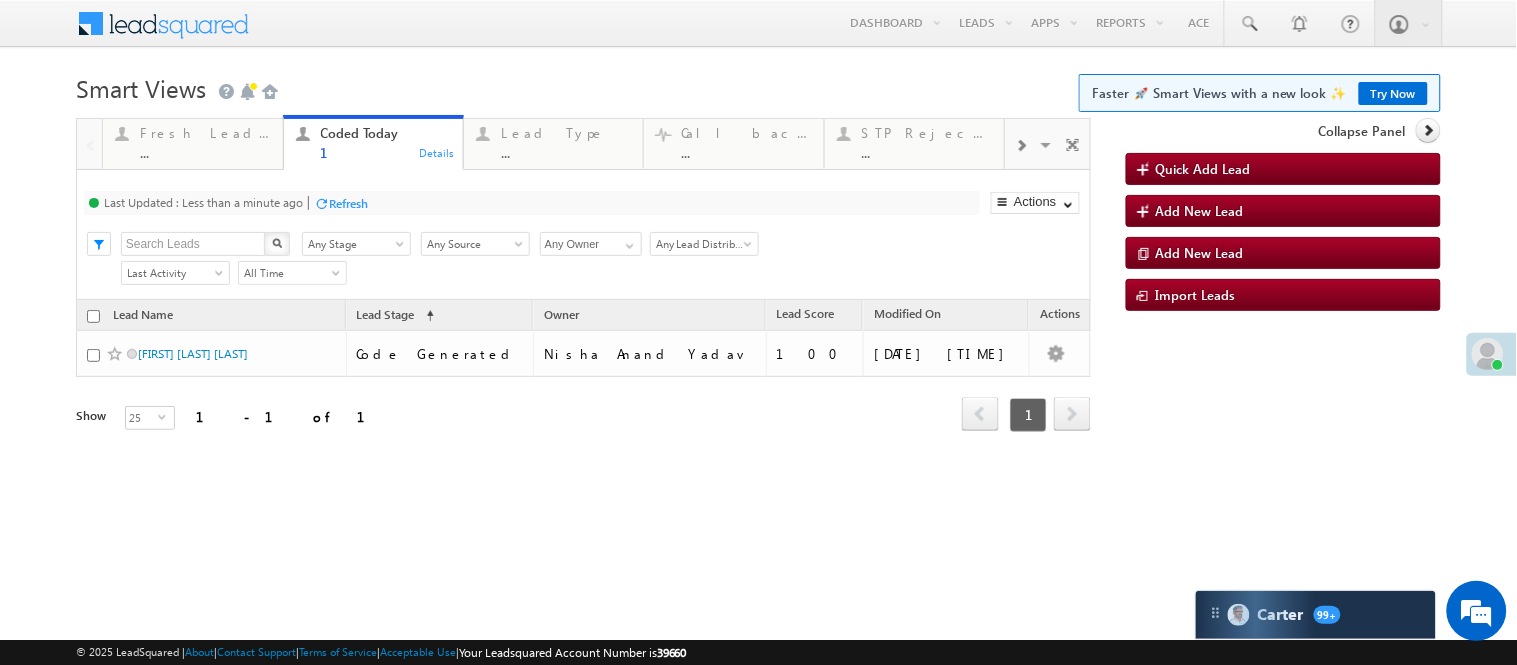 click at bounding box center (1021, 146) 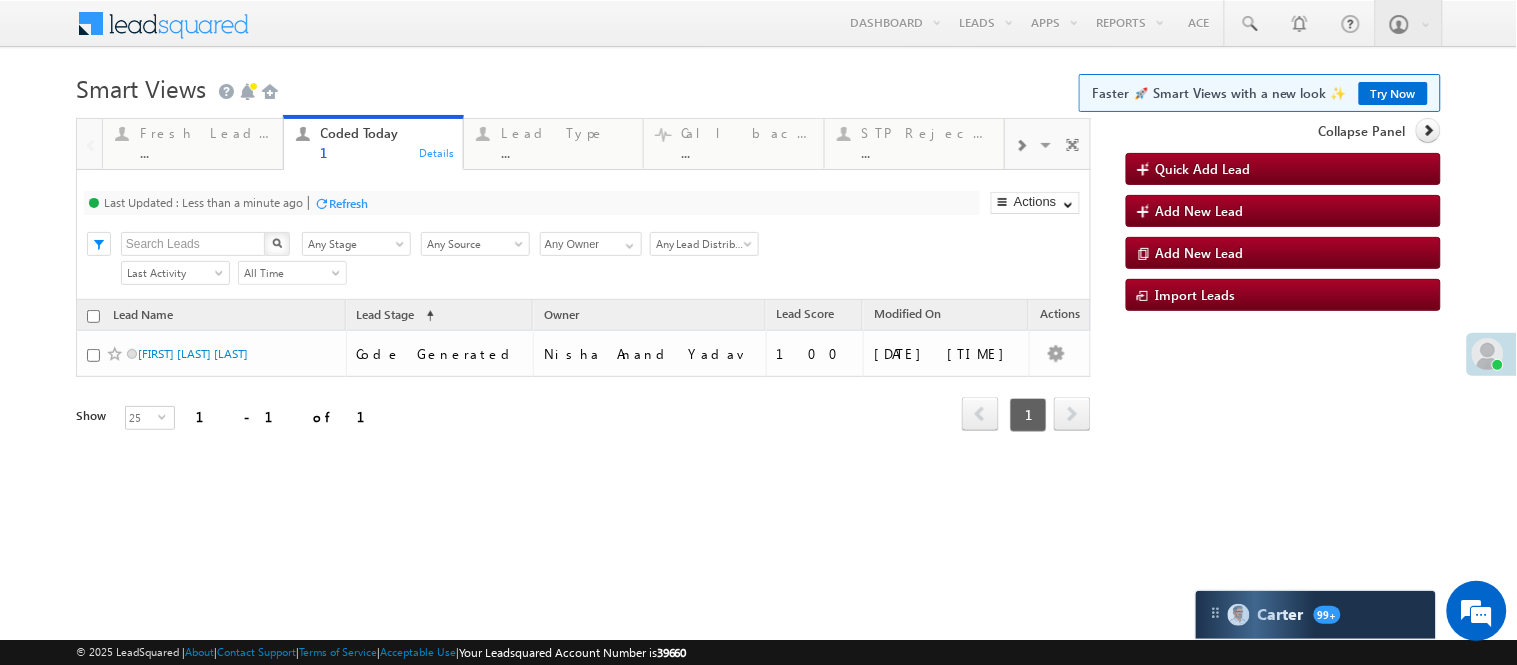 click at bounding box center [1021, 146] 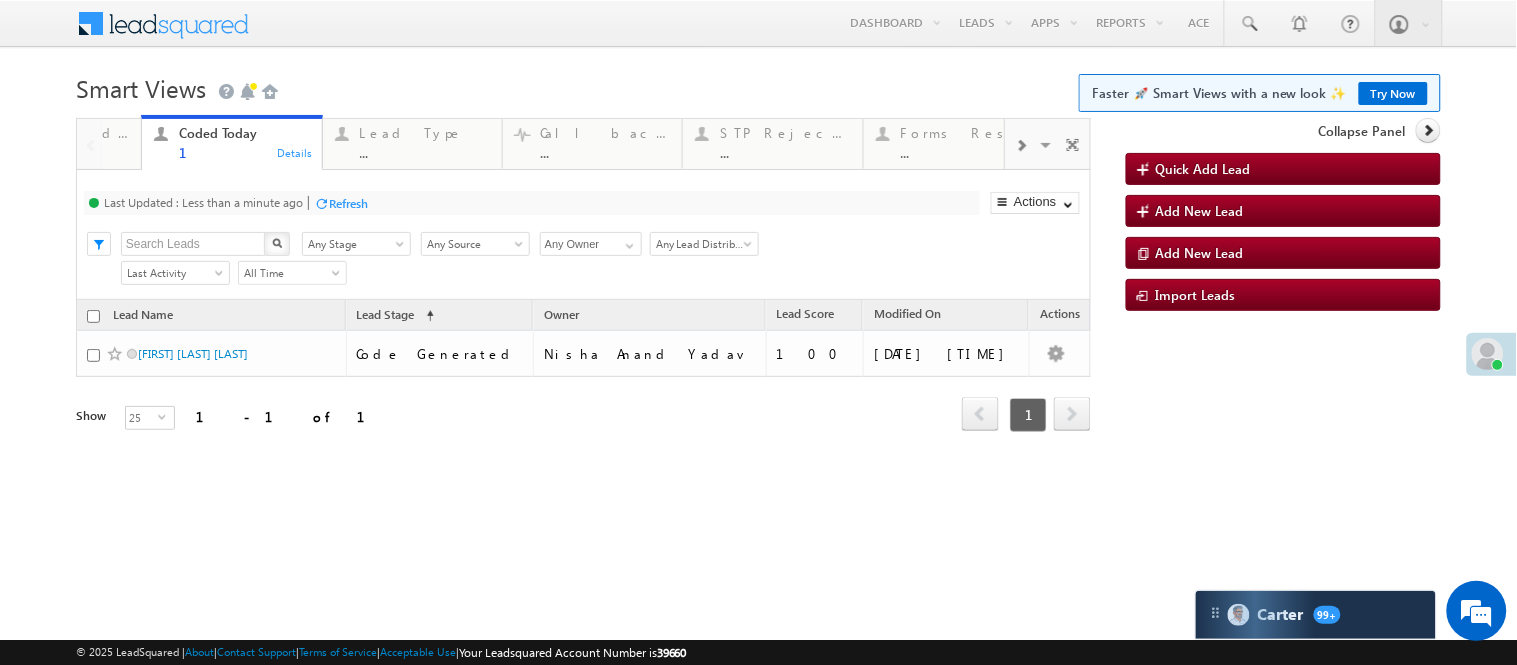 click at bounding box center [1021, 146] 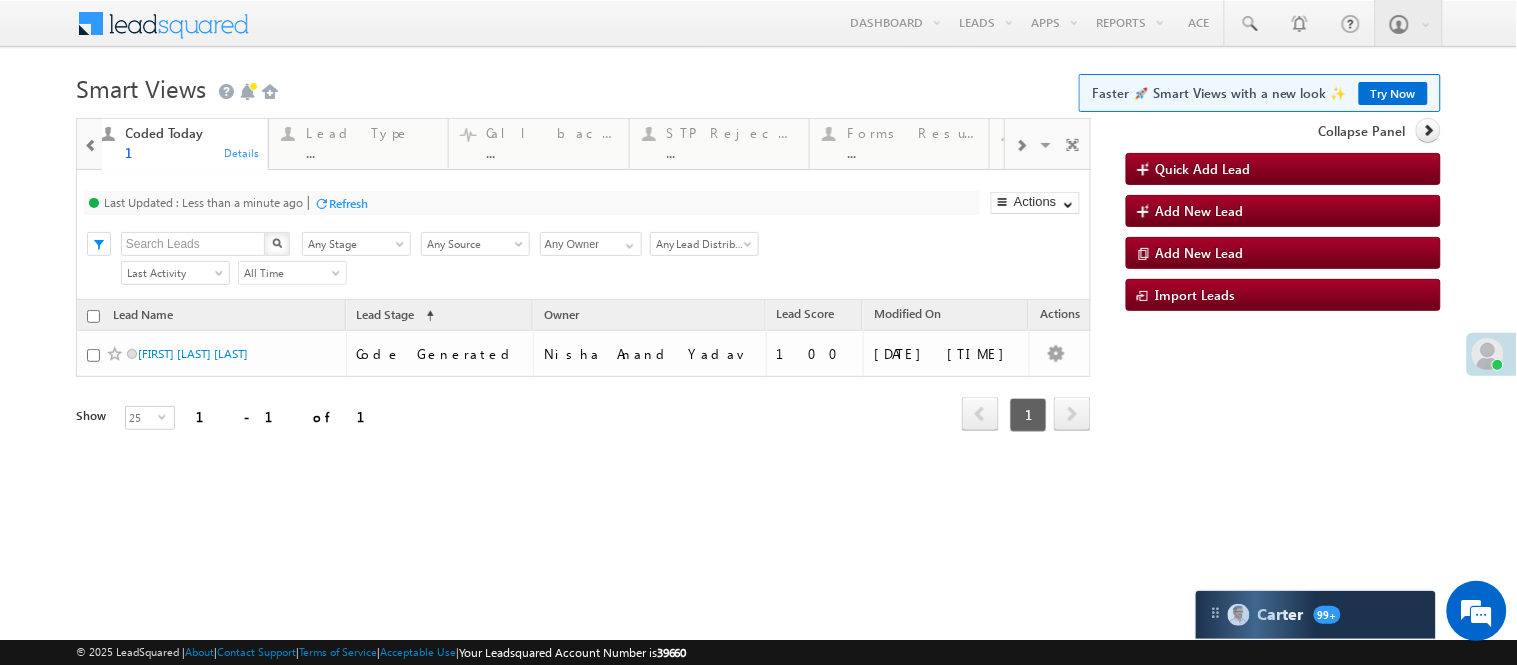 click at bounding box center [1021, 146] 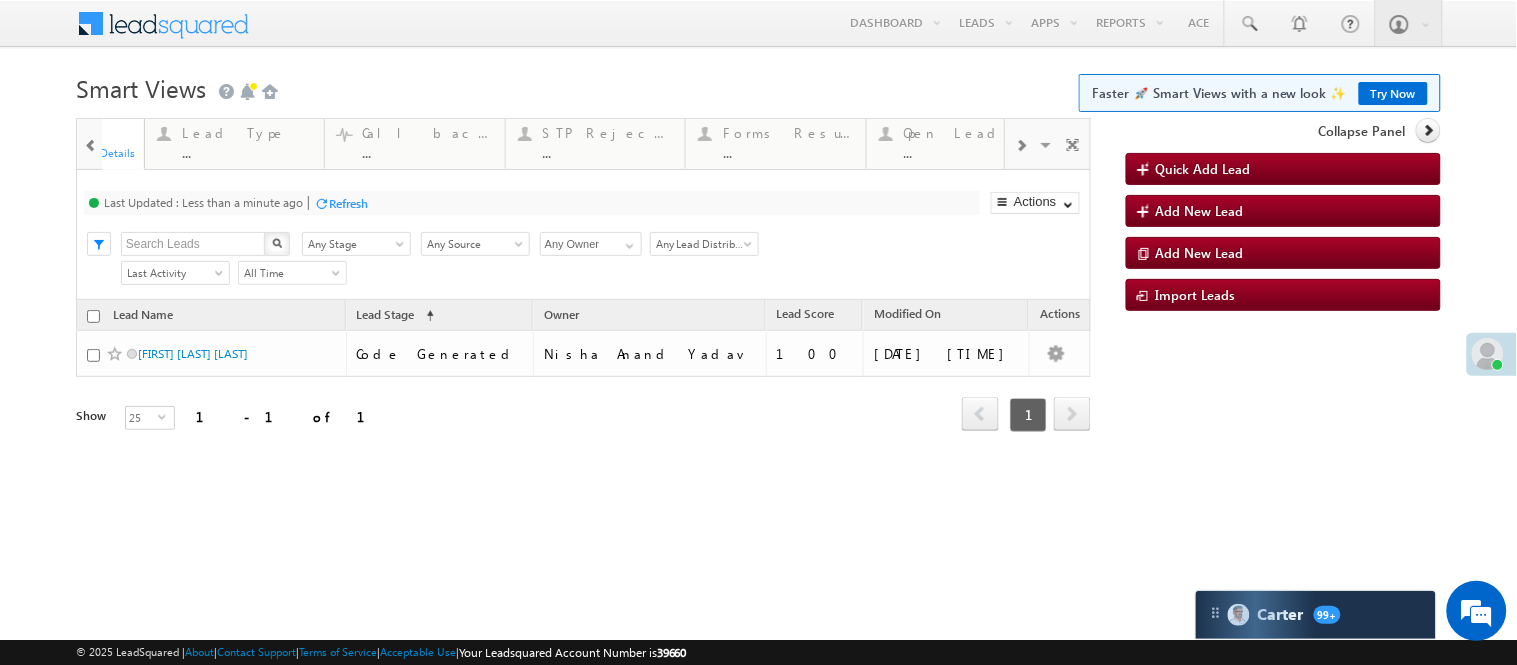click at bounding box center (1021, 146) 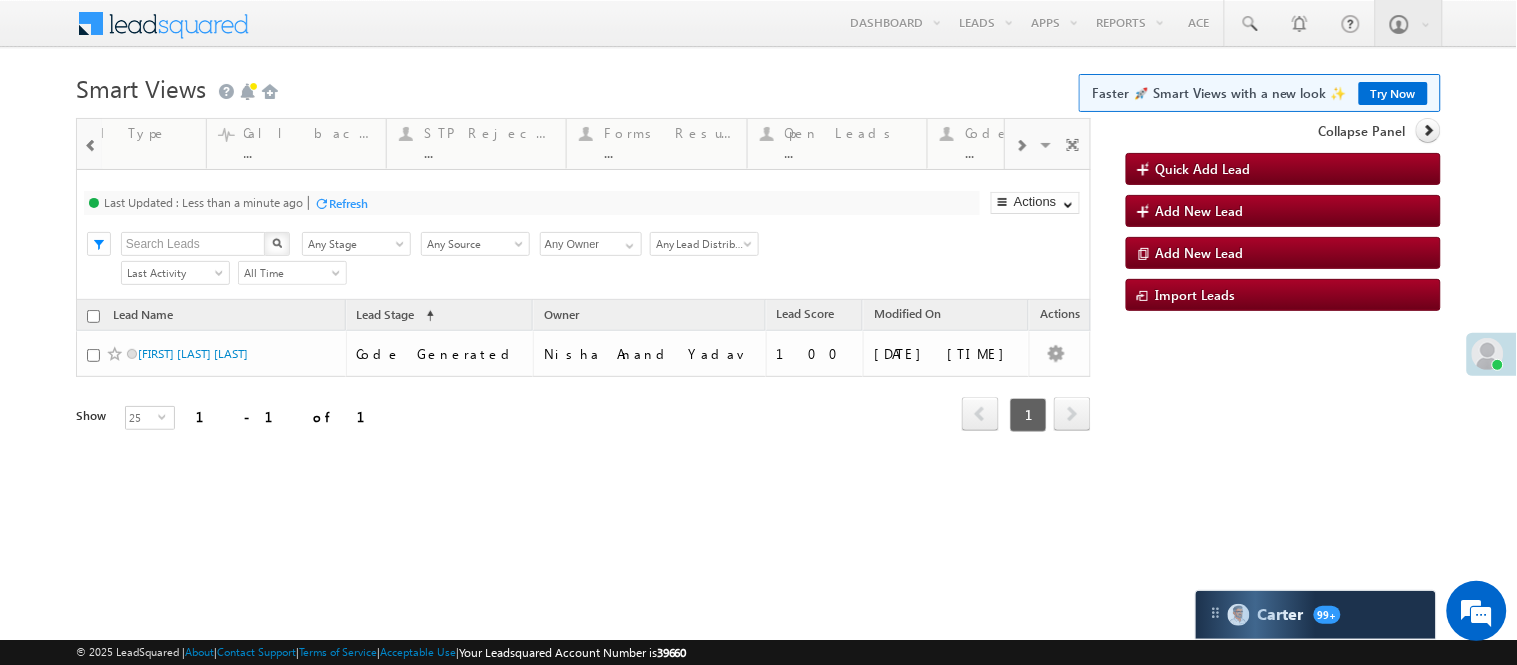 click at bounding box center [1021, 146] 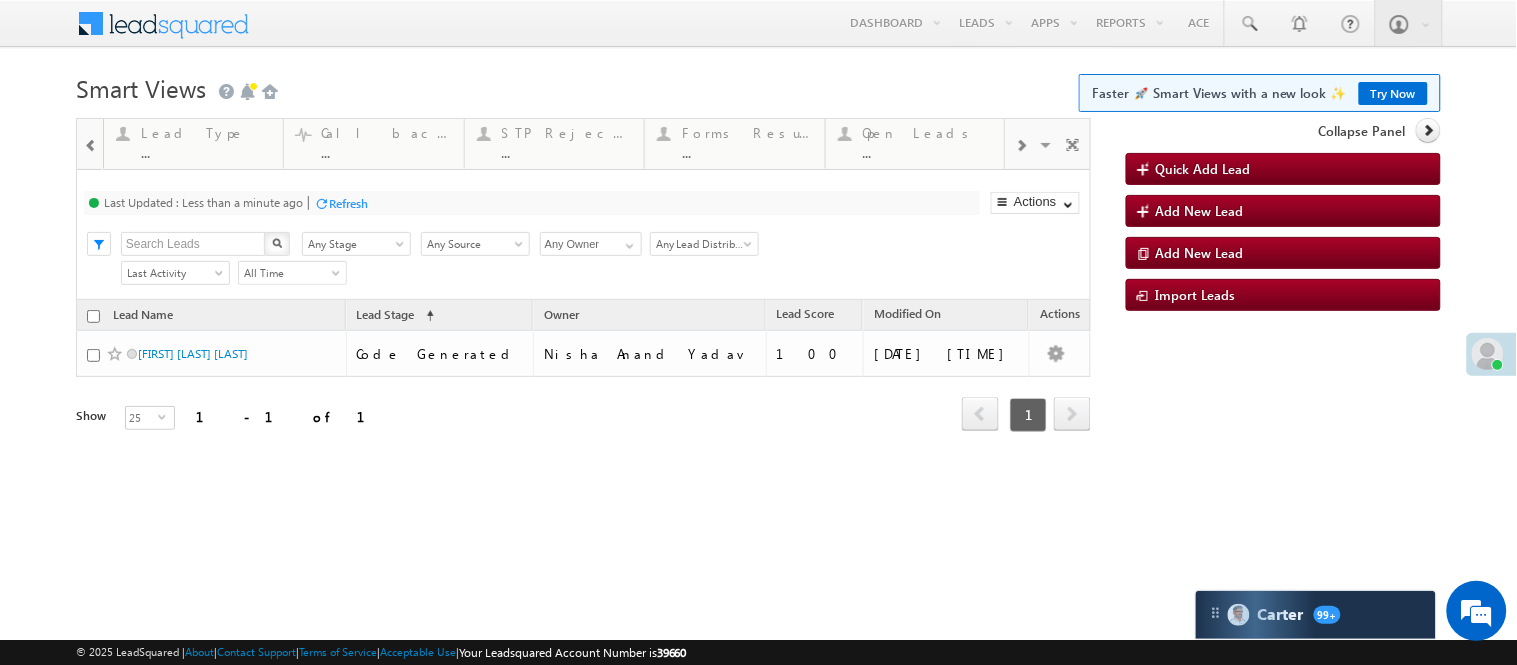 click at bounding box center (1021, 146) 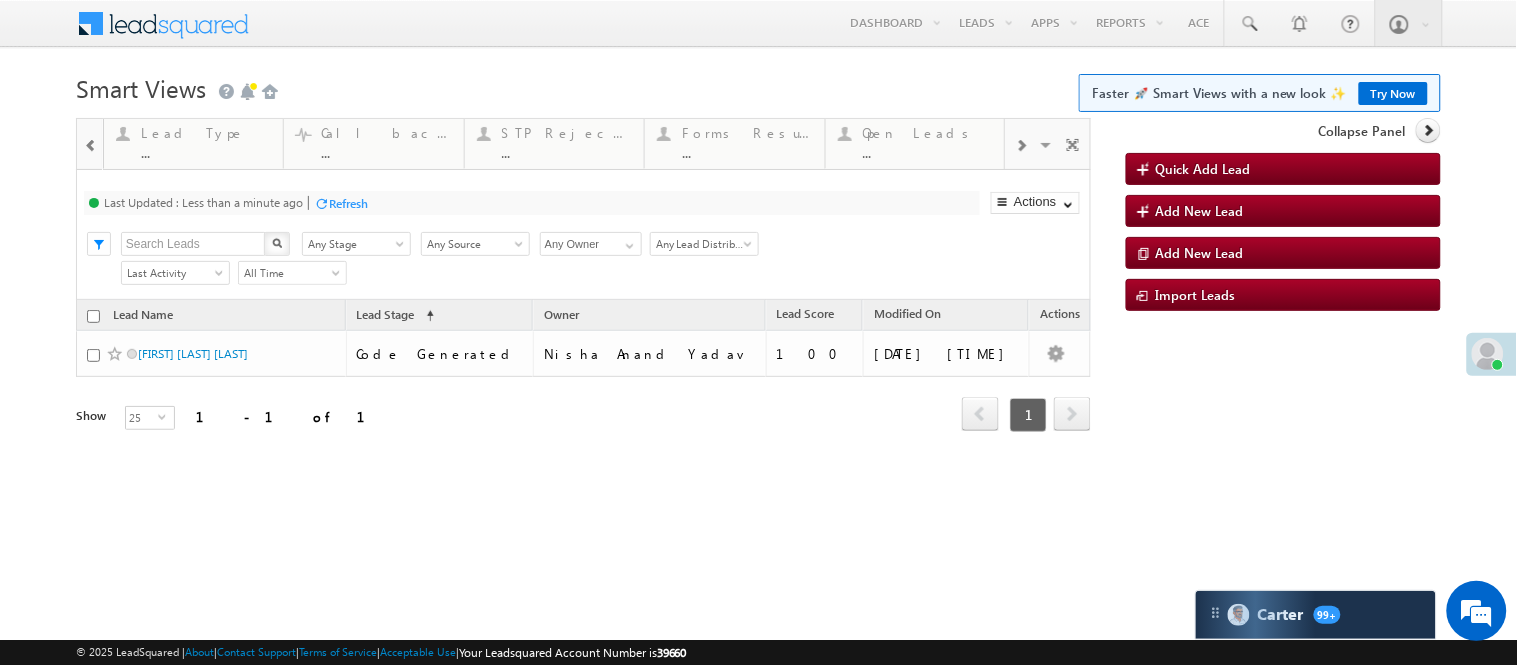 click at bounding box center (1021, 146) 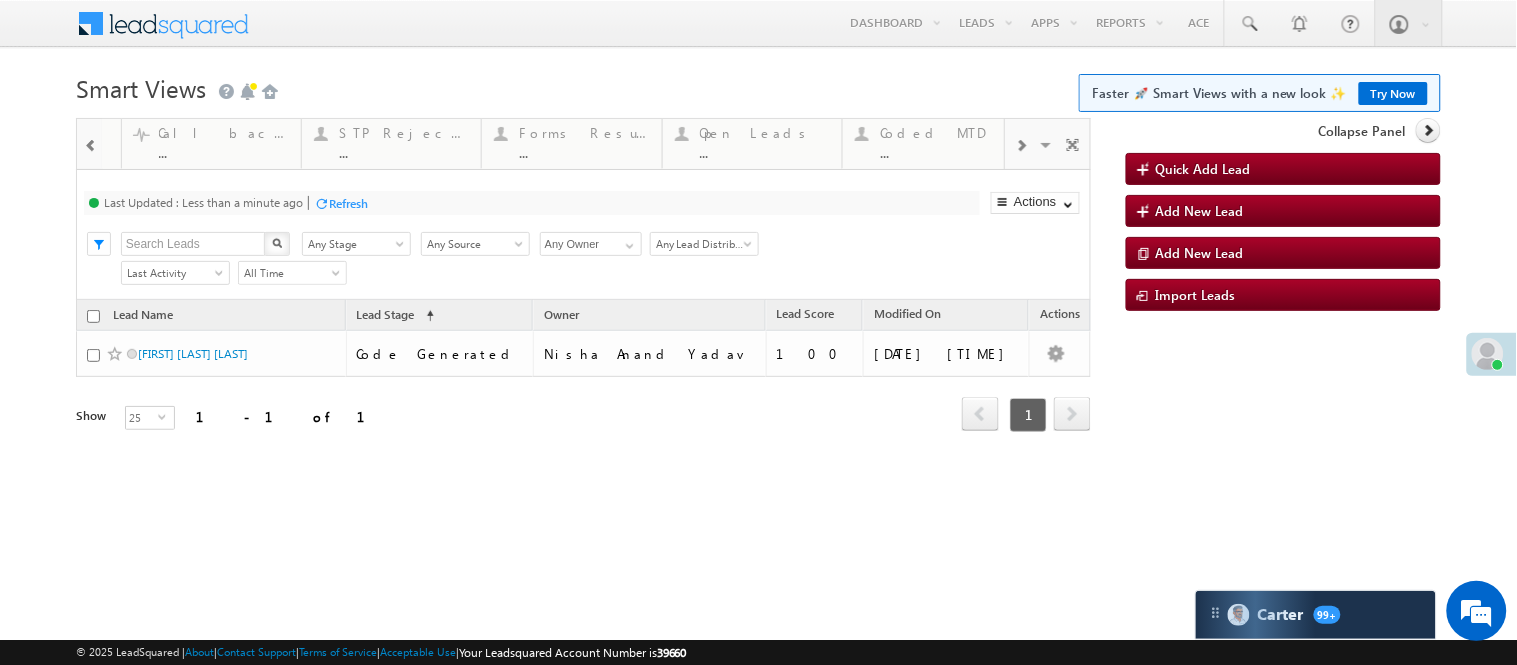 click at bounding box center (1021, 146) 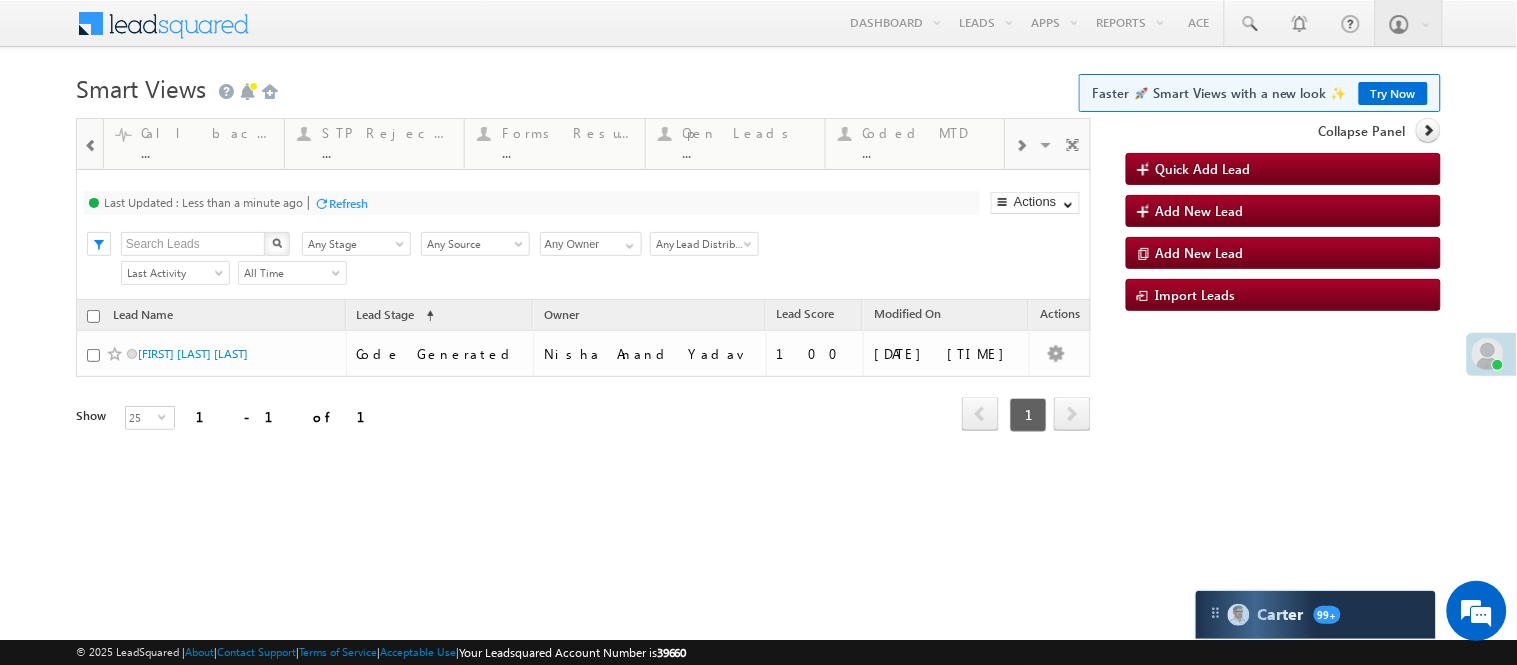 click at bounding box center [1021, 146] 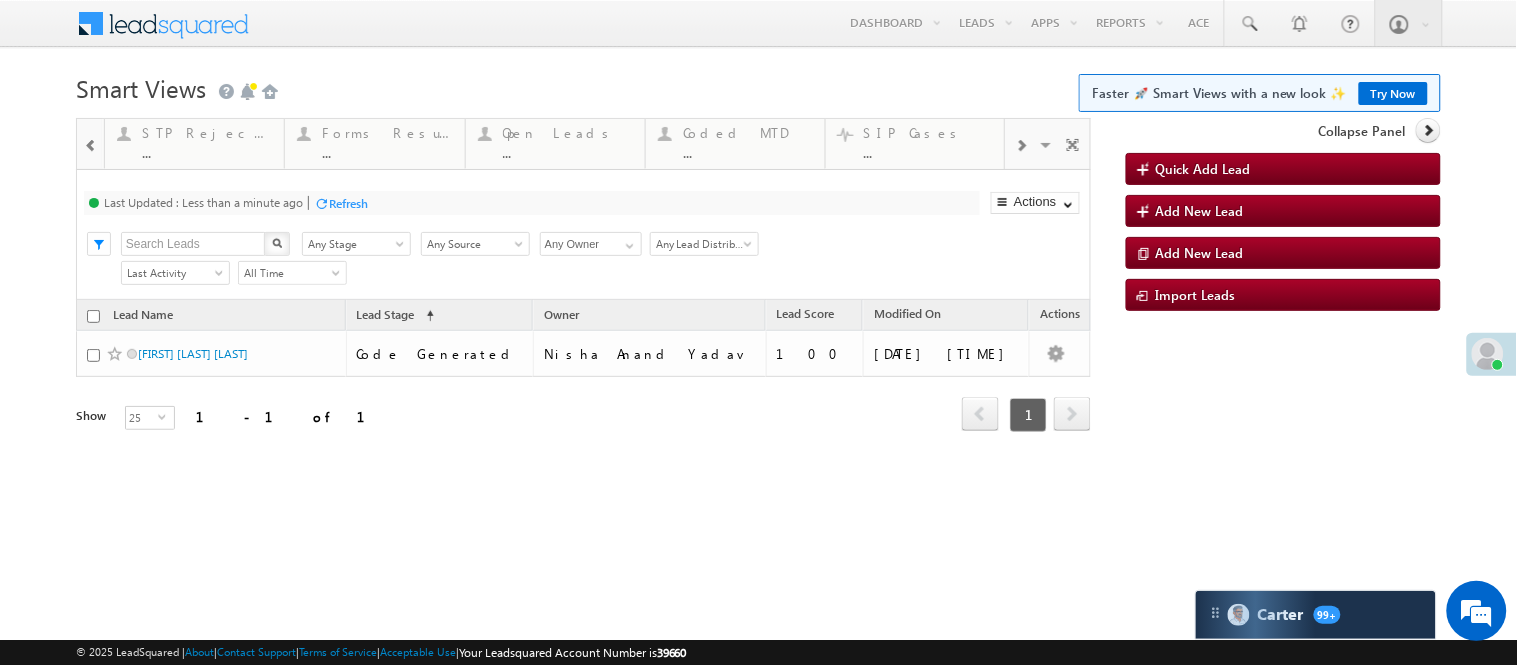 click at bounding box center [1021, 146] 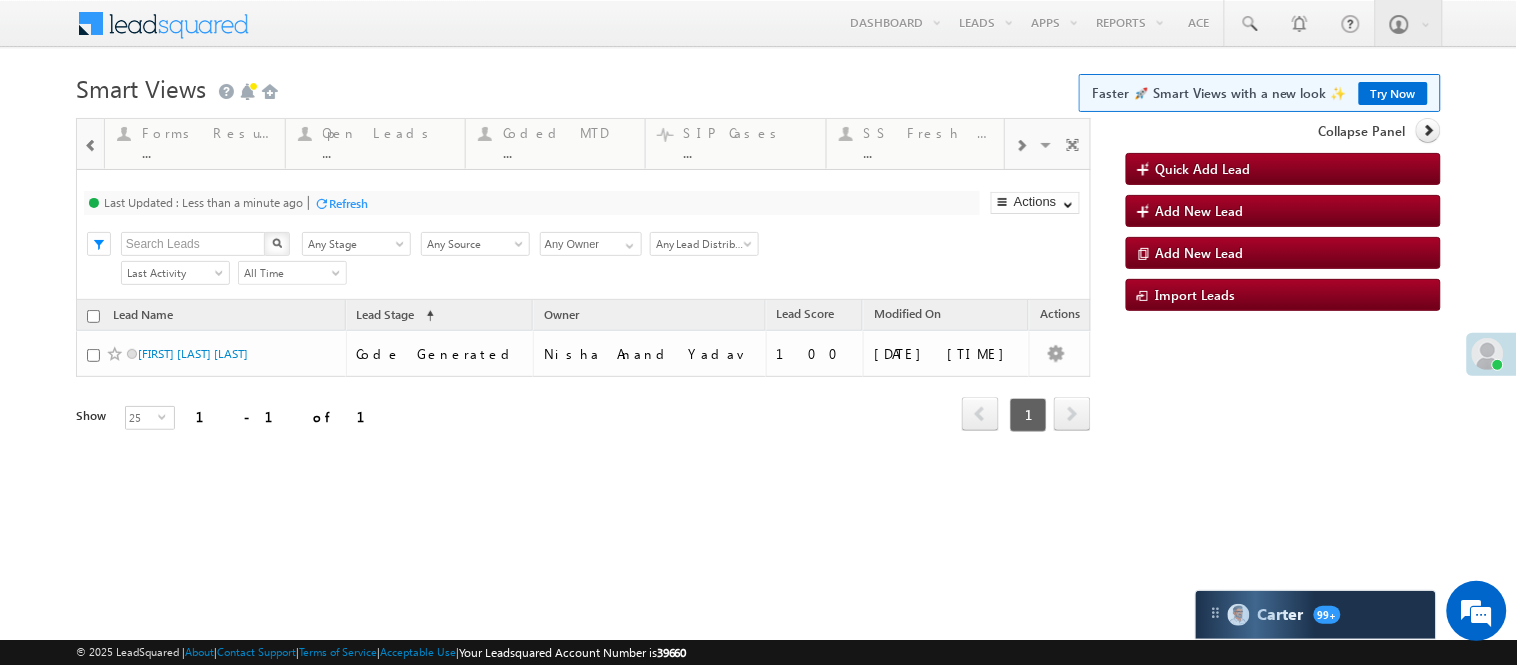 click at bounding box center (1021, 146) 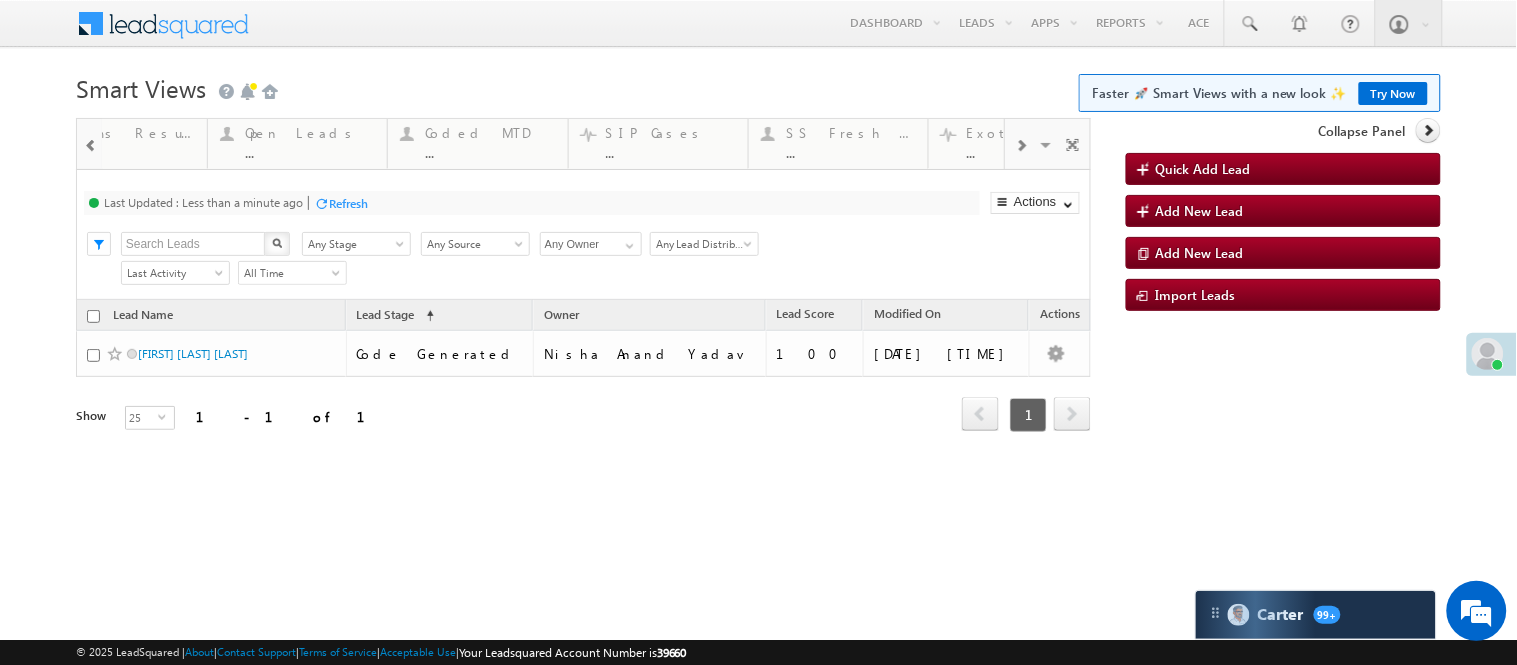 click at bounding box center [1021, 146] 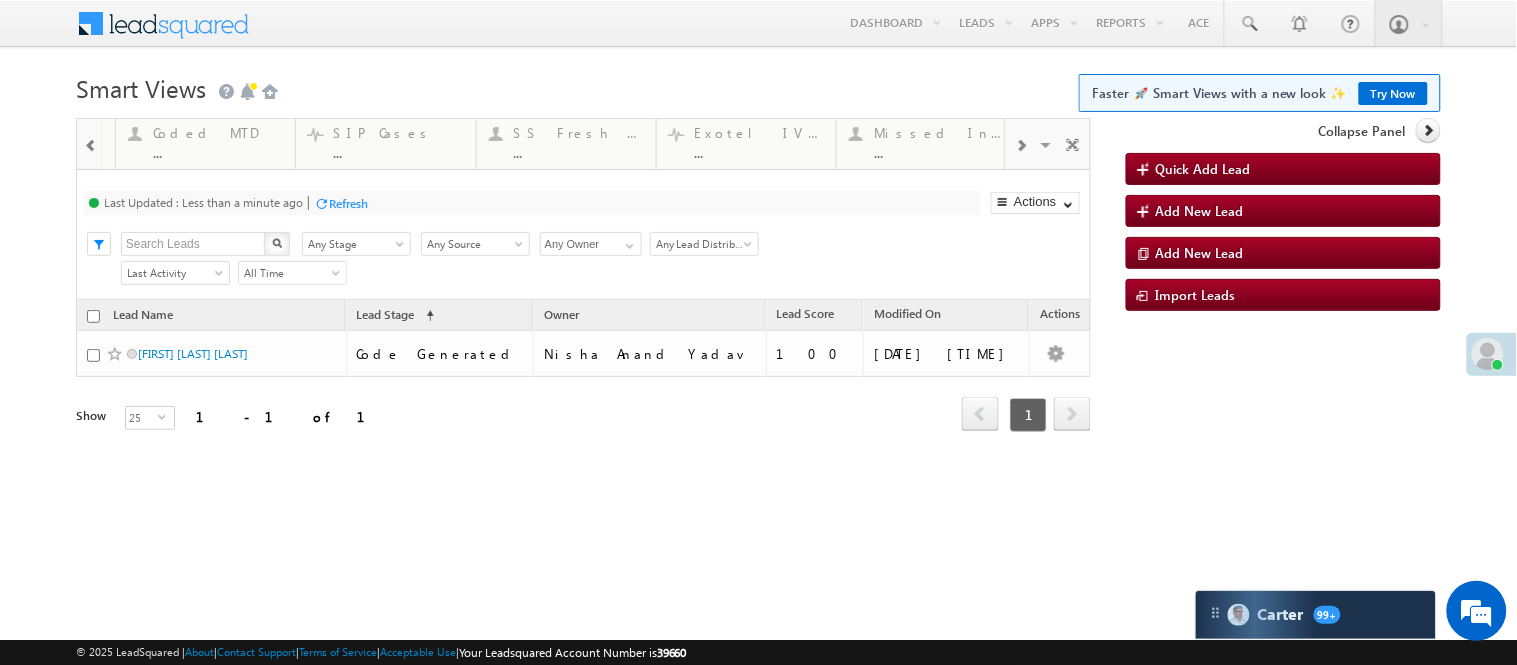 click at bounding box center (1021, 146) 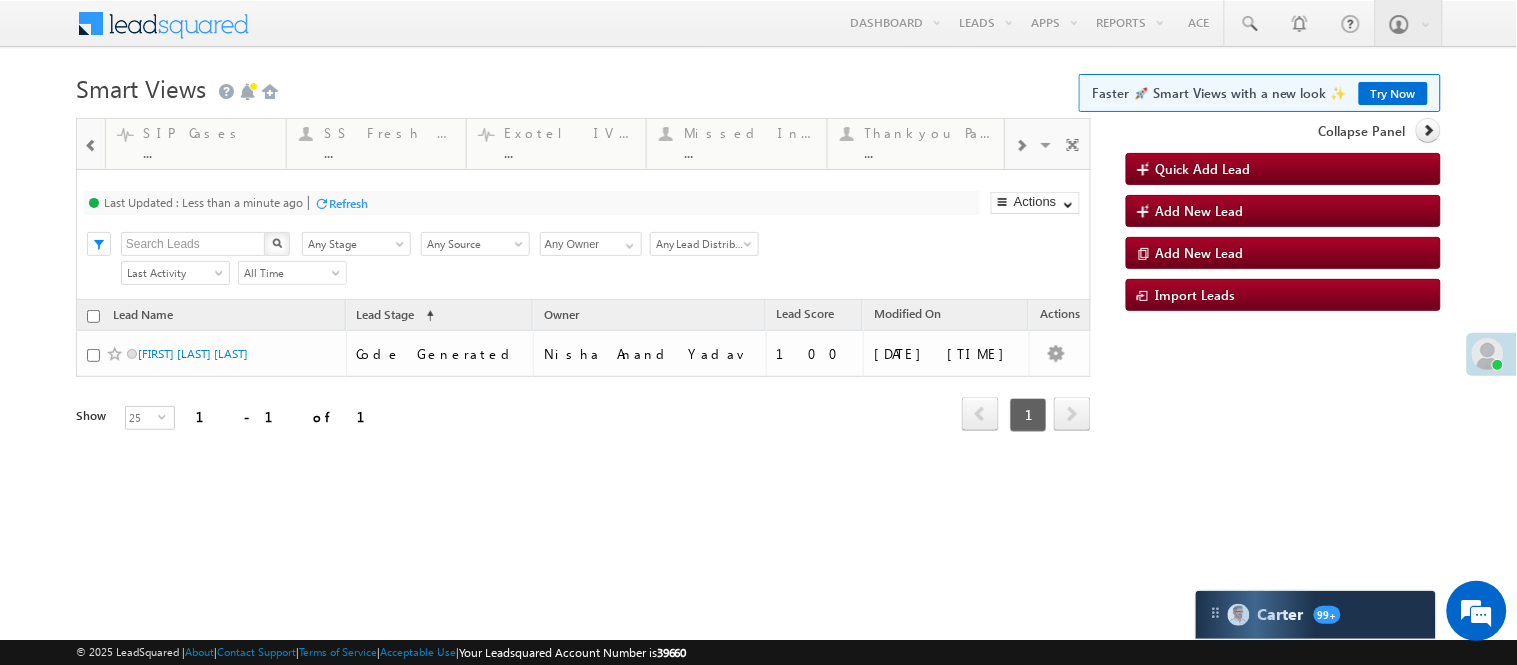 click at bounding box center [1021, 146] 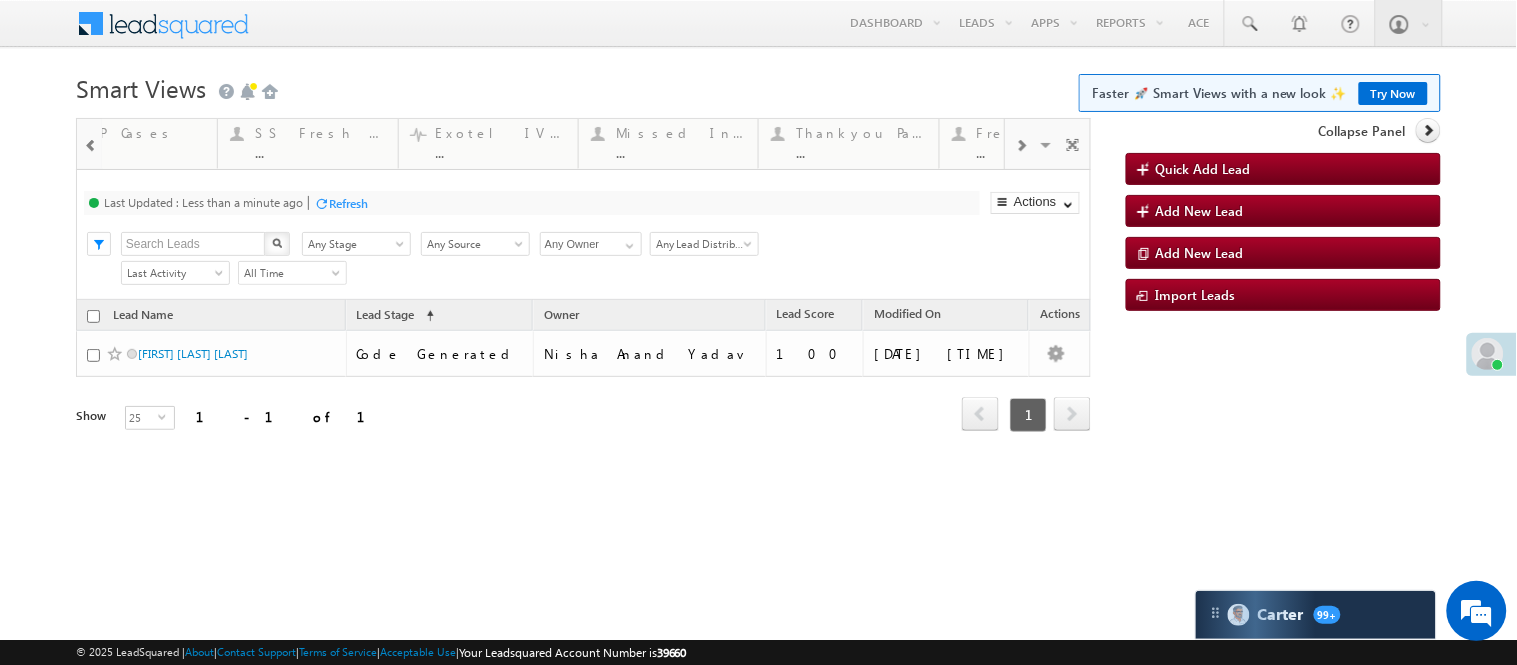 click at bounding box center [1021, 146] 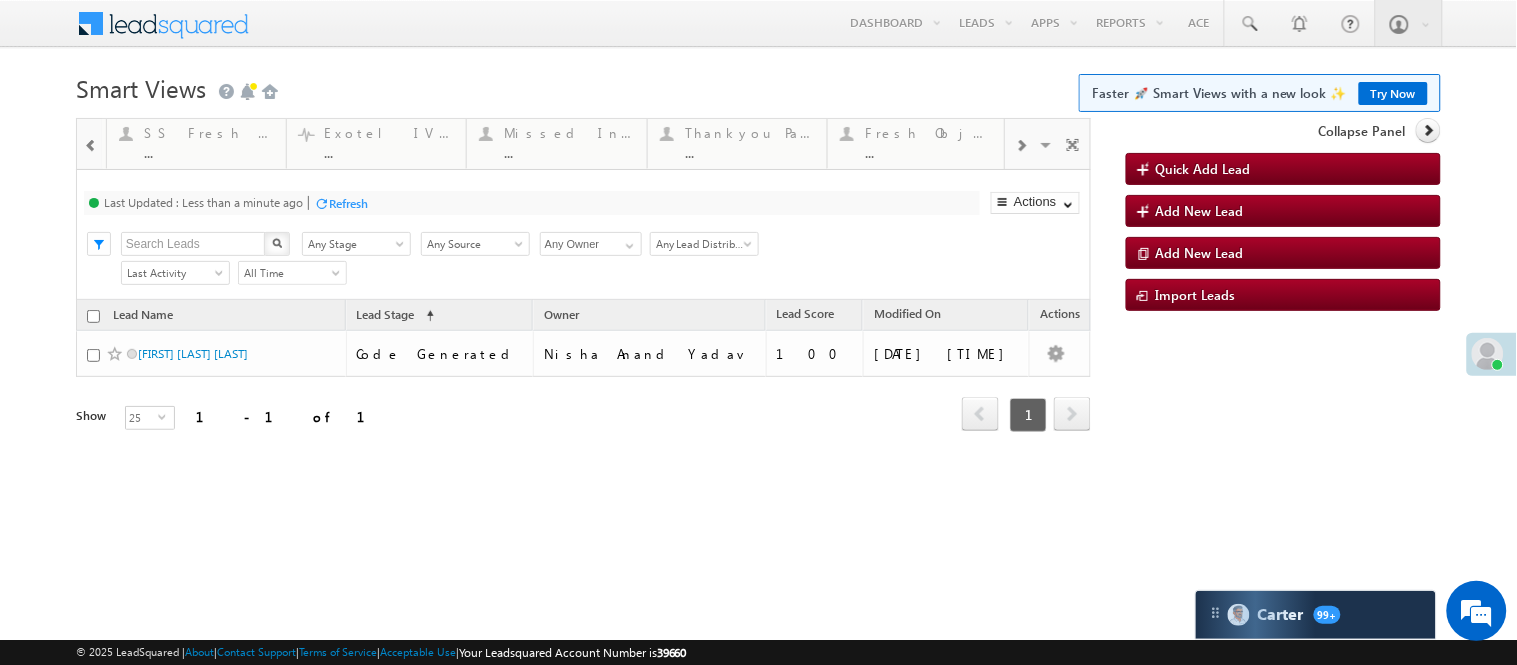 click at bounding box center [1021, 146] 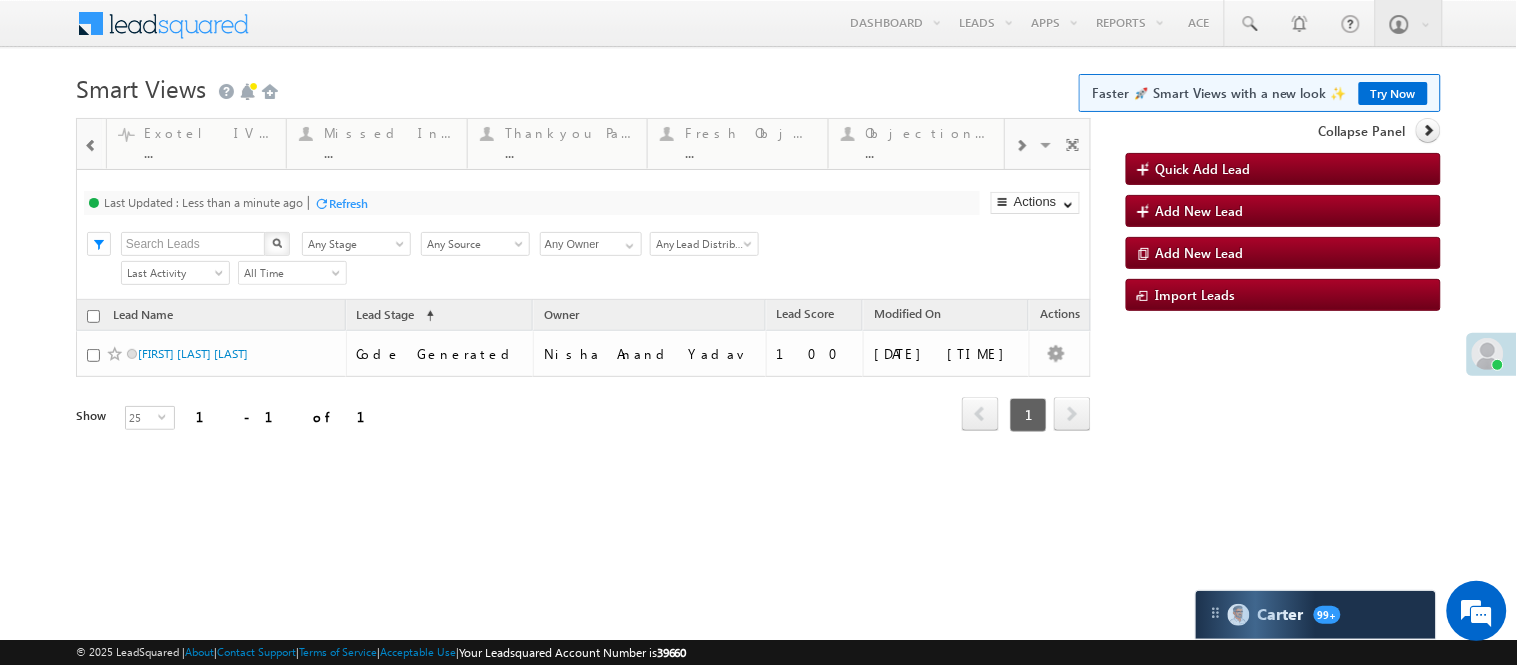 click at bounding box center [1021, 146] 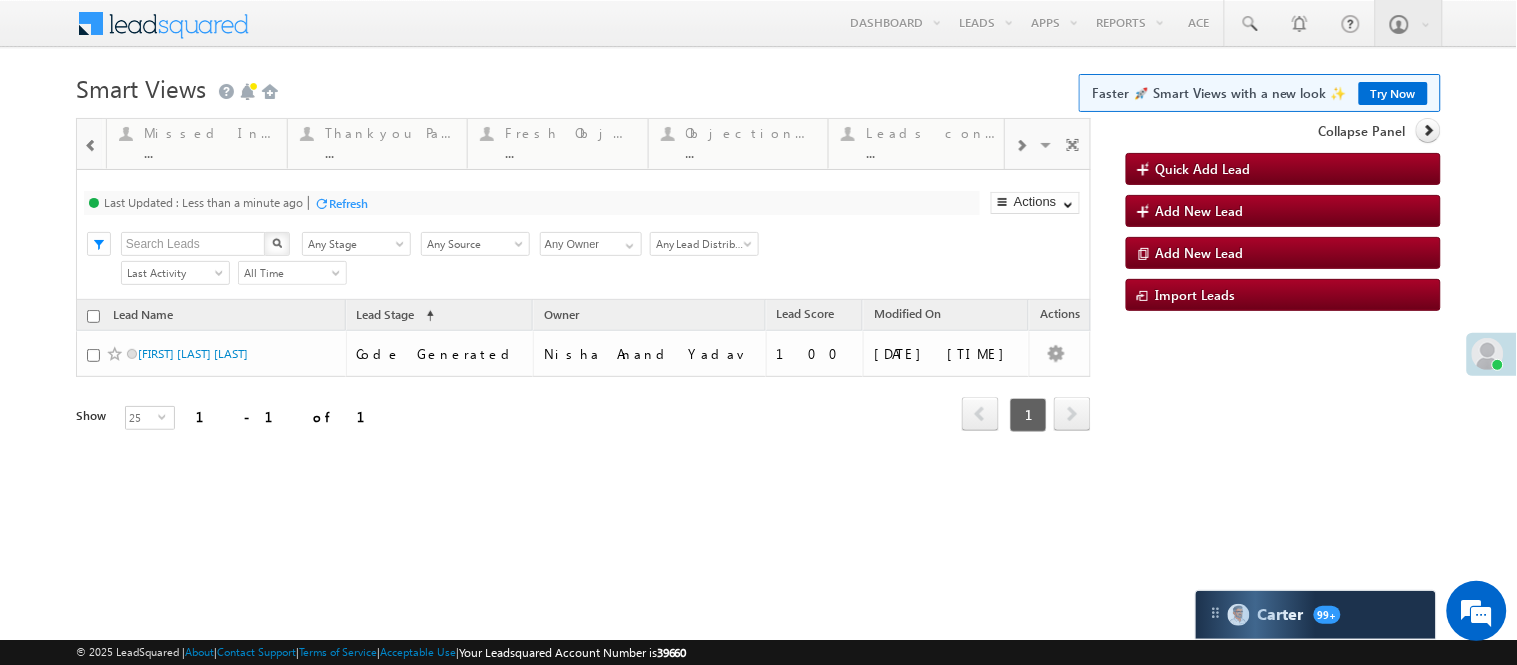 click at bounding box center [1021, 146] 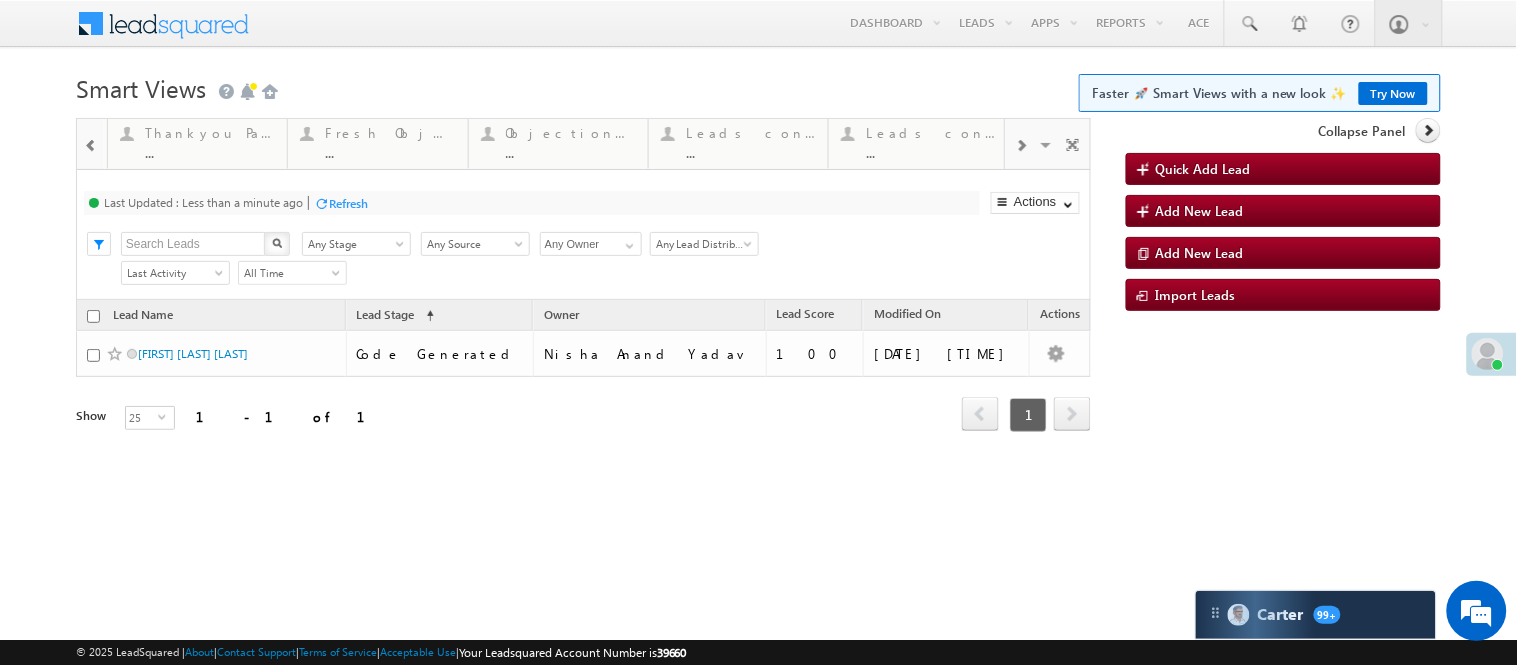 click at bounding box center [91, 146] 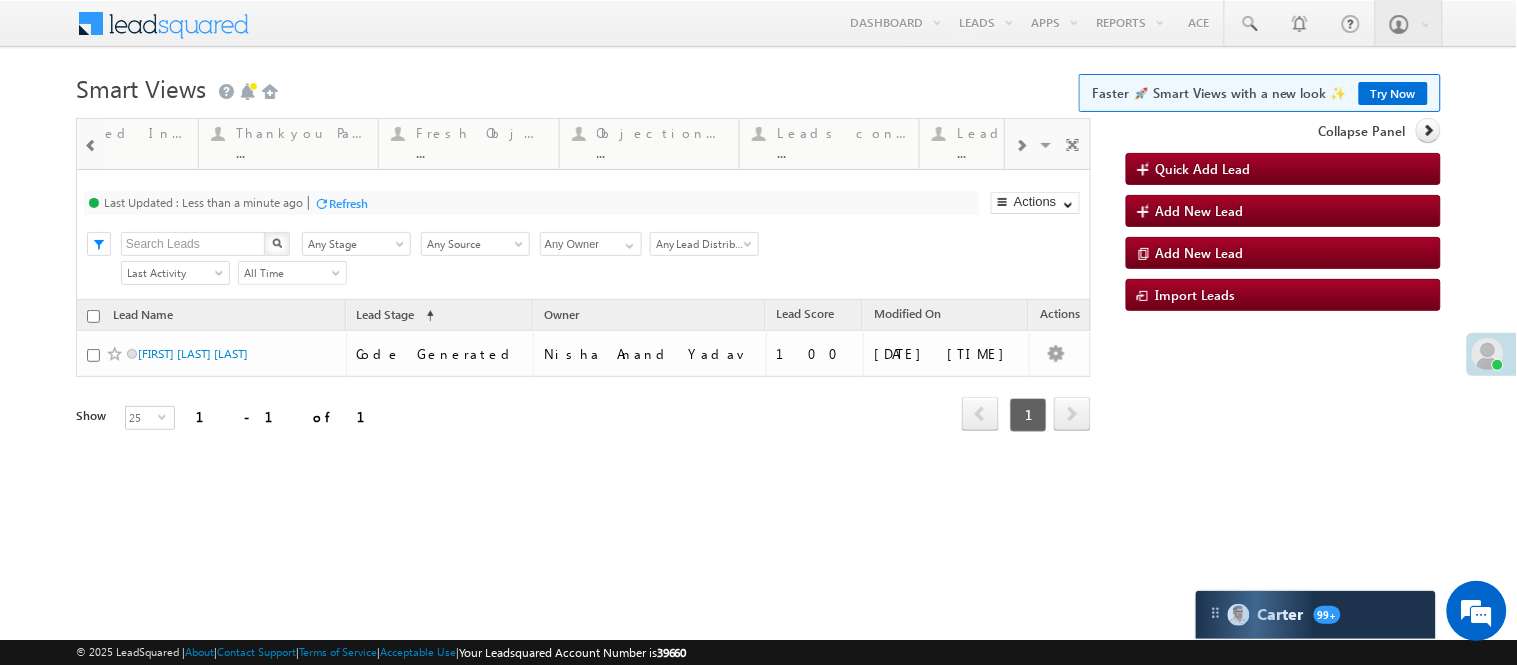click at bounding box center (91, 146) 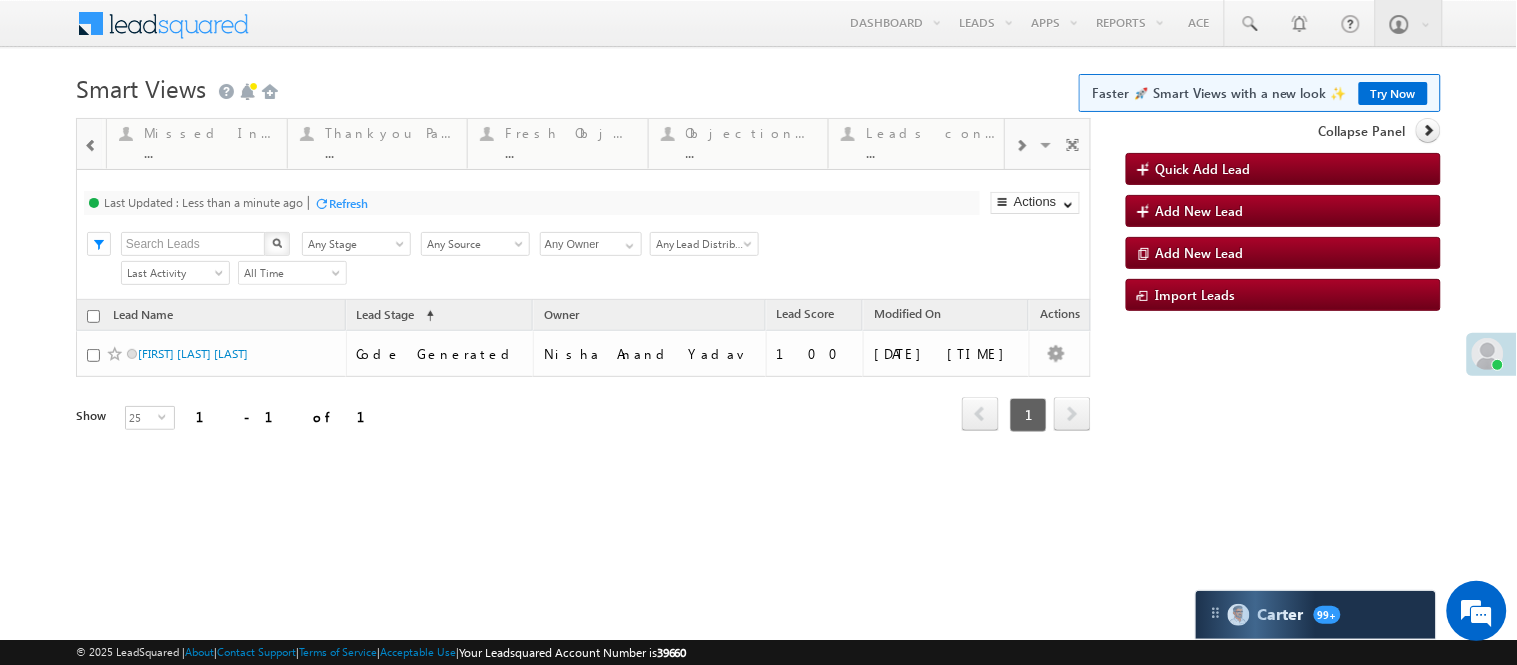 click at bounding box center (91, 146) 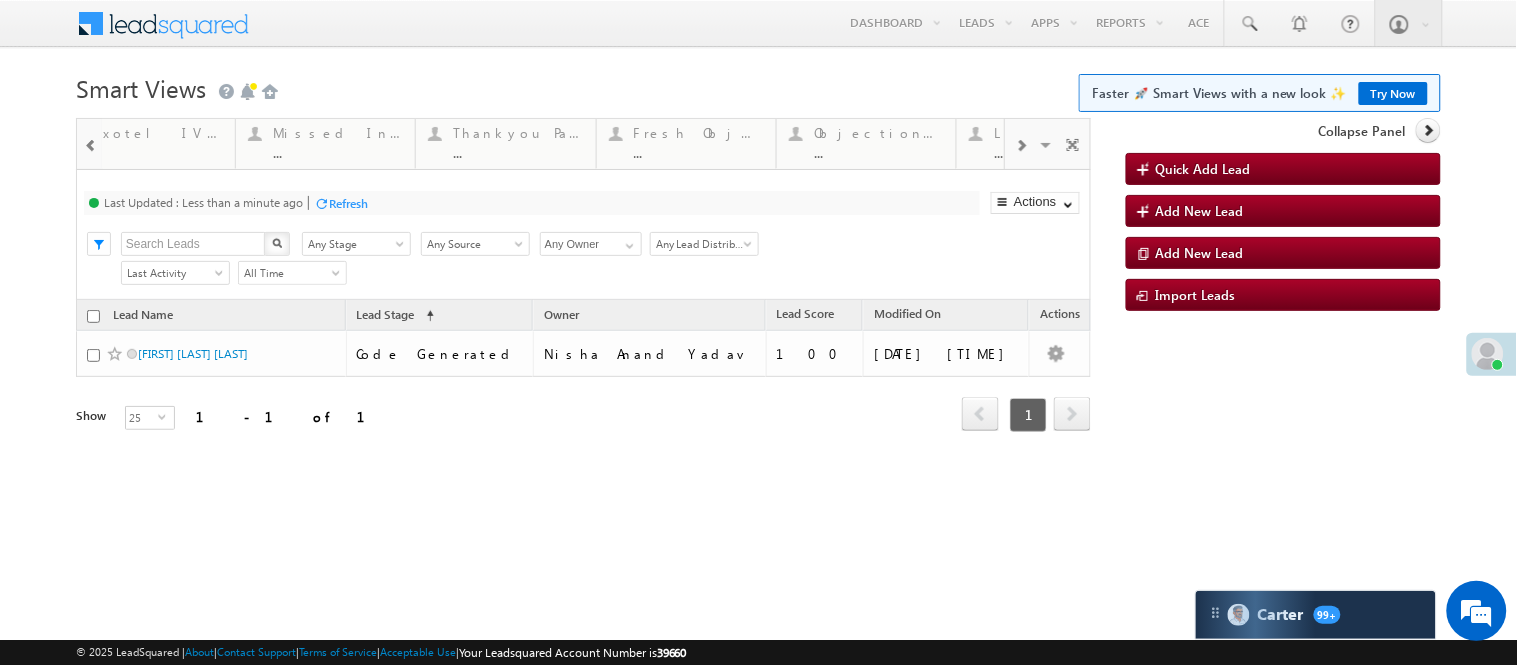 click at bounding box center [91, 146] 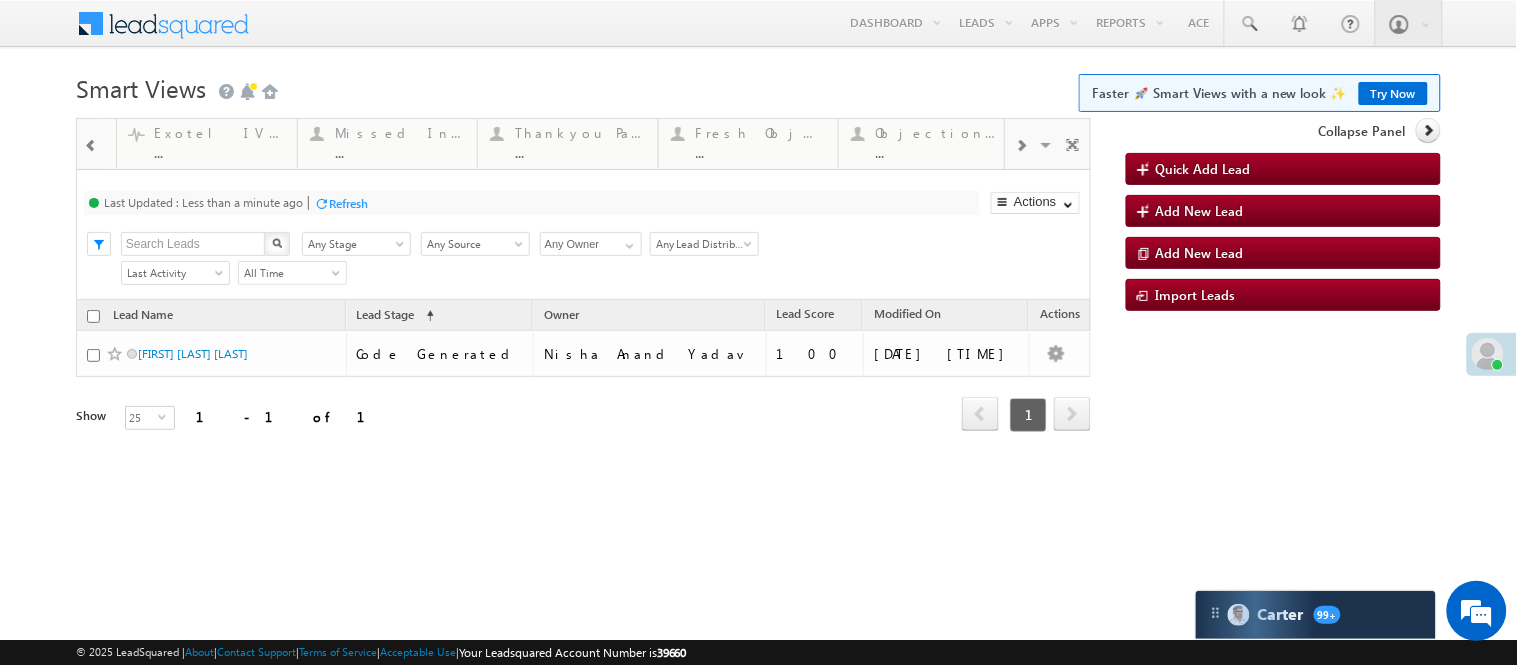 click at bounding box center [91, 146] 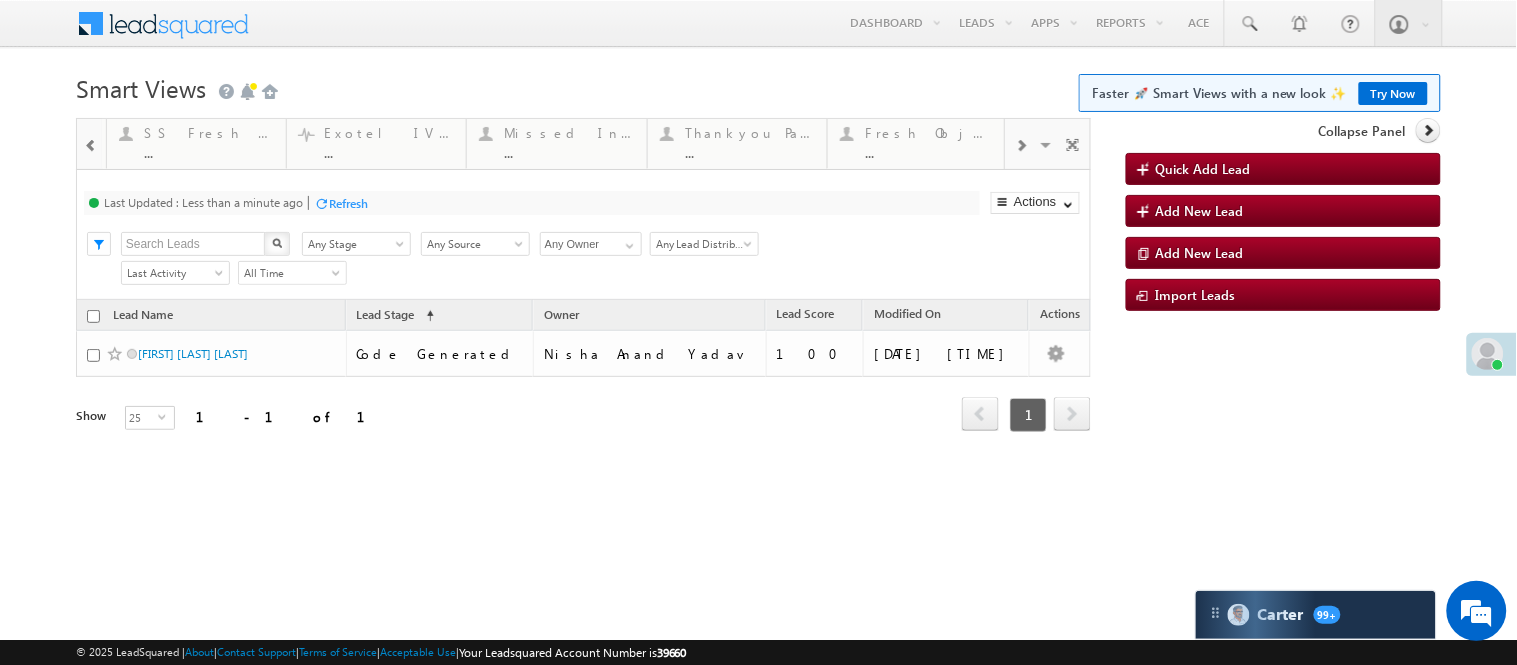 click at bounding box center [91, 146] 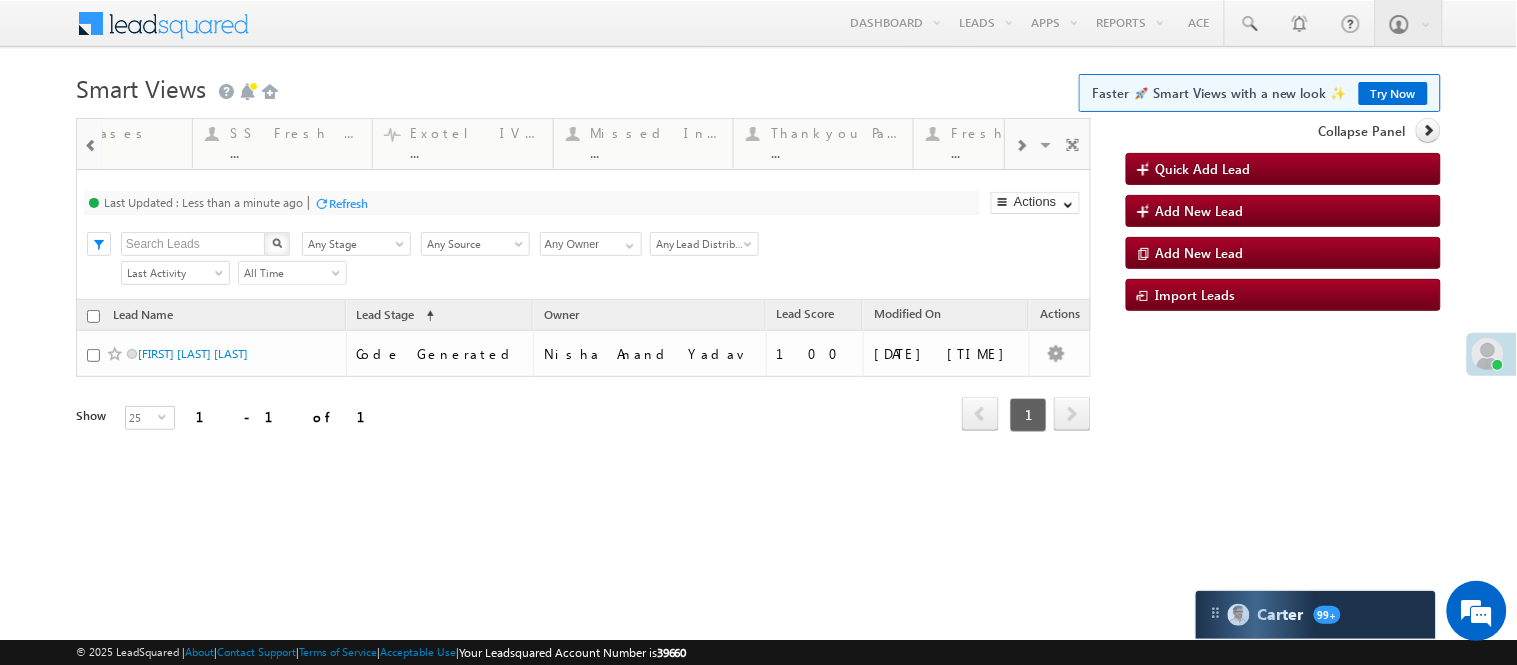 click at bounding box center [91, 146] 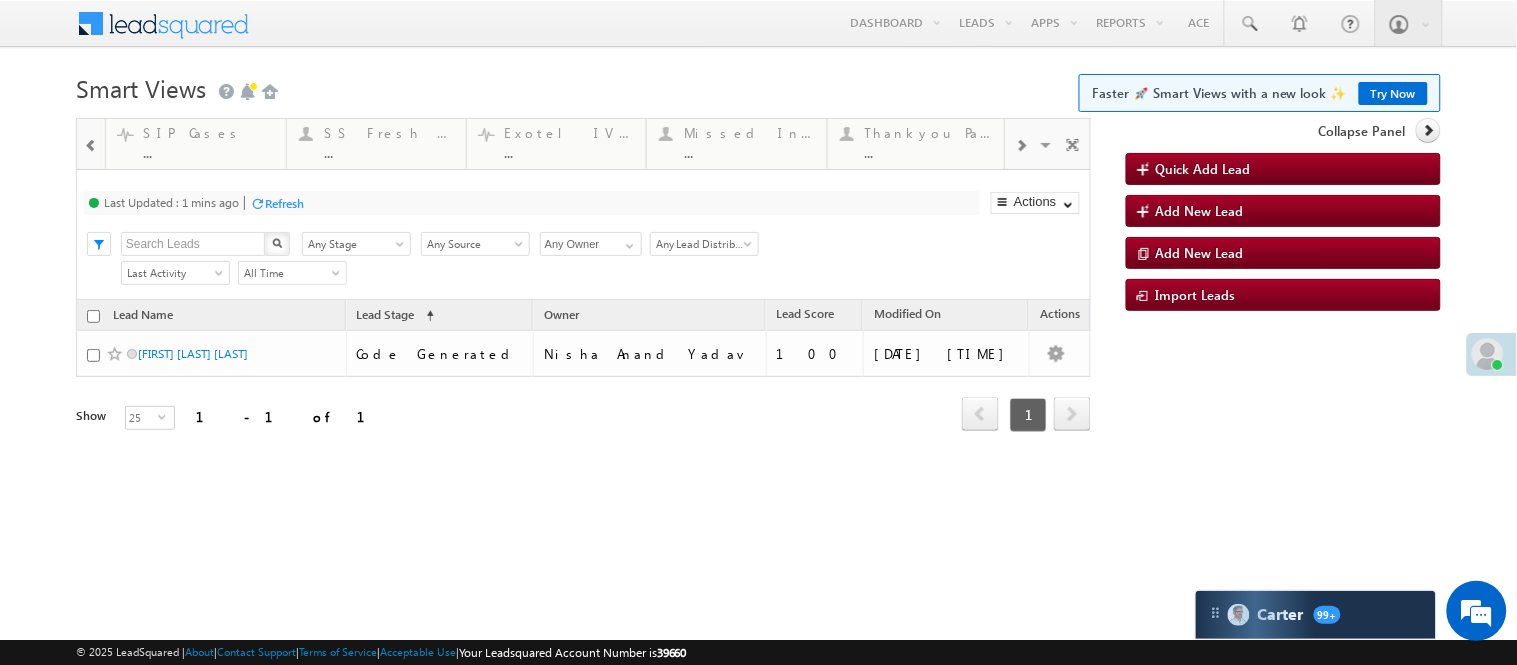 click on "Fresh Leads ... Details Coded Today 1 Details Lead Type ... Details Call backs ... Details STP Rejection Reason ... Details Forms Resubmitted ... Details Open Leads ... Details Coded MTD ... Details SIP Cases ... Details SS Fresh Lead Distribution ... Details Exotel IVR 2.1 ... Details Missed Incoming Calls ... Details Thankyou Page leads ... Details Fresh Objection Cases ... Details Objections Cases ... Details Leads connected post coding ... Details Leads connected pre coding ... Details Coded but no Recording ... Details Exotel IVR 2.0 ... Details Visible Tabs Fresh Leads Default Coded Today Default Lead Type Default Call backs Default STP Rejection Reason Default Forms Resubmitted Default Open Leads Default Coded MTD Default SIP Cases Default SS Fresh Lead Distribution Default Exotel IVR 2.1 Default Missed Incoming Calls Default Thankyou Page leads Default Default
X" at bounding box center [583, 302] 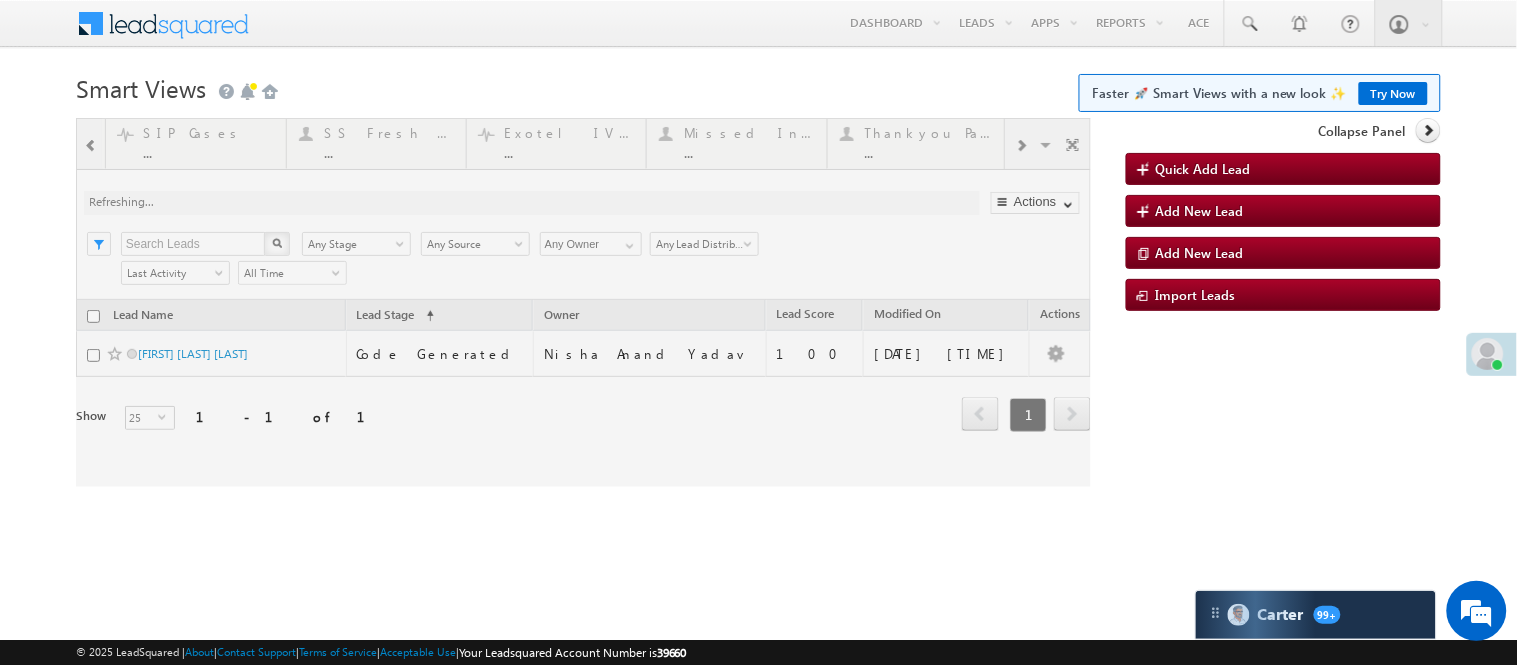 click at bounding box center [583, 302] 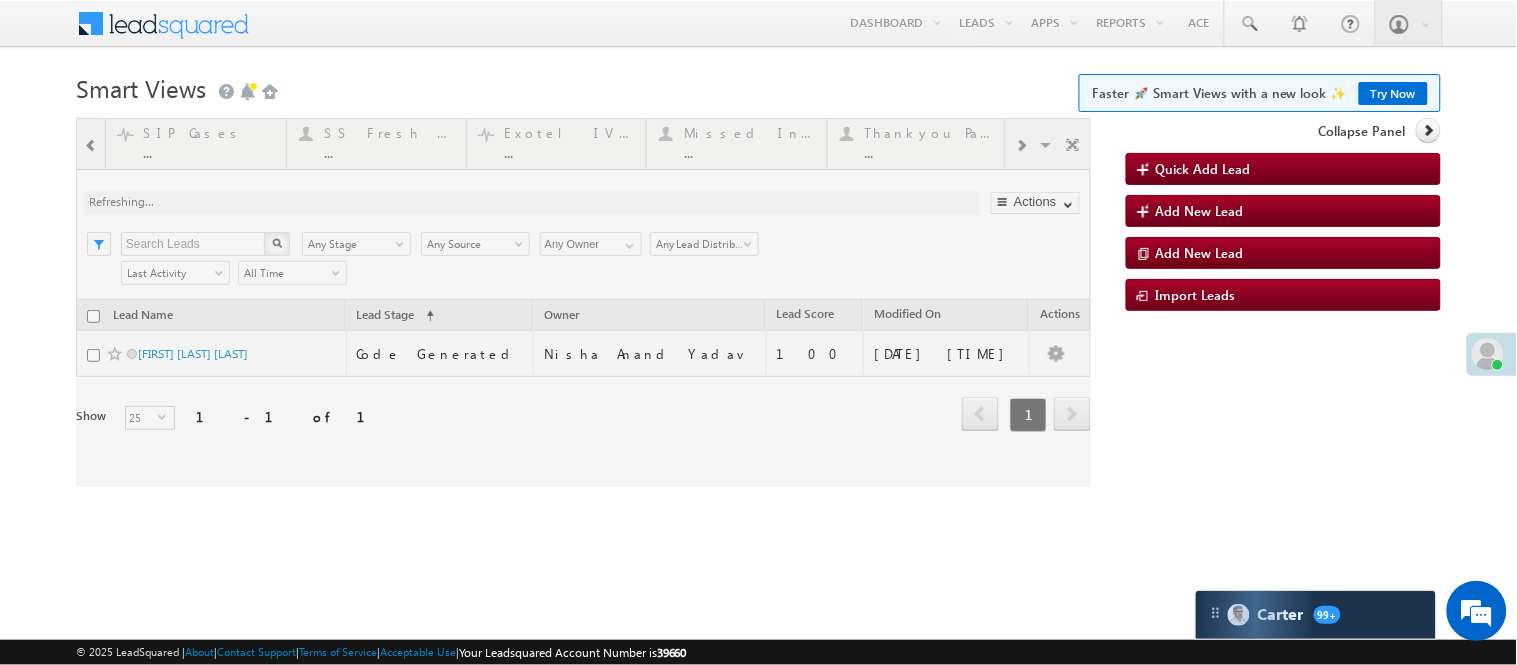 click at bounding box center (583, 302) 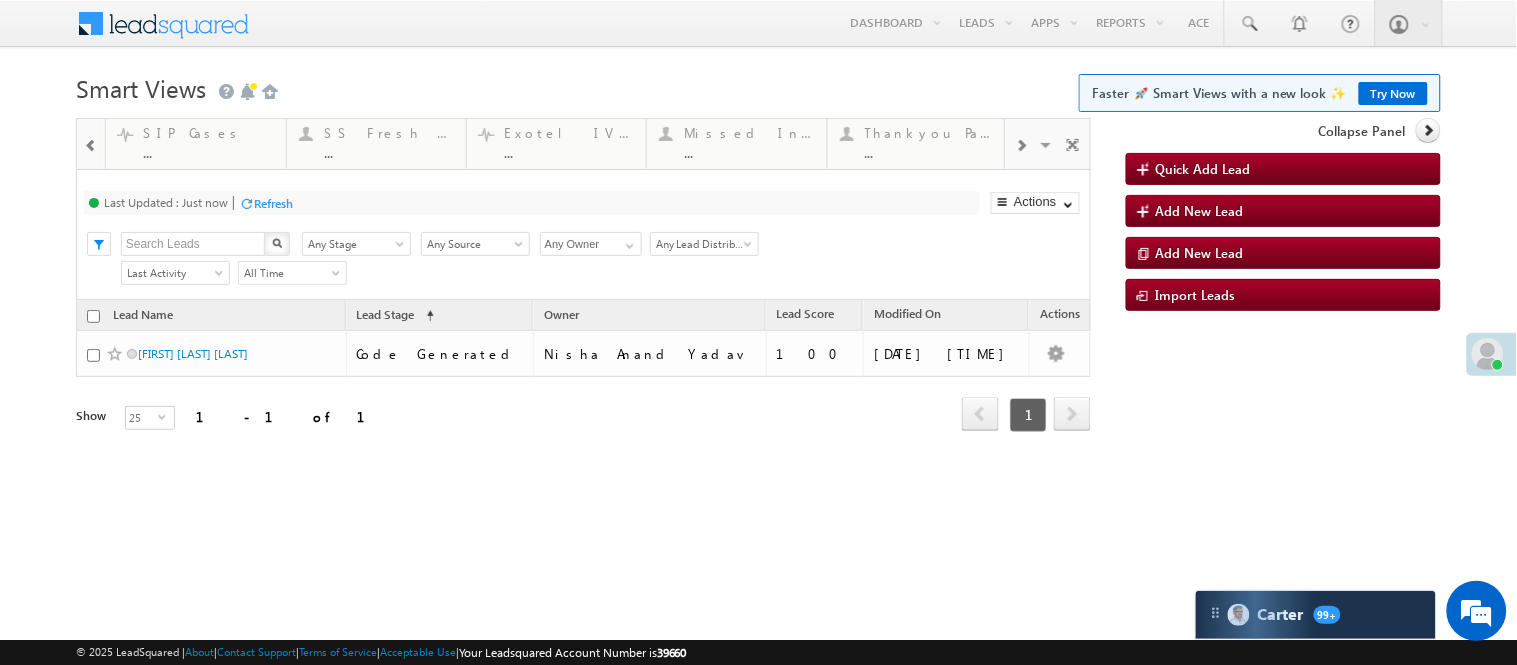 click at bounding box center [91, 146] 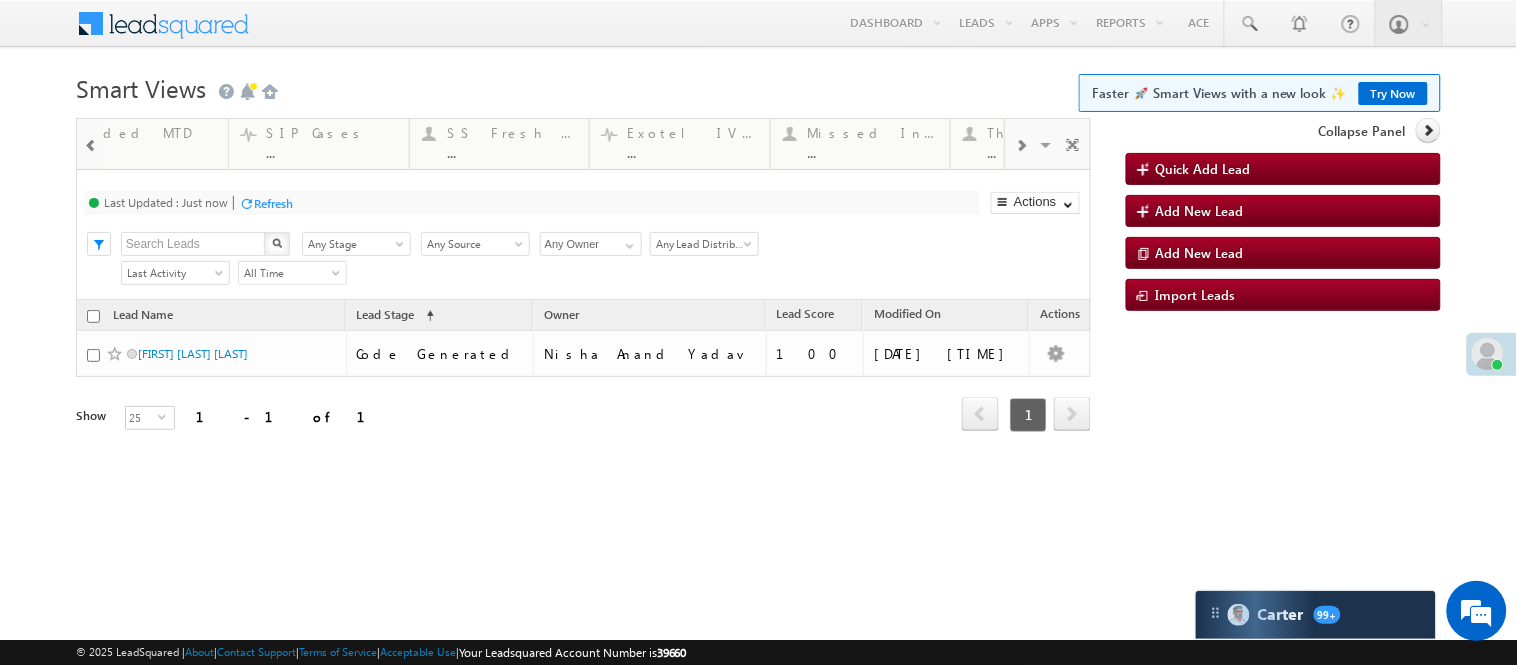 click at bounding box center (91, 146) 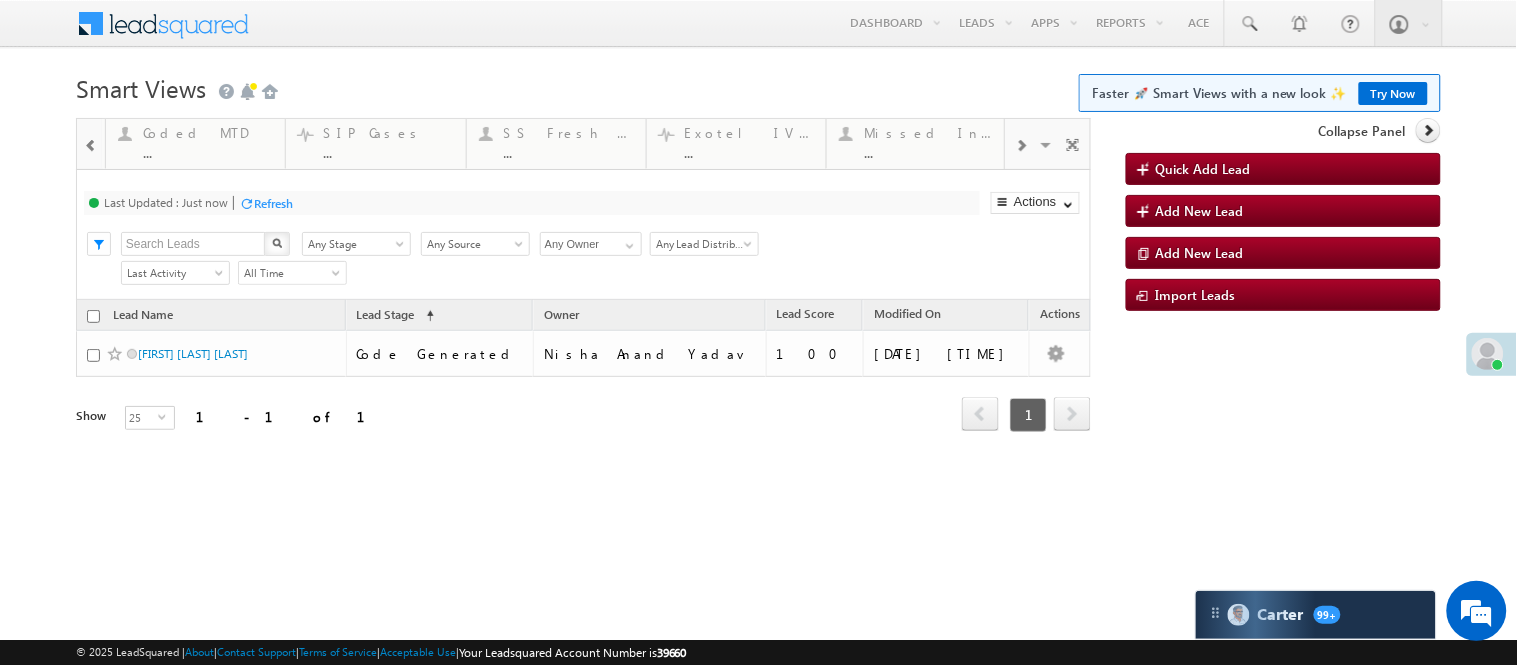 click at bounding box center [91, 146] 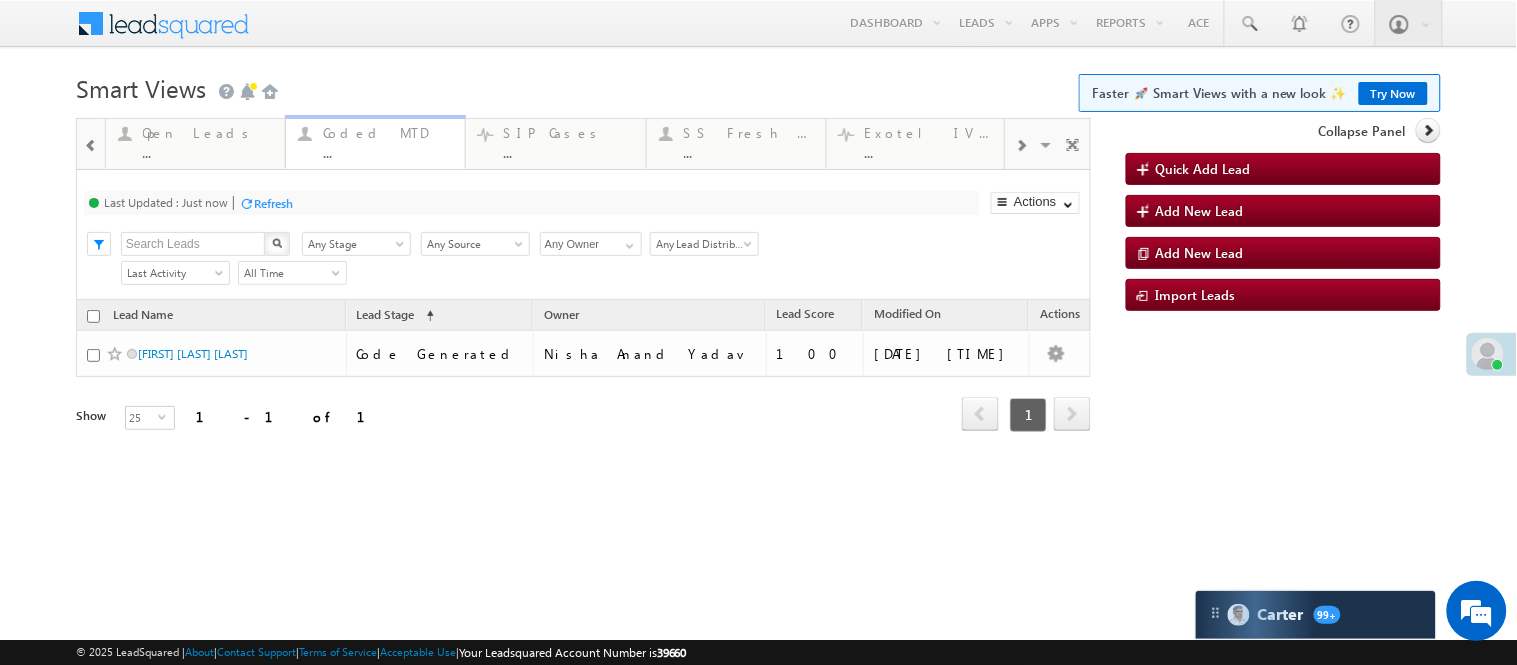 click on "Coded MTD" at bounding box center (388, 133) 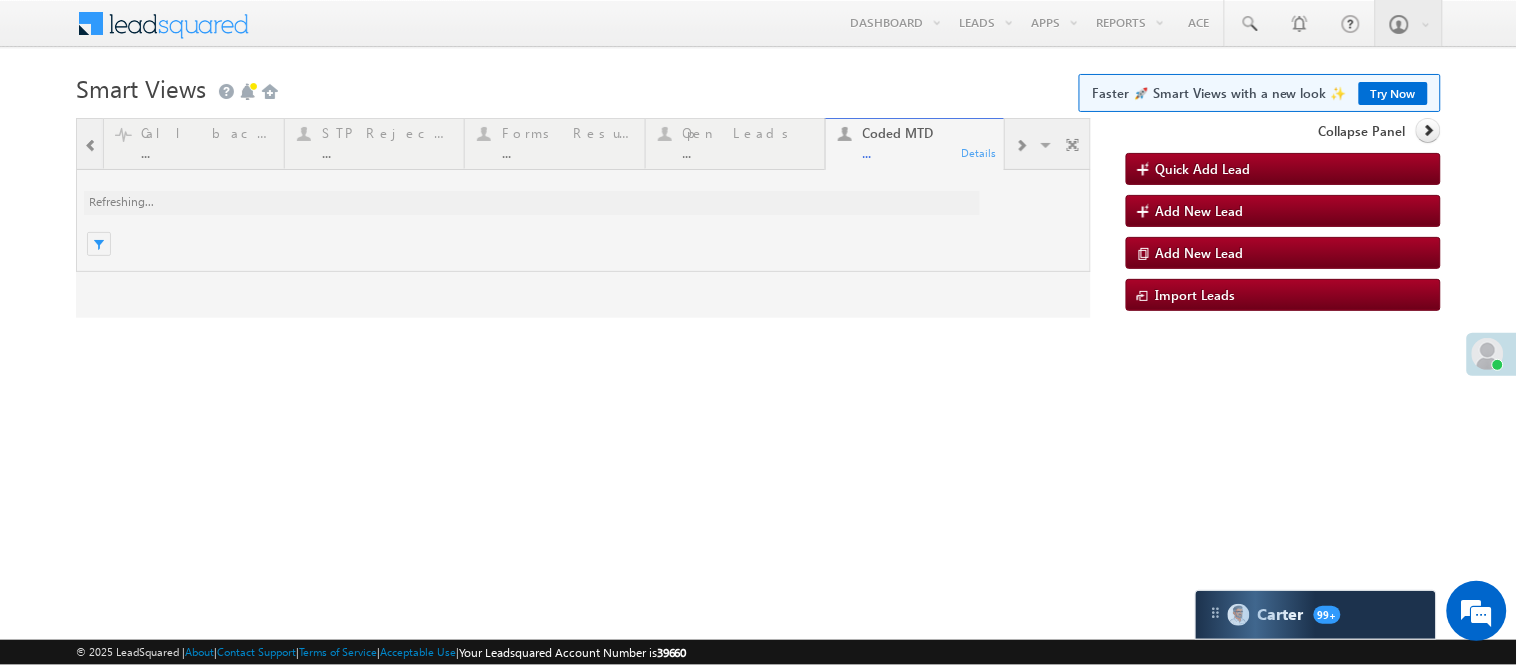 scroll, scrollTop: 0, scrollLeft: 0, axis: both 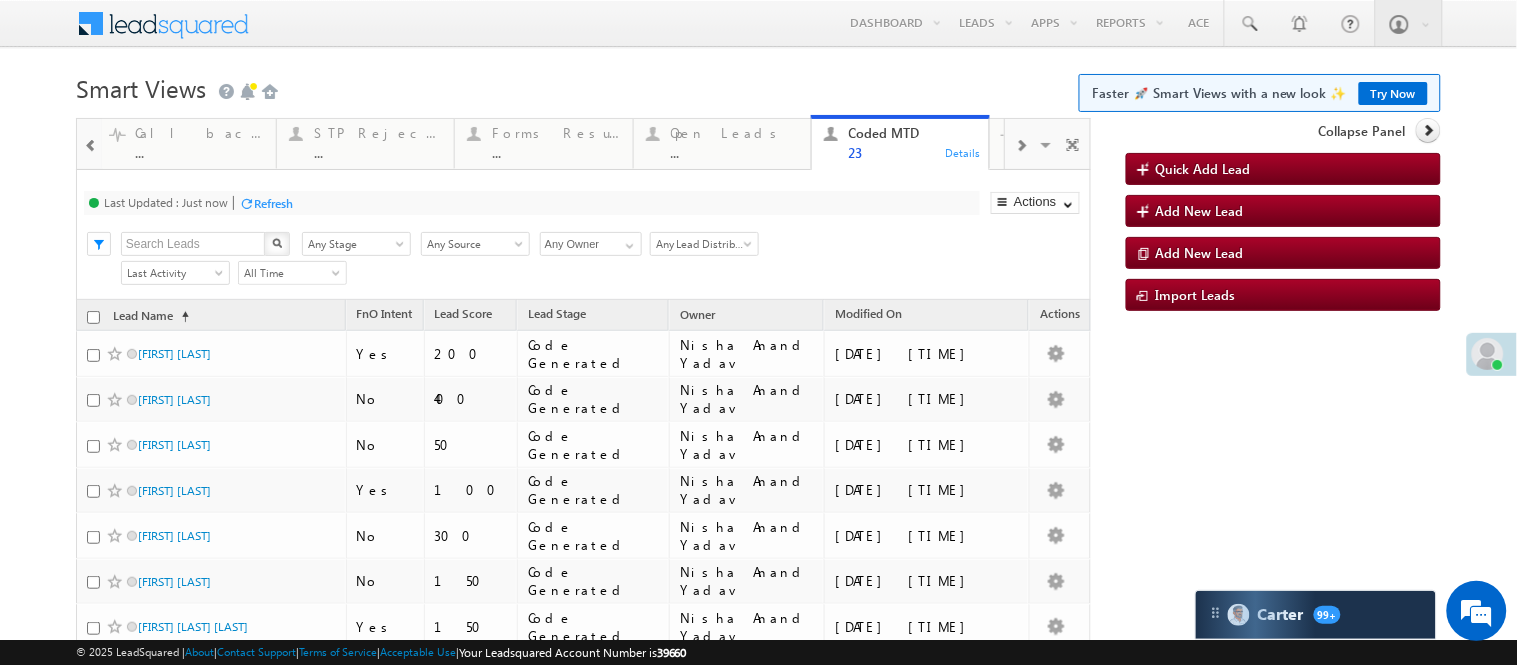 click at bounding box center [91, 146] 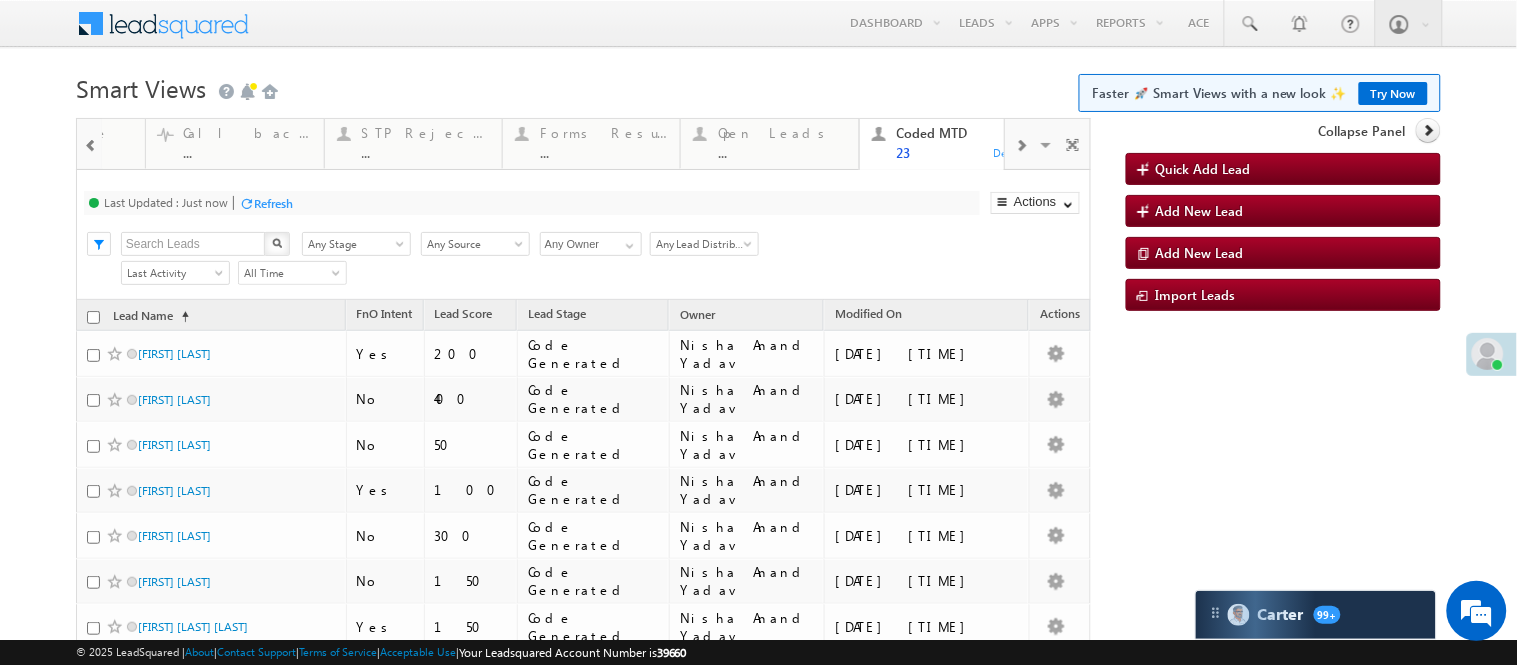 click at bounding box center (91, 146) 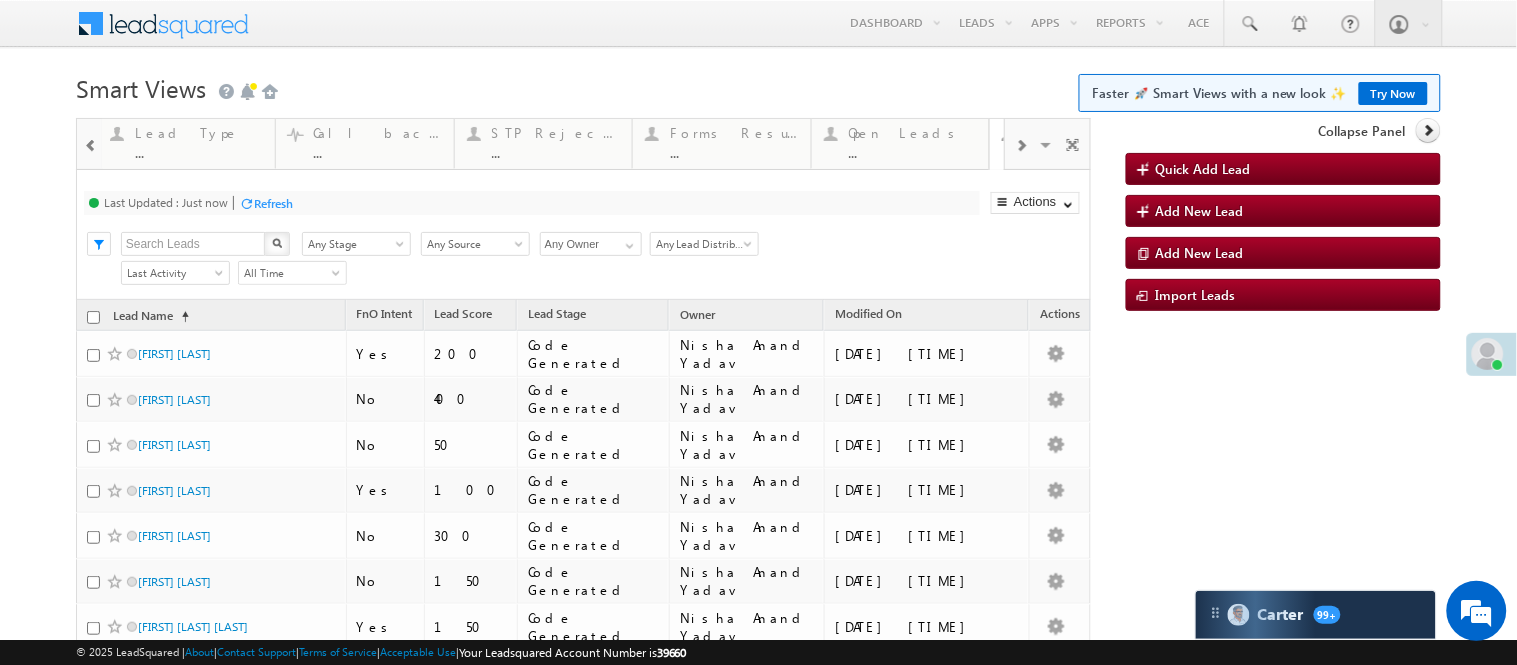 click at bounding box center [91, 146] 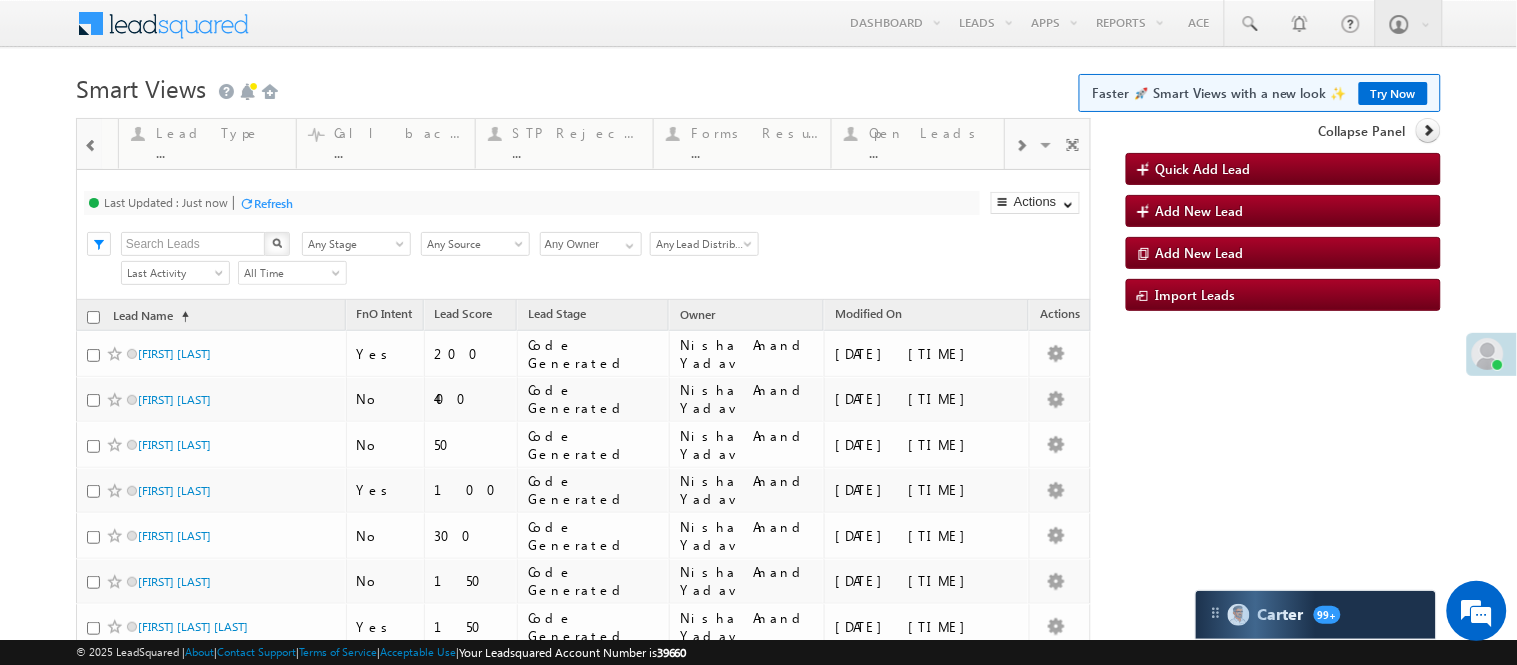 click at bounding box center [91, 146] 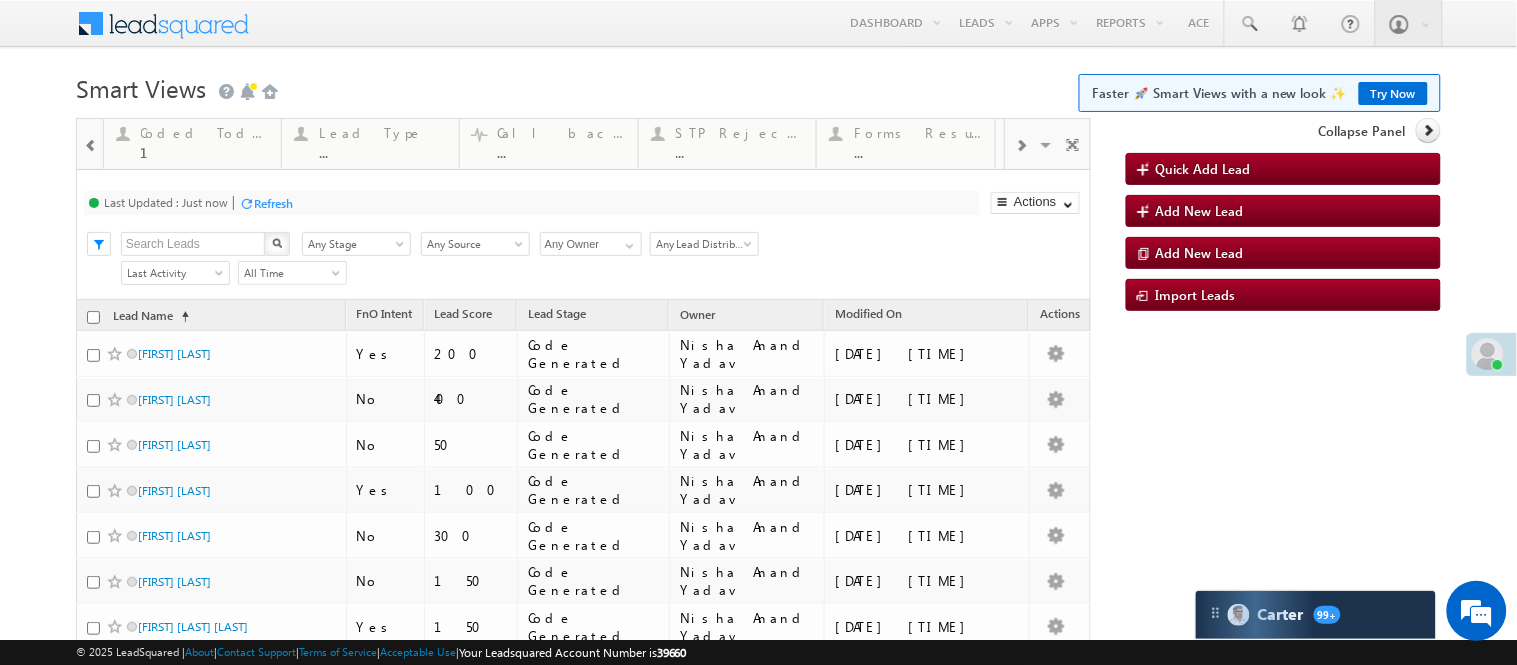 click at bounding box center (91, 146) 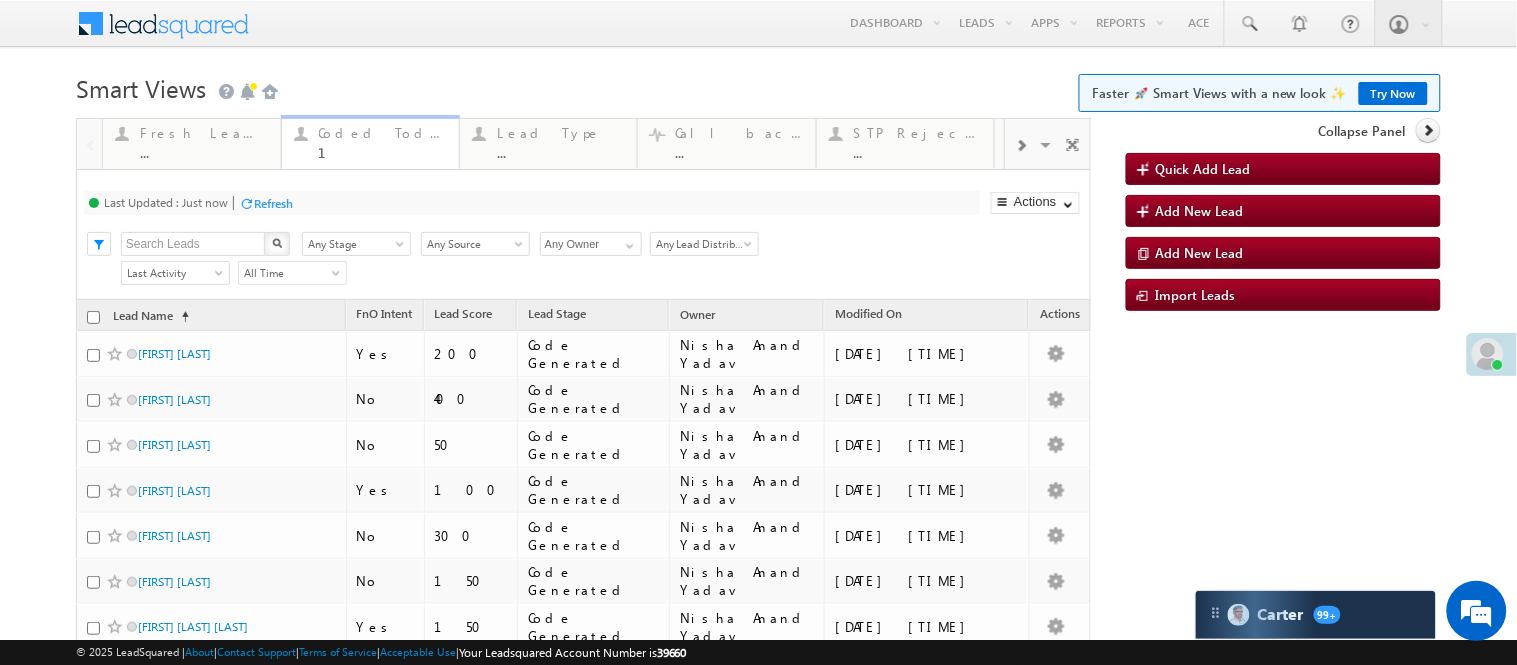 click on "1" at bounding box center [383, 152] 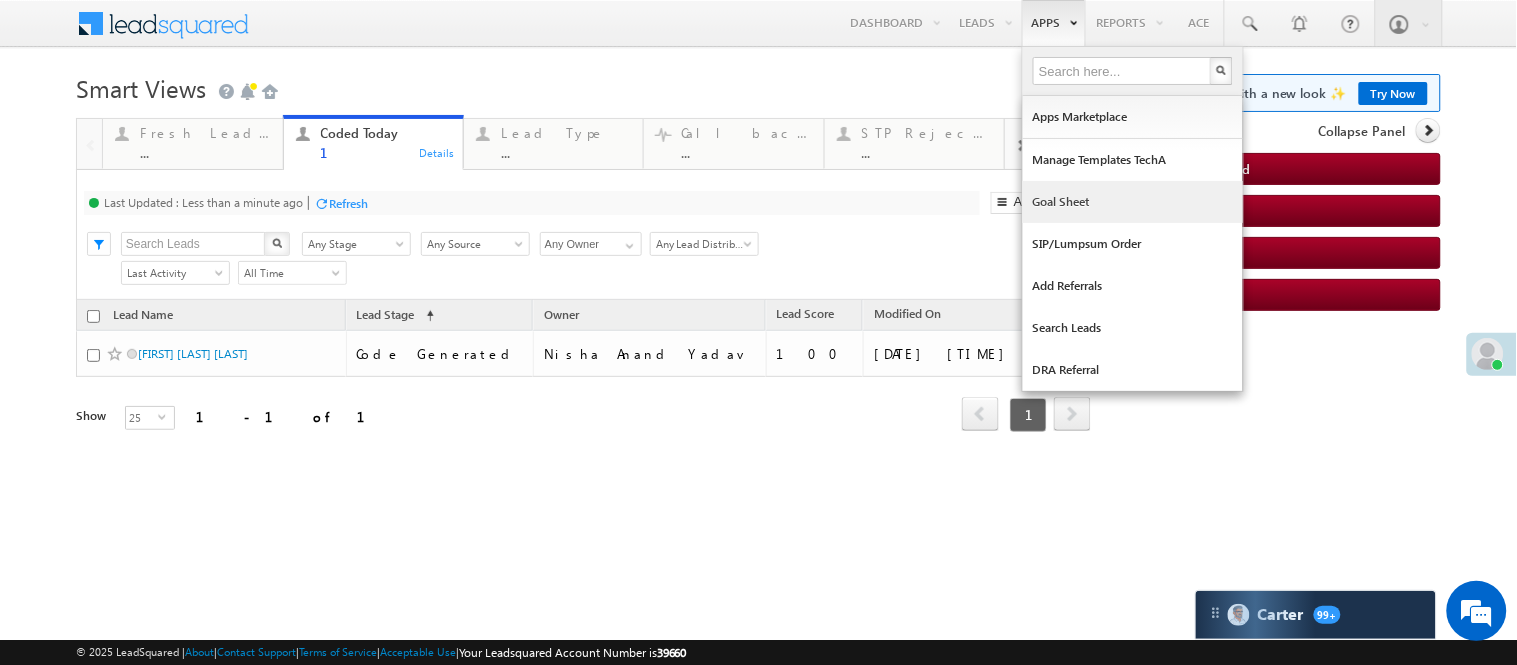 click on "Goal Sheet" at bounding box center (1133, 202) 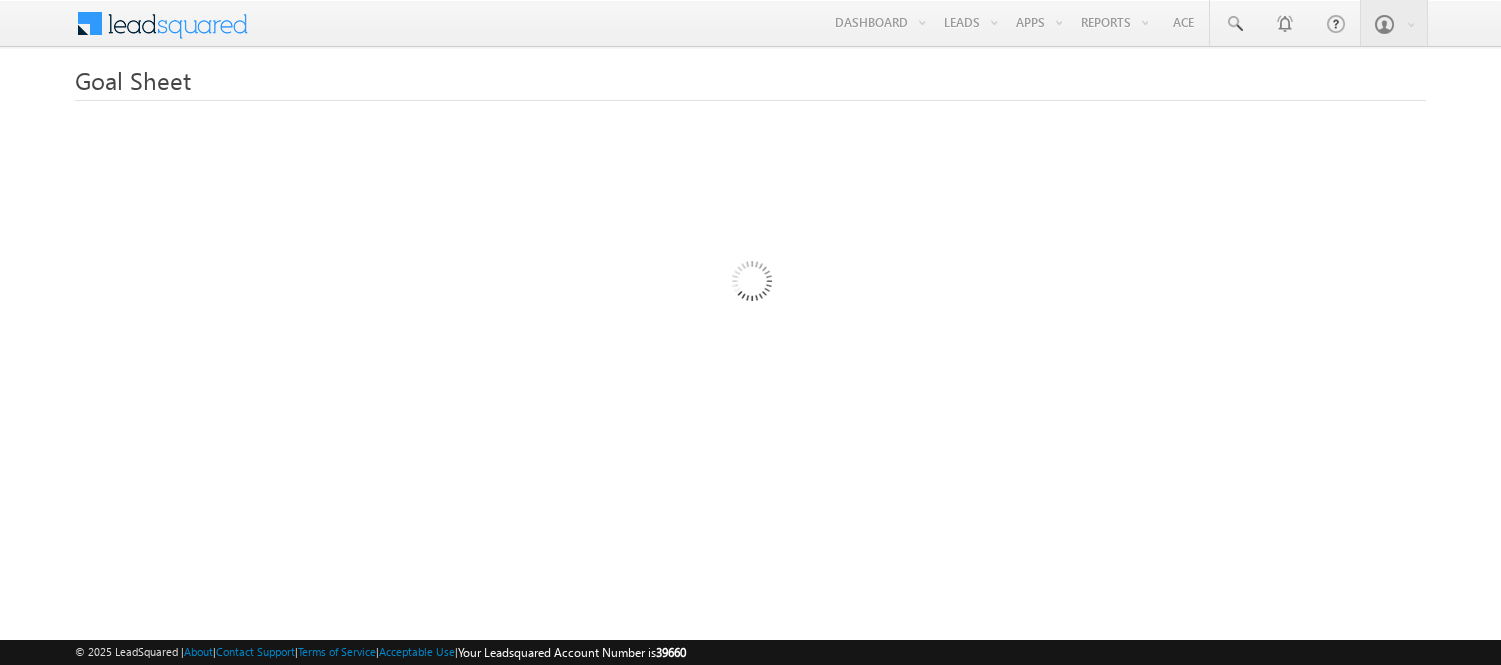 scroll, scrollTop: 0, scrollLeft: 0, axis: both 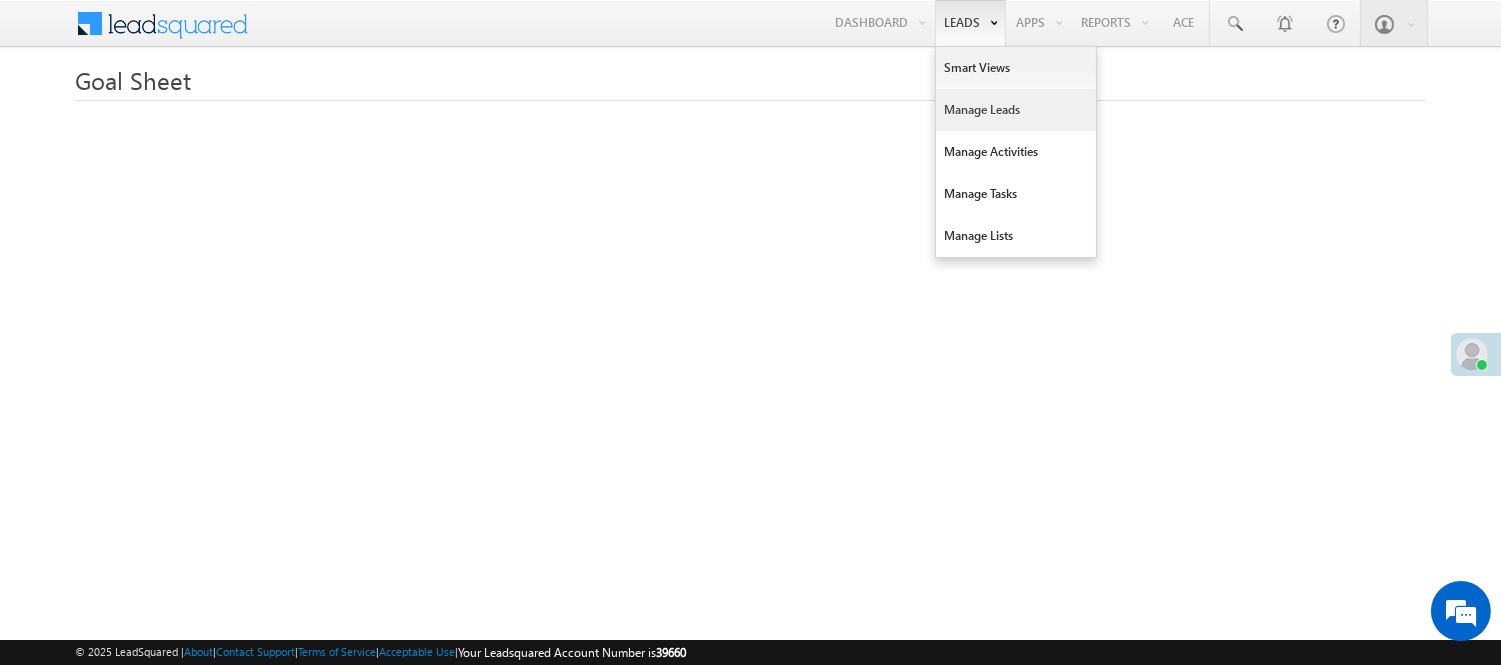 click on "Manage Leads" at bounding box center [1016, 110] 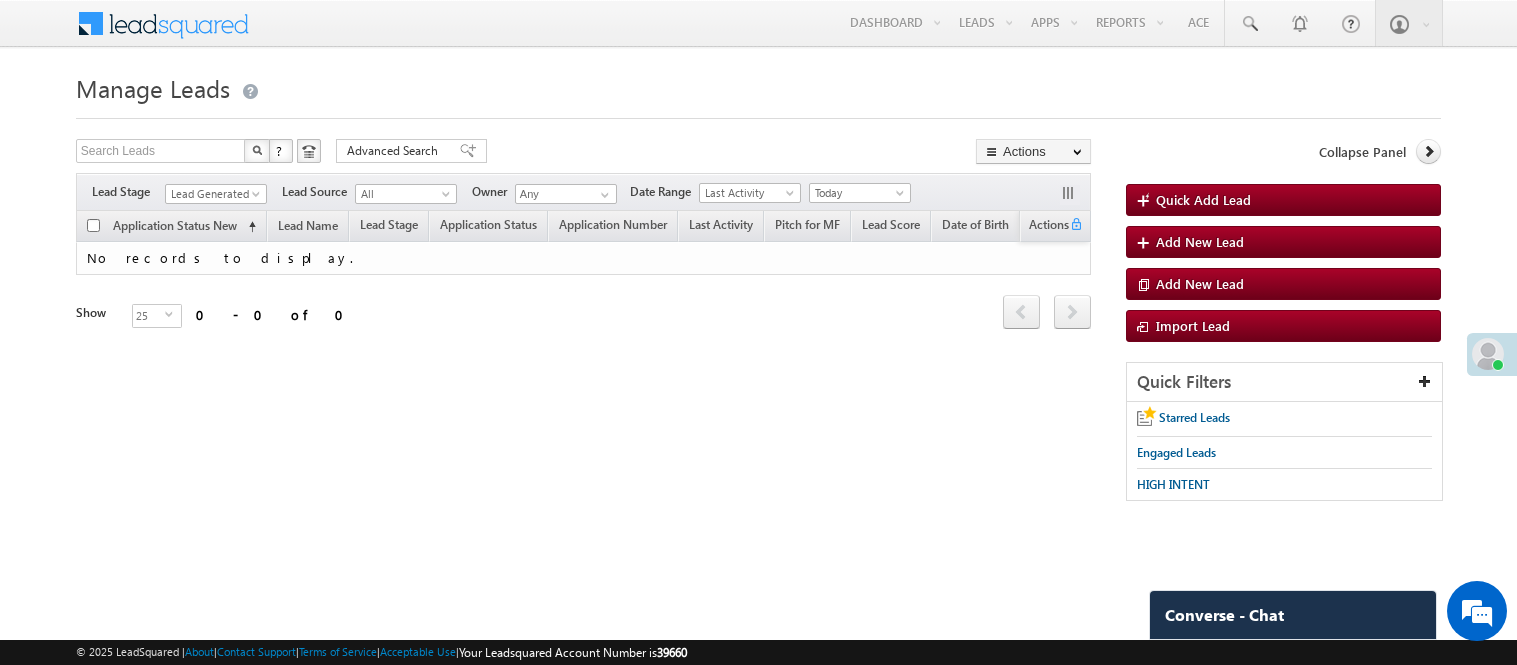 click on "Lead Generated" at bounding box center [213, 194] 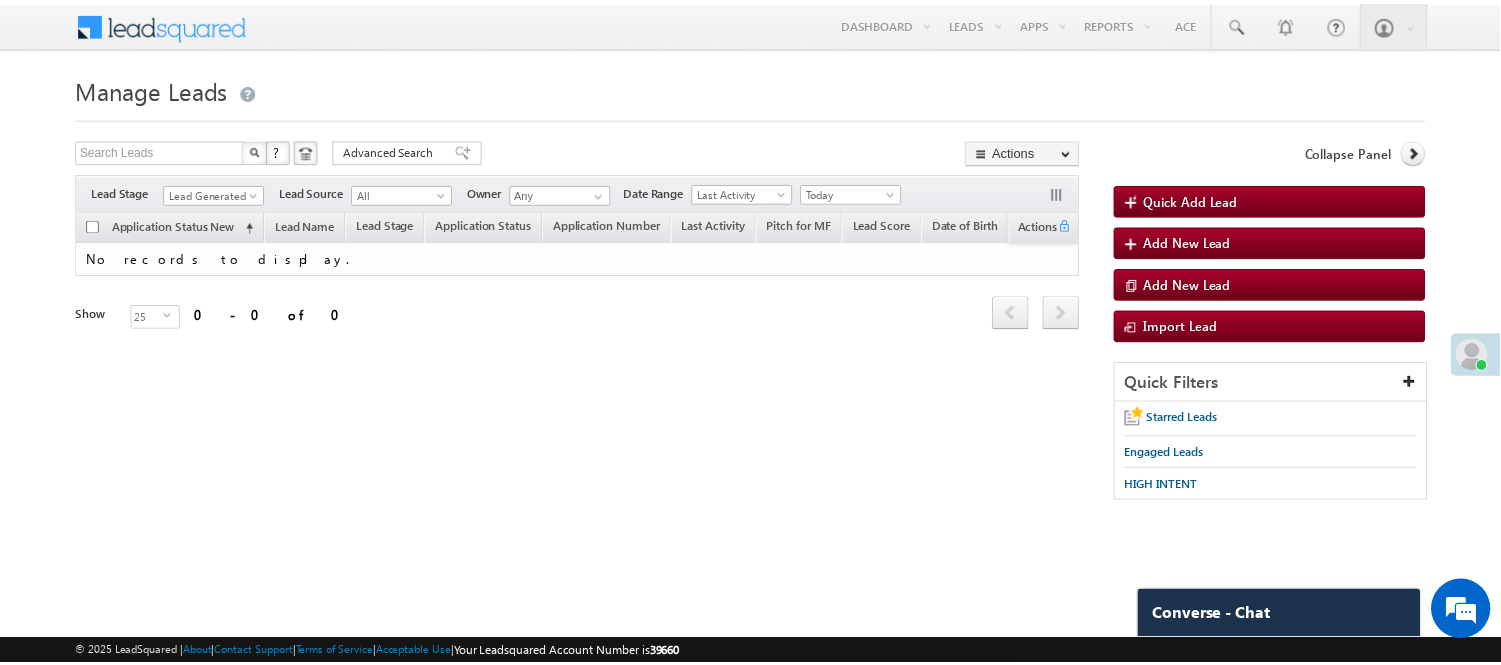 scroll, scrollTop: 0, scrollLeft: 0, axis: both 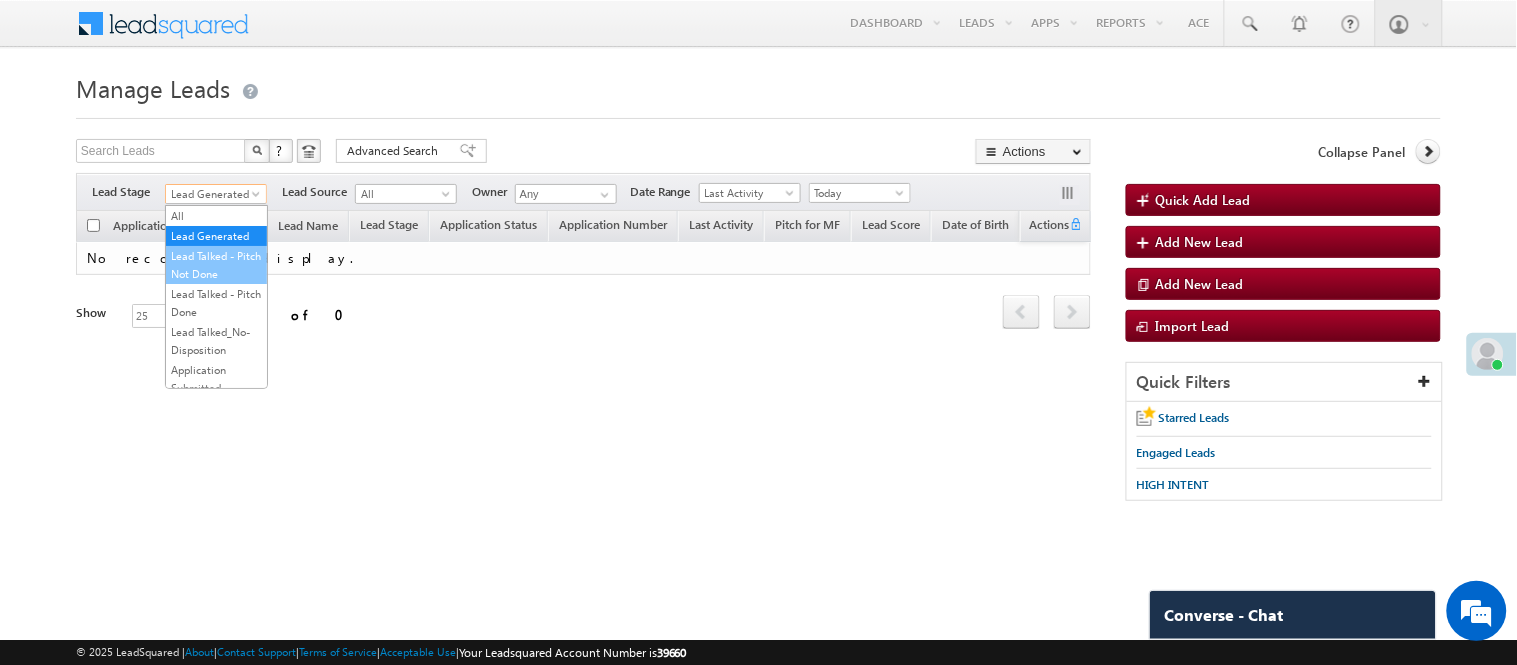 click on "Lead Talked - Pitch Not Done" at bounding box center [216, 265] 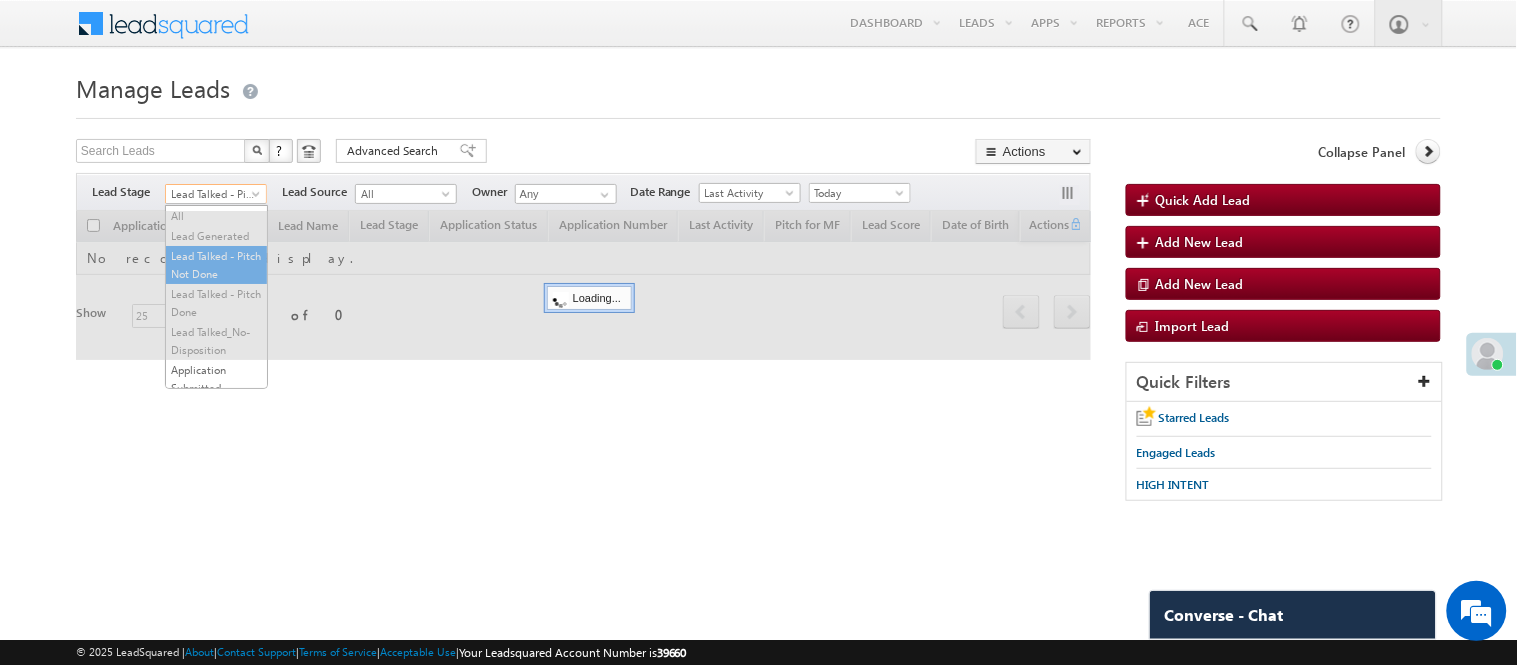 click on "Lead Talked - Pitch Not Done" at bounding box center (213, 194) 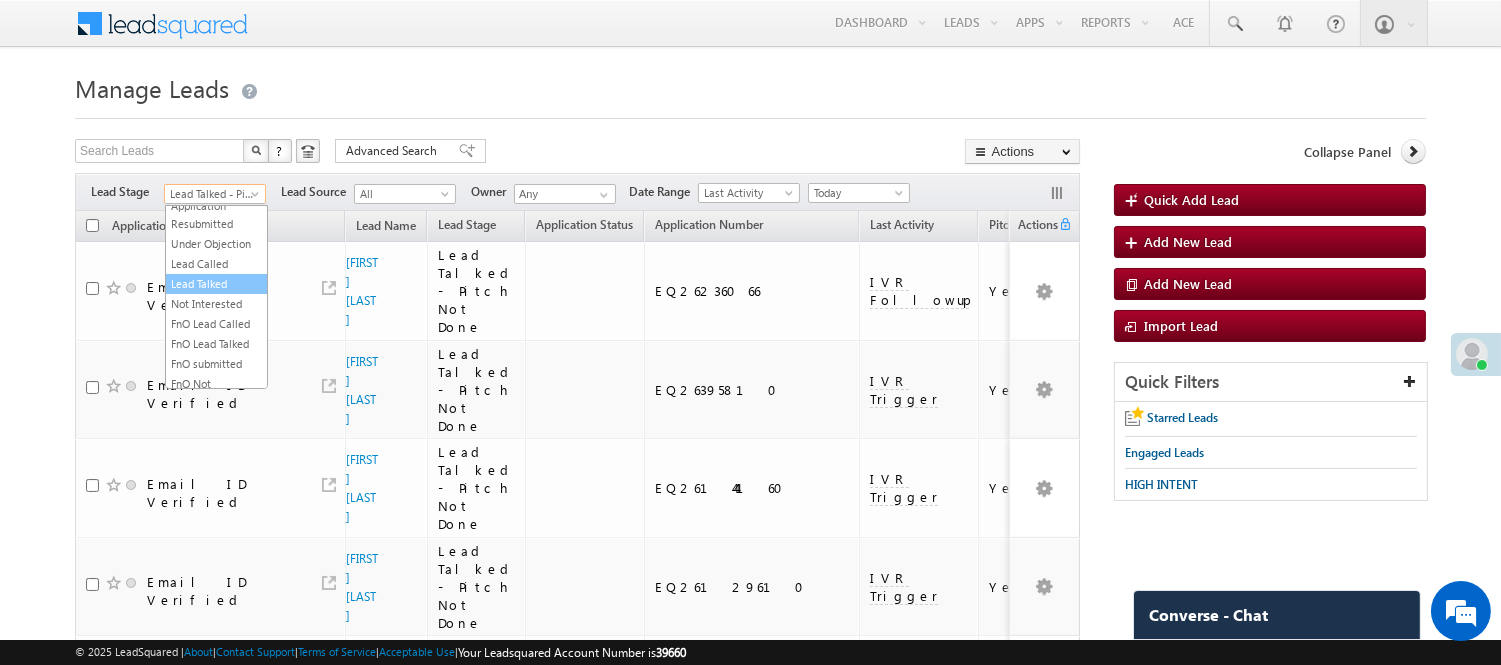 scroll, scrollTop: 496, scrollLeft: 0, axis: vertical 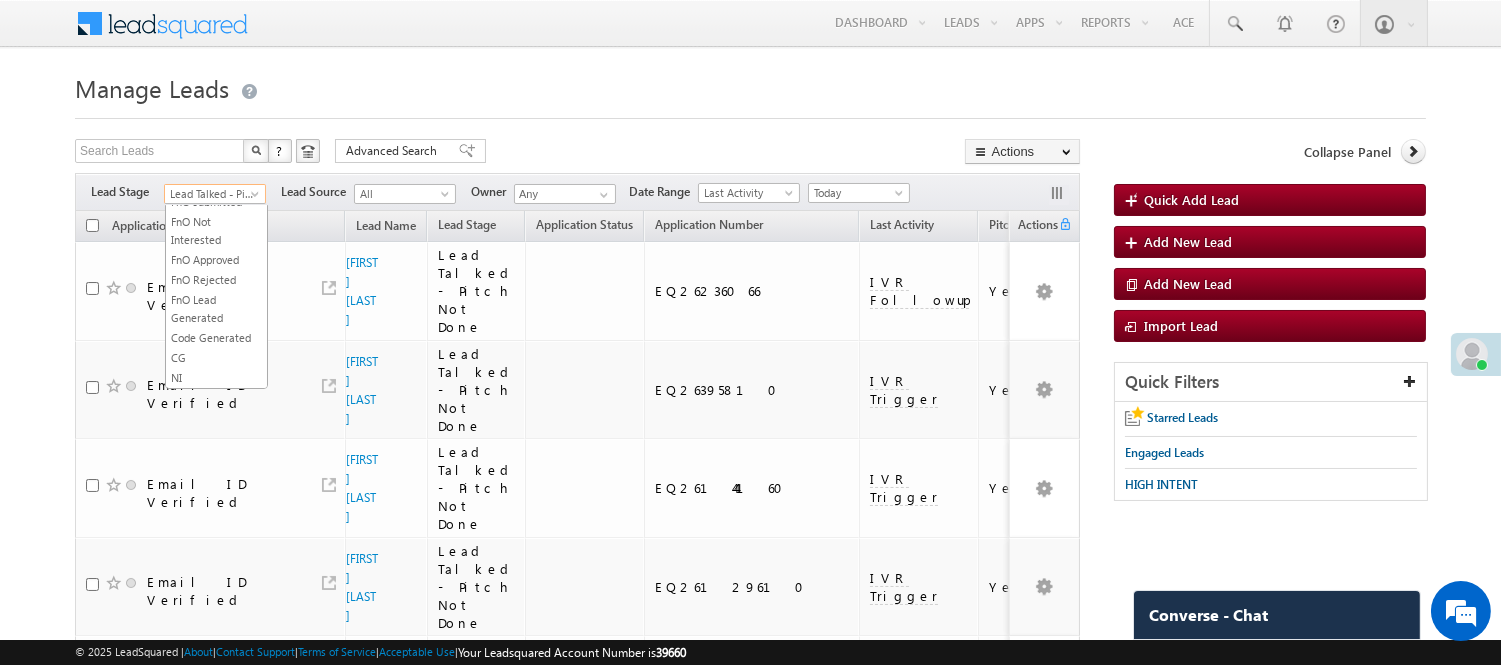 click on "Code Generated" at bounding box center [216, 338] 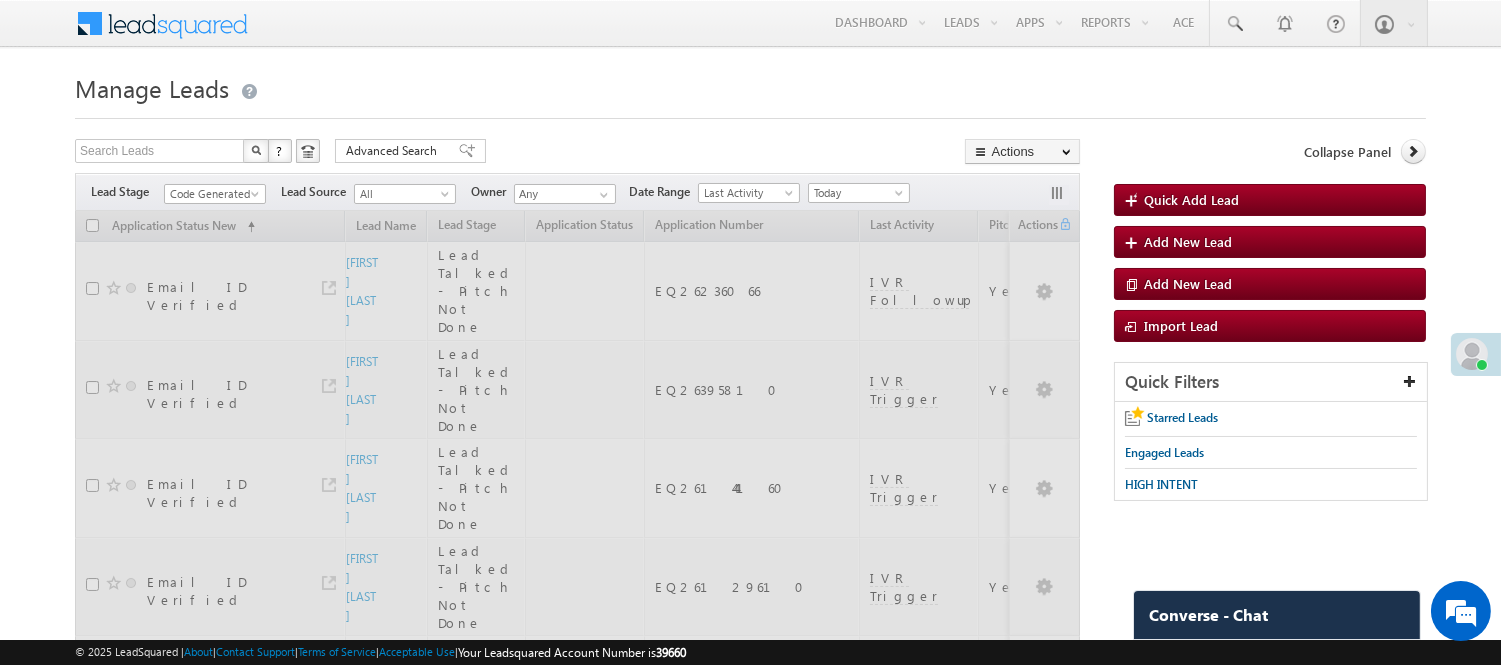 click on "Manage Leads" at bounding box center (750, 86) 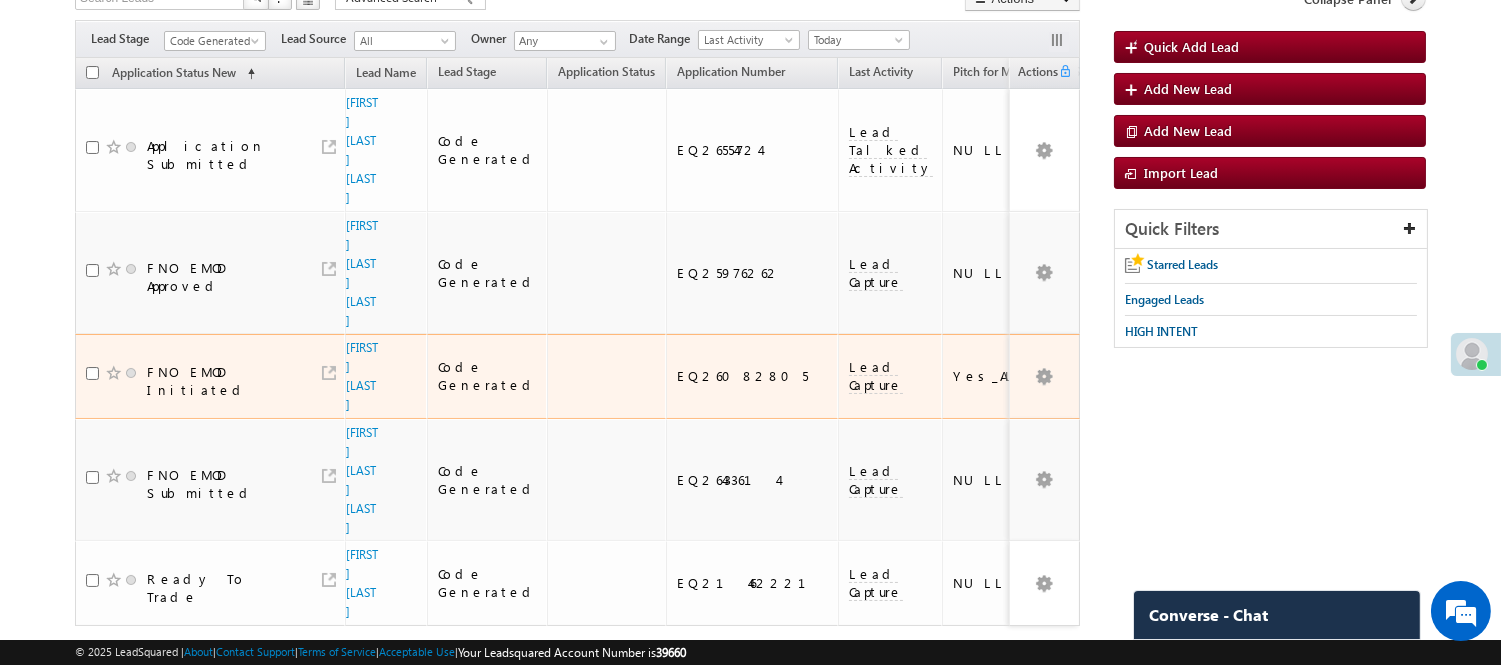 scroll, scrollTop: 0, scrollLeft: 0, axis: both 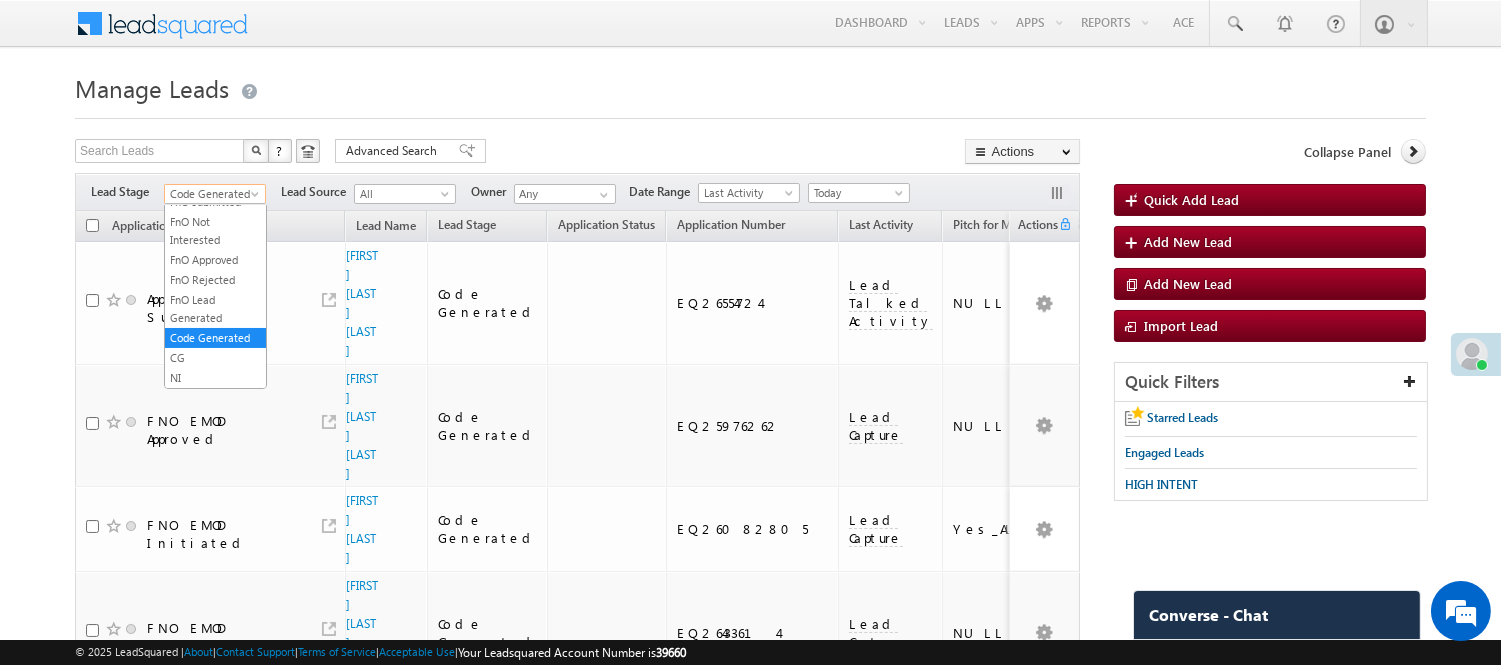 click on "Code Generated" at bounding box center [212, 194] 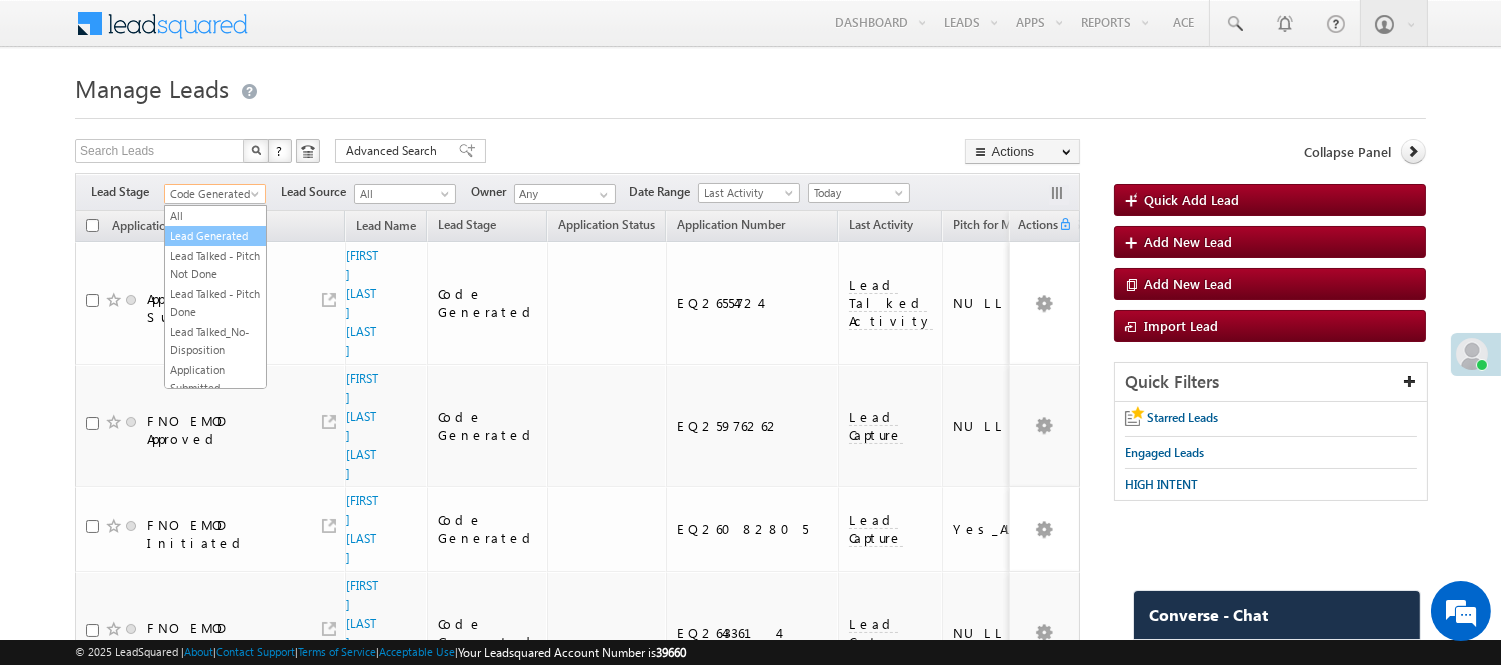 click on "Lead Generated" at bounding box center (215, 236) 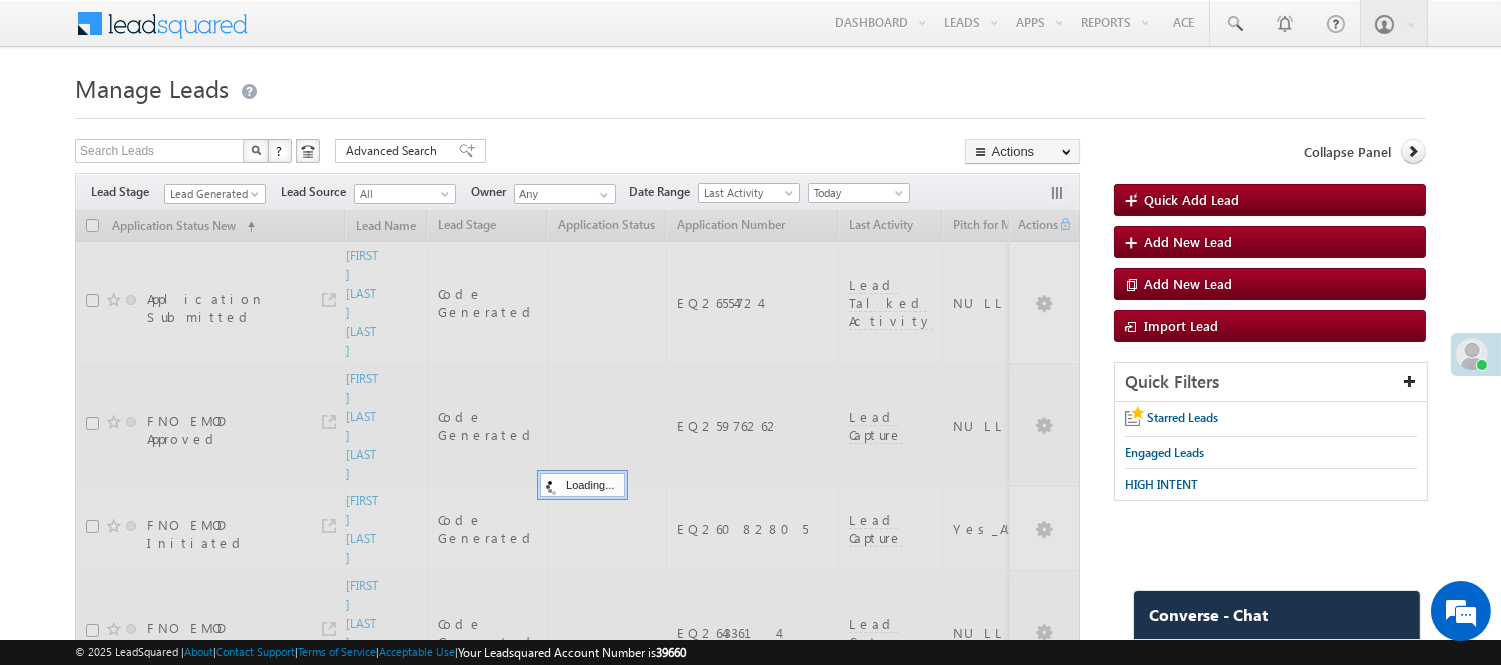 click on "Manage Leads
Quick Add Lead
Search Leads X ?   5 results found
Advanced Search
Advanced Search
Actions Actions" at bounding box center [750, 478] 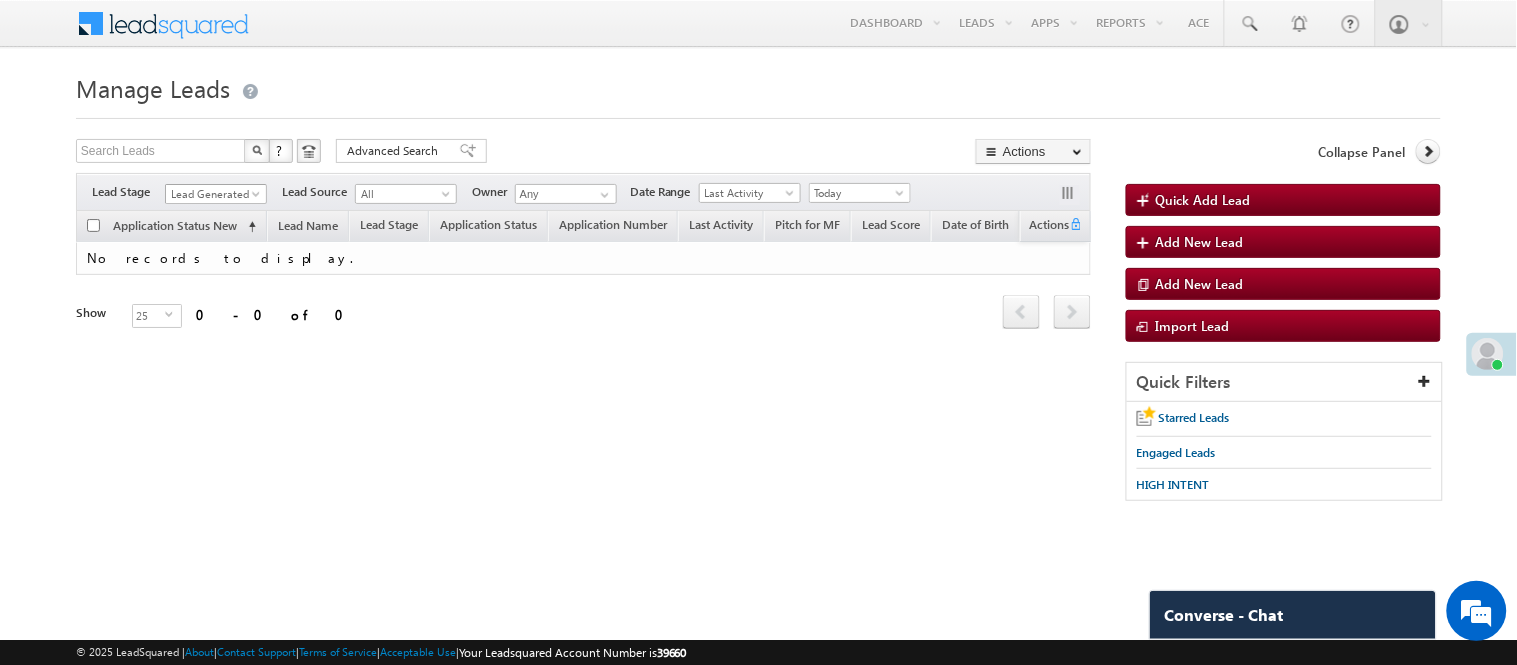 click on "Lead Generated" at bounding box center [213, 194] 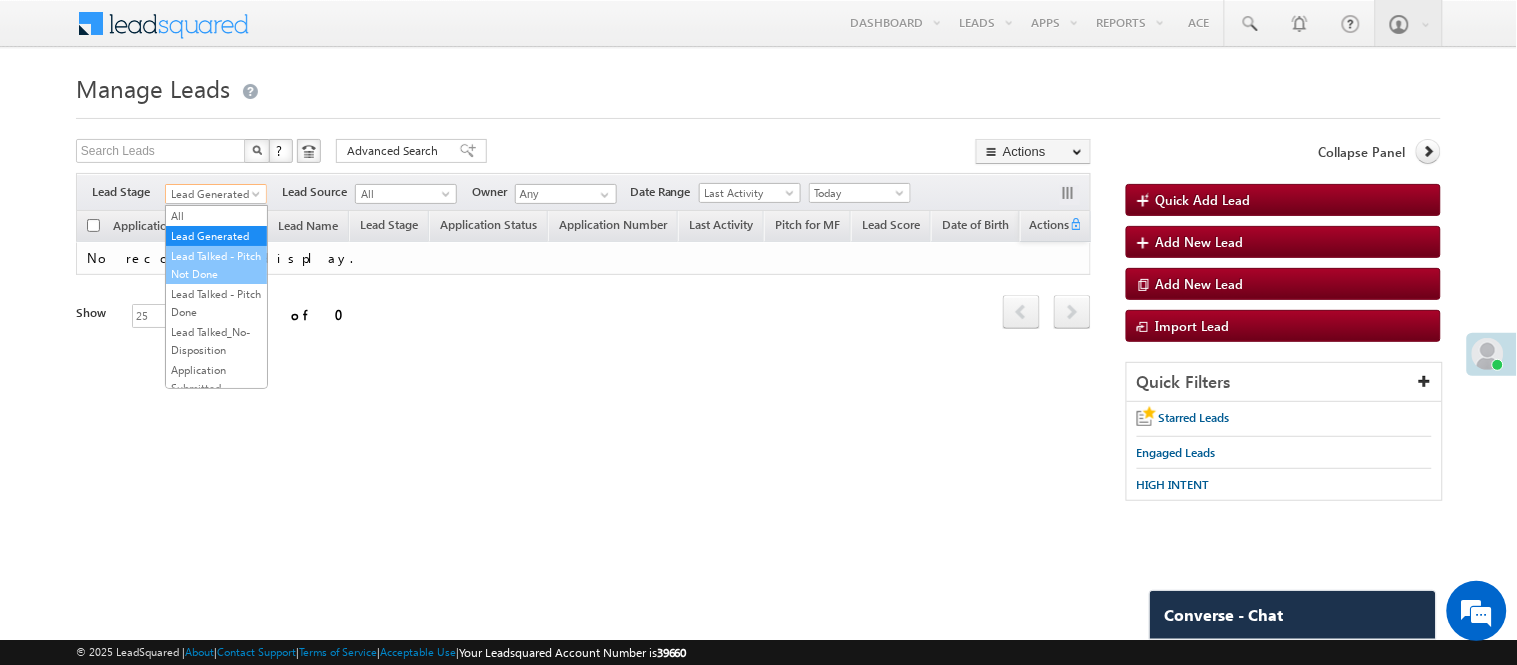 click on "Lead Talked - Pitch Not Done" at bounding box center (216, 265) 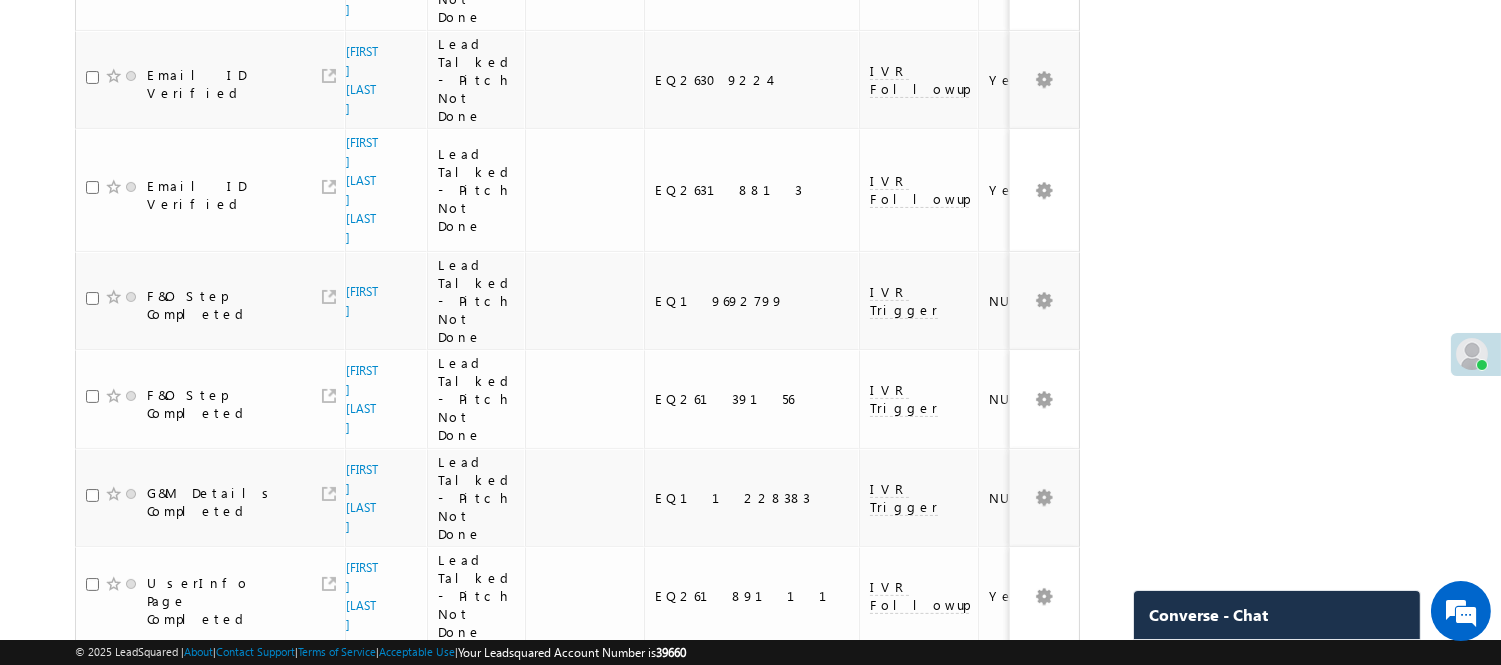 scroll, scrollTop: 0, scrollLeft: 0, axis: both 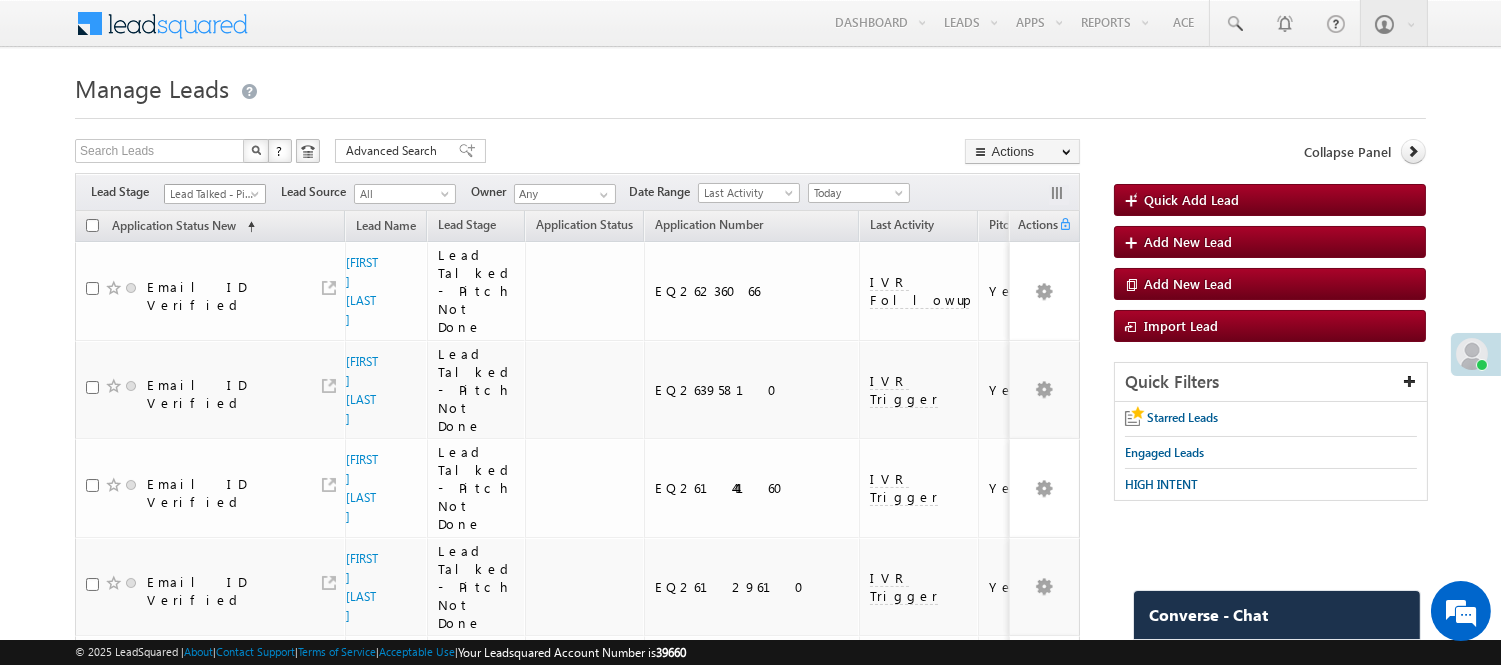 click on "Lead Talked - Pitch Not Done" at bounding box center [212, 194] 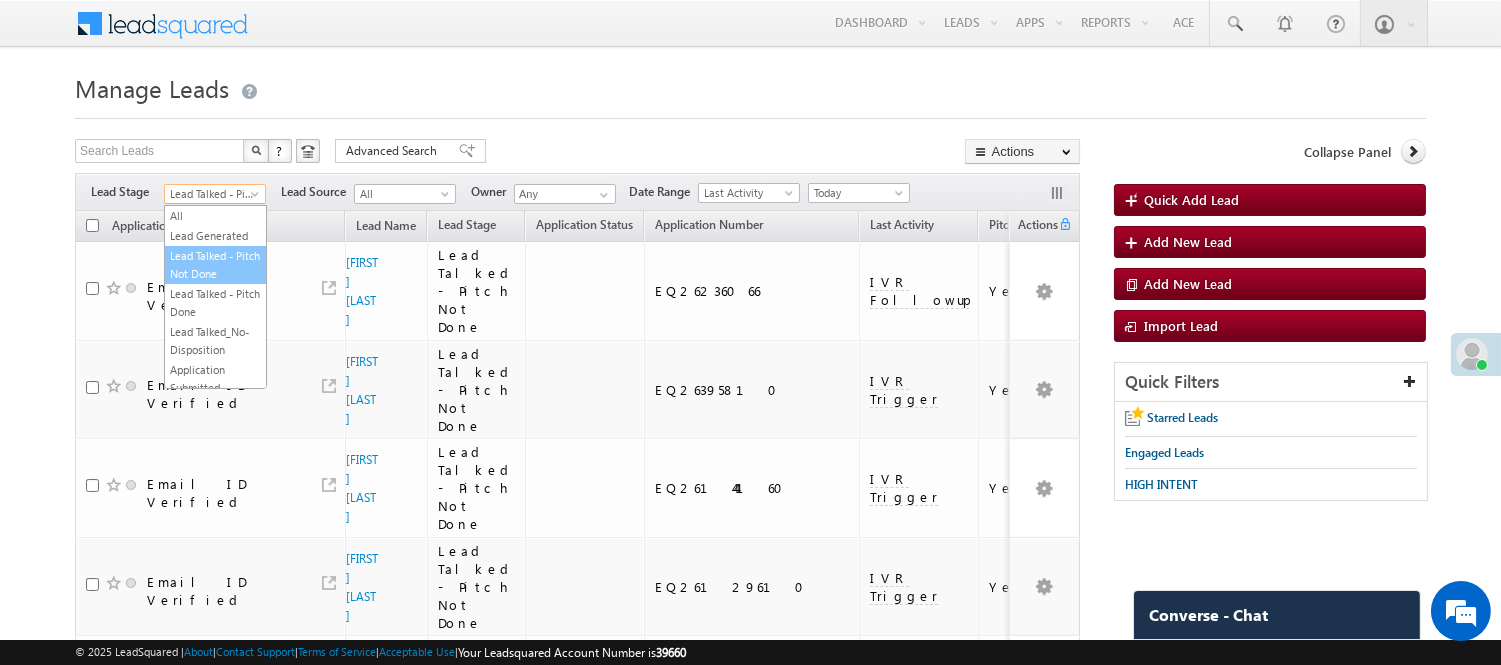 scroll, scrollTop: 333, scrollLeft: 0, axis: vertical 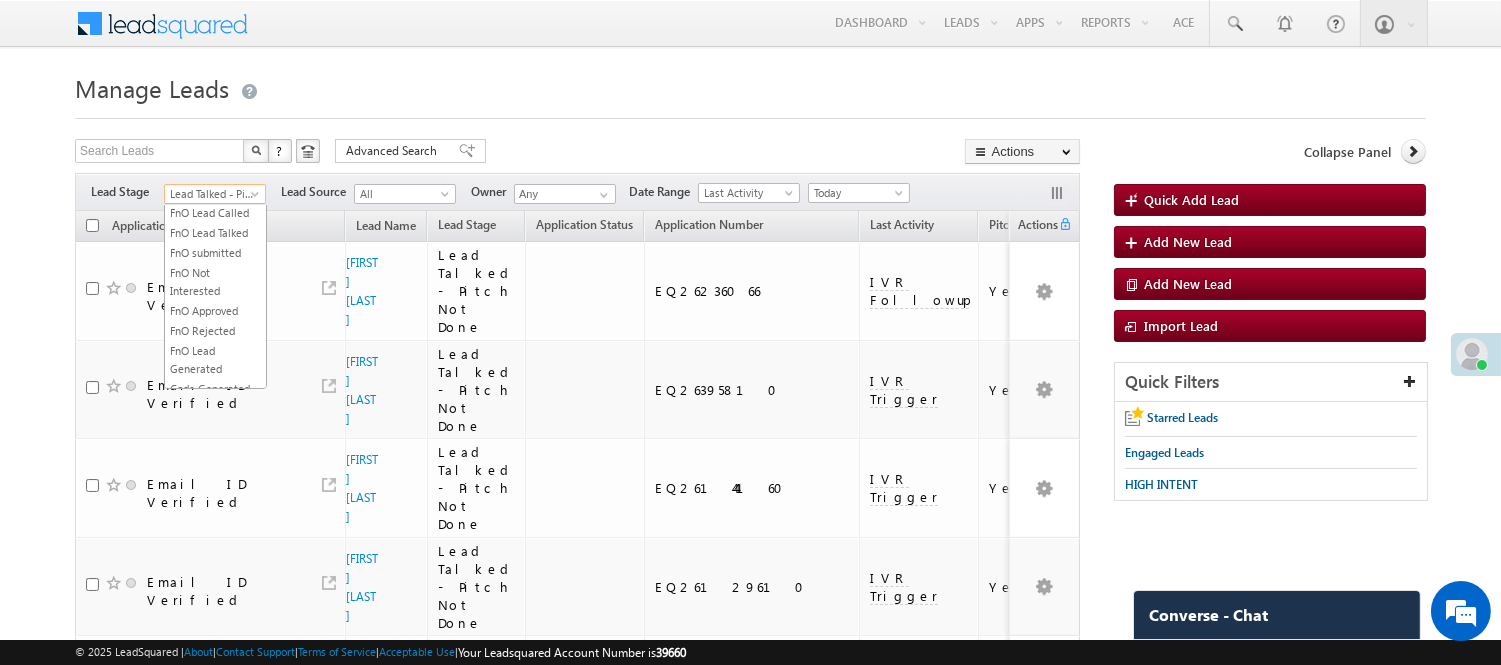 click on "Lead Called" at bounding box center (215, 153) 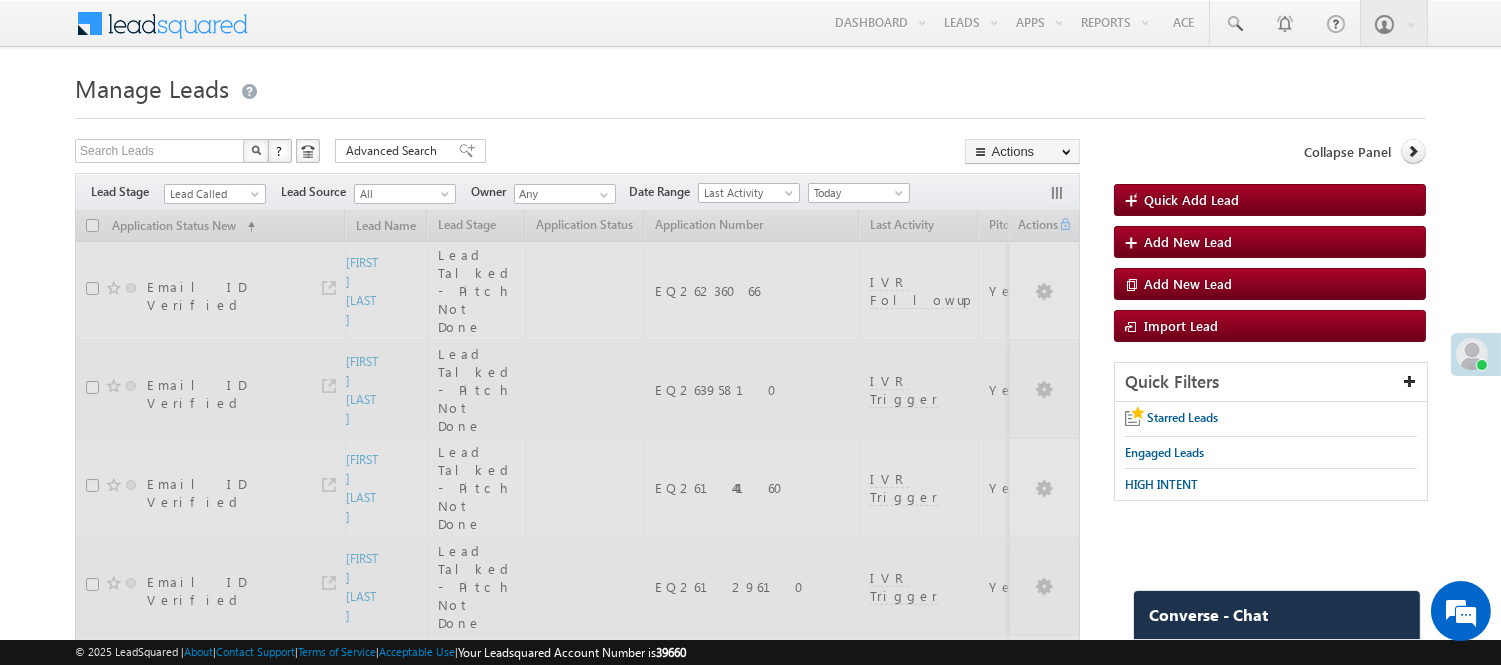 click at bounding box center [750, 112] 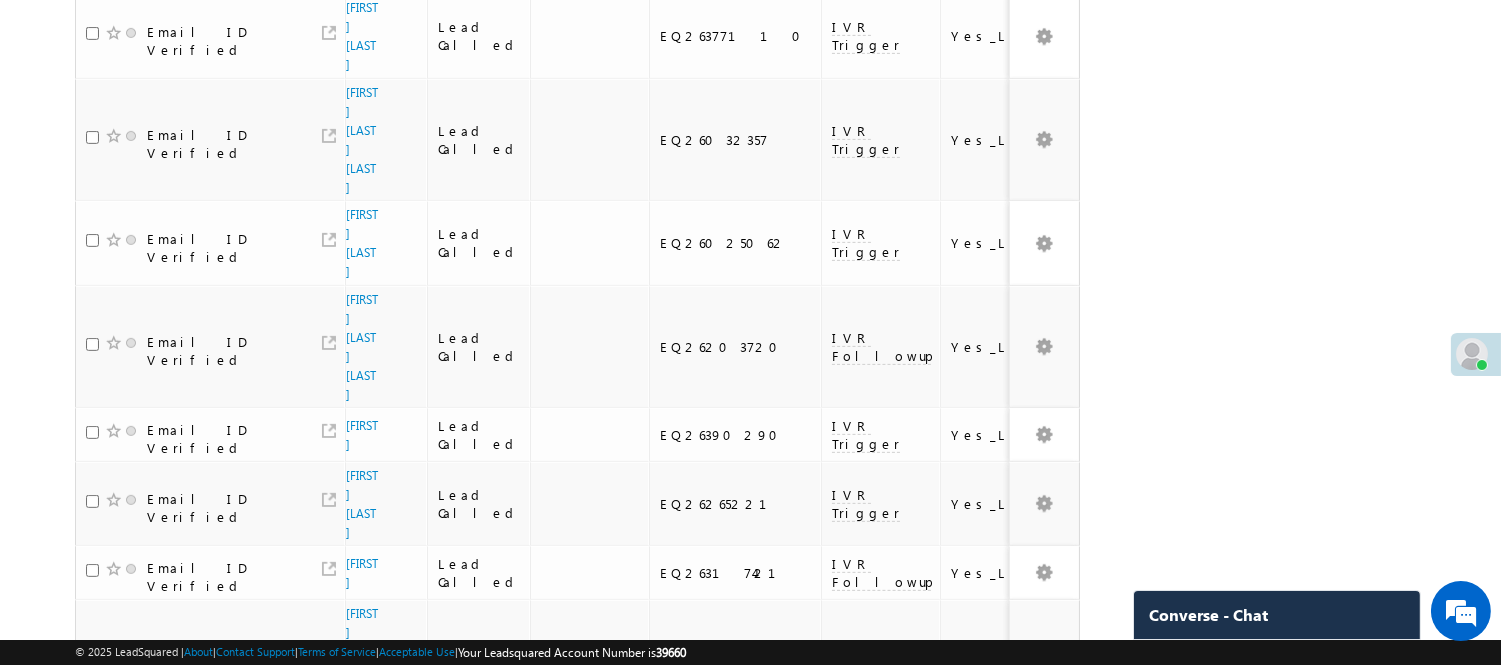 scroll, scrollTop: 1460, scrollLeft: 0, axis: vertical 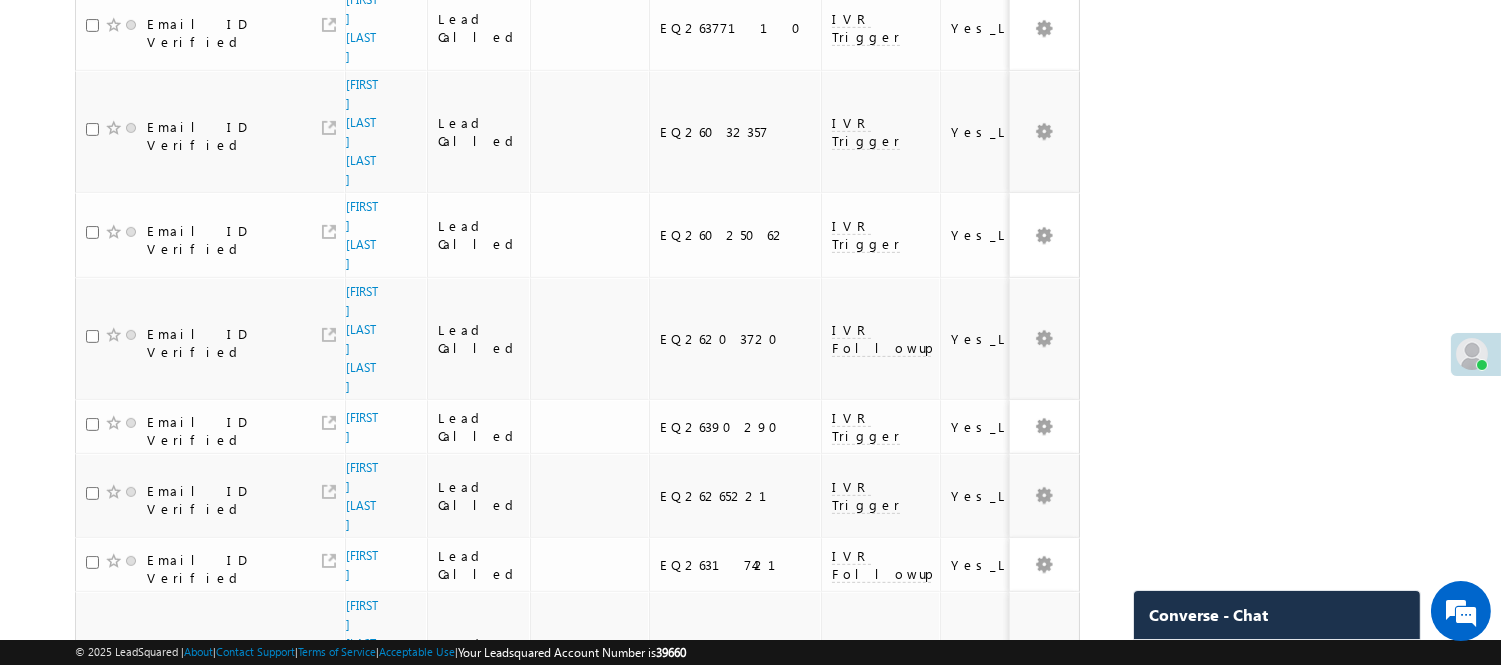 click on "2" at bounding box center [978, 1006] 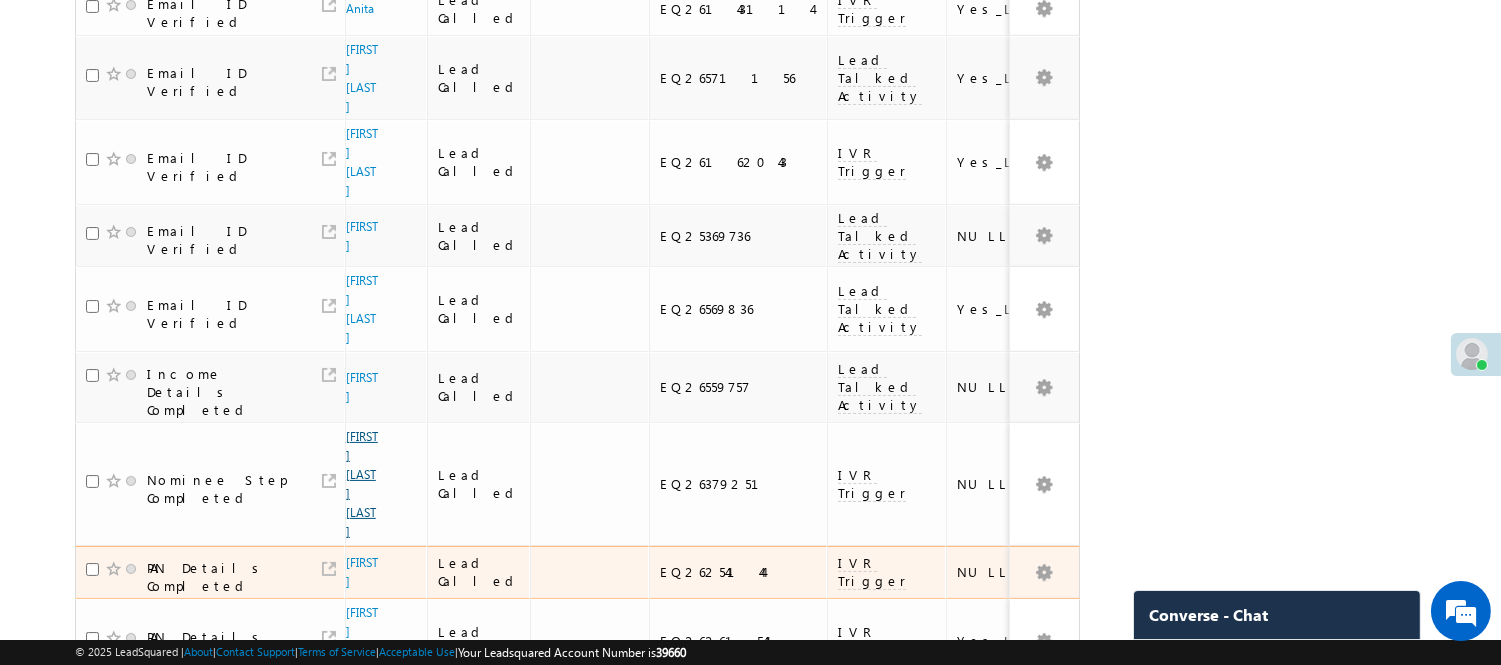 scroll, scrollTop: 575, scrollLeft: 0, axis: vertical 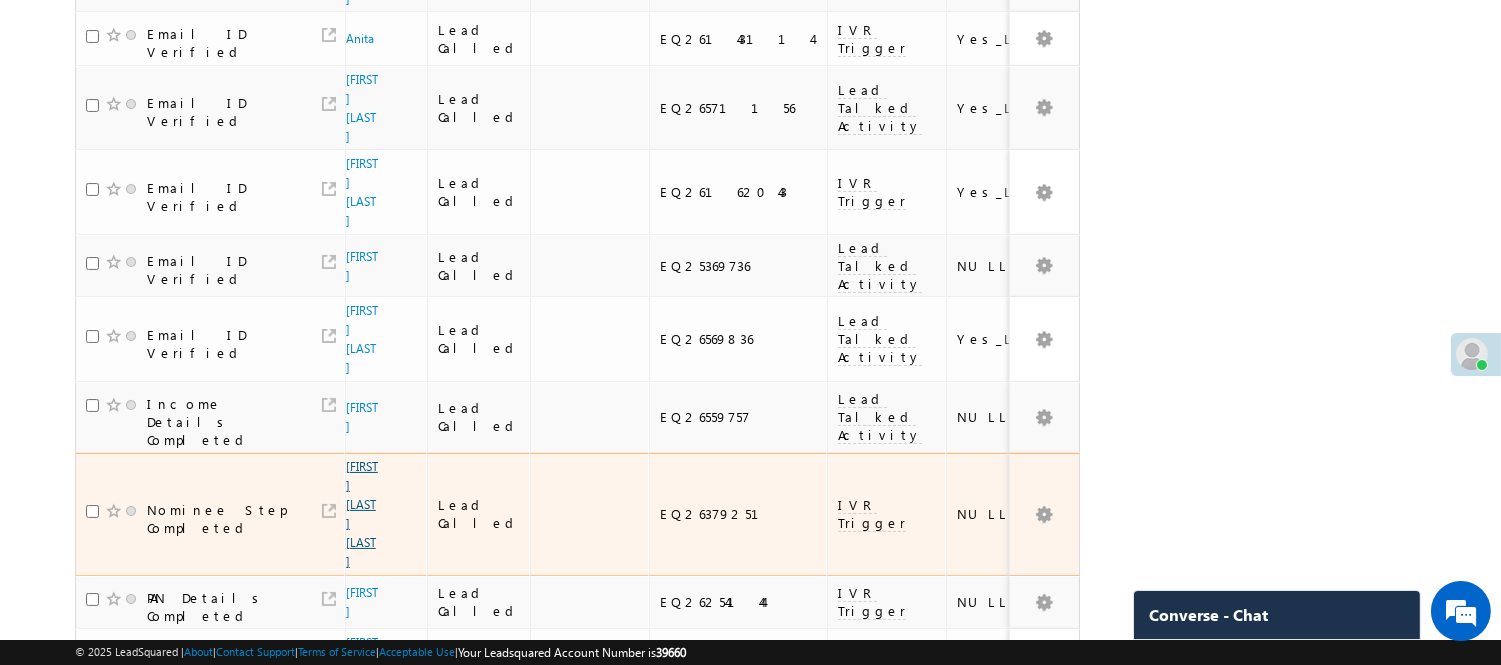 click on "[FIRST] [LAST]" at bounding box center [362, 514] 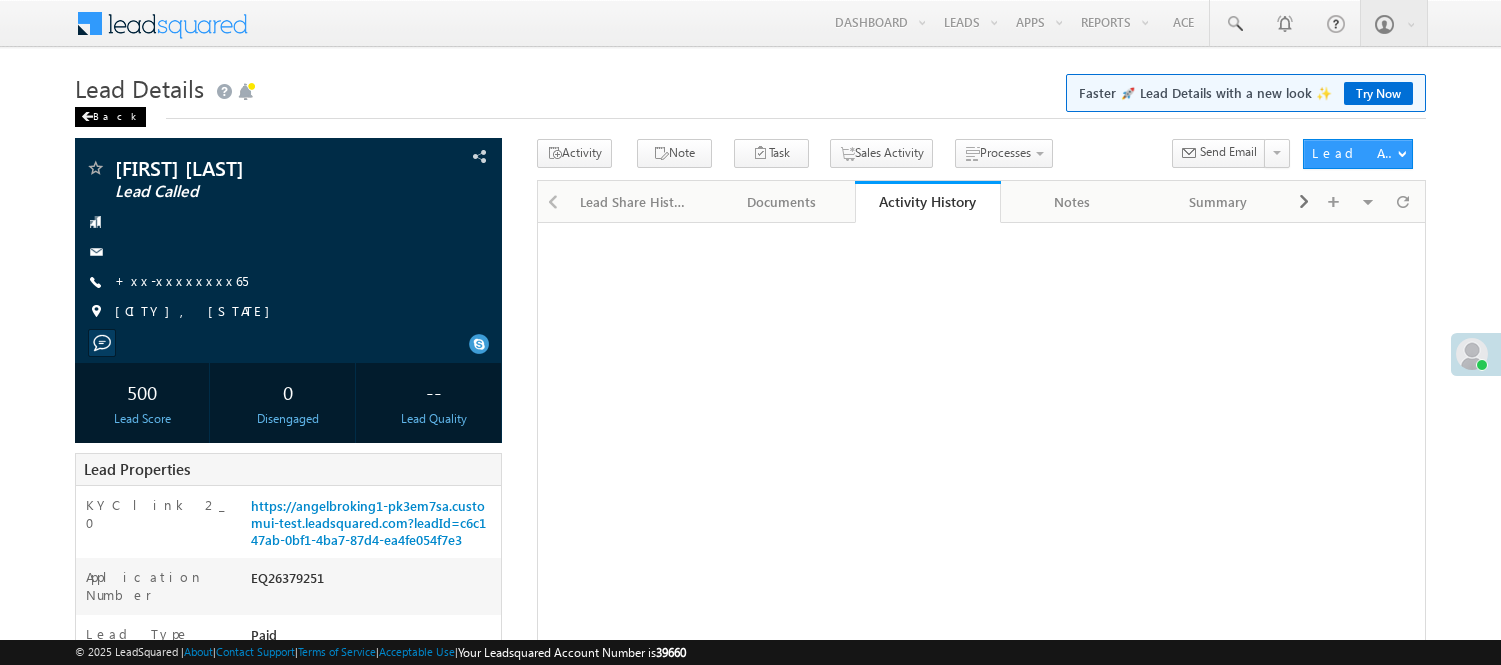 scroll, scrollTop: 0, scrollLeft: 0, axis: both 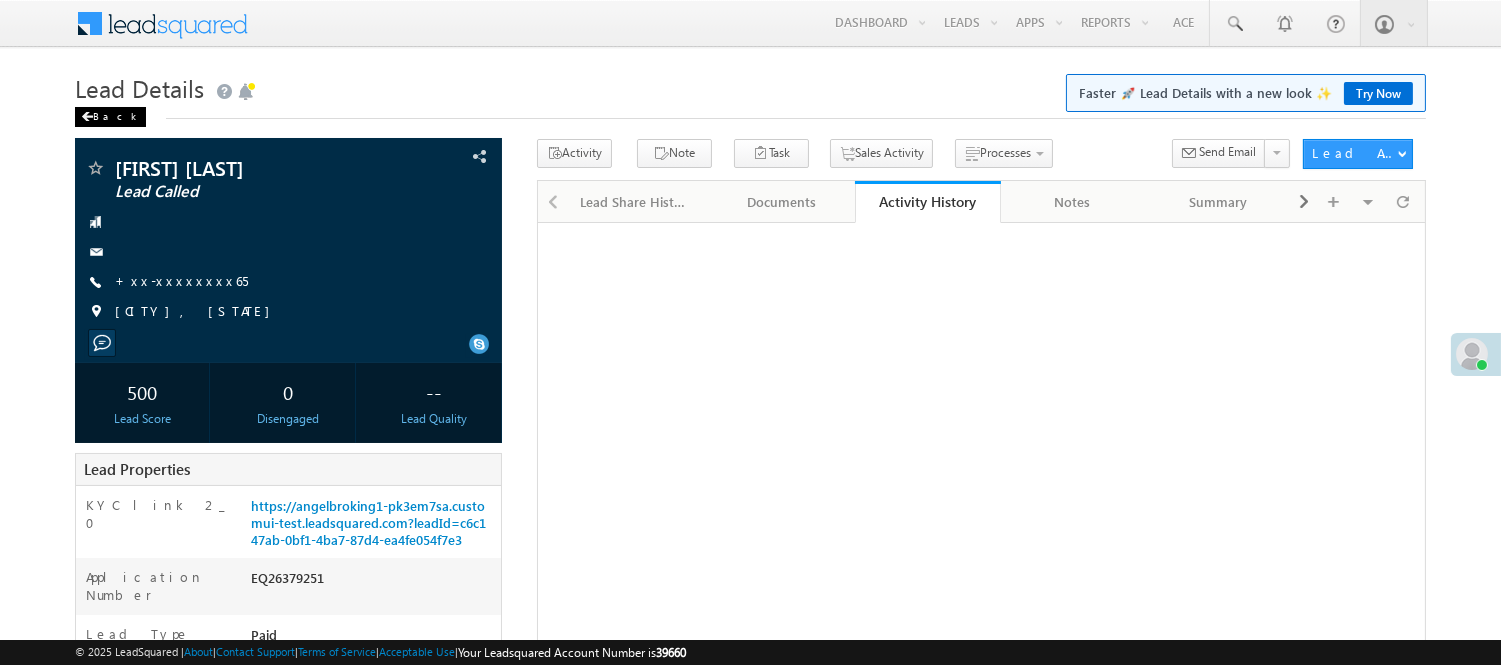 click on "Back" at bounding box center (110, 117) 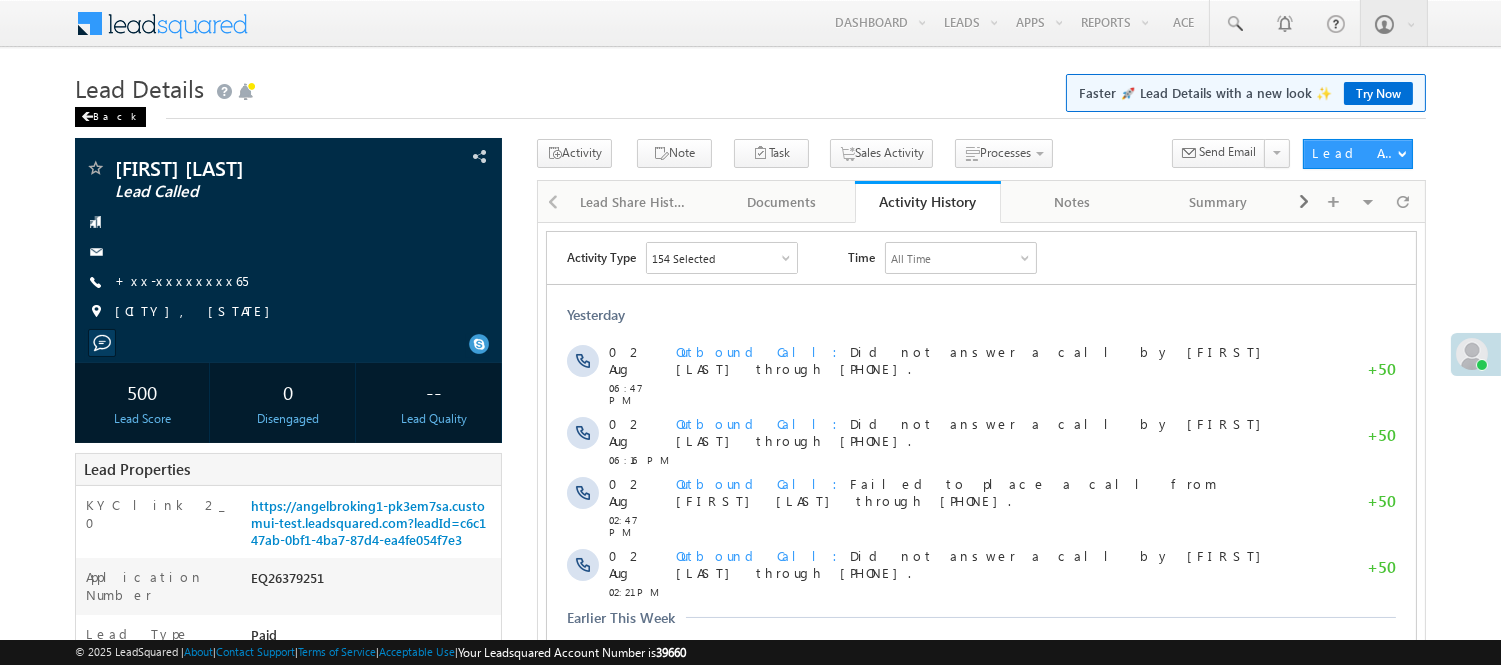 scroll, scrollTop: 0, scrollLeft: 0, axis: both 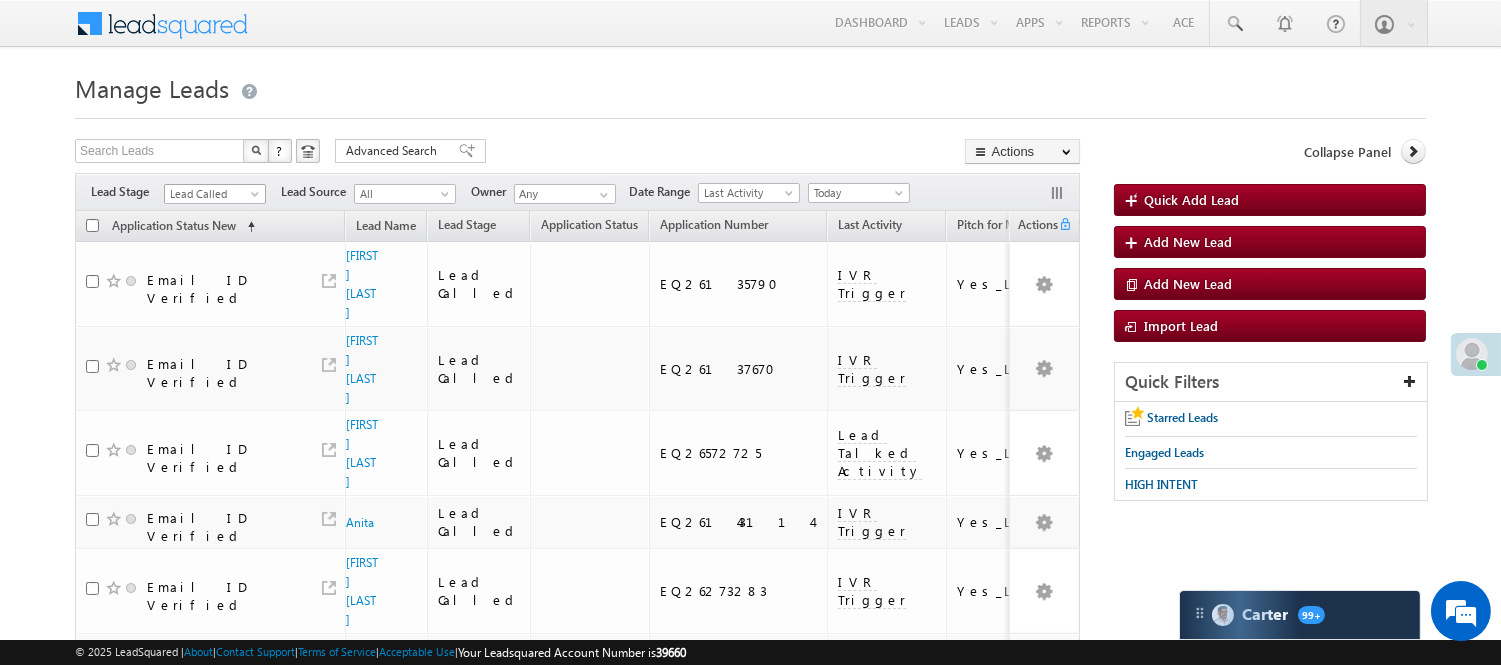 click on "Lead Called" at bounding box center (212, 194) 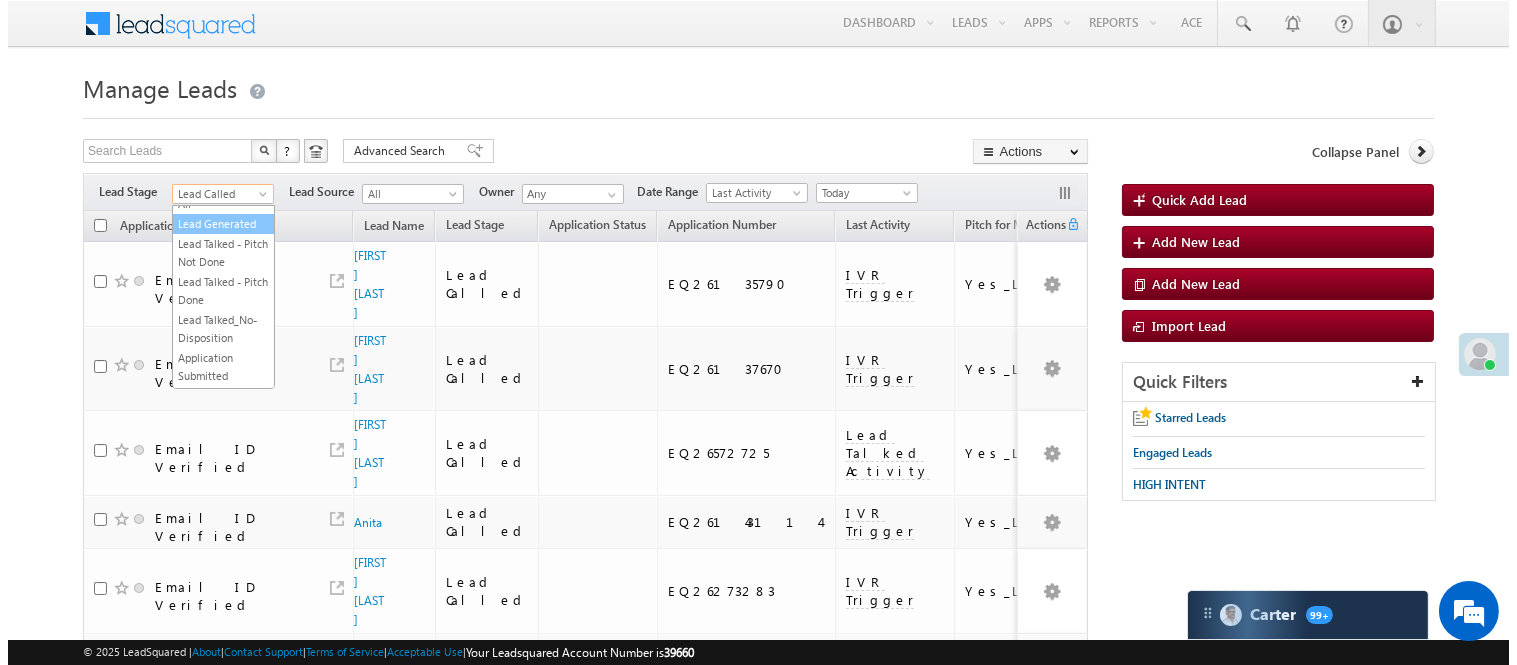 scroll, scrollTop: 0, scrollLeft: 0, axis: both 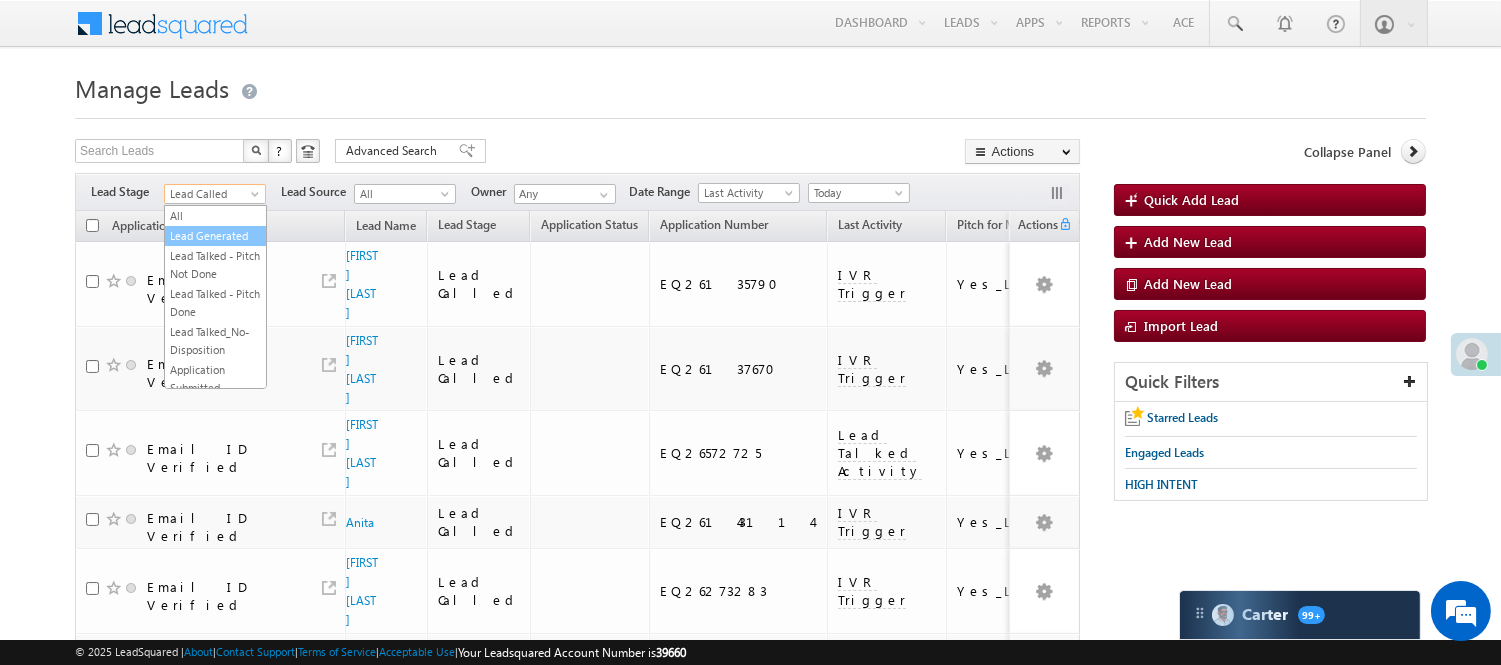 click on "Lead Generated" at bounding box center [215, 236] 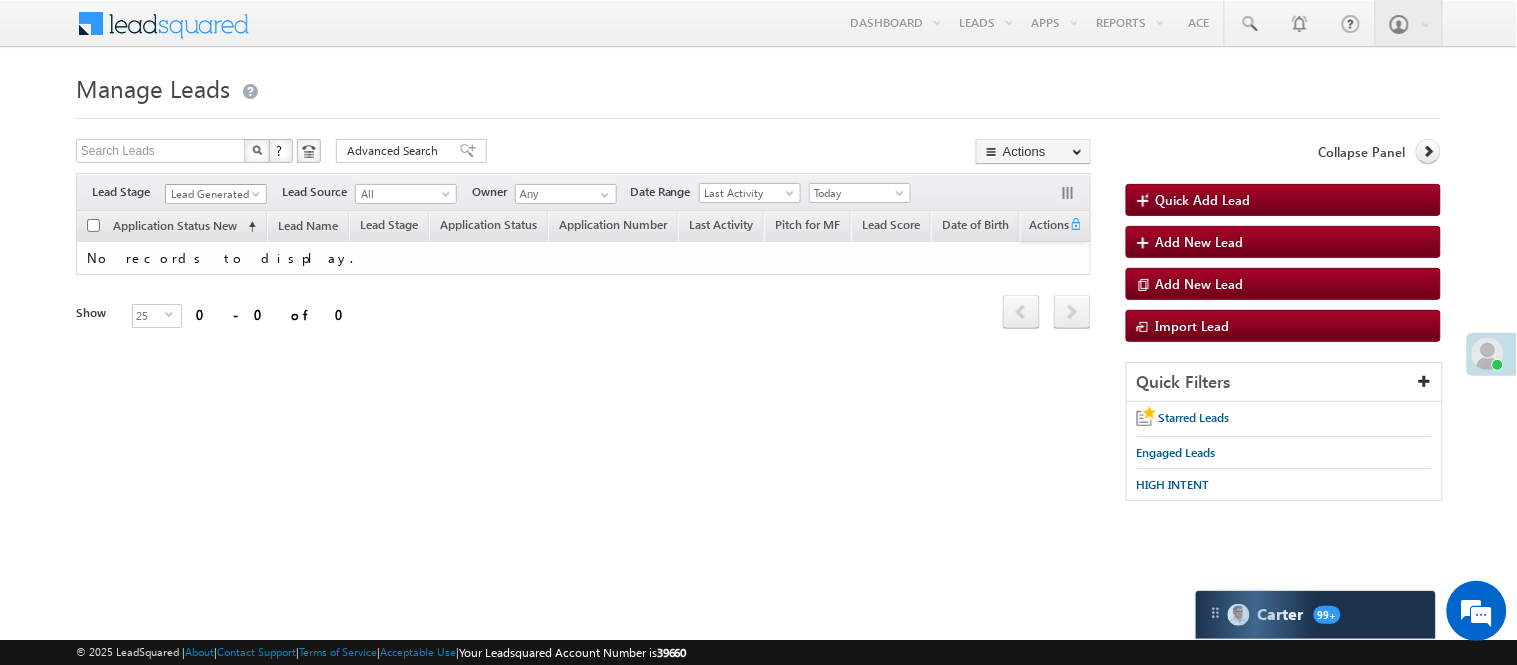 click on "Lead Generated" at bounding box center (213, 194) 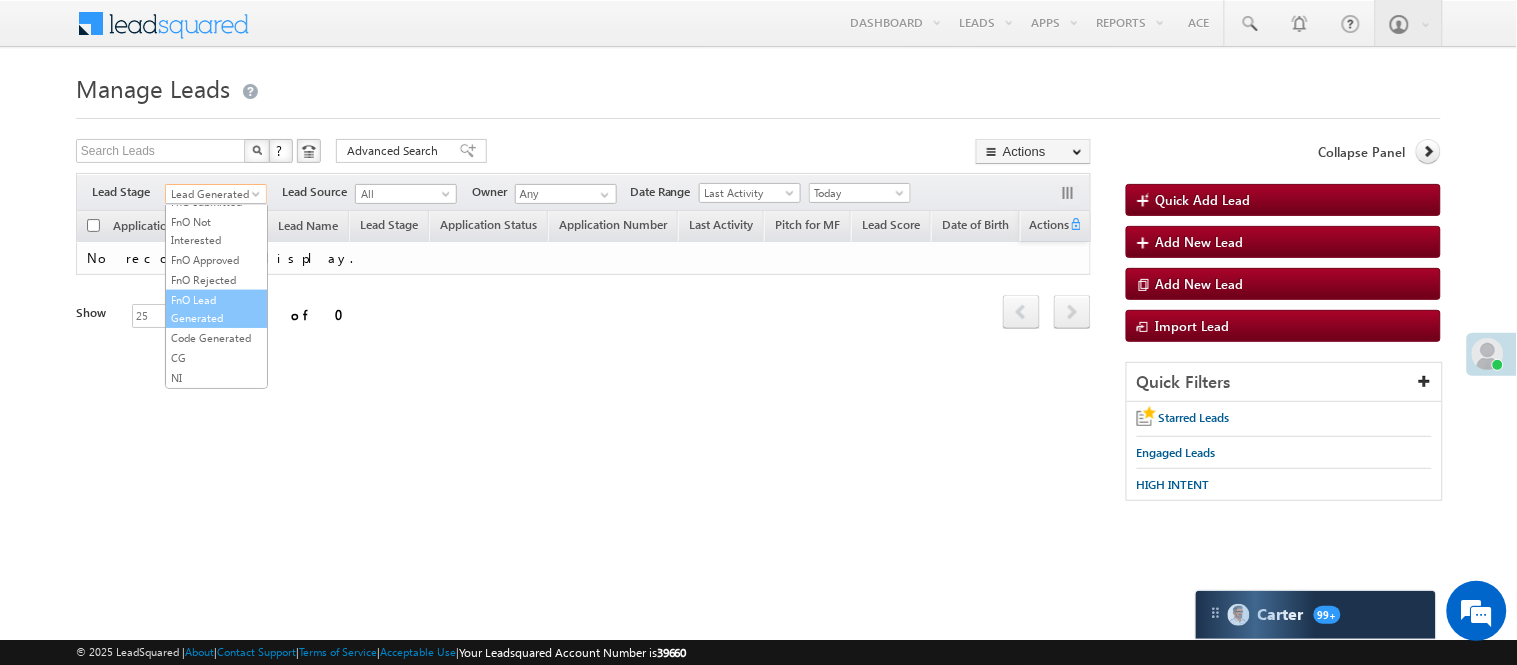 scroll, scrollTop: 496, scrollLeft: 0, axis: vertical 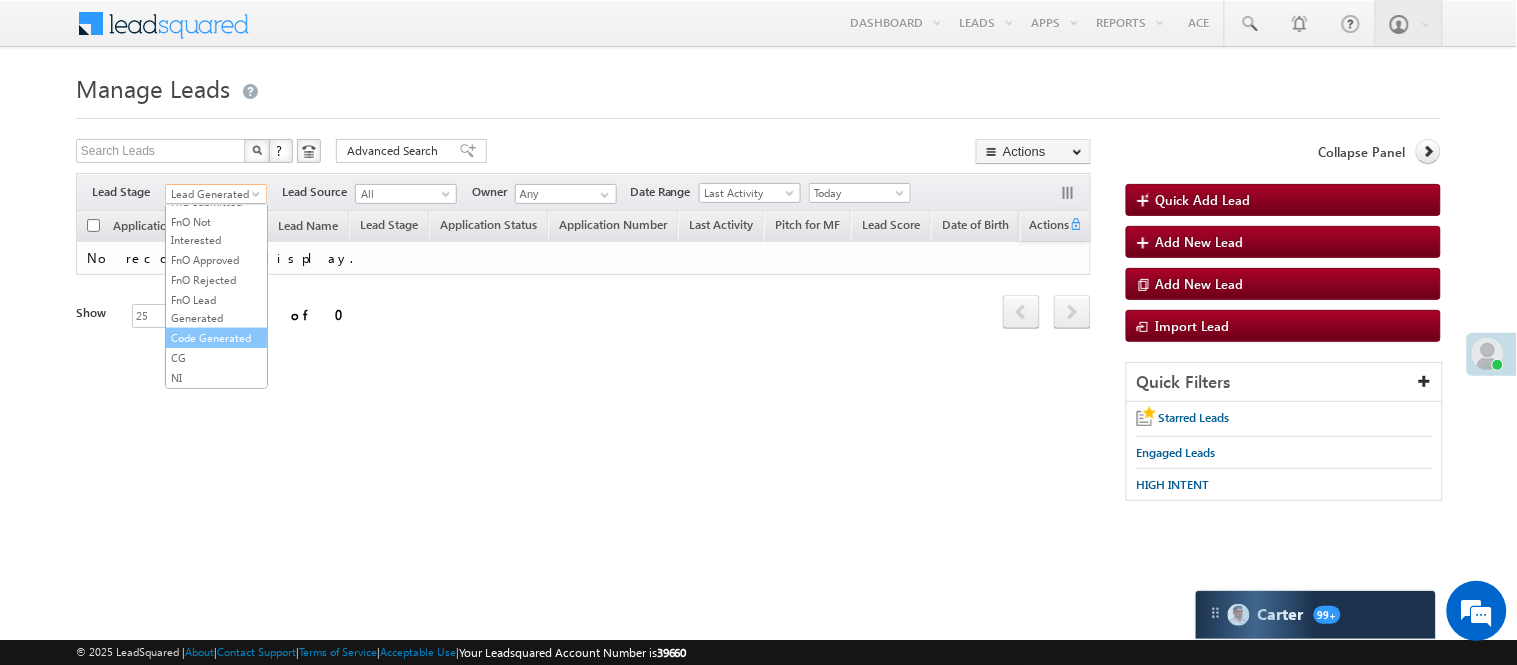 click on "Code Generated" at bounding box center [216, 338] 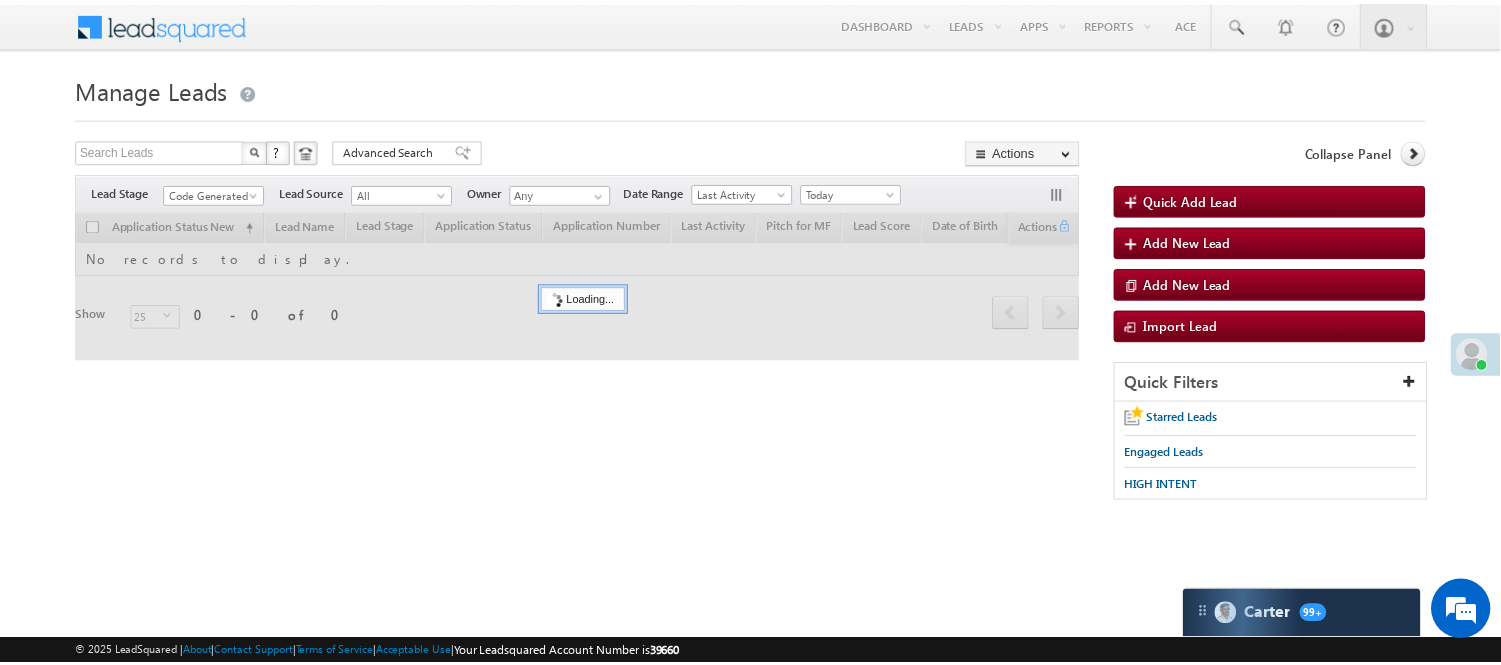 scroll, scrollTop: 0, scrollLeft: 0, axis: both 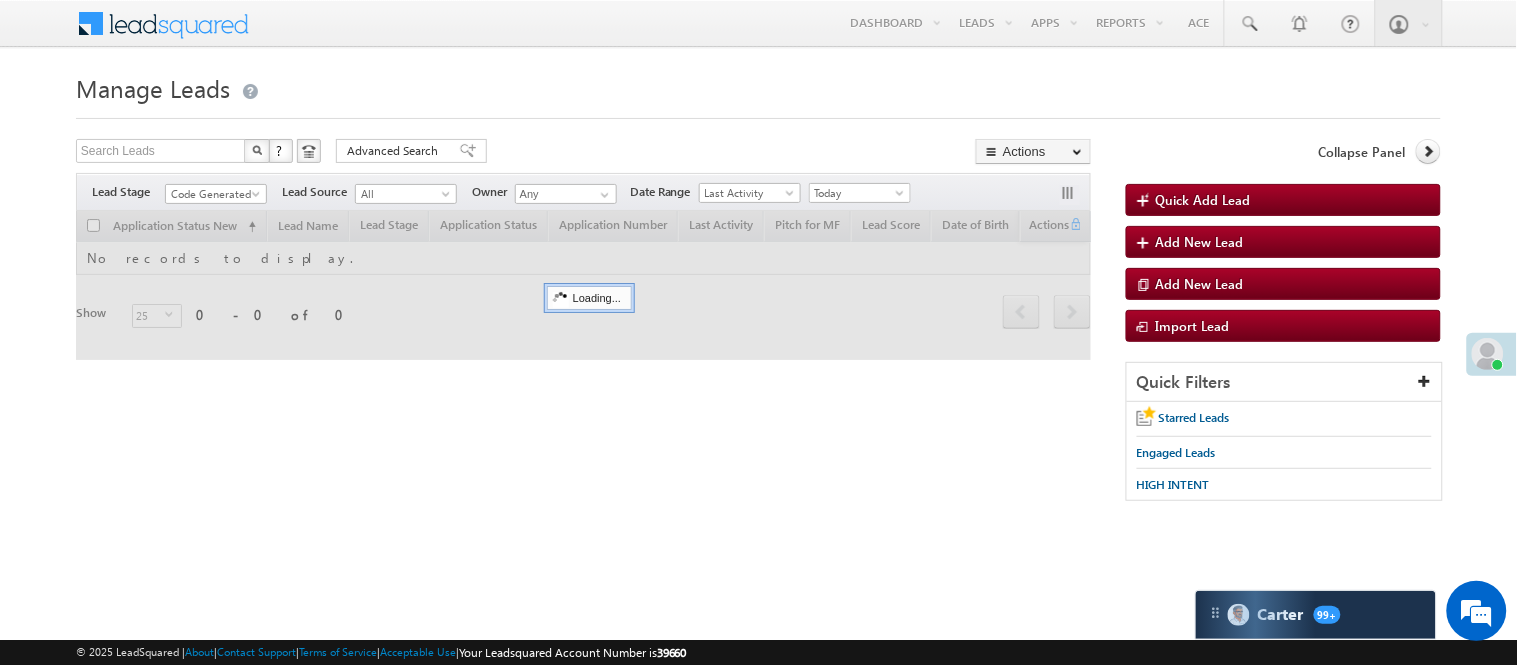click on "Search Leads X ?   0 results found
Advanced Search
Advanced Search
Advanced search results
Actions Export Leads Reset all Filters
Actions Export Leads Bulk Update Send Email Add to List Add Activity Change Owner Change Stage Delete Merge Leads" at bounding box center (583, 153) 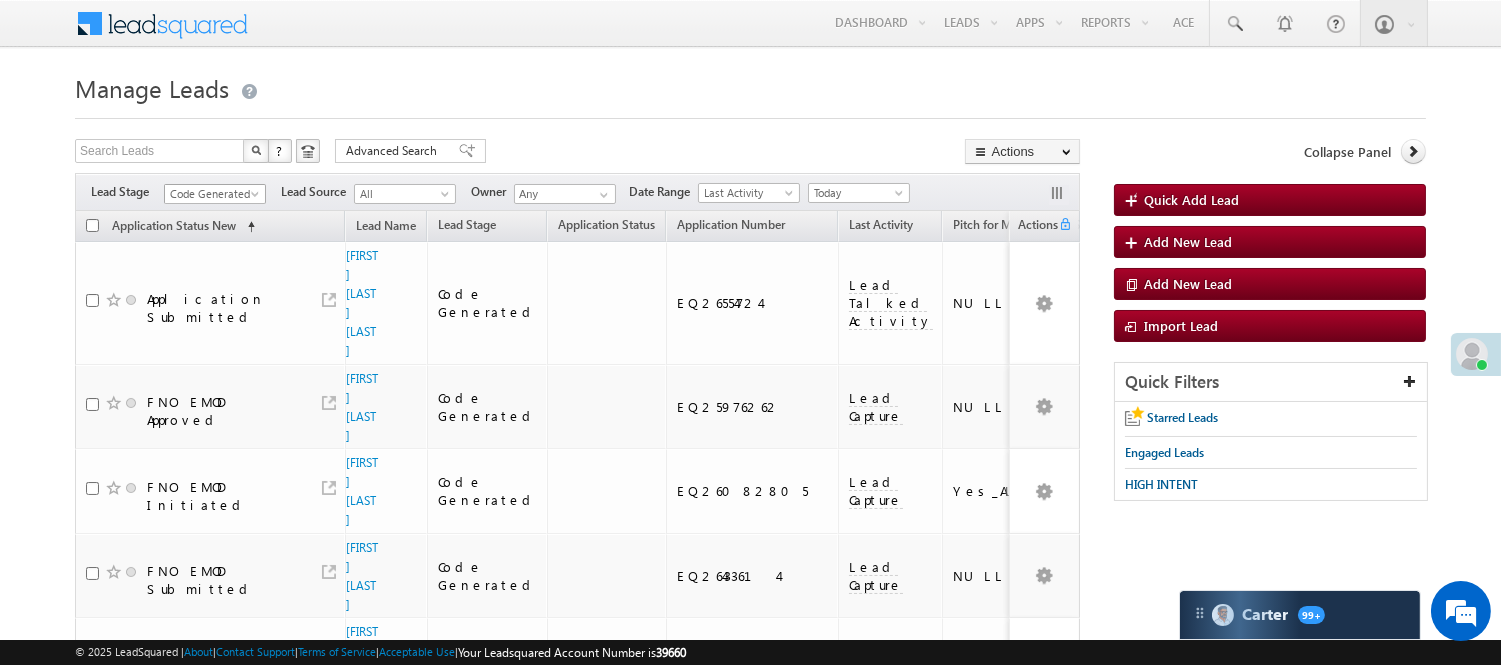 click at bounding box center [257, 198] 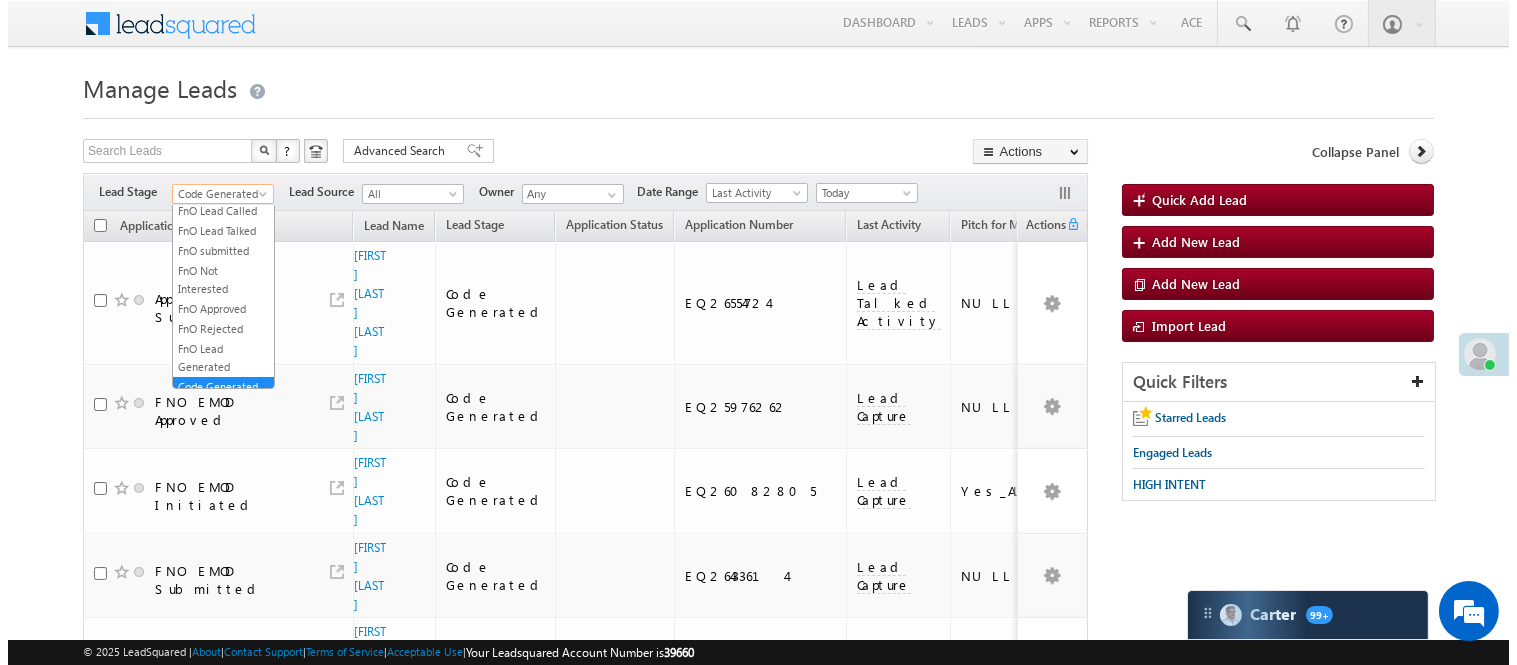 scroll, scrollTop: 0, scrollLeft: 0, axis: both 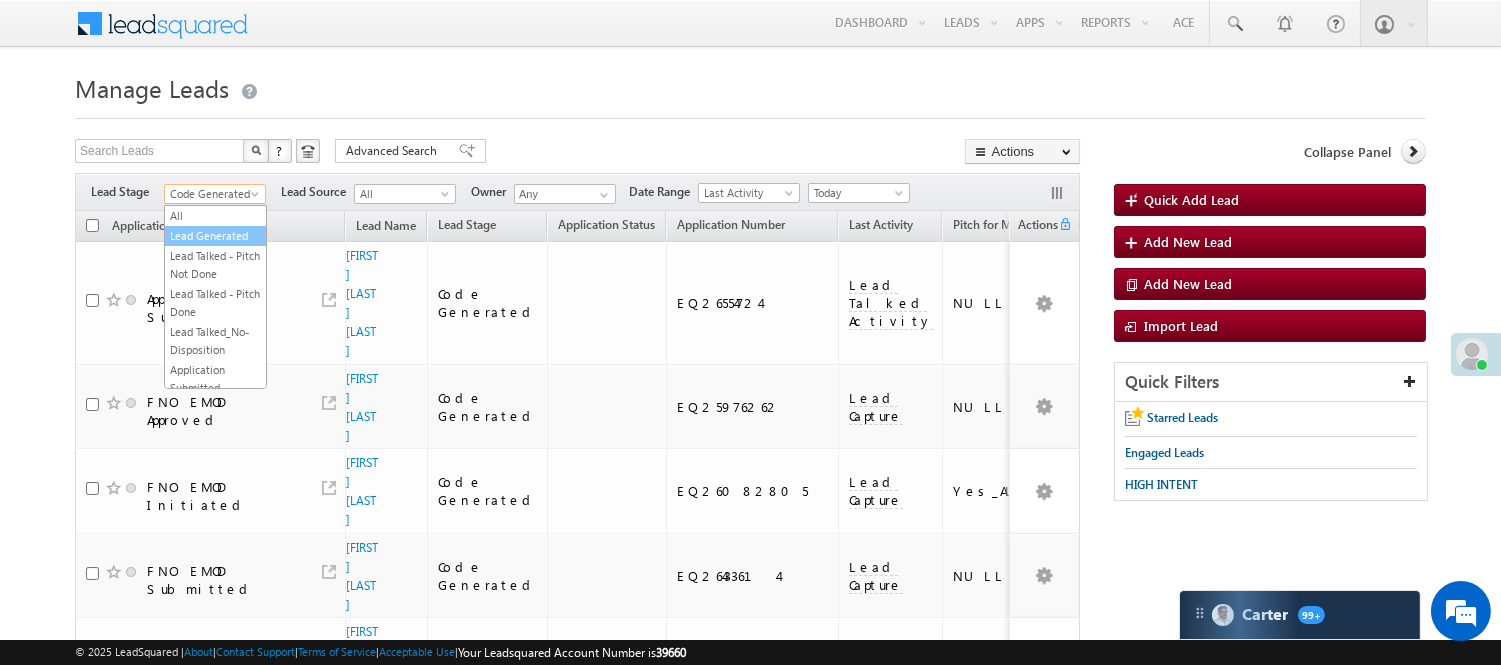 click on "Lead Generated" at bounding box center (215, 236) 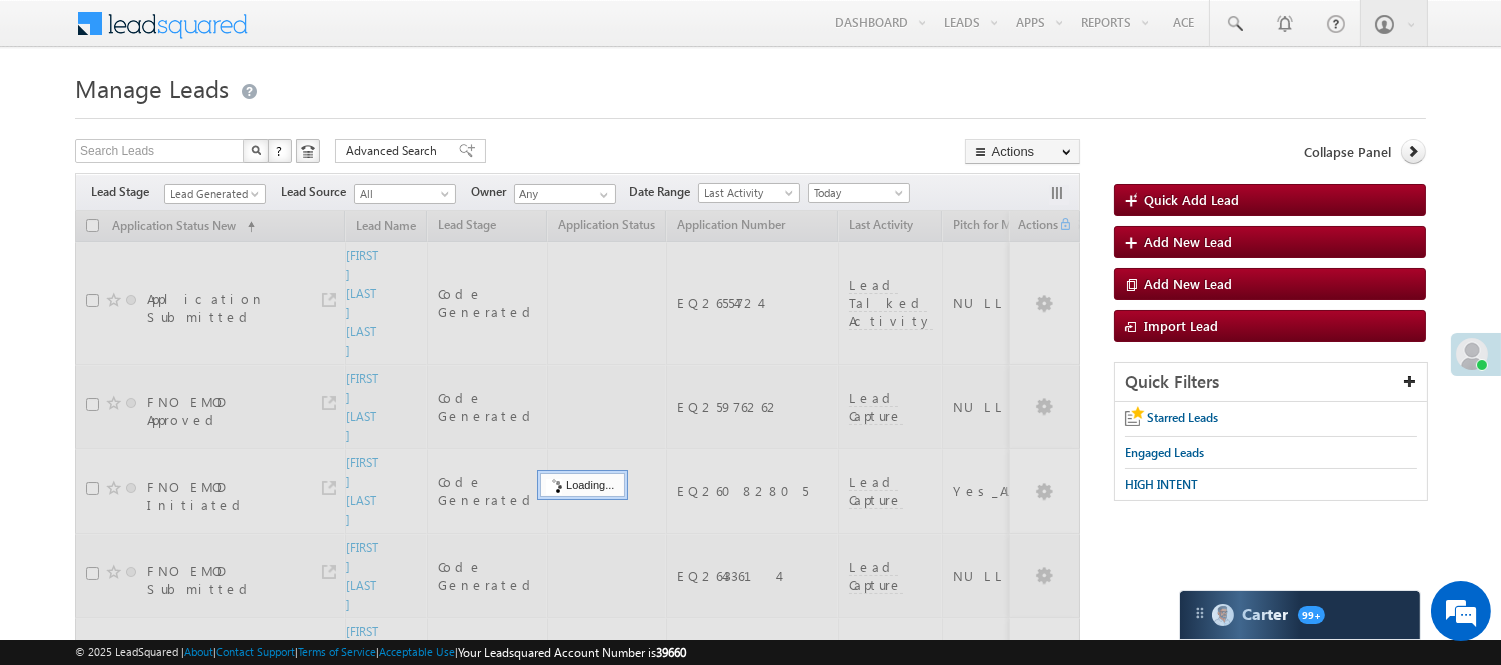 click at bounding box center [750, 112] 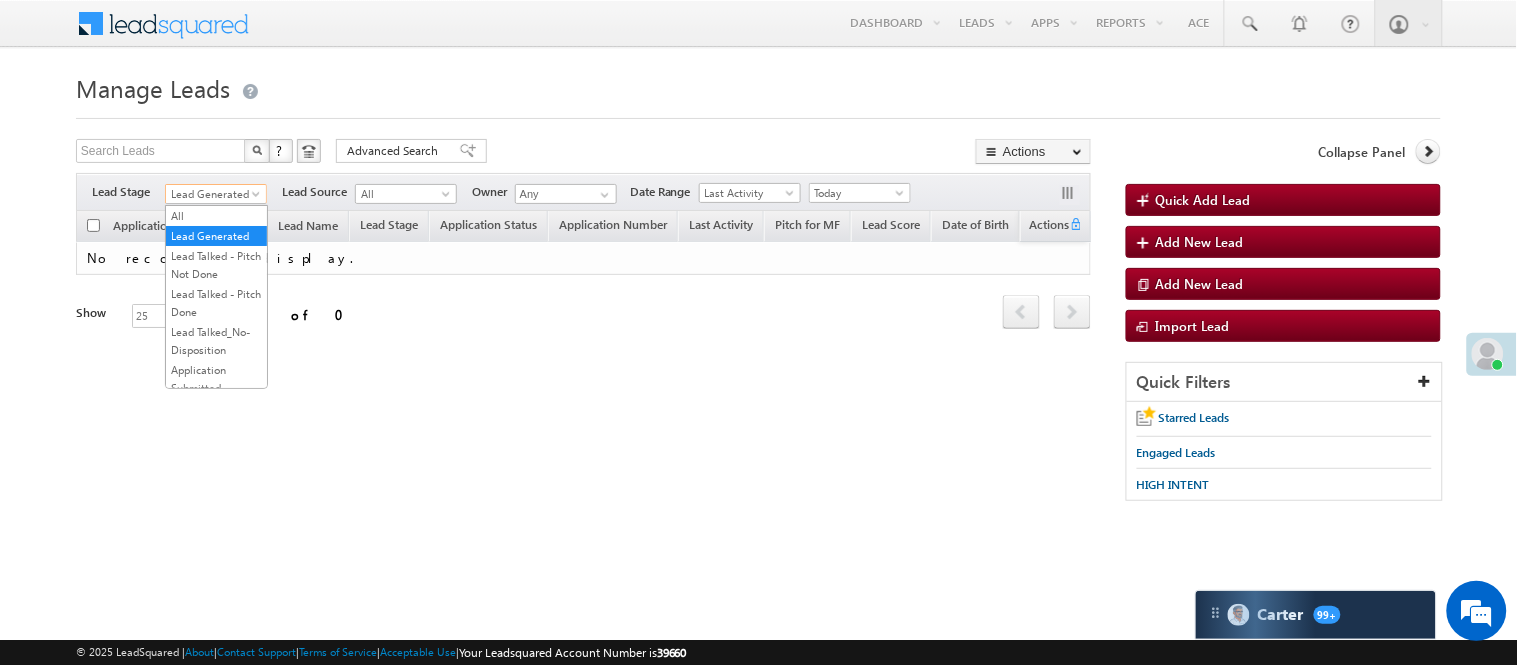 click on "Lead Generated" at bounding box center (213, 194) 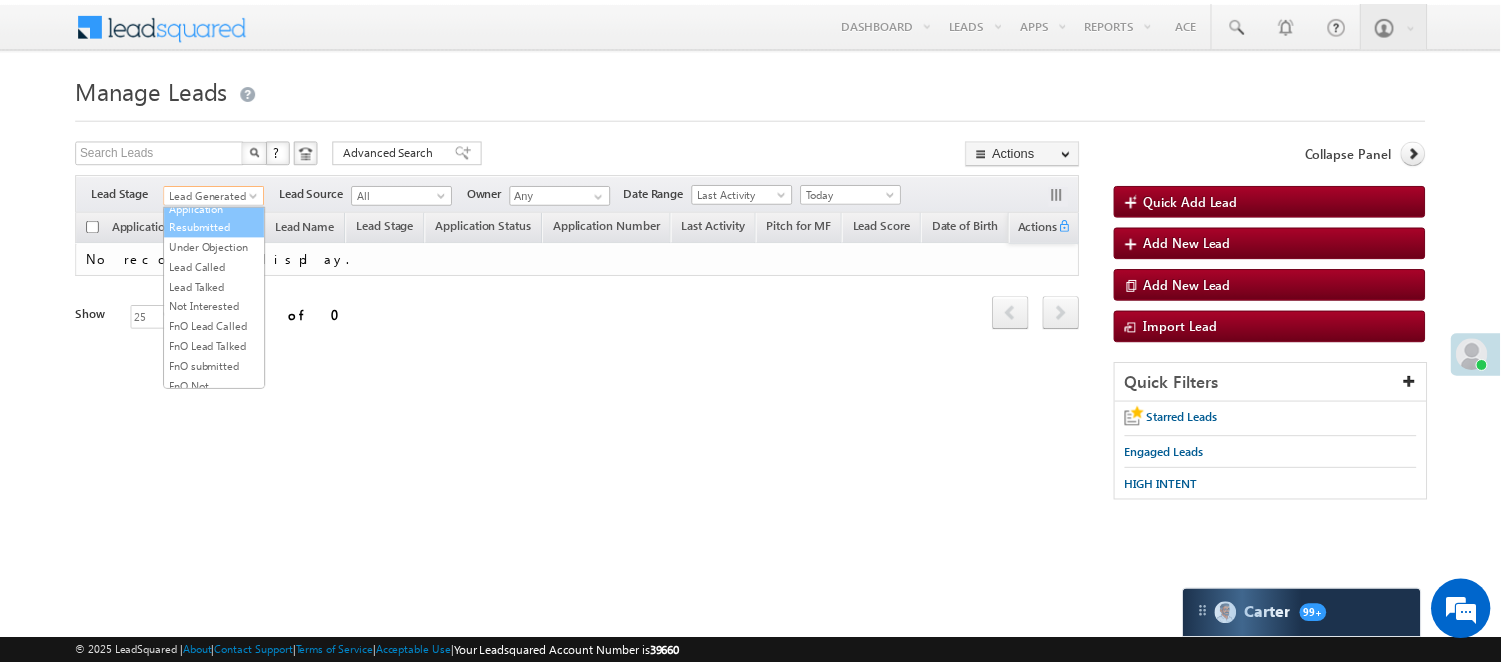 scroll, scrollTop: 222, scrollLeft: 0, axis: vertical 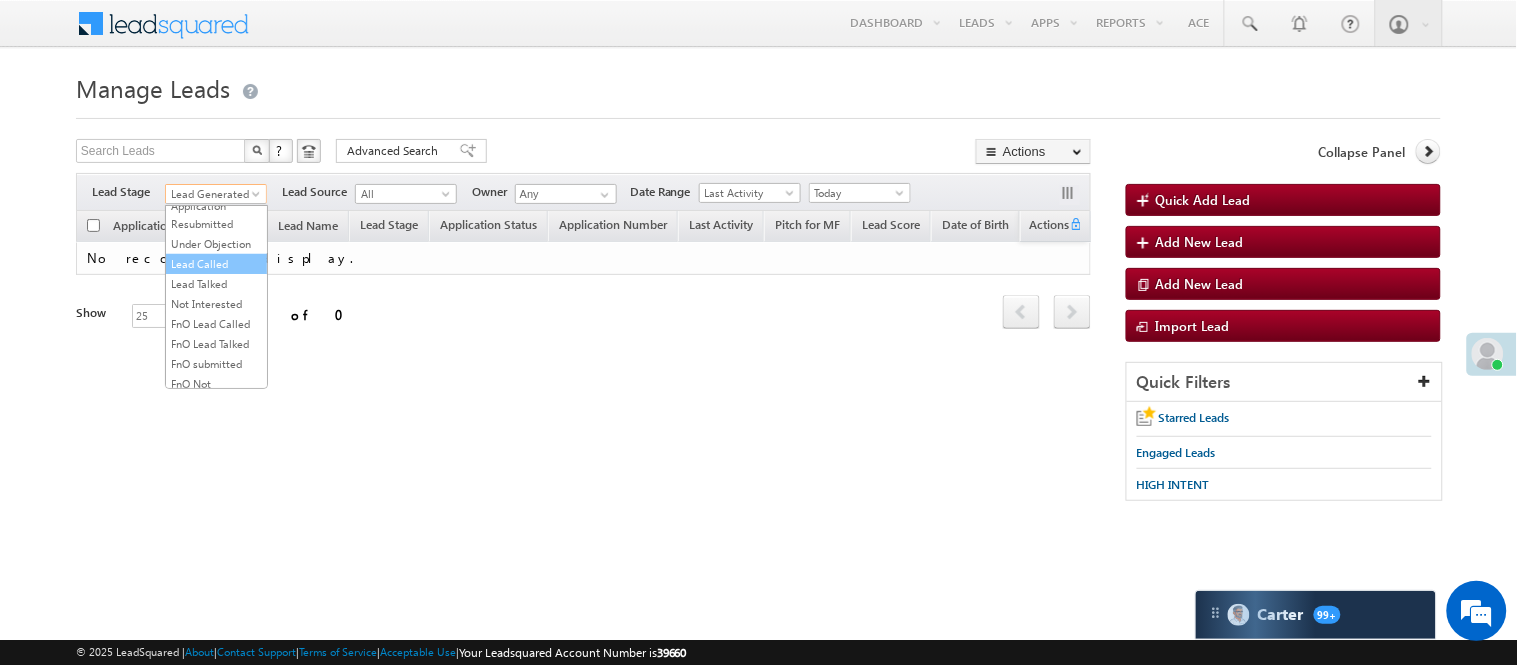 click on "Lead Called" at bounding box center (216, 264) 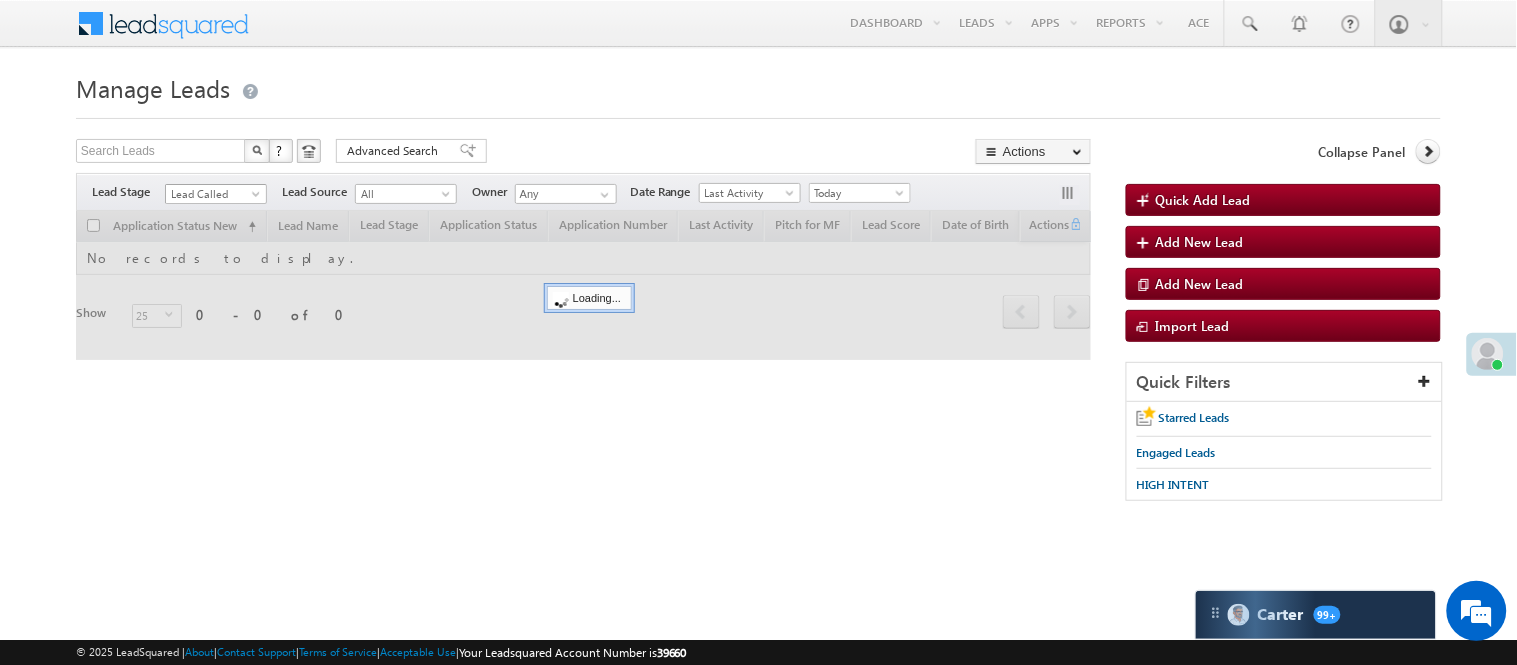 click on "Lead Called" at bounding box center [213, 194] 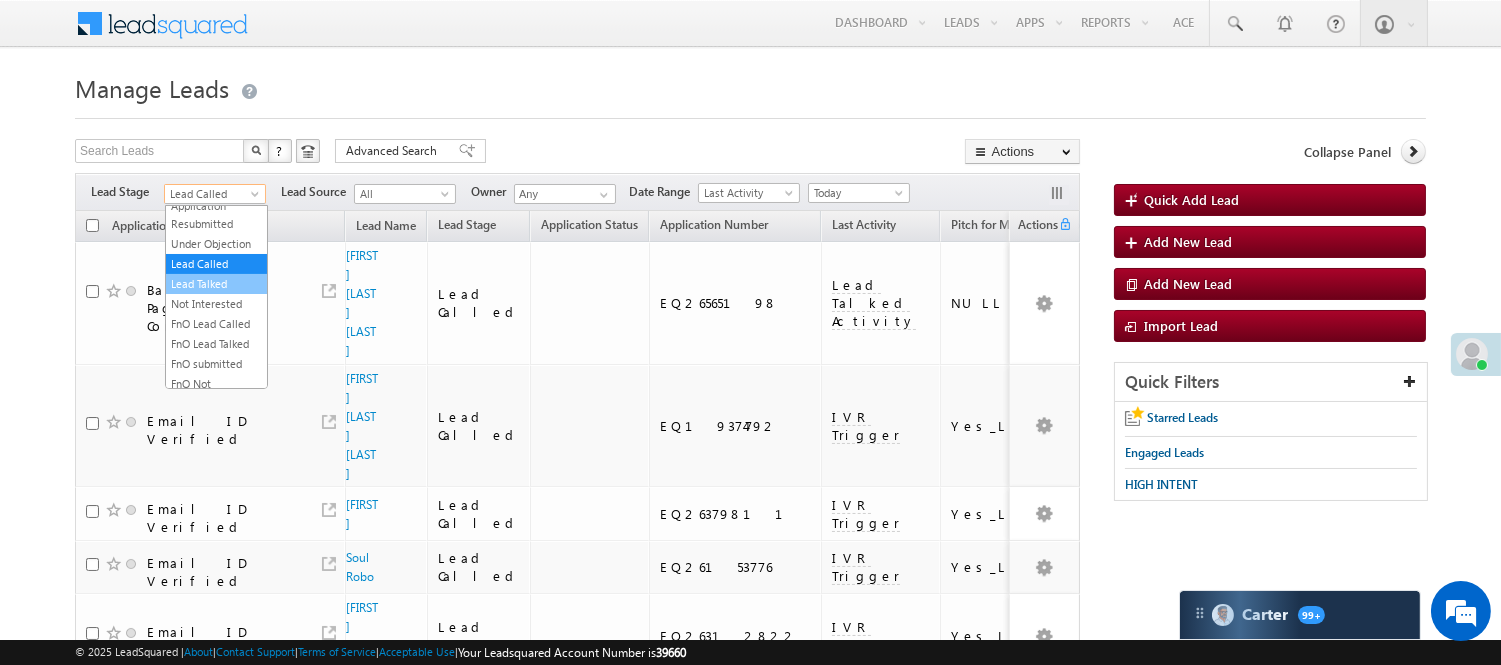 click on "Lead Talked" at bounding box center (216, 284) 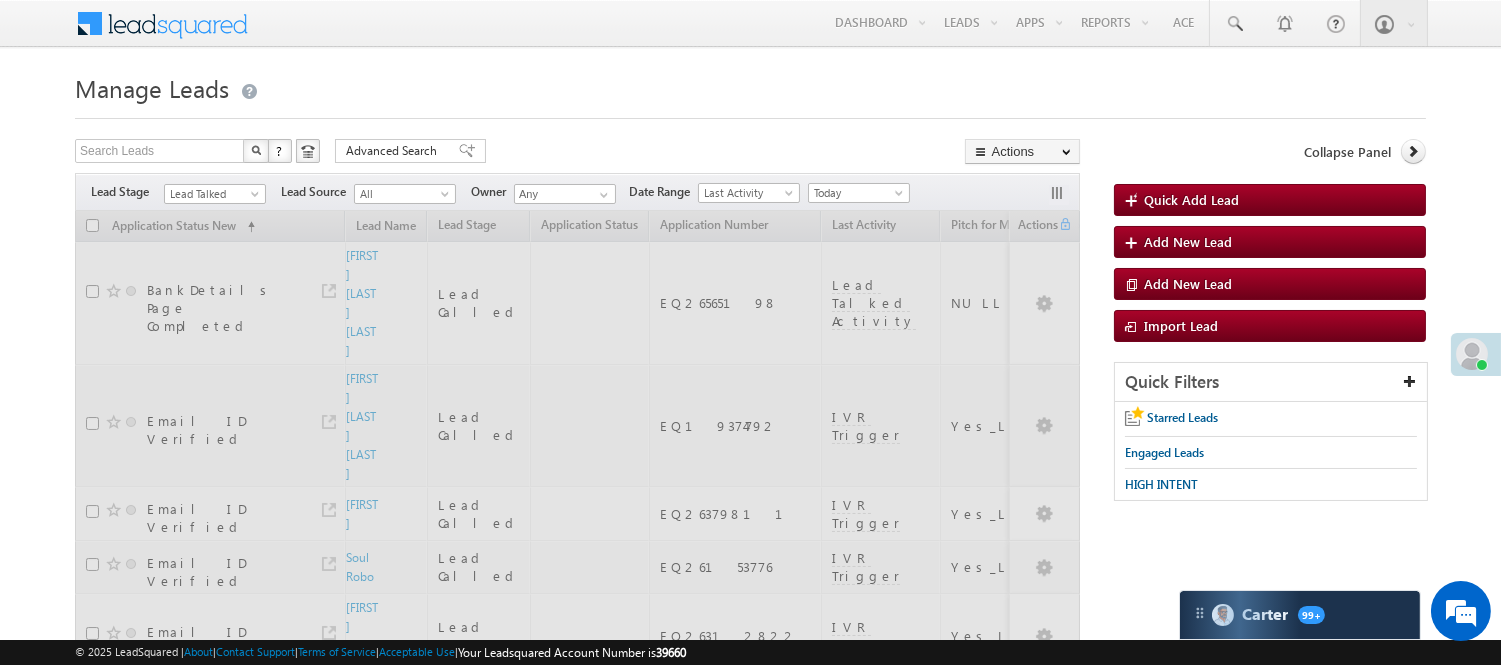 click on "Manage Leads
Quick Add Lead
Search Leads X ?   52 results found
Advanced Search
Advanced Search
Actions Actions" at bounding box center (750, 1226) 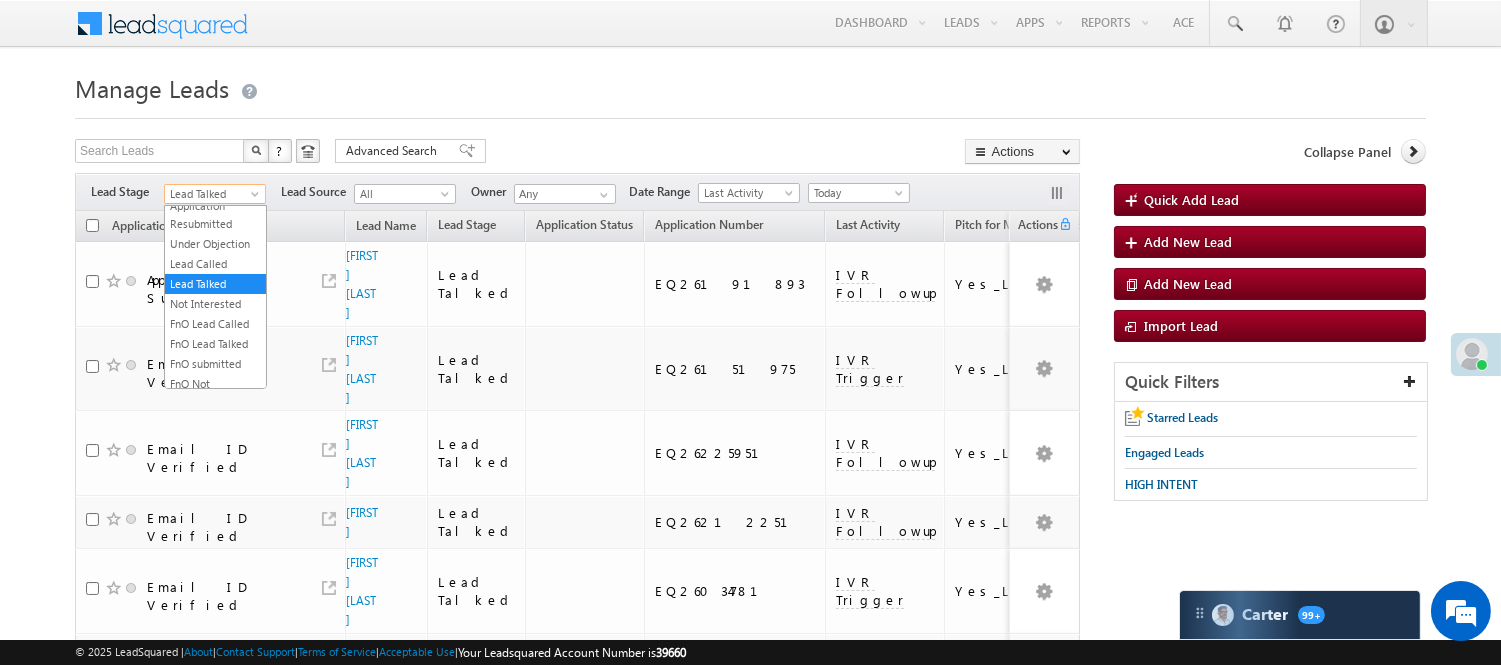 click on "Lead Talked" at bounding box center (212, 194) 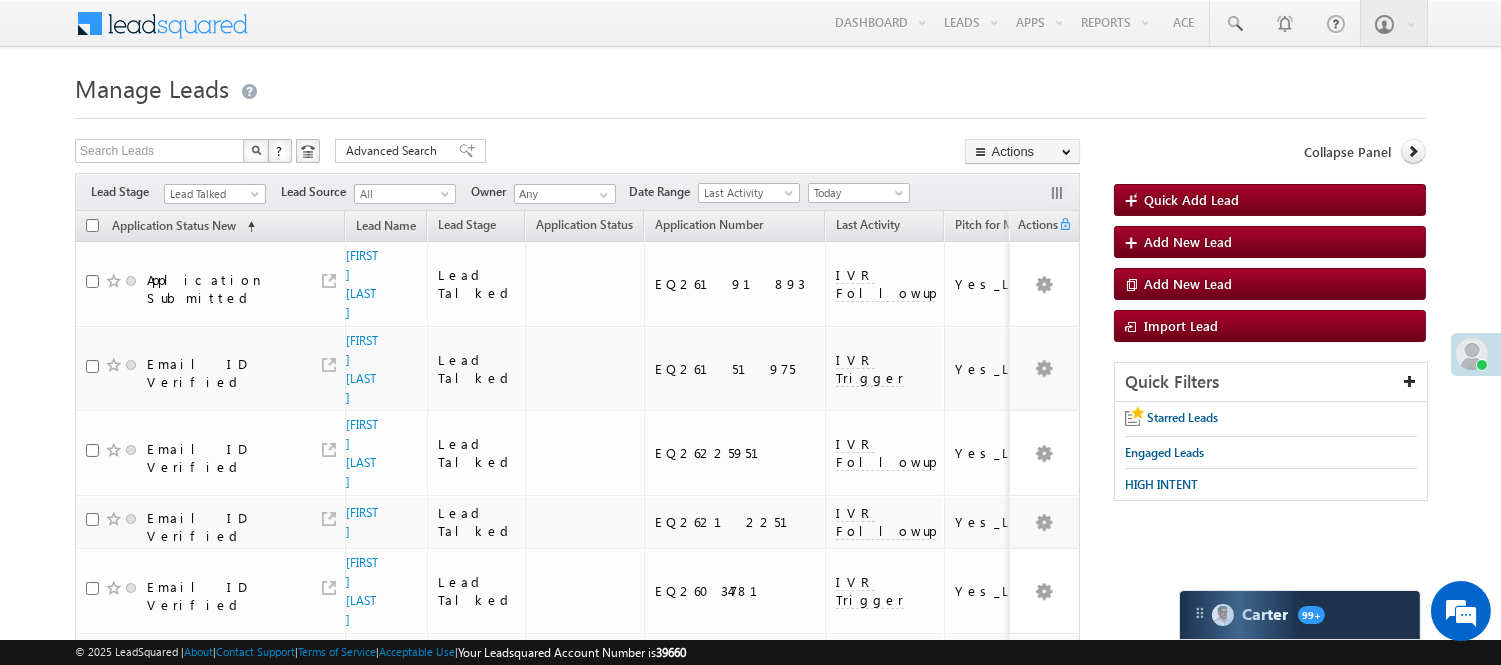 click on "Search Leads X ?   23 results found
Advanced Search
Advanced Search
Advanced search results
Actions Export Leads Reset all Filters
Actions Export Leads Bulk Update Send Email Add to List Add Activity Change Owner Change Stage Delete Merge Leads" at bounding box center (577, 153) 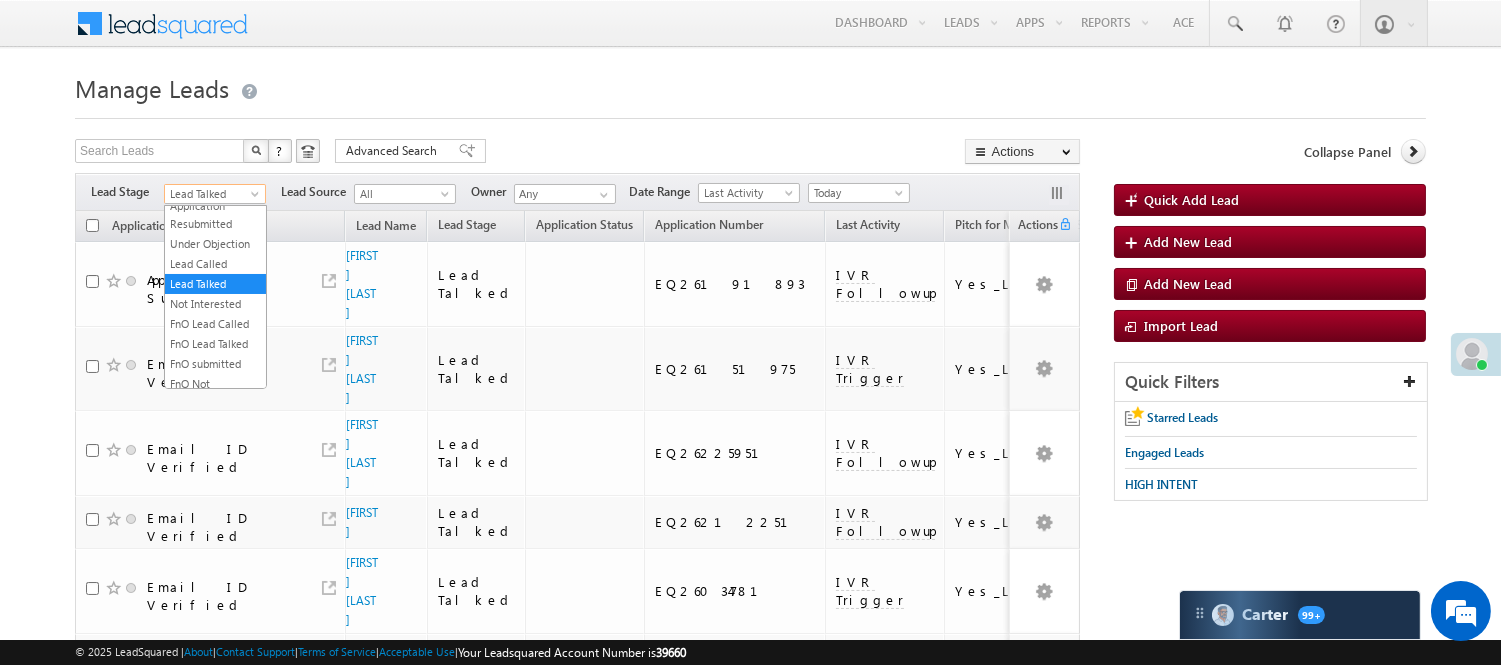 click on "Lead Talked" at bounding box center (212, 194) 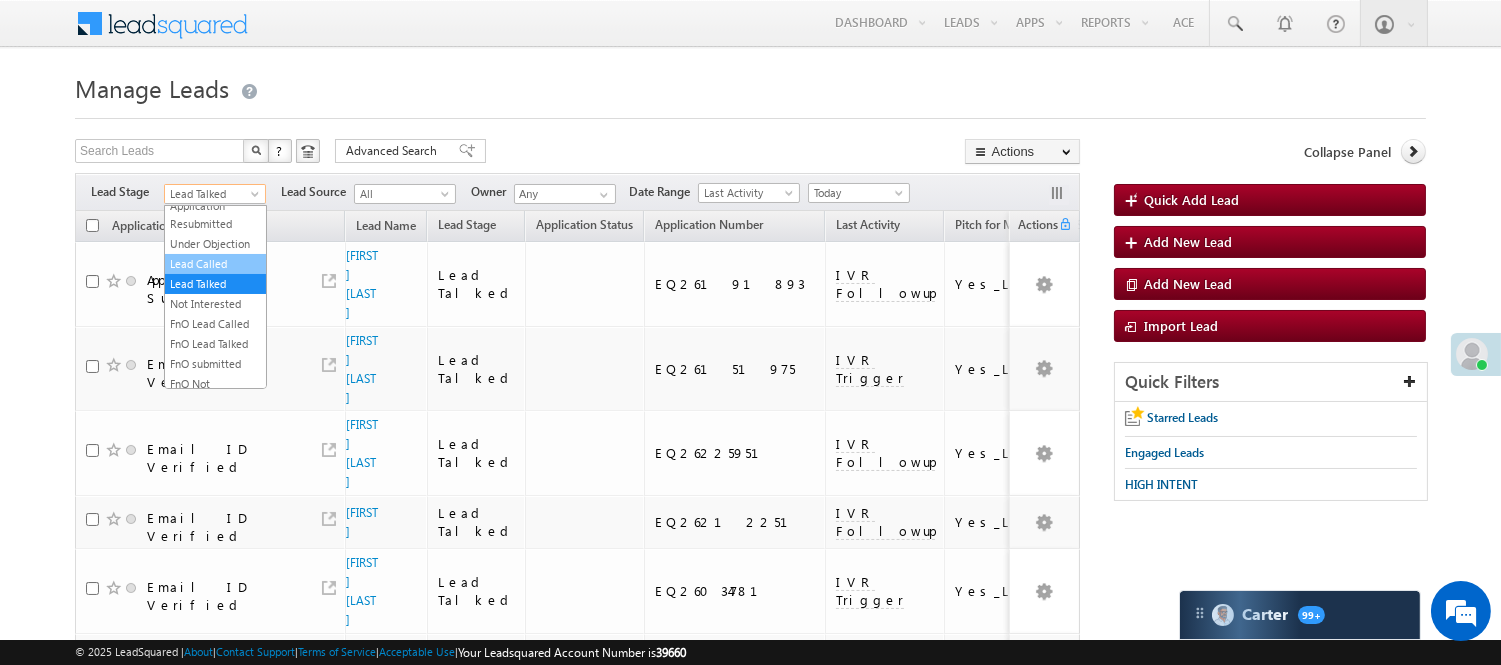 drag, startPoint x: 221, startPoint y: 317, endPoint x: 411, endPoint y: 200, distance: 223.13449 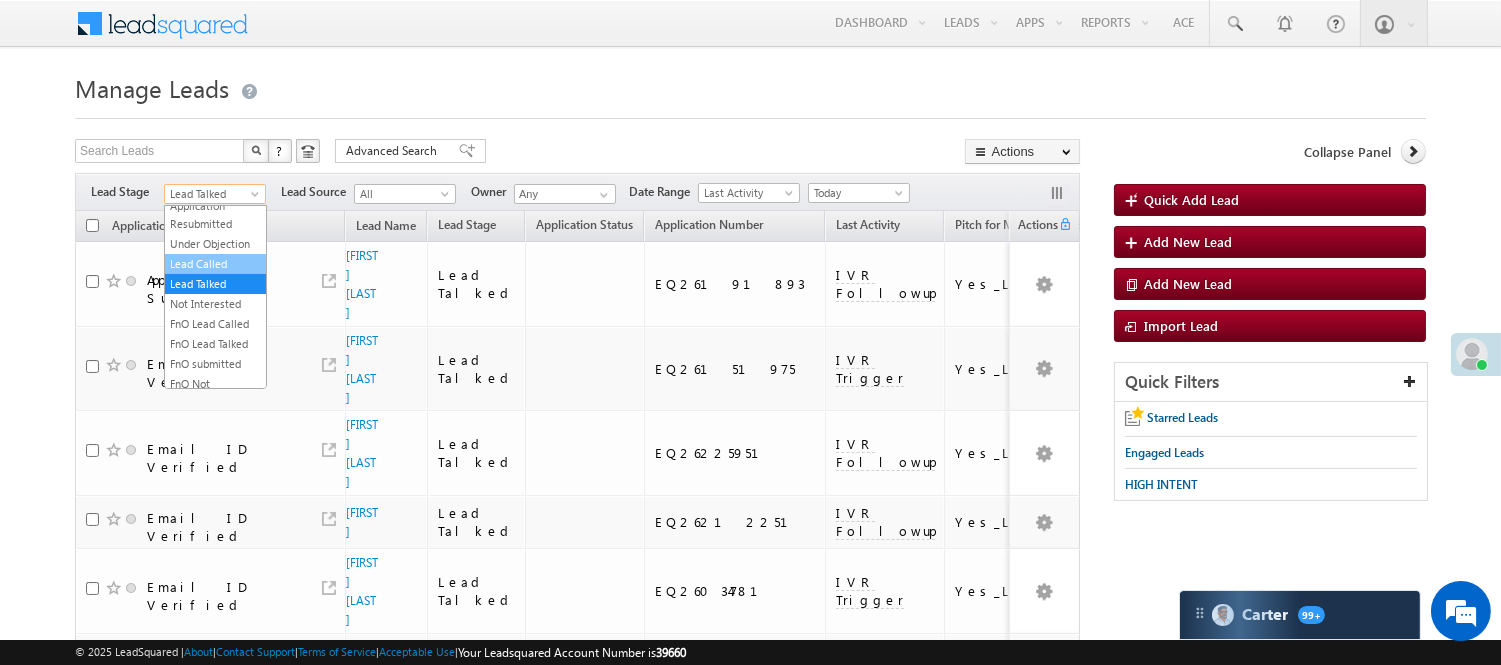 click on "Lead Called" at bounding box center (215, 264) 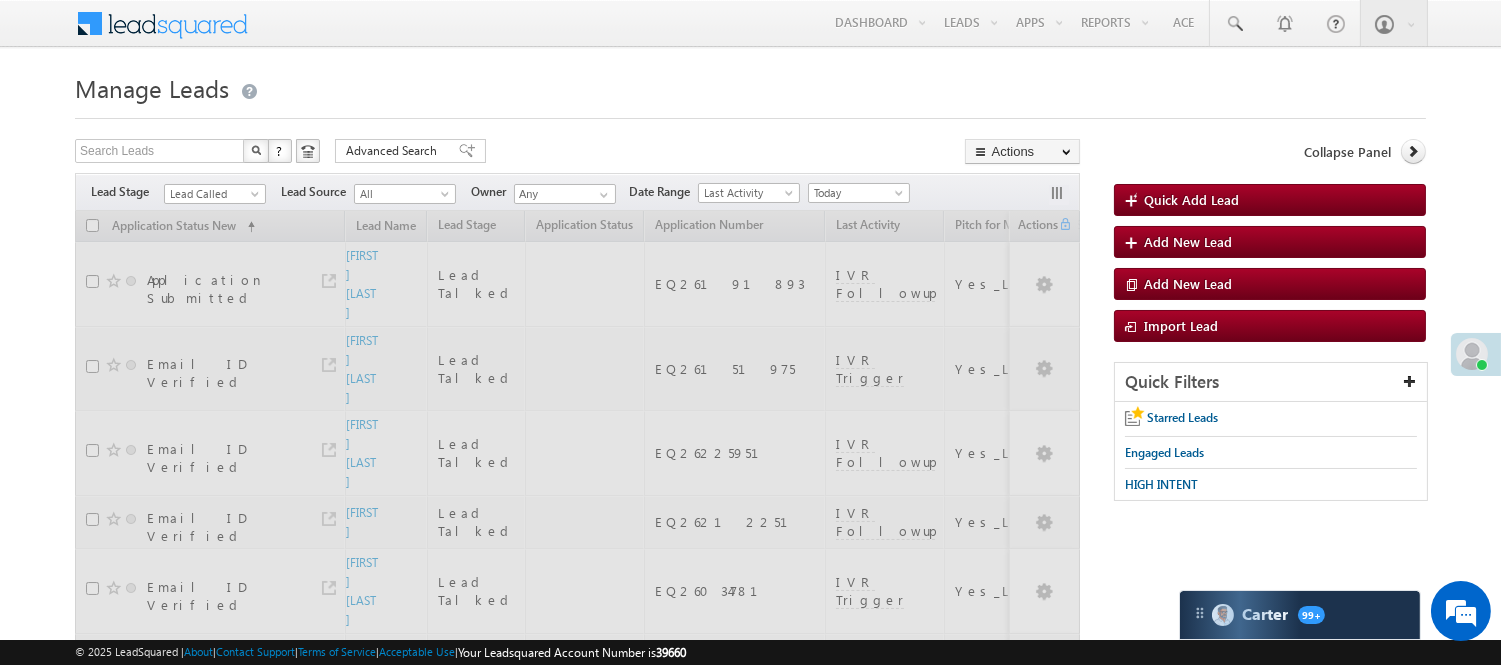 click on "Filters
Lead Stage
All Lead Generated Lead Talked - Pitch Not Done Lead Talked - Pitch Done Lead Talked_No-Disposition Application Submitted Payment Done Application Resubmitted Under Objection Lead Called Lead Talked Not Interested FnO Lead Called FnO Lead Talked FnO submitted FnO Not Interested FnO Approved FnO Rejected FnO Lead Generated Code Generated CG NI Lead Called
Lead Source
All All
Owner Any Any Go" at bounding box center (577, 192) 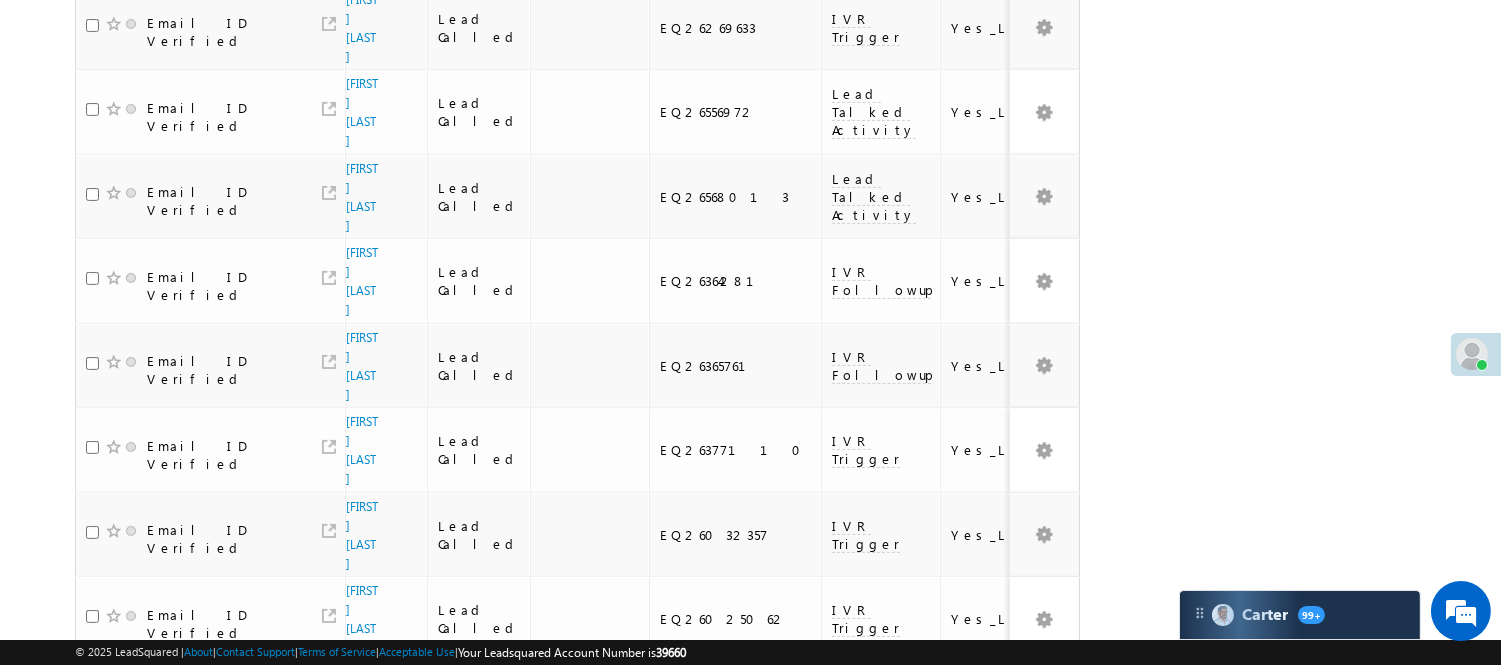 scroll, scrollTop: 1460, scrollLeft: 0, axis: vertical 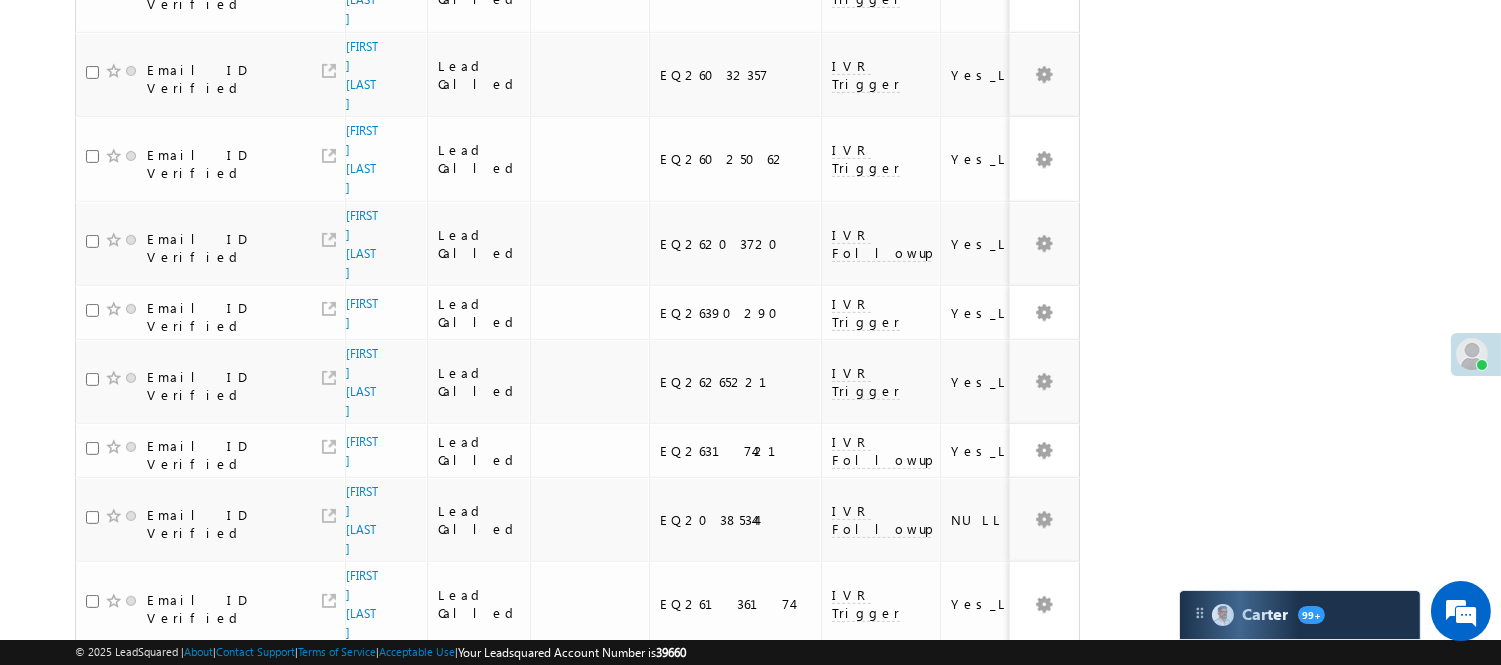 click on "3" at bounding box center (1018, 854) 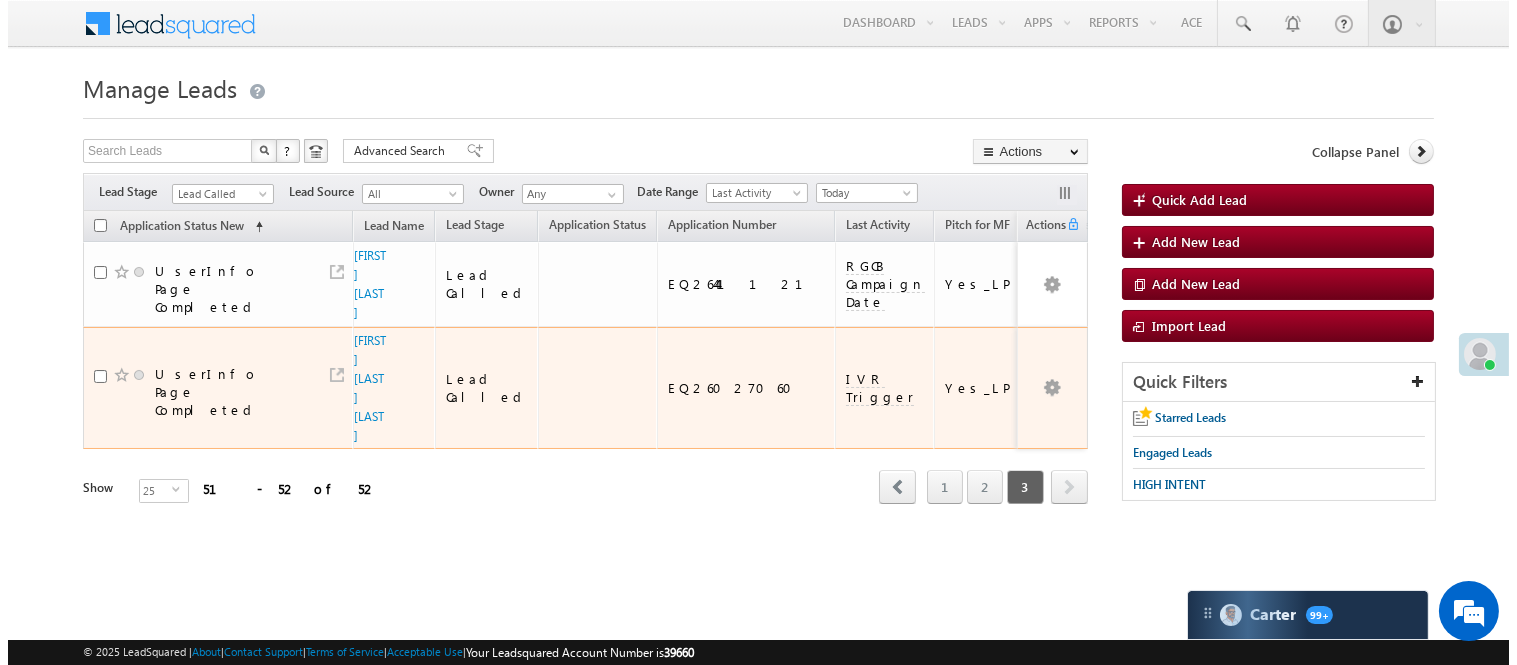 scroll, scrollTop: 0, scrollLeft: 0, axis: both 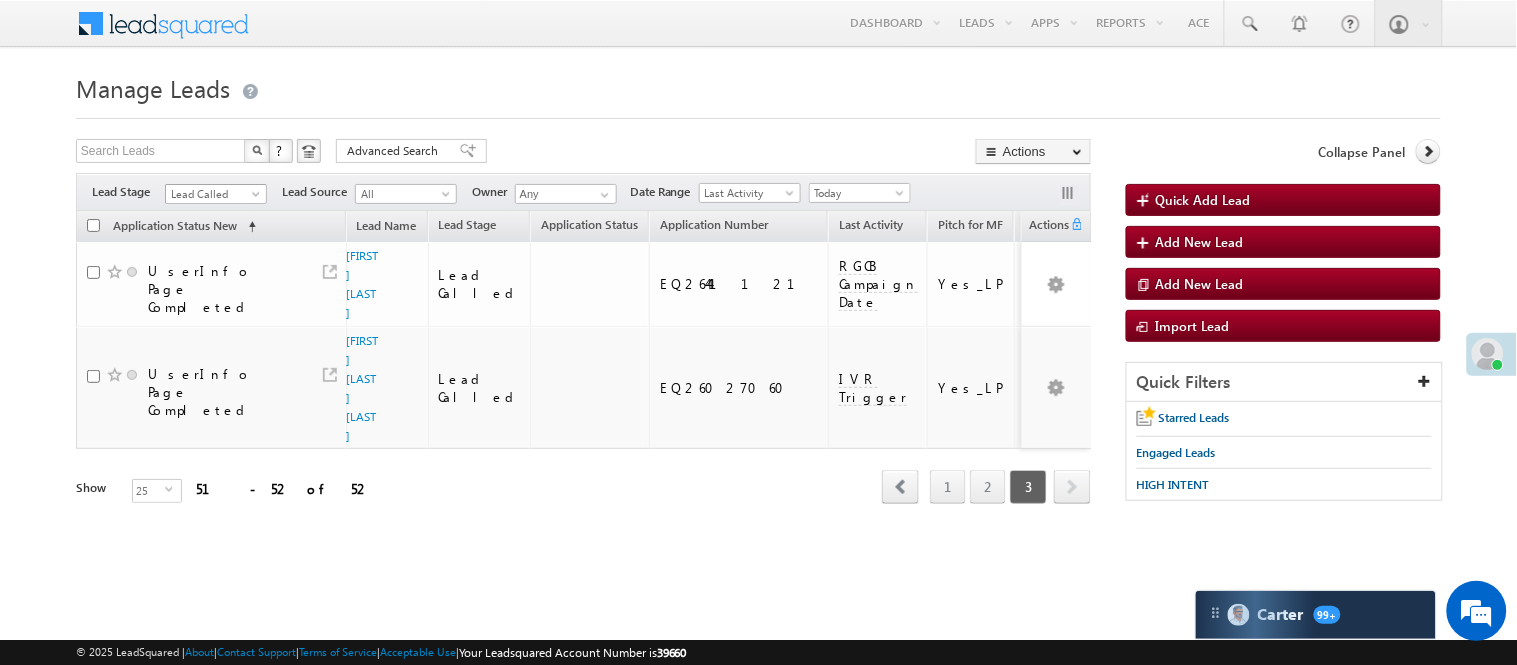 click on "Lead Called" at bounding box center [213, 194] 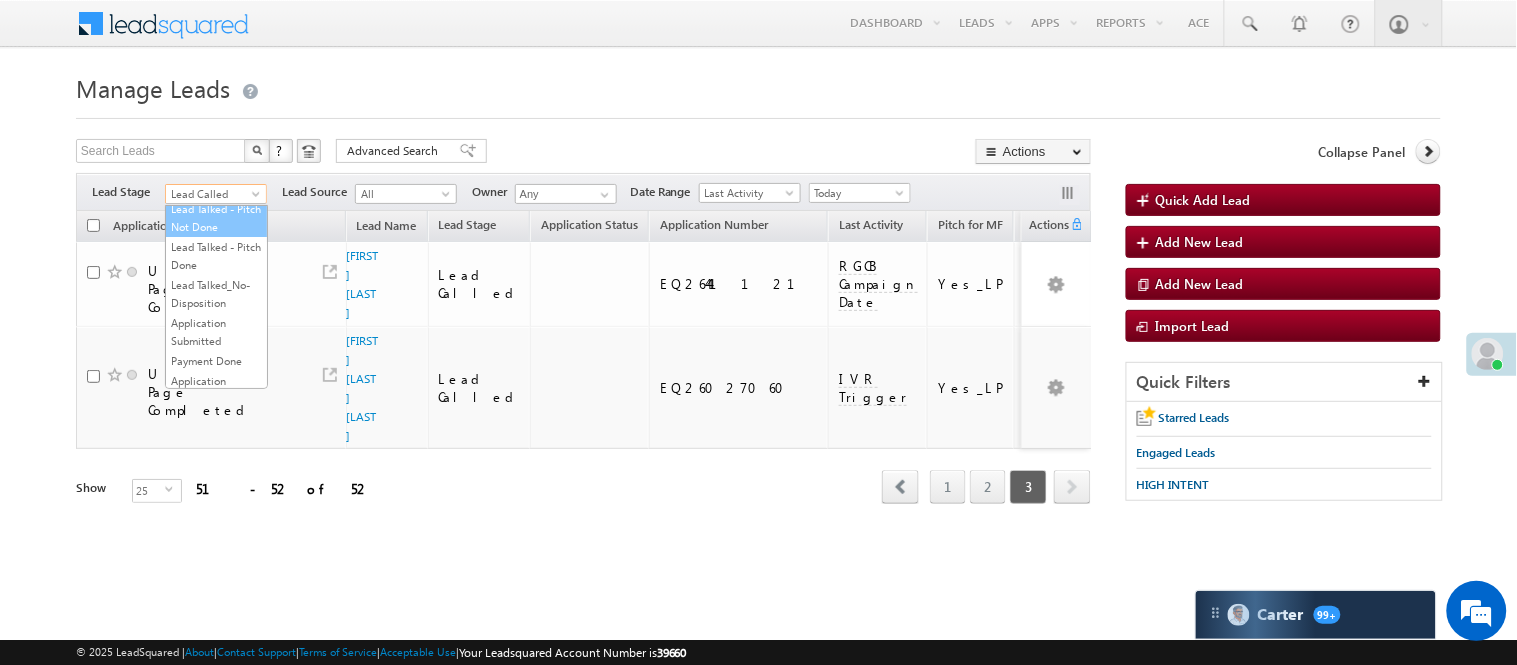 scroll, scrollTop: 0, scrollLeft: 0, axis: both 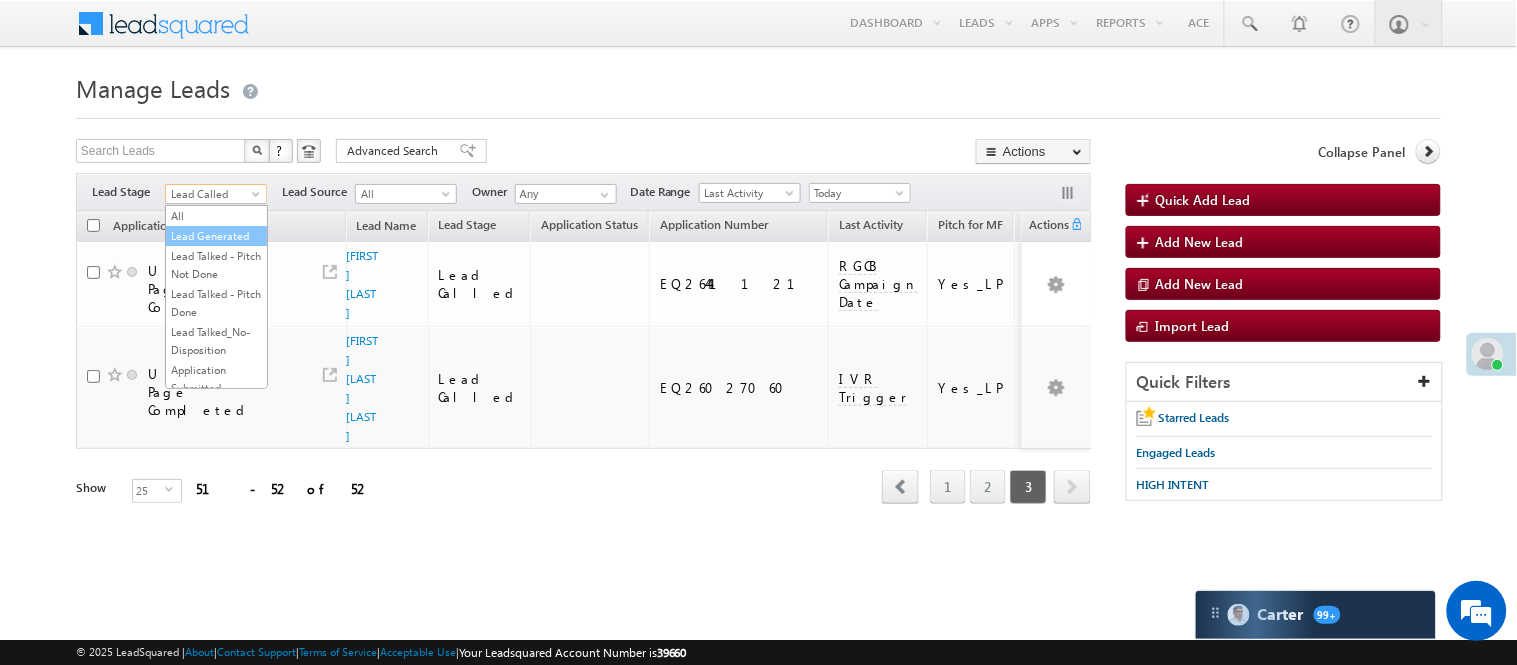 click on "Lead Generated" at bounding box center (216, 236) 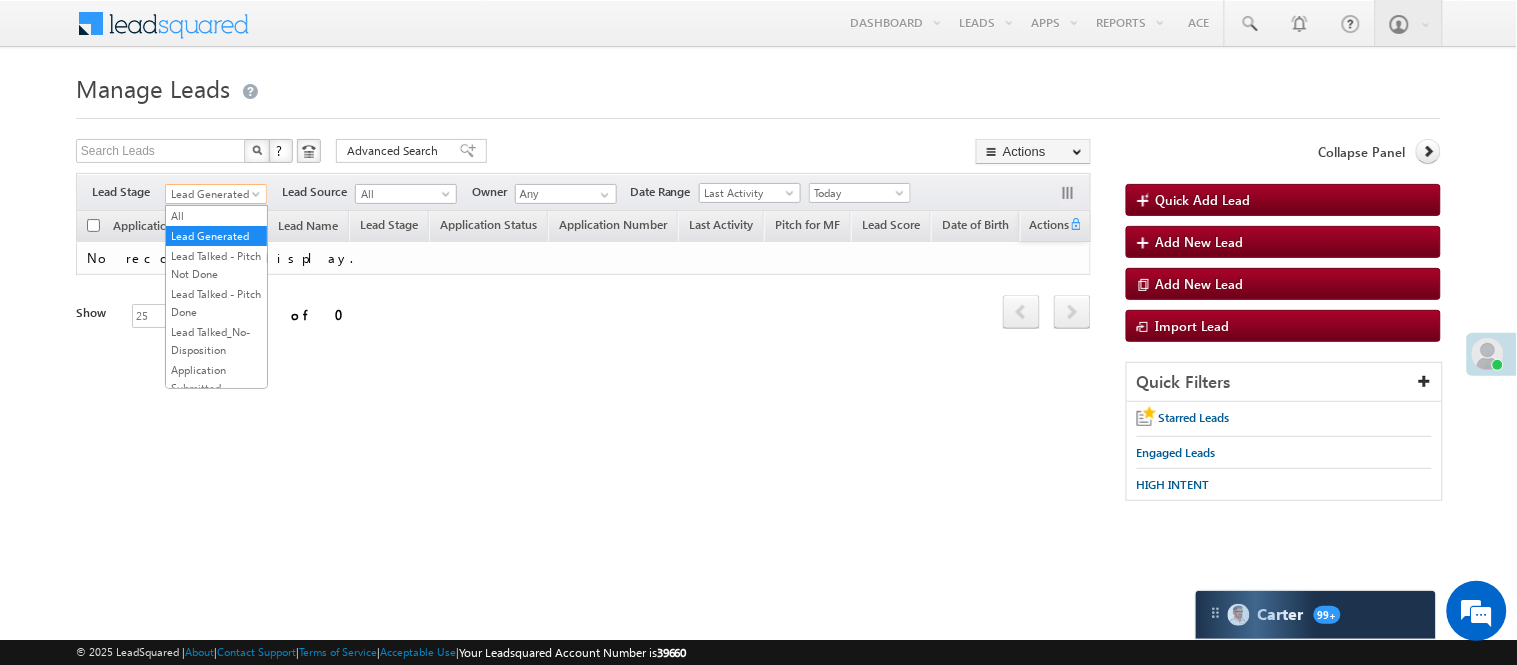click on "Lead Generated" at bounding box center [213, 194] 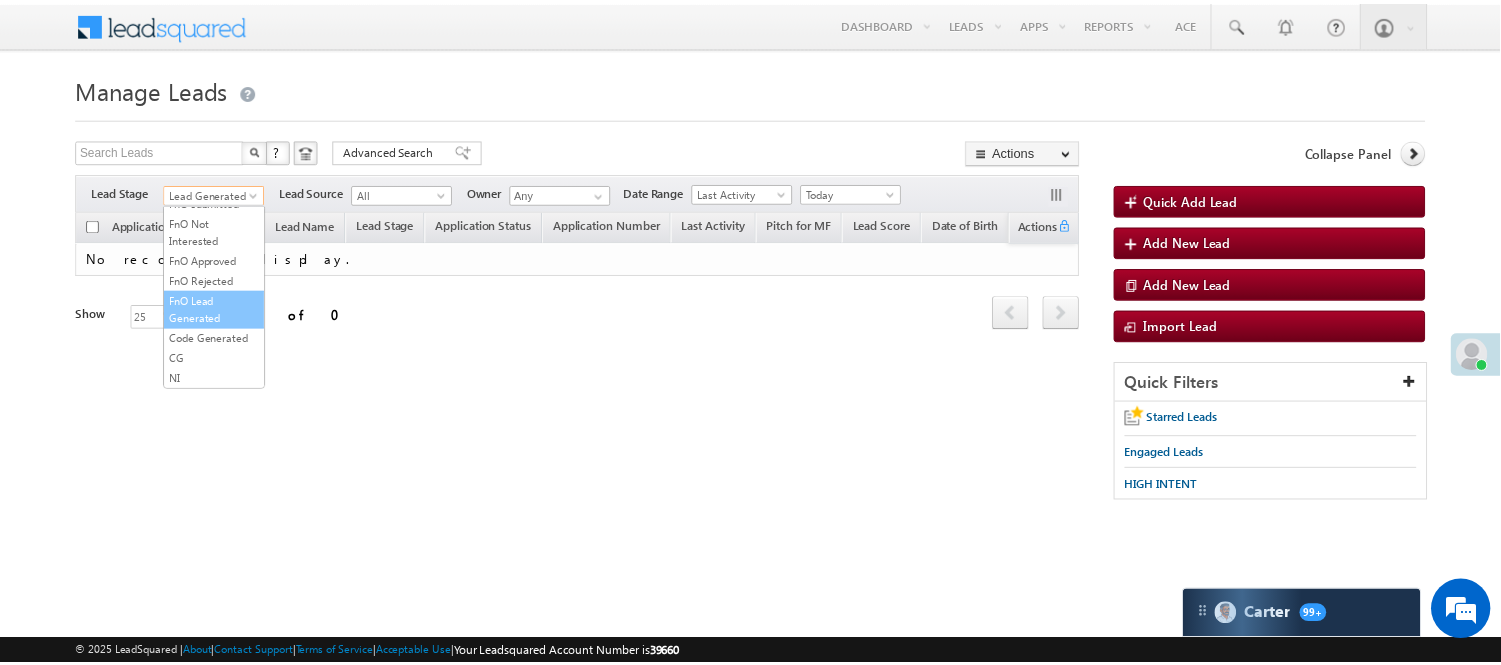 scroll, scrollTop: 496, scrollLeft: 0, axis: vertical 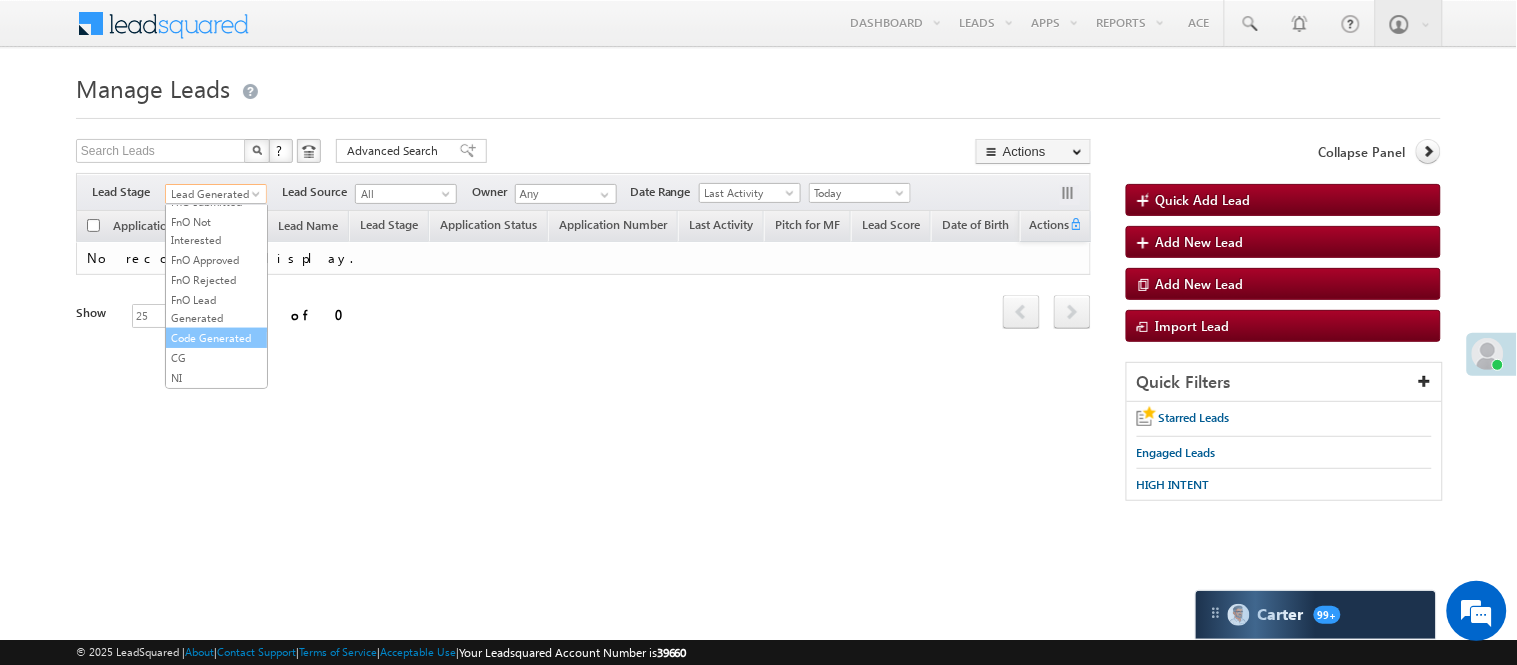 click on "Code Generated" at bounding box center (216, 338) 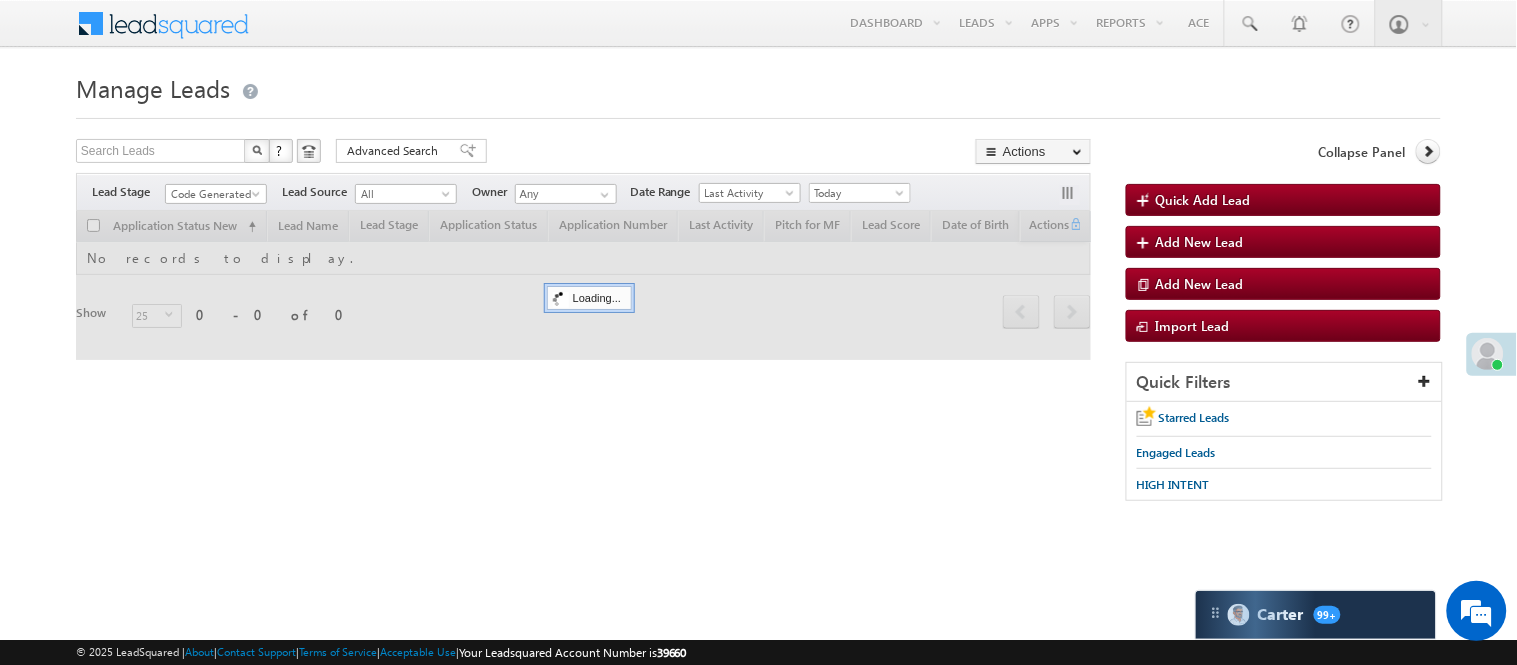 click on "Manage Leads
Quick Add Lead
Search Leads X ?   0 results found
Advanced Search
Advanced Search
Actions Actions" at bounding box center (758, 294) 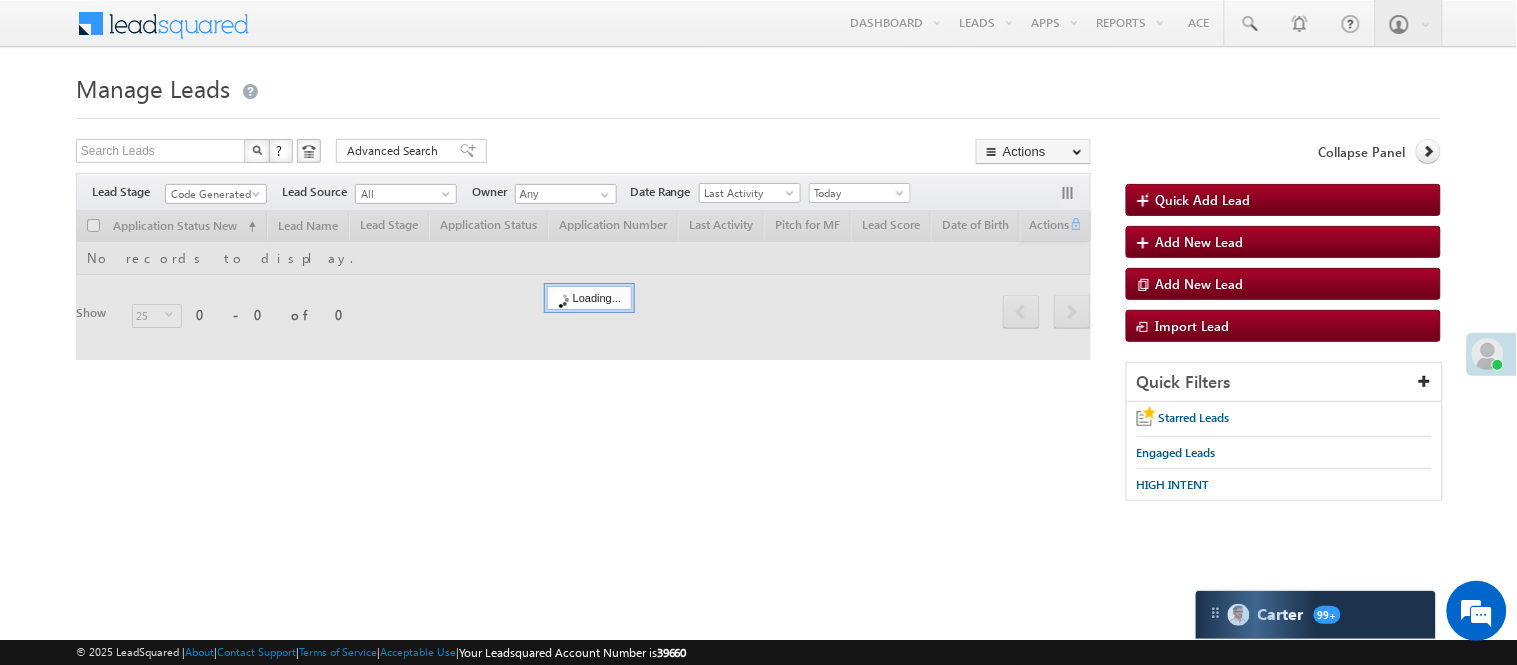click on "Filters
Lead Stage
All Lead Generated Lead Talked - Pitch Not Done Lead Talked - Pitch Done Lead Talked_No-Disposition Application Submitted Payment Done Application Resubmitted Under Objection Lead Called Lead Talked Not Interested FnO Lead Called FnO Lead Talked FnO submitted FnO Not Interested FnO Approved FnO Rejected FnO Lead Generated Code Generated CG NI Code Generated
Lead Source
All All
Owner Any Any" at bounding box center [583, 192] 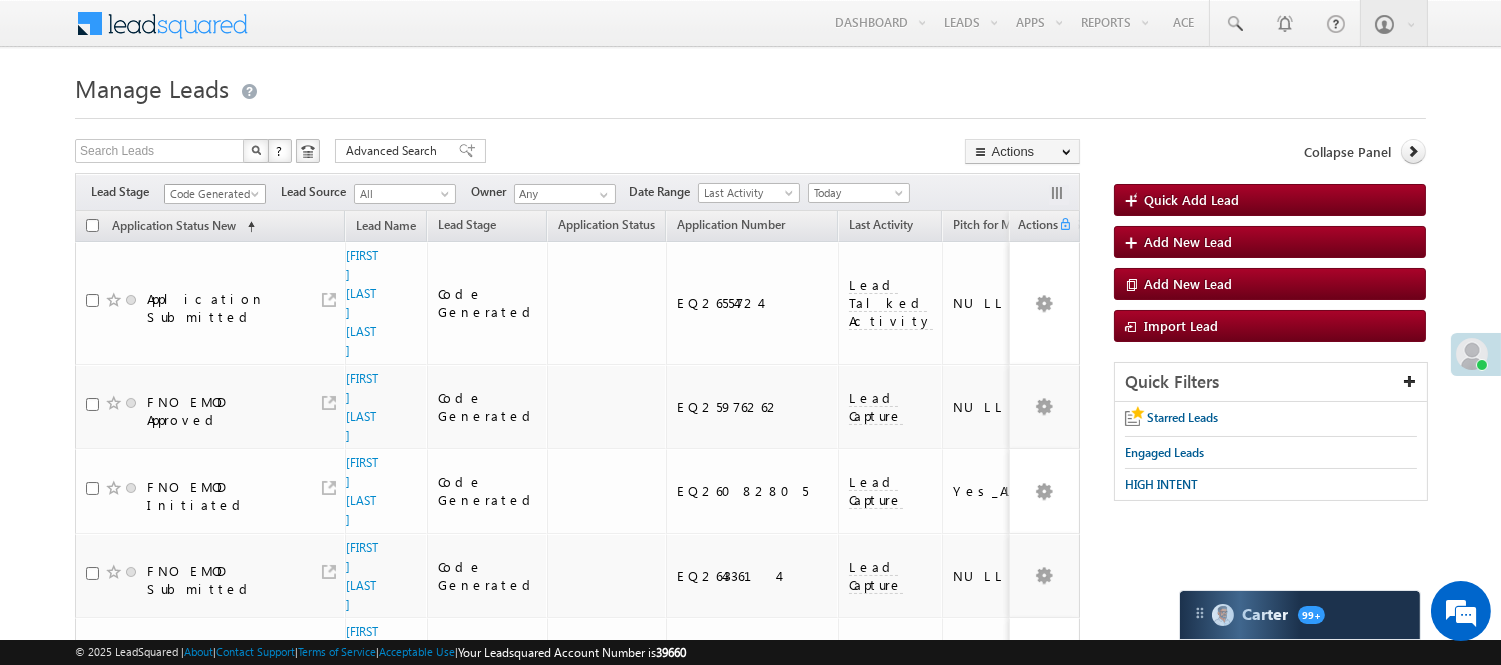 click on "Code Generated" at bounding box center [212, 194] 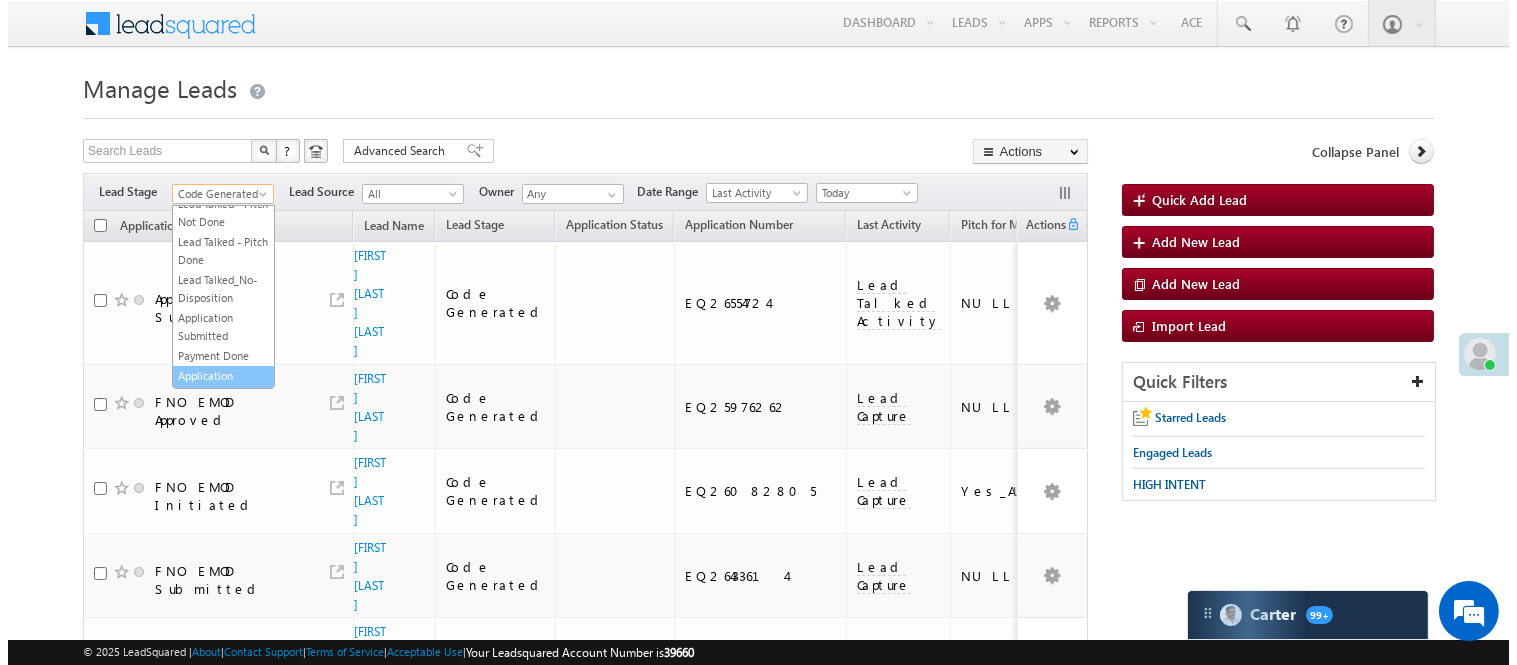 scroll, scrollTop: 0, scrollLeft: 0, axis: both 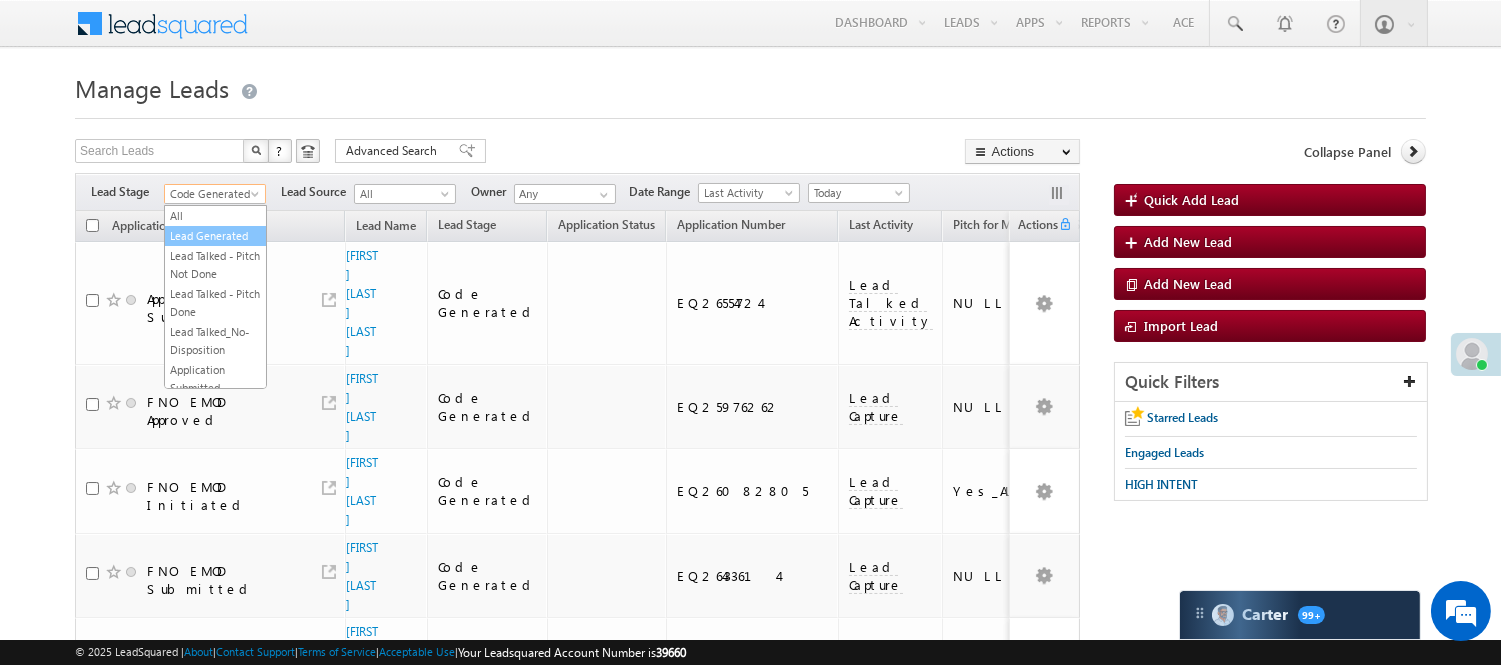 click on "Lead Generated" at bounding box center (215, 236) 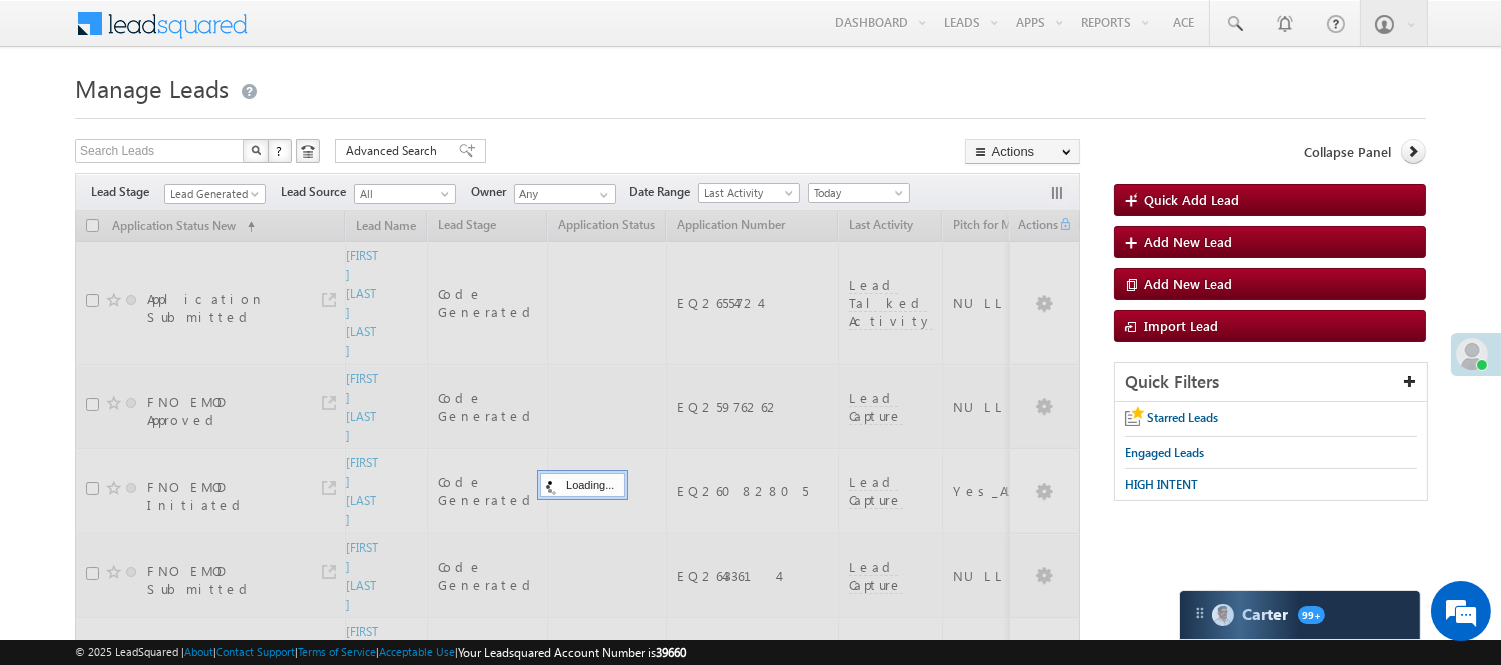 click on "Manage Leads
Quick Add Lead
Search Leads X ?   5 results found
Advanced Search
Advanced Search
Actions Actions" at bounding box center (750, 440) 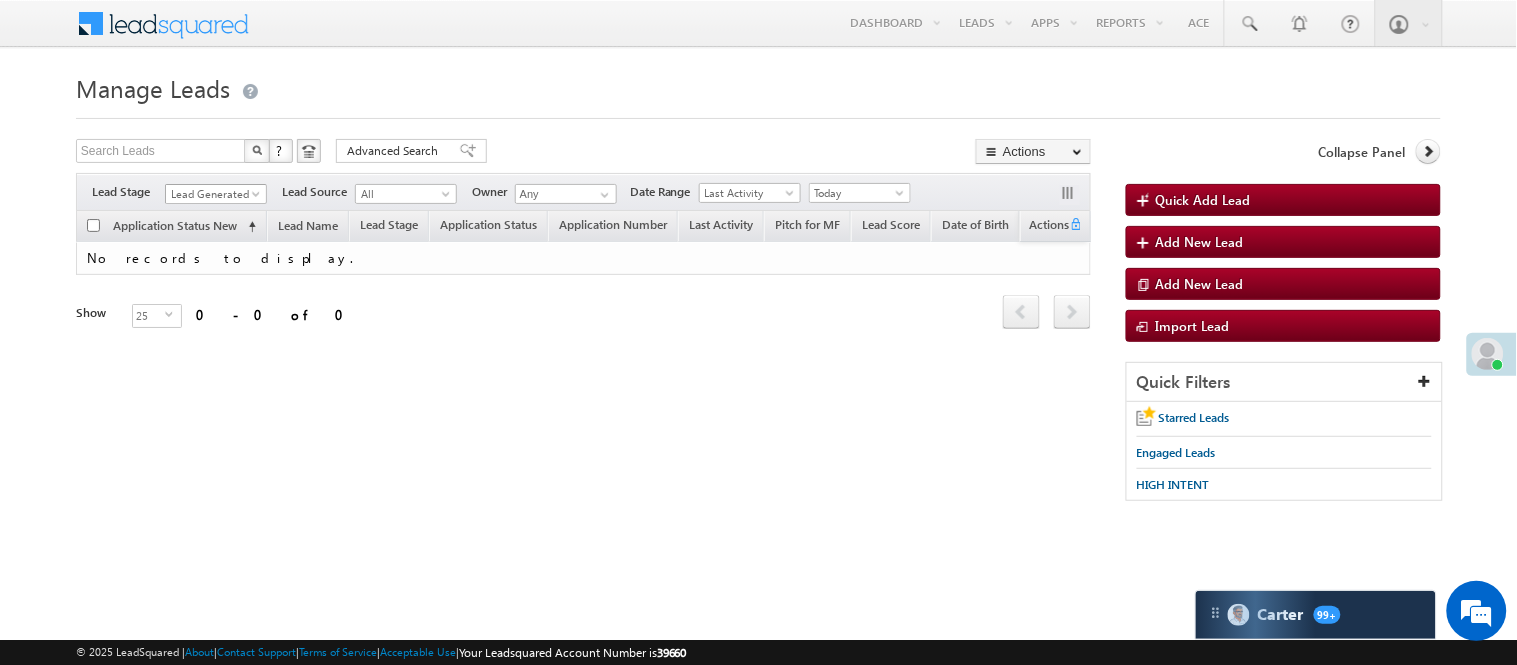 click on "Lead Generated" at bounding box center [213, 194] 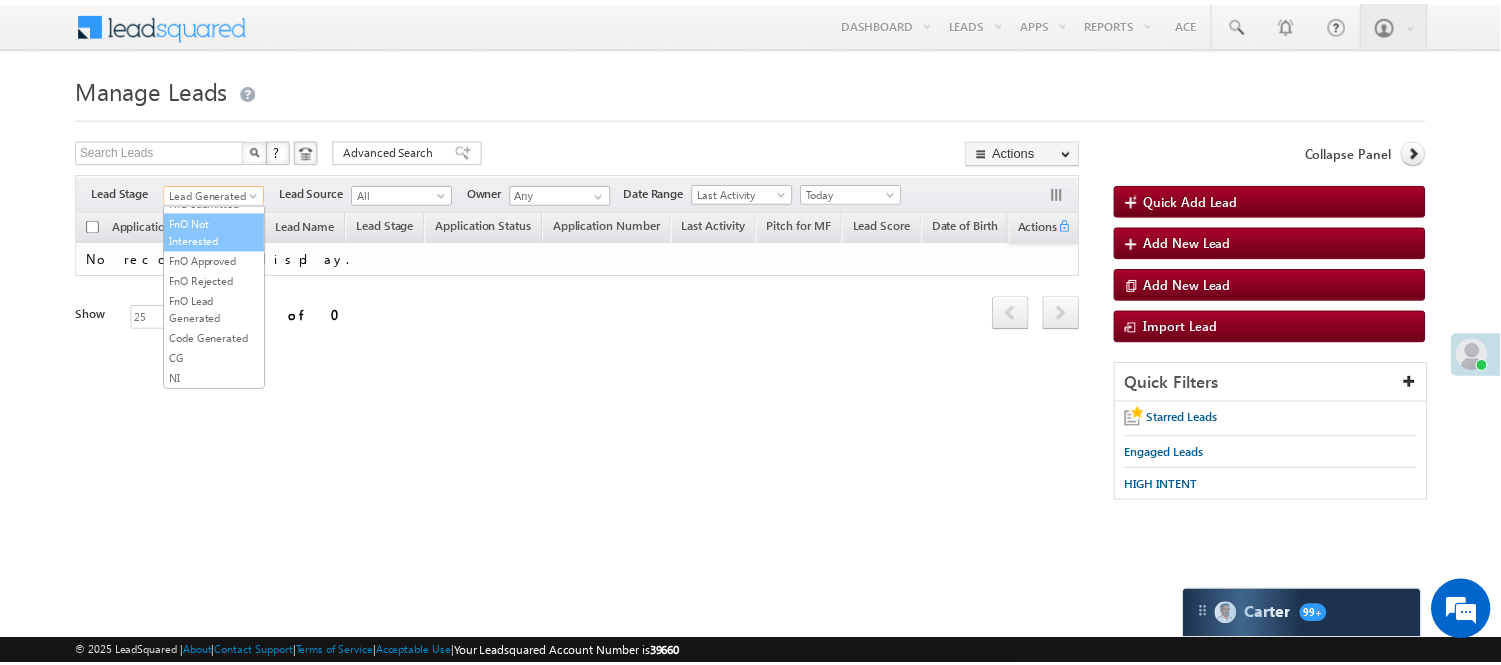 scroll, scrollTop: 496, scrollLeft: 0, axis: vertical 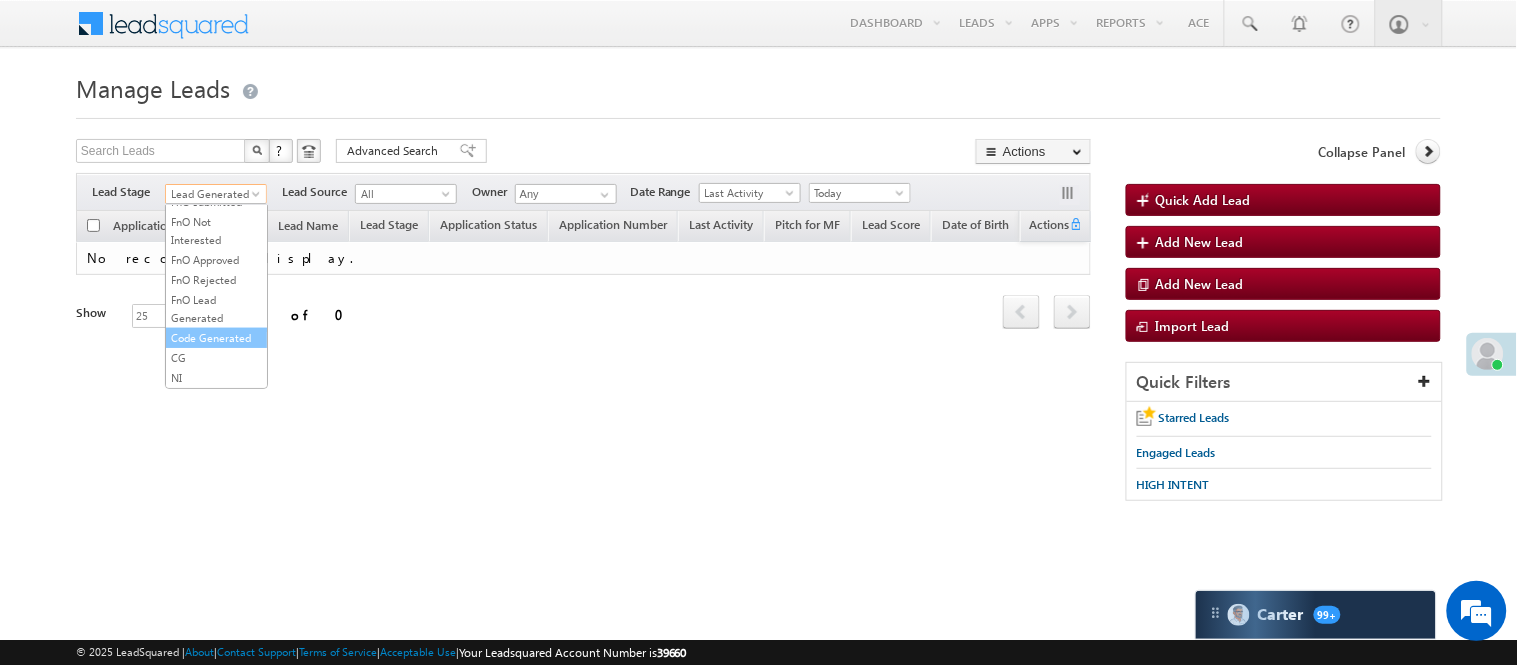 click on "Code Generated" at bounding box center [216, 338] 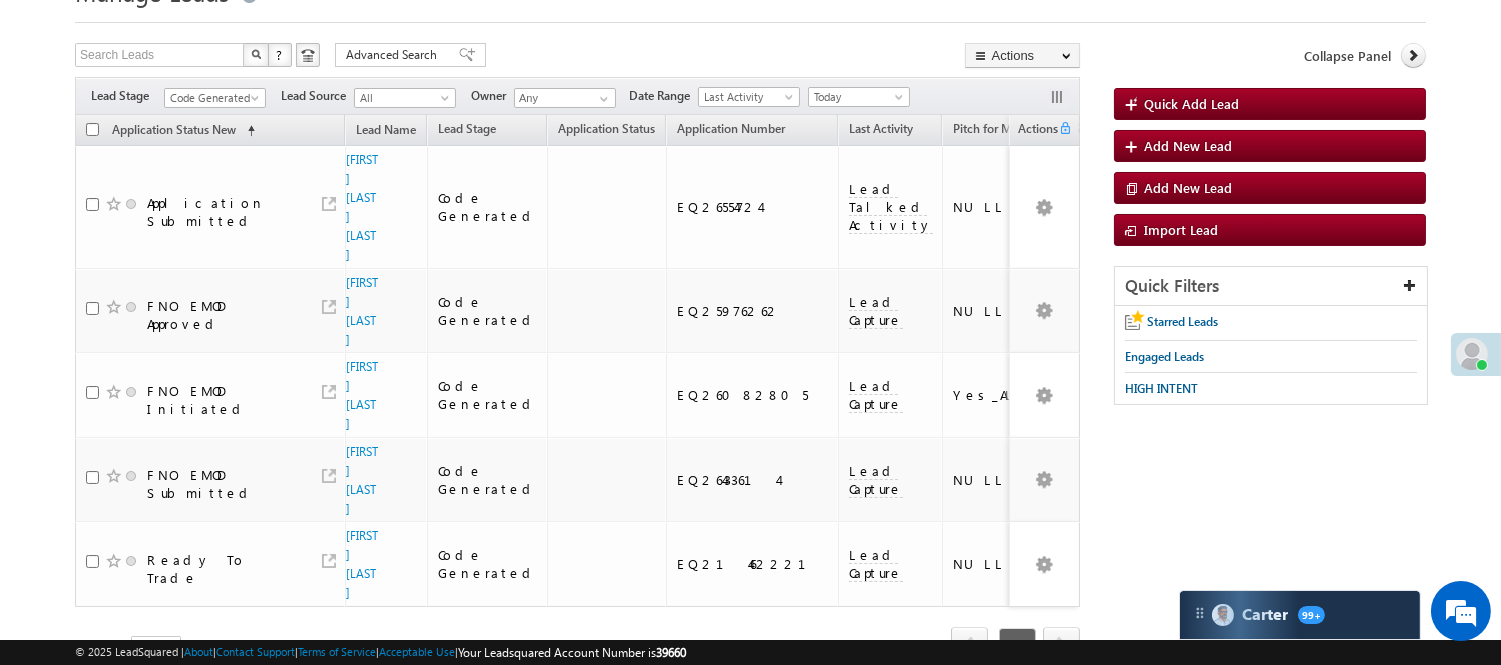 scroll, scrollTop: 0, scrollLeft: 0, axis: both 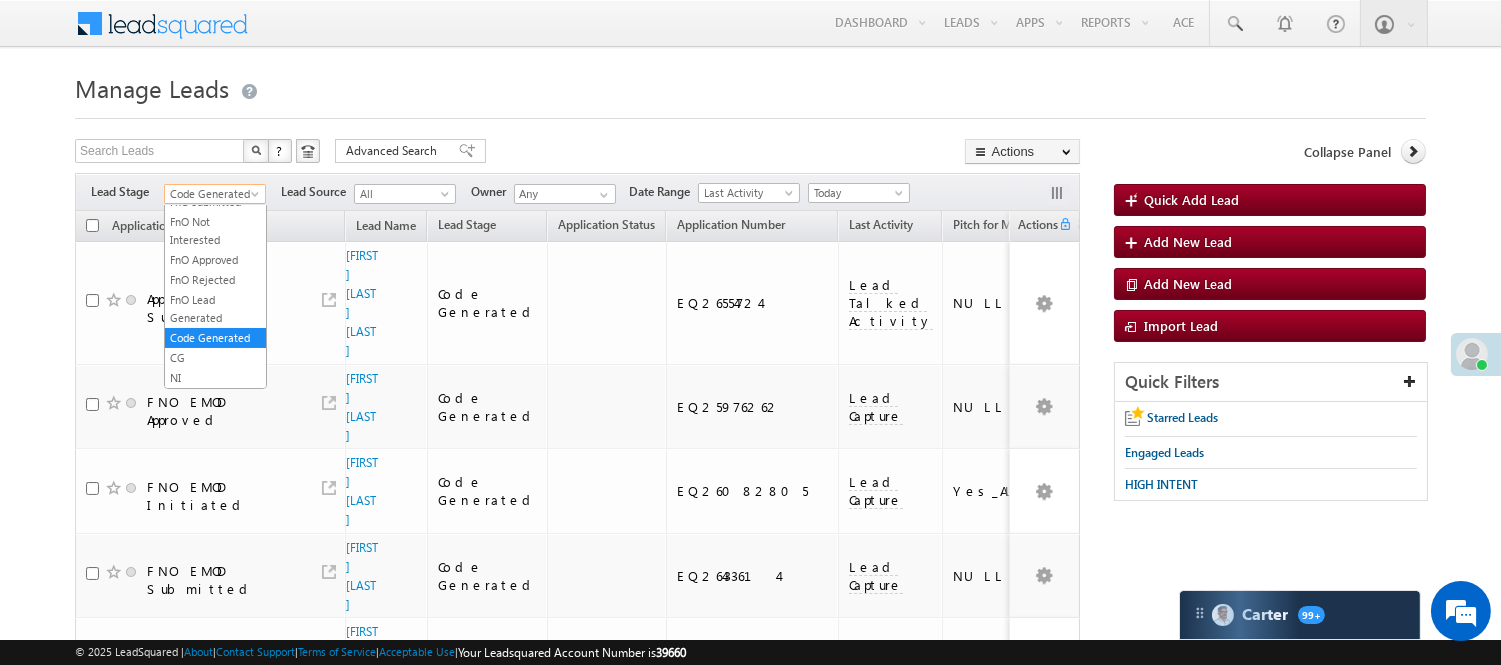 click on "Code Generated" at bounding box center [212, 194] 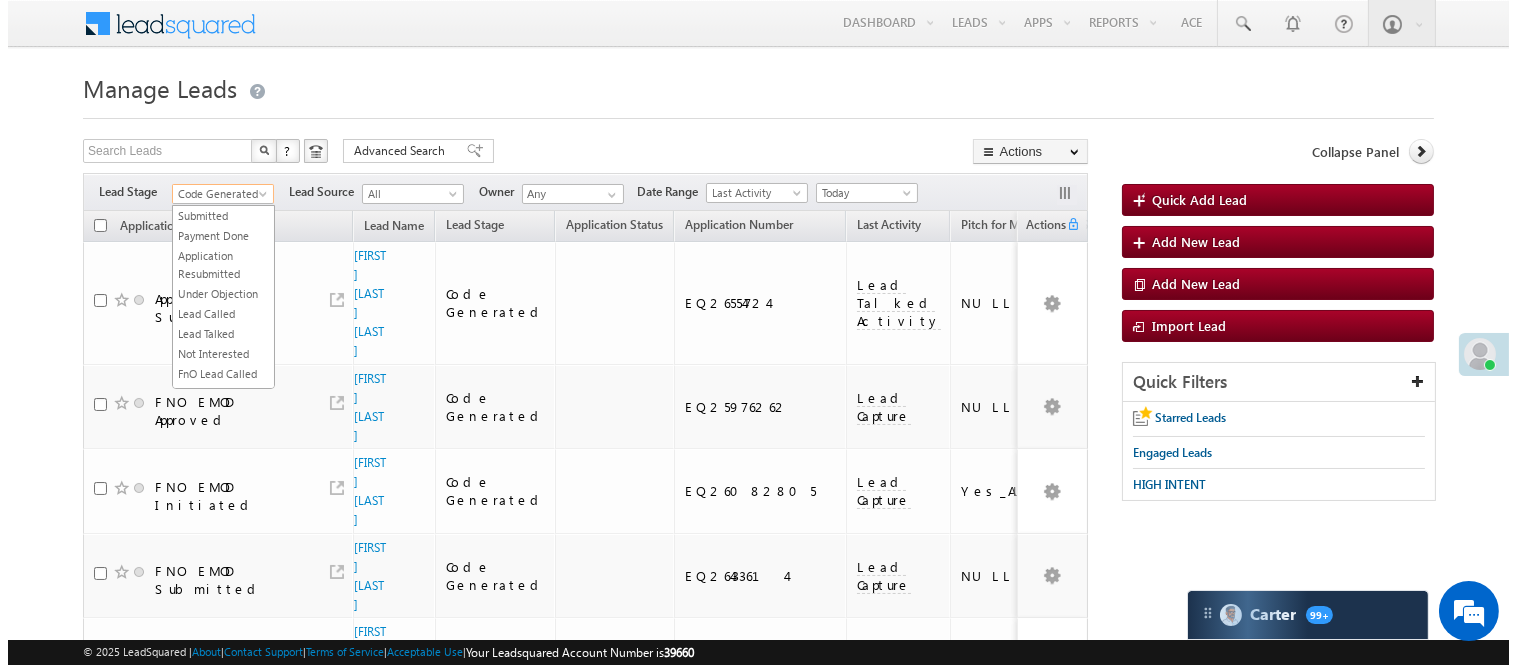 scroll, scrollTop: 0, scrollLeft: 0, axis: both 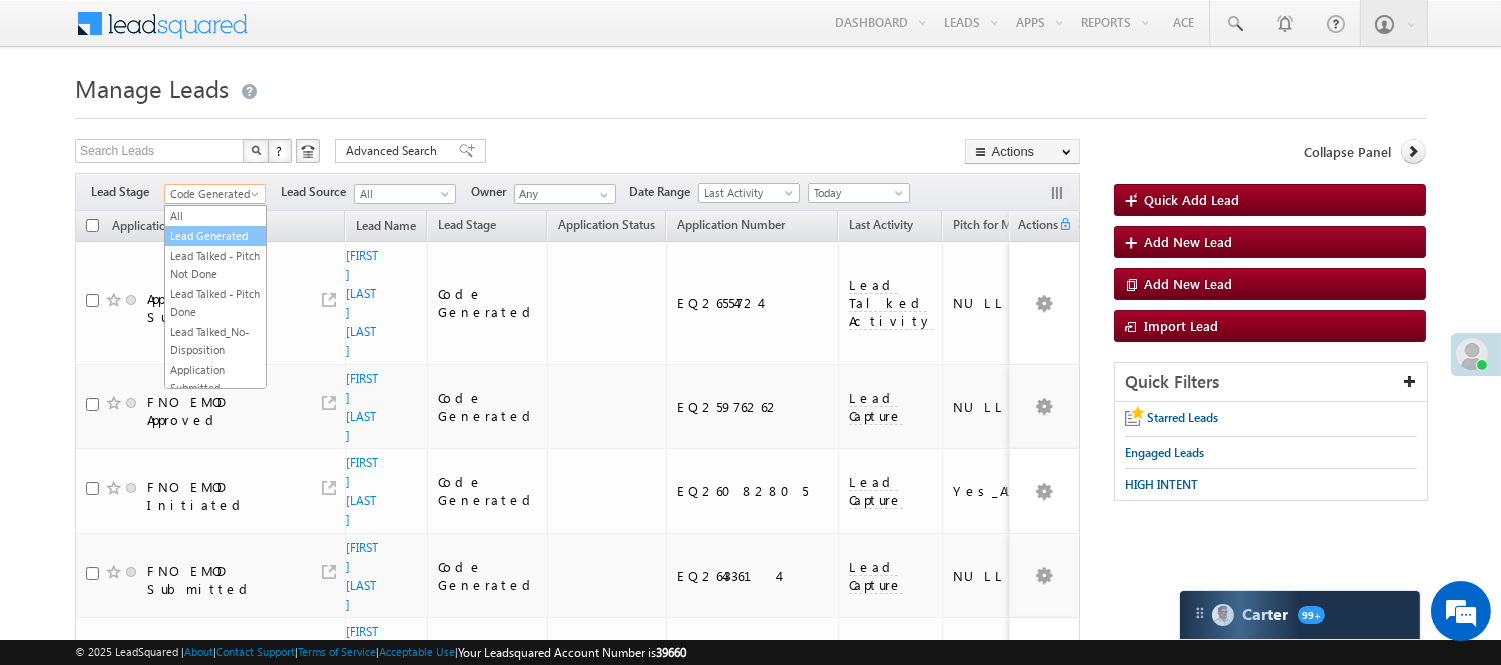 click on "Lead Generated" at bounding box center (215, 236) 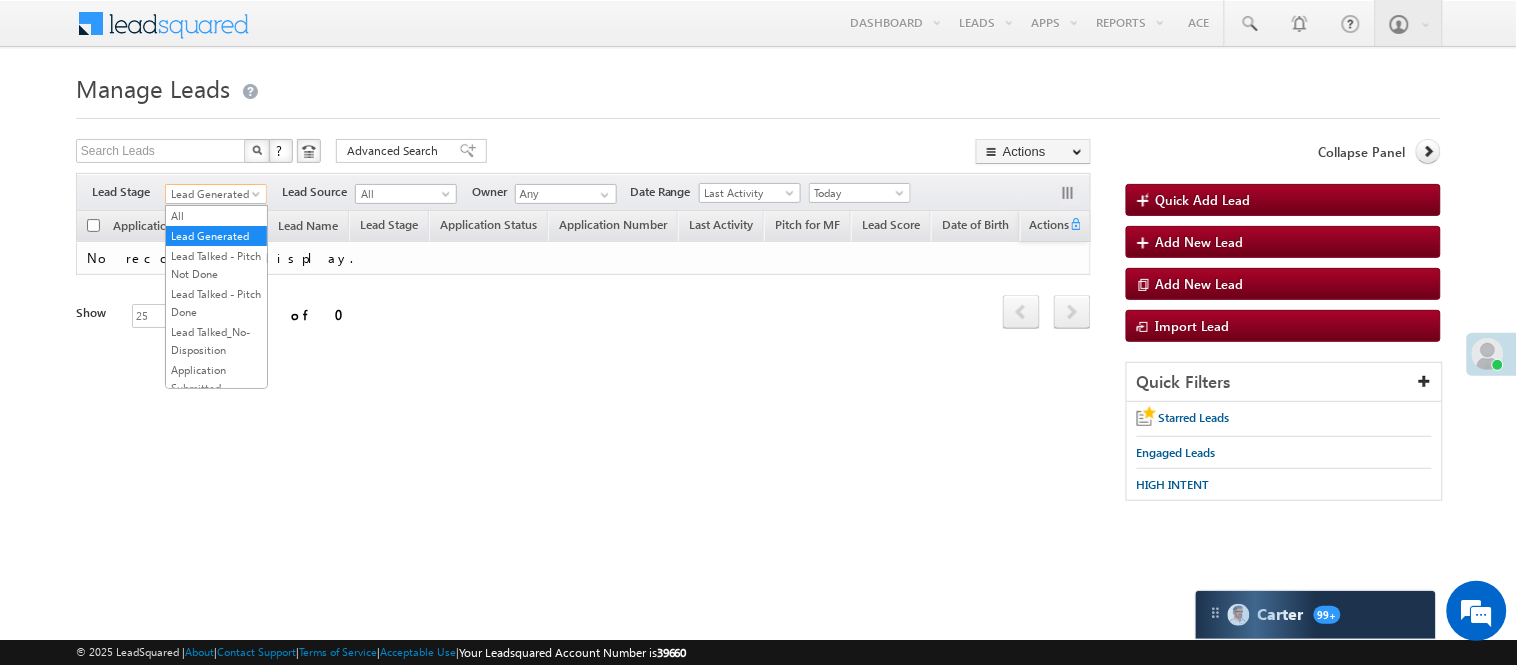 click on "Lead Generated" at bounding box center (213, 194) 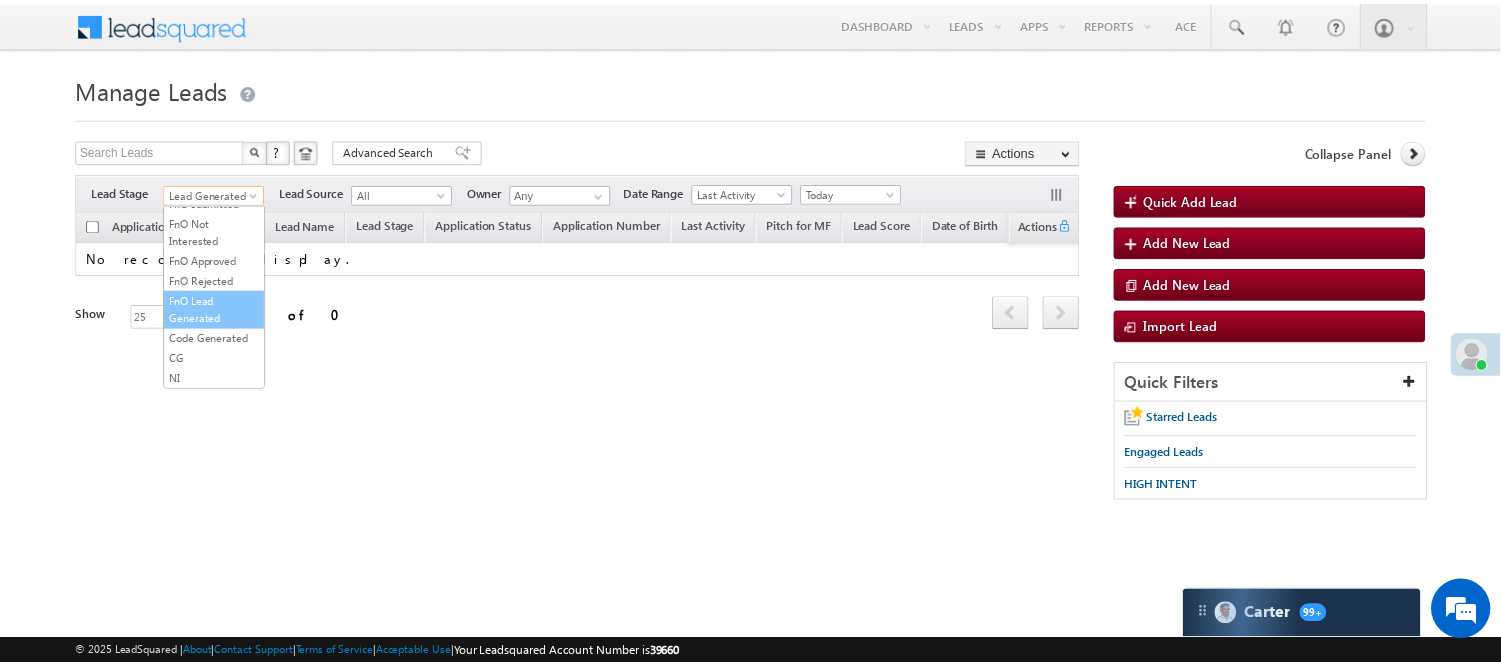 scroll, scrollTop: 496, scrollLeft: 0, axis: vertical 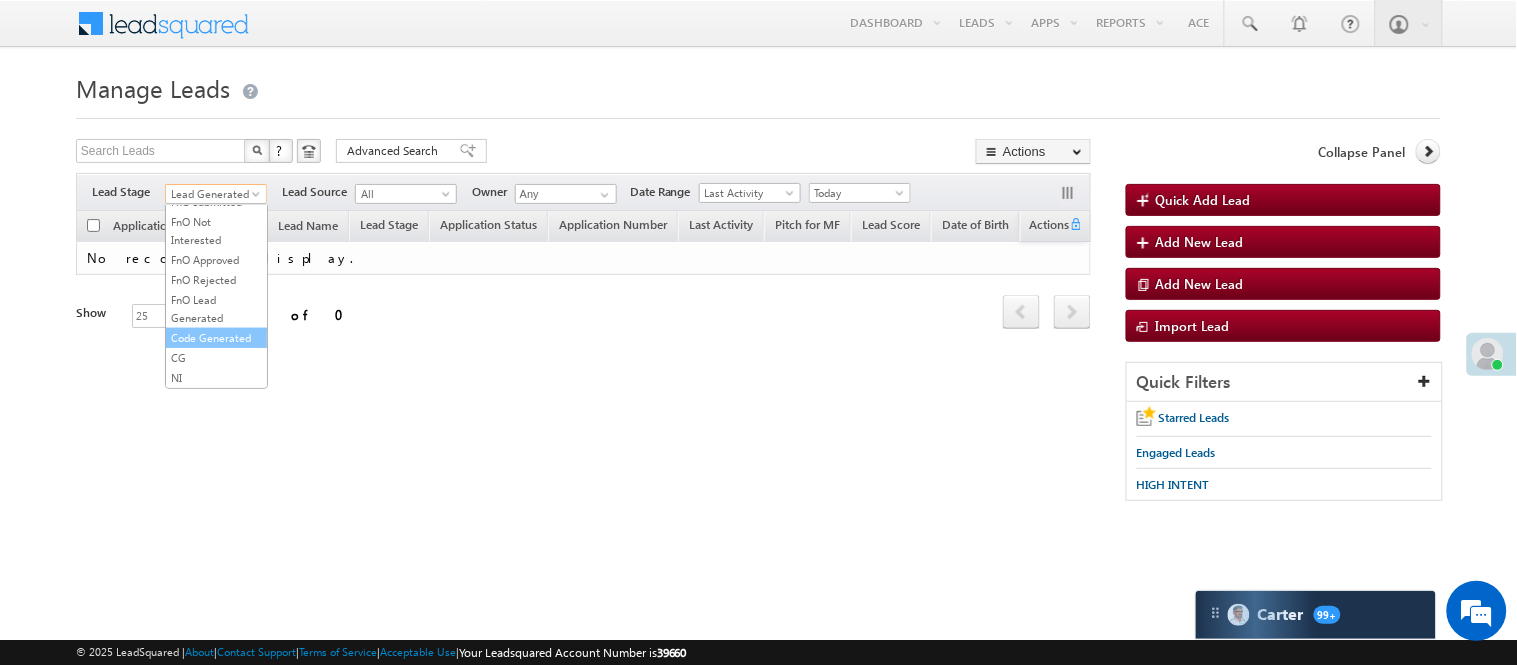click on "Code Generated" at bounding box center [216, 338] 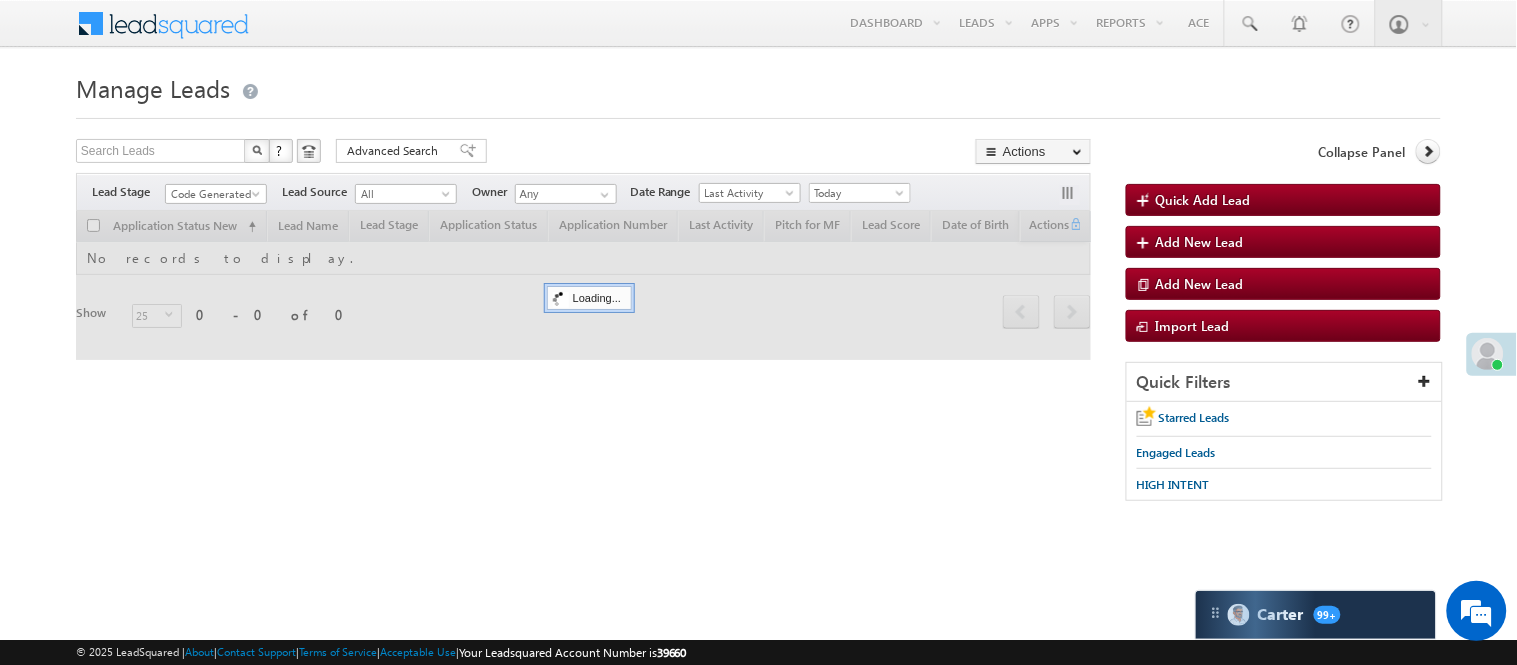 click on "Search Leads X ?   0 results found
Advanced Search
Advanced Search
Advanced search results
Actions Export Leads Reset all Filters
Actions Export Leads Bulk Update Send Email Add to List Add Activity Change Owner Change Stage Delete Merge Leads" at bounding box center (583, 153) 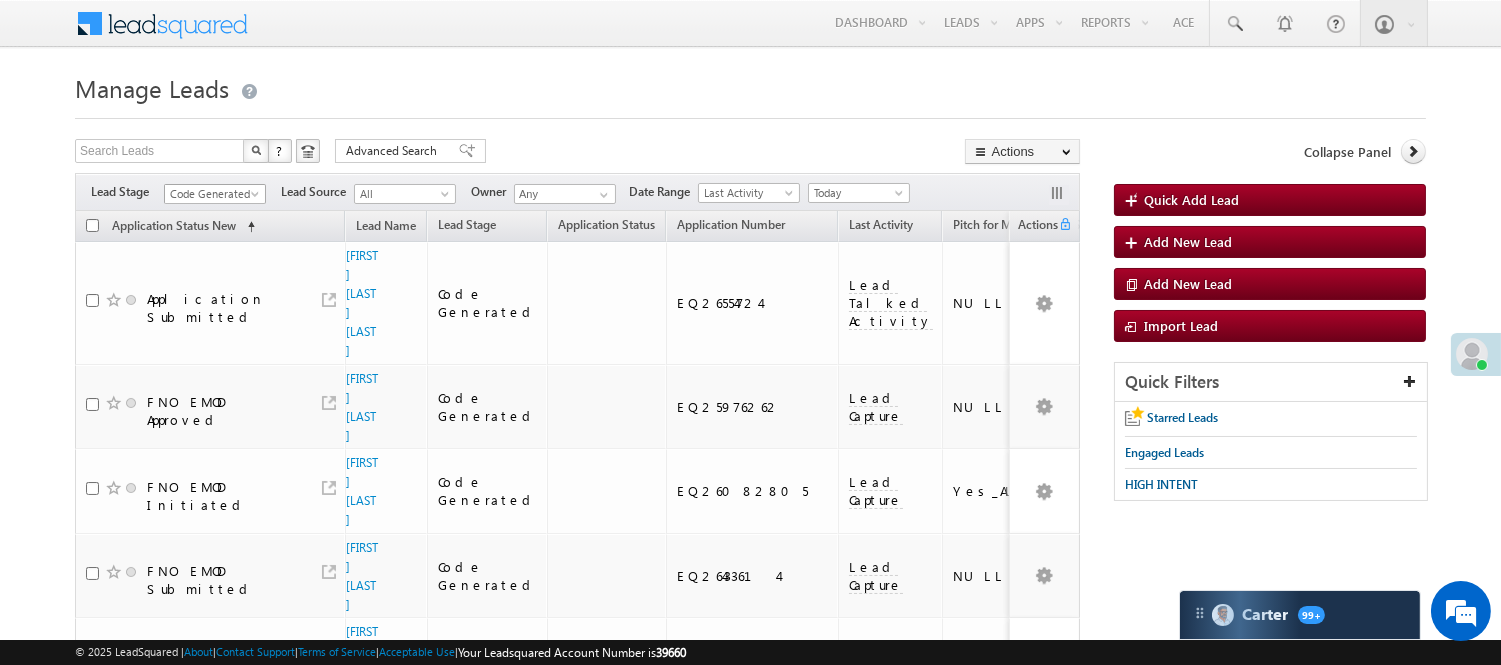 click on "Code Generated" at bounding box center (212, 194) 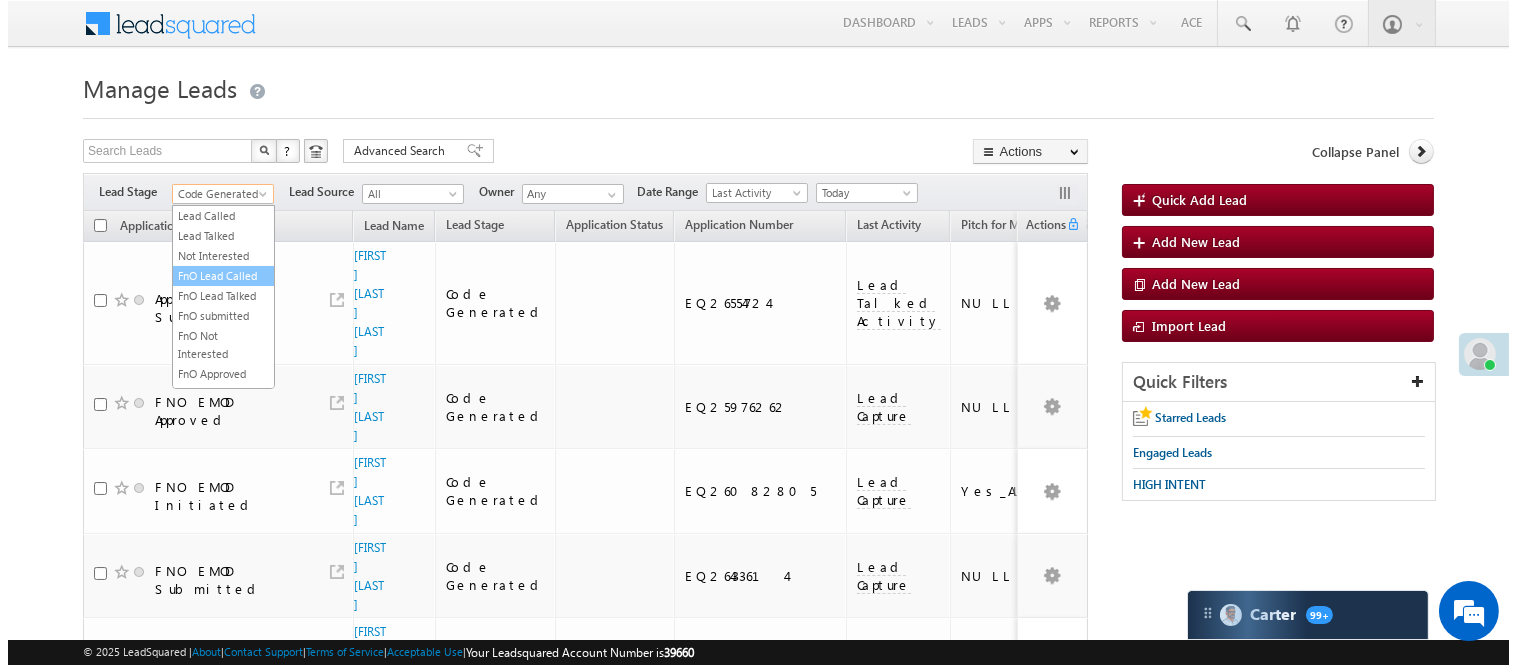 scroll, scrollTop: 0, scrollLeft: 0, axis: both 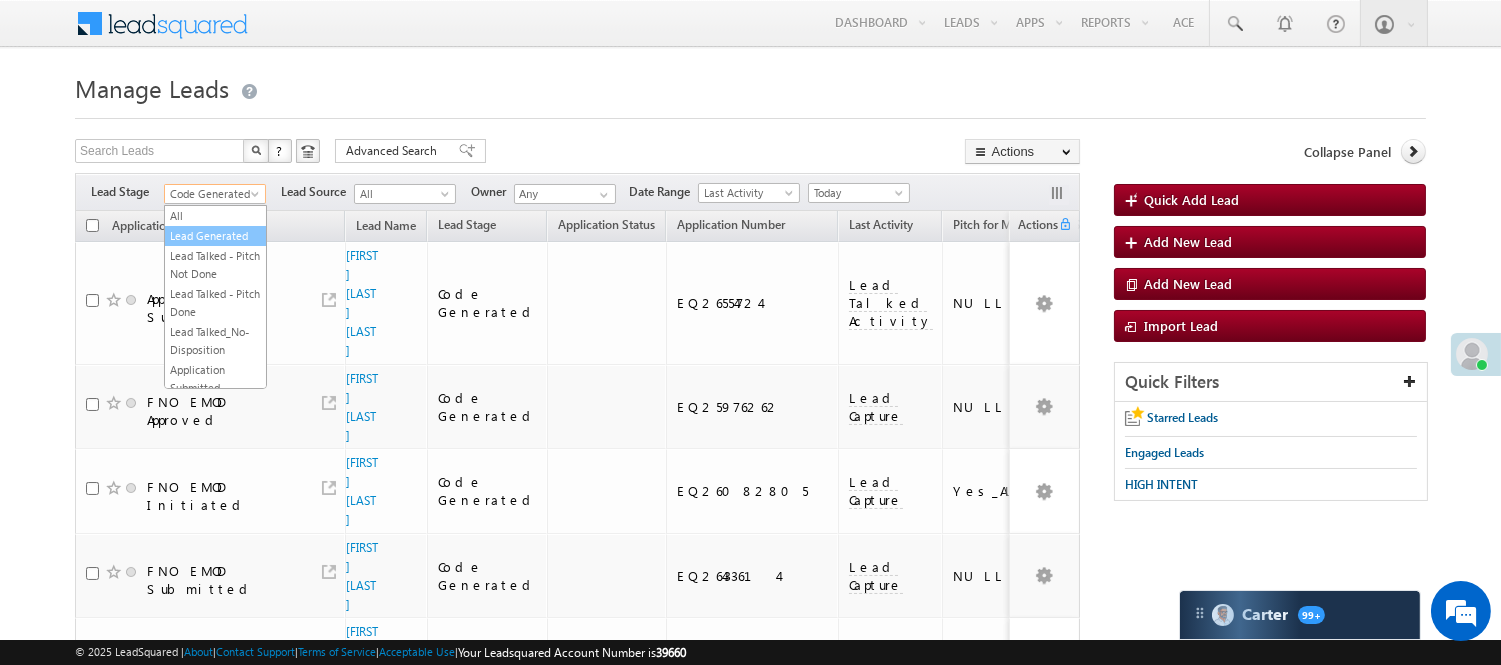 click on "Lead Generated" at bounding box center [215, 236] 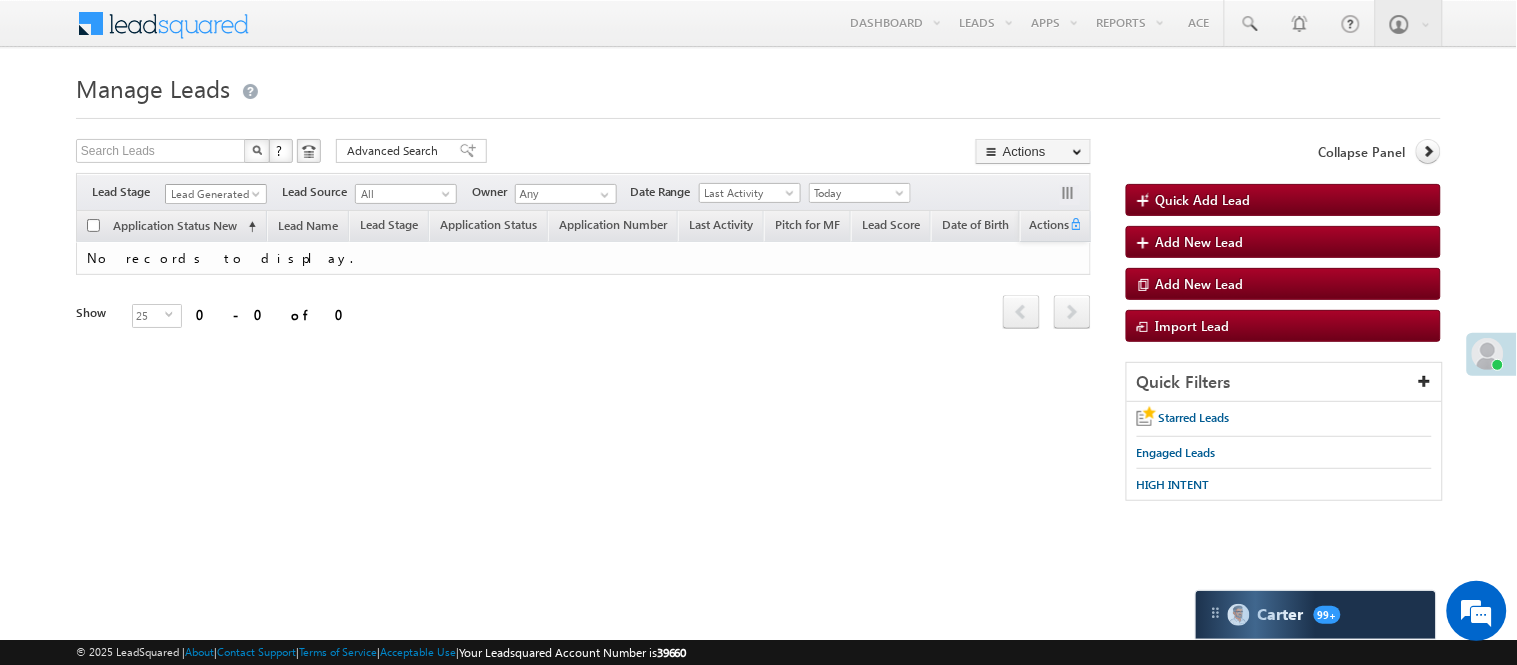 click on "Lead Generated" at bounding box center (216, 194) 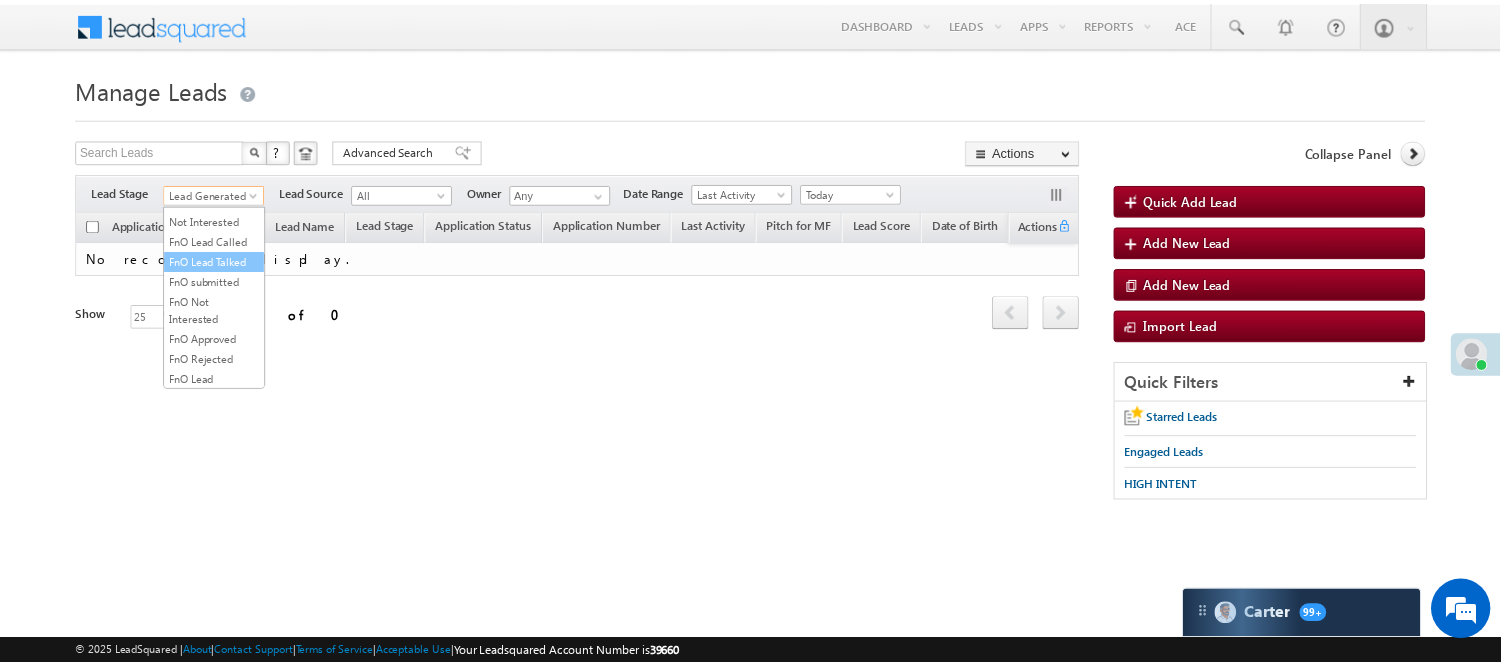 scroll, scrollTop: 496, scrollLeft: 0, axis: vertical 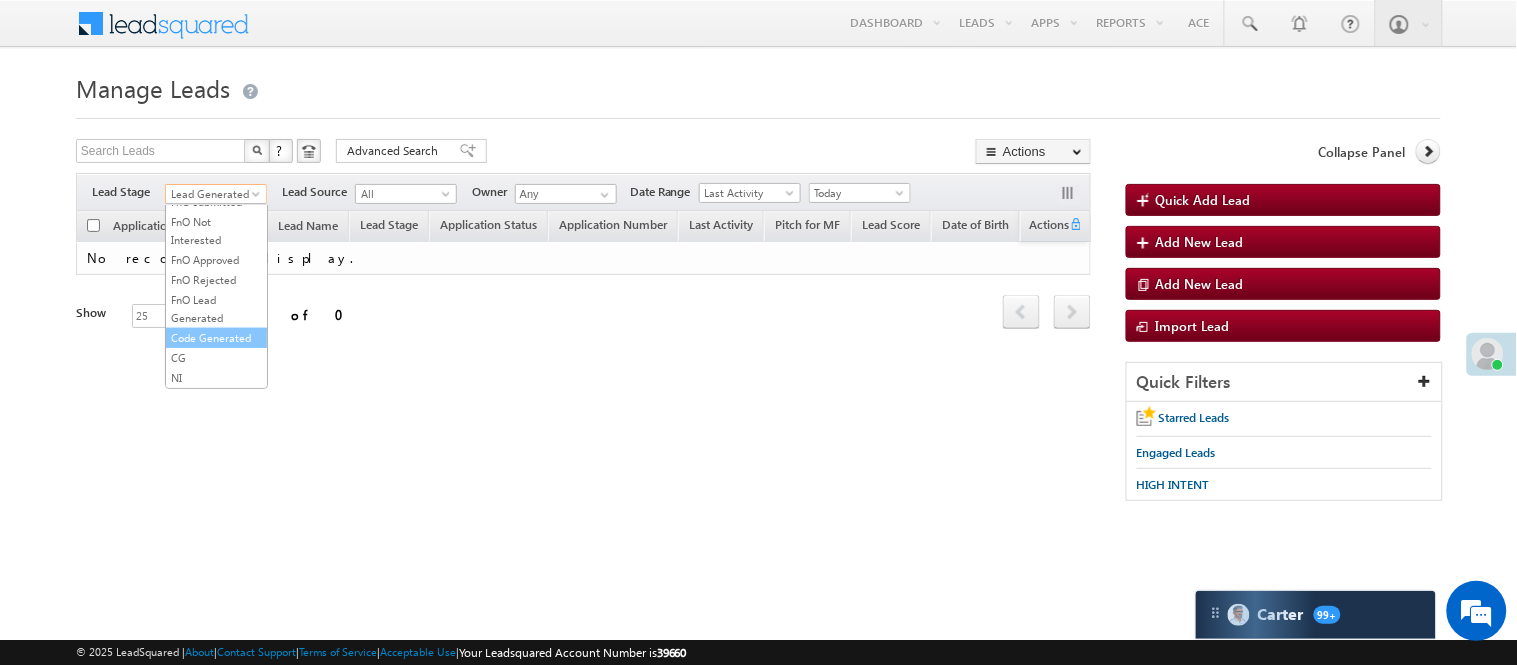 click on "Code Generated" at bounding box center [216, 338] 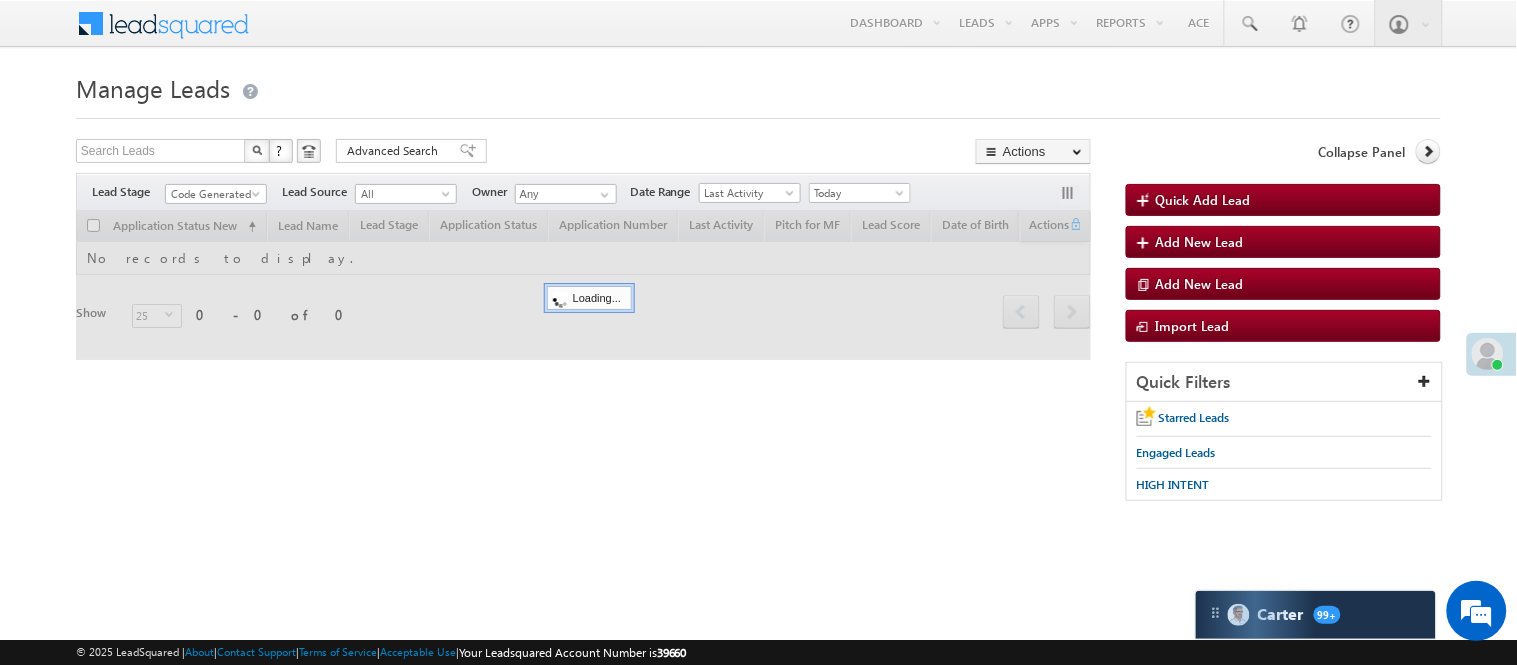 click on "Search Leads X ?   0 results found
Advanced Search
Advanced Search
Advanced search results
Actions Export Leads Reset all Filters
Actions Export Leads Bulk Update Send Email Add to List Add Activity Change Owner Change Stage Delete Merge Leads" at bounding box center [583, 153] 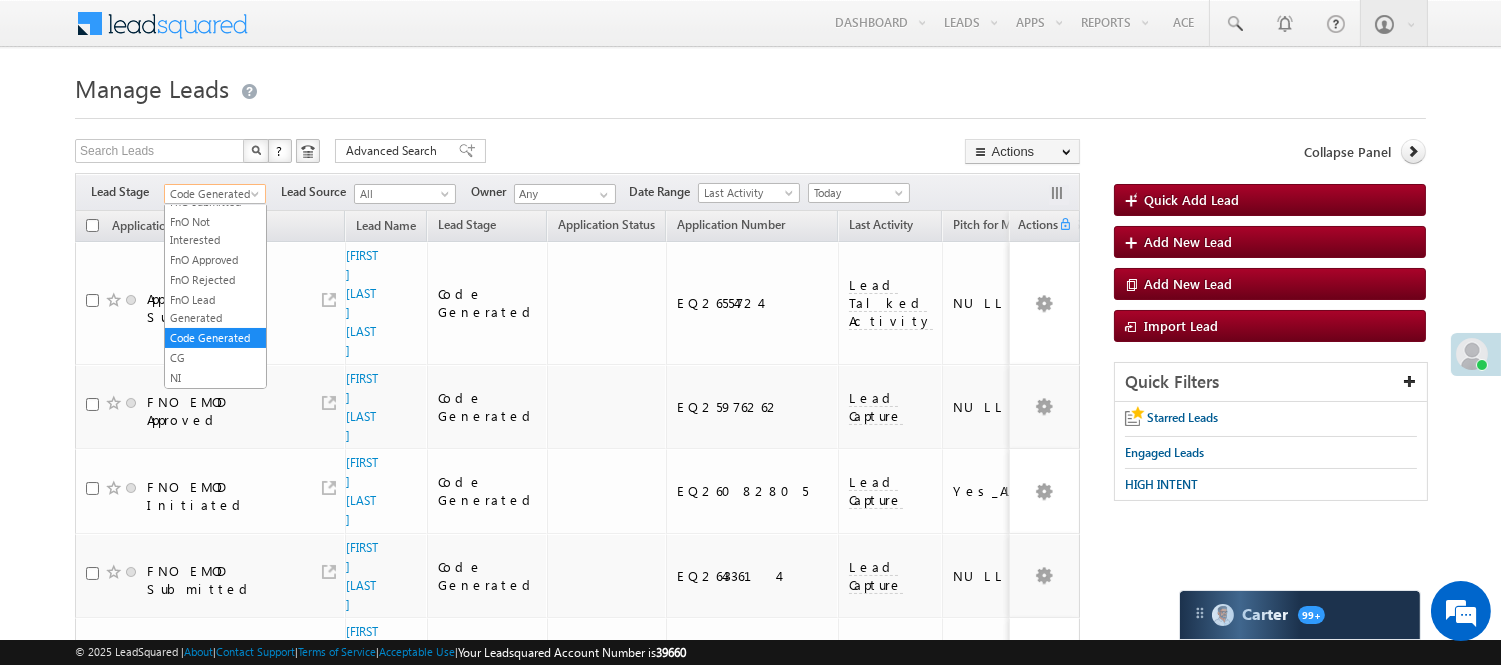 click on "Code Generated" at bounding box center (212, 194) 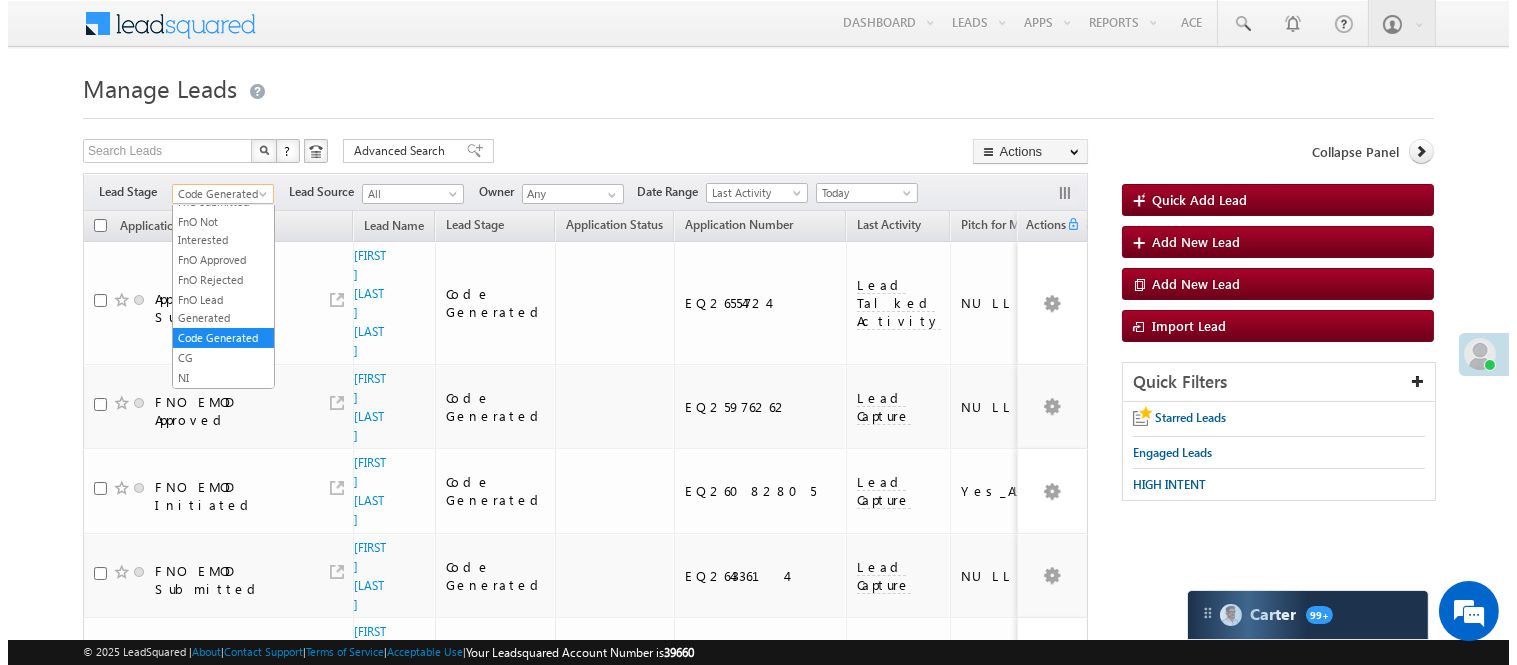 scroll, scrollTop: 0, scrollLeft: 0, axis: both 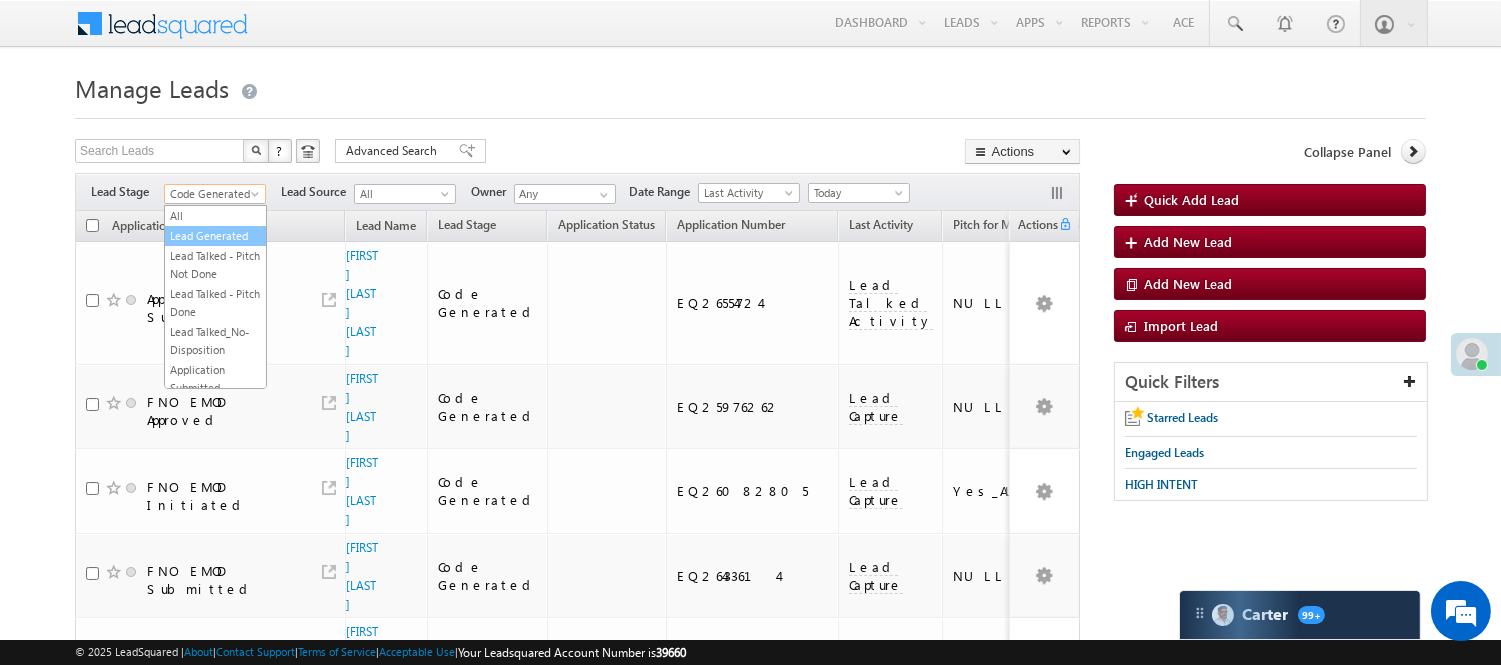 click on "Lead Generated" at bounding box center [215, 236] 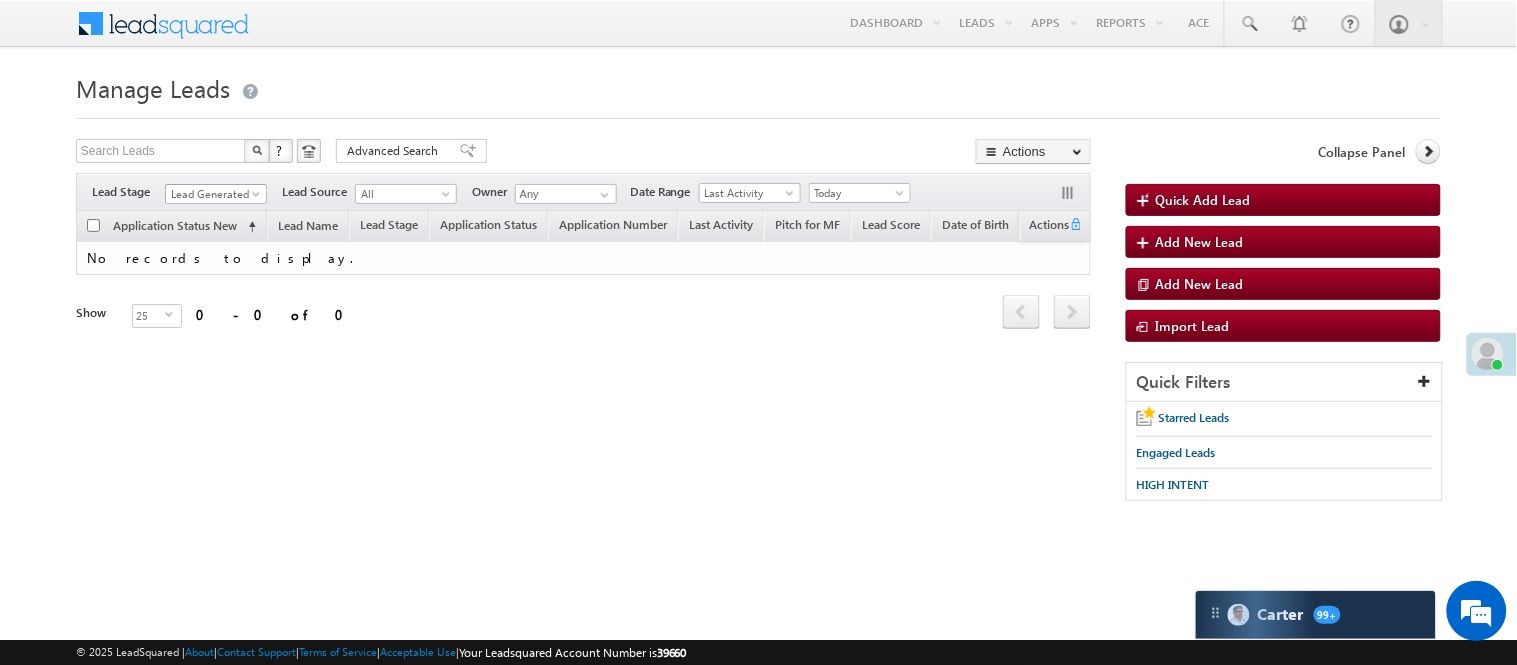 click on "Lead Generated" at bounding box center [213, 194] 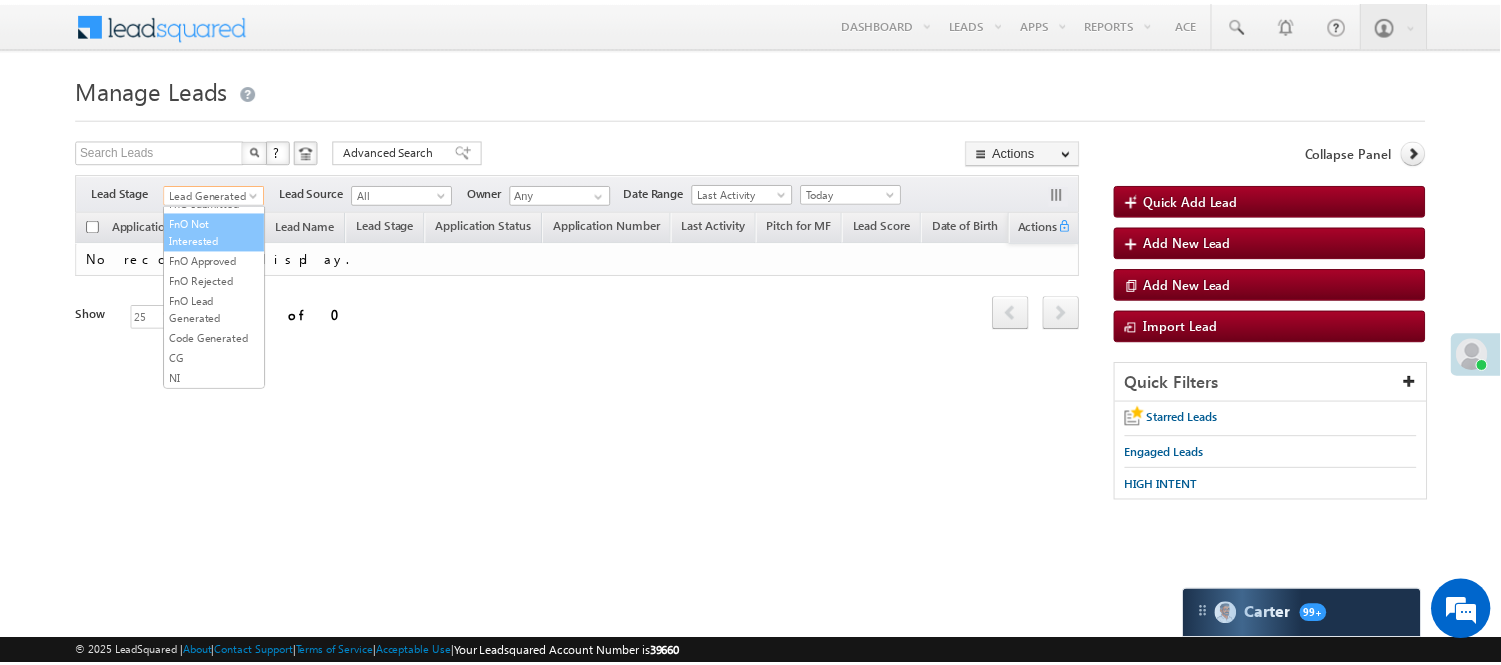 scroll, scrollTop: 496, scrollLeft: 0, axis: vertical 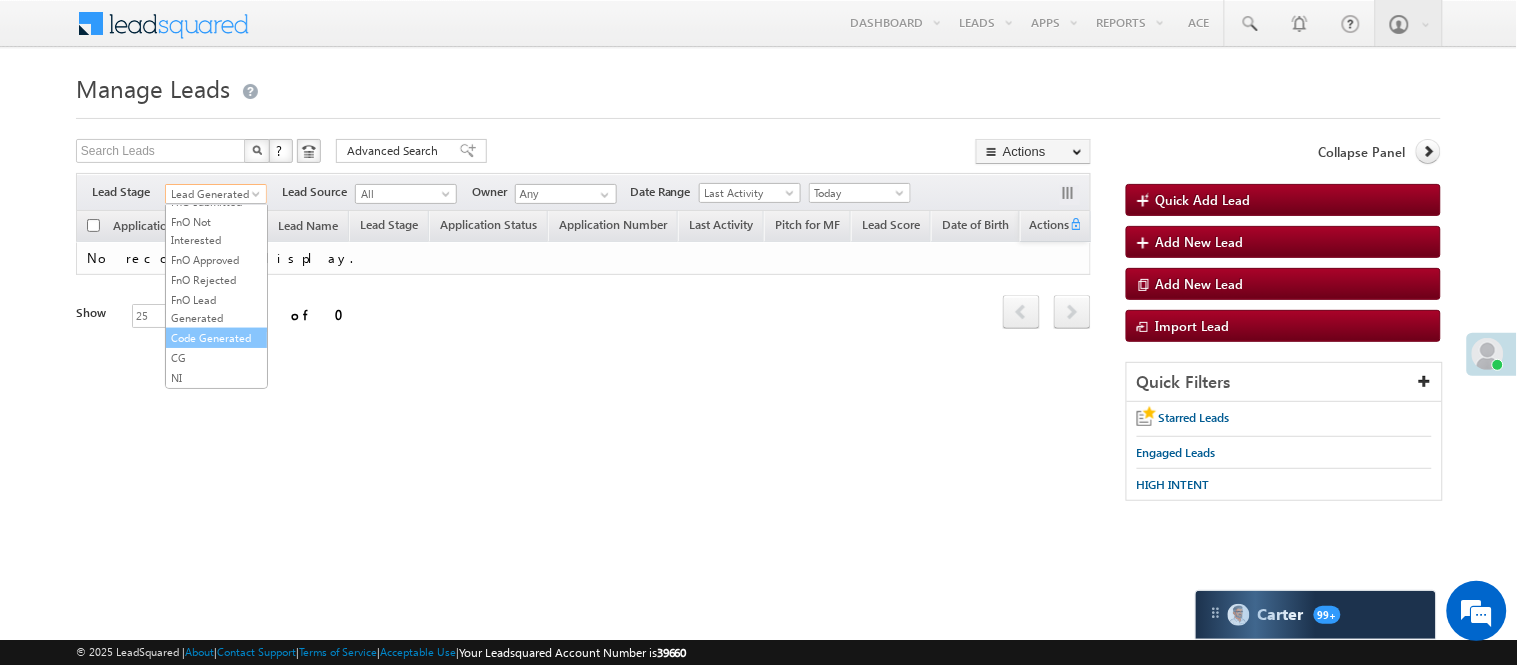 click on "Code Generated" at bounding box center [216, 338] 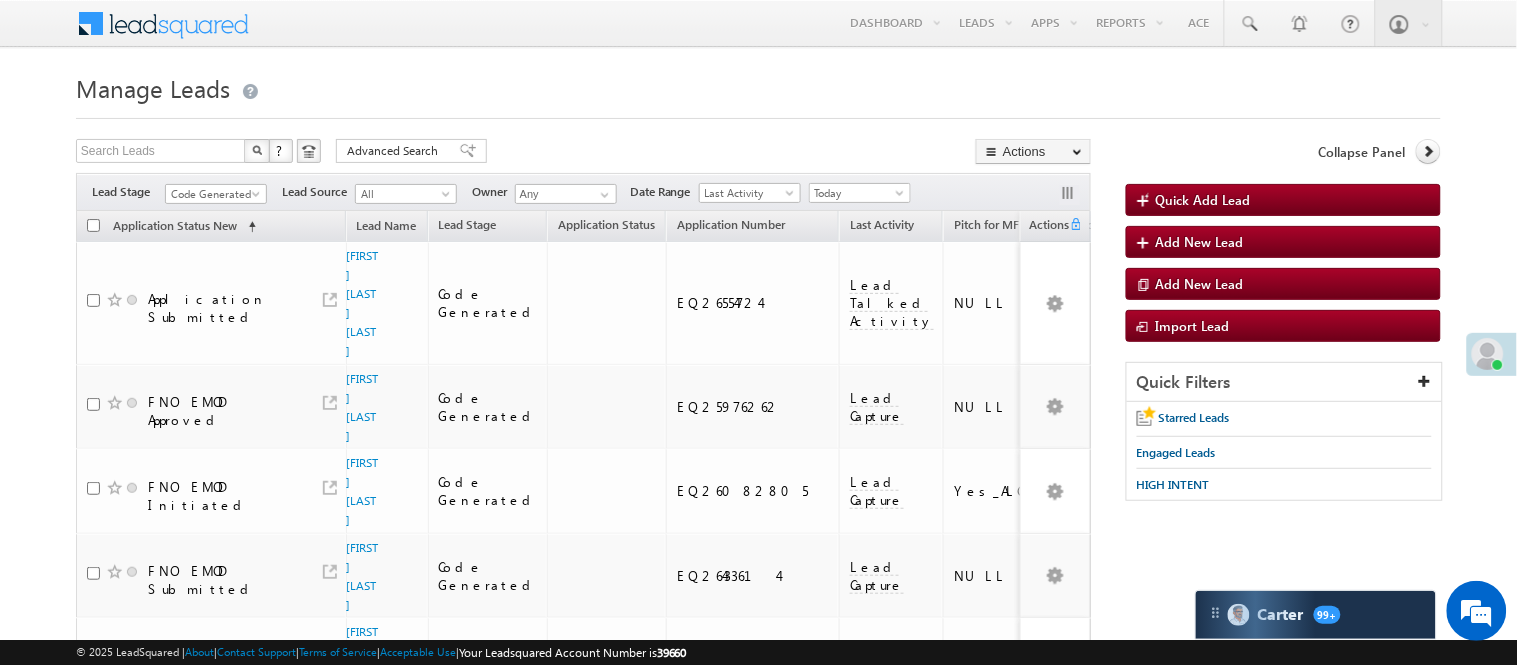 click on "Manage Leads
Quick Add Lead
Search Leads X ?   5 results found
Advanced Search
Advanced Search
Actions Actions" at bounding box center (758, 440) 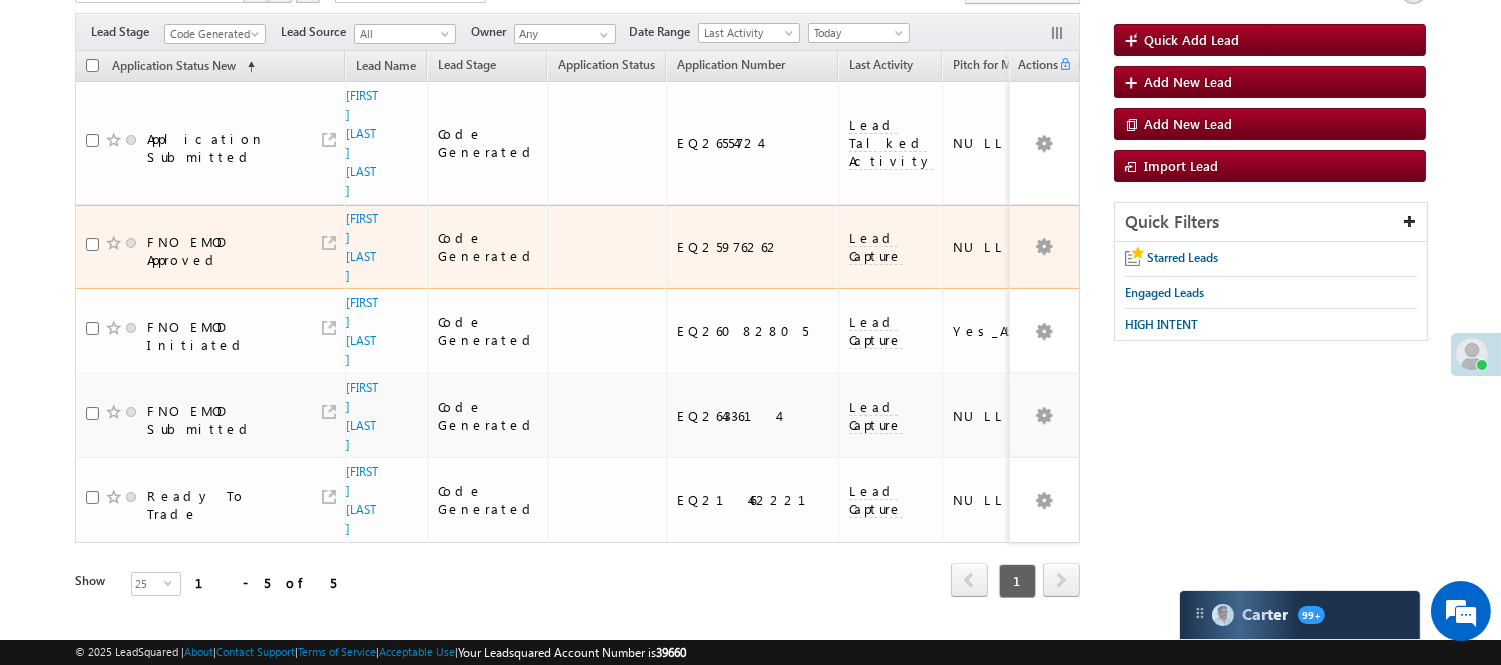 scroll, scrollTop: 161, scrollLeft: 0, axis: vertical 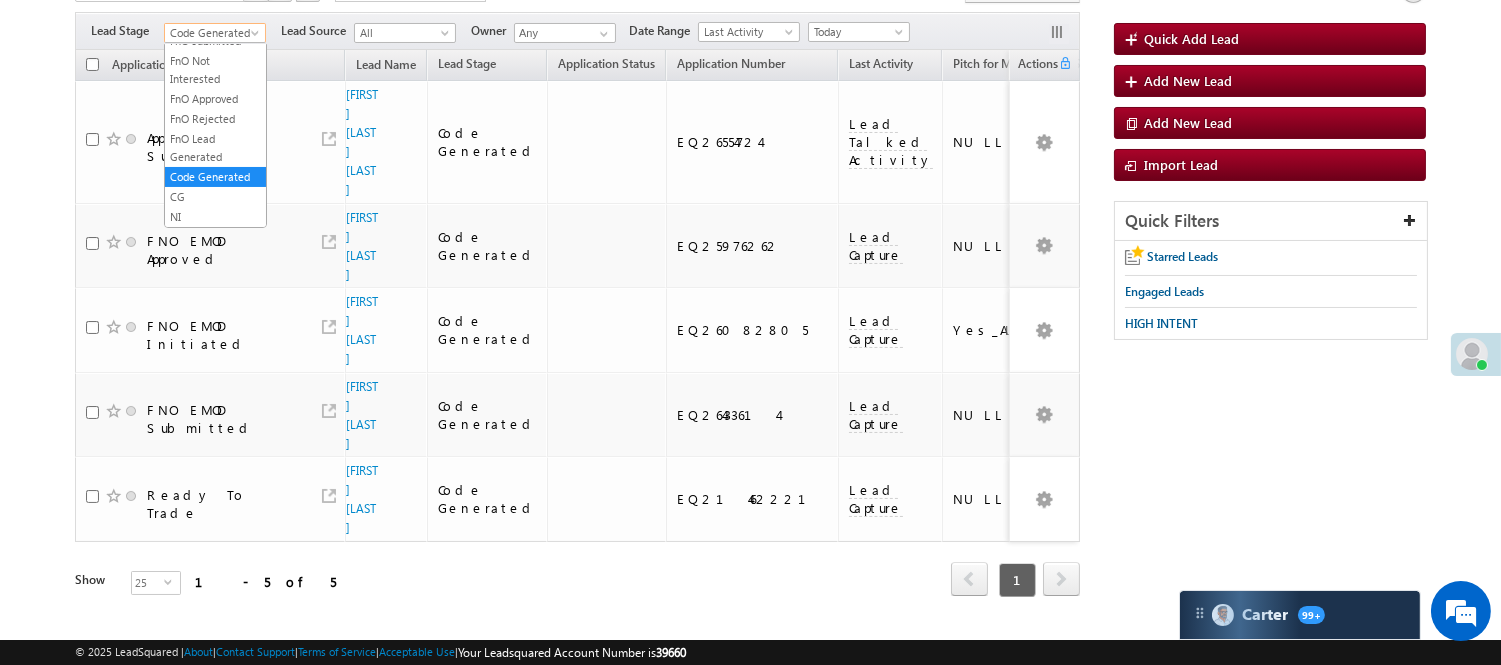 click on "Code Generated" at bounding box center [212, 33] 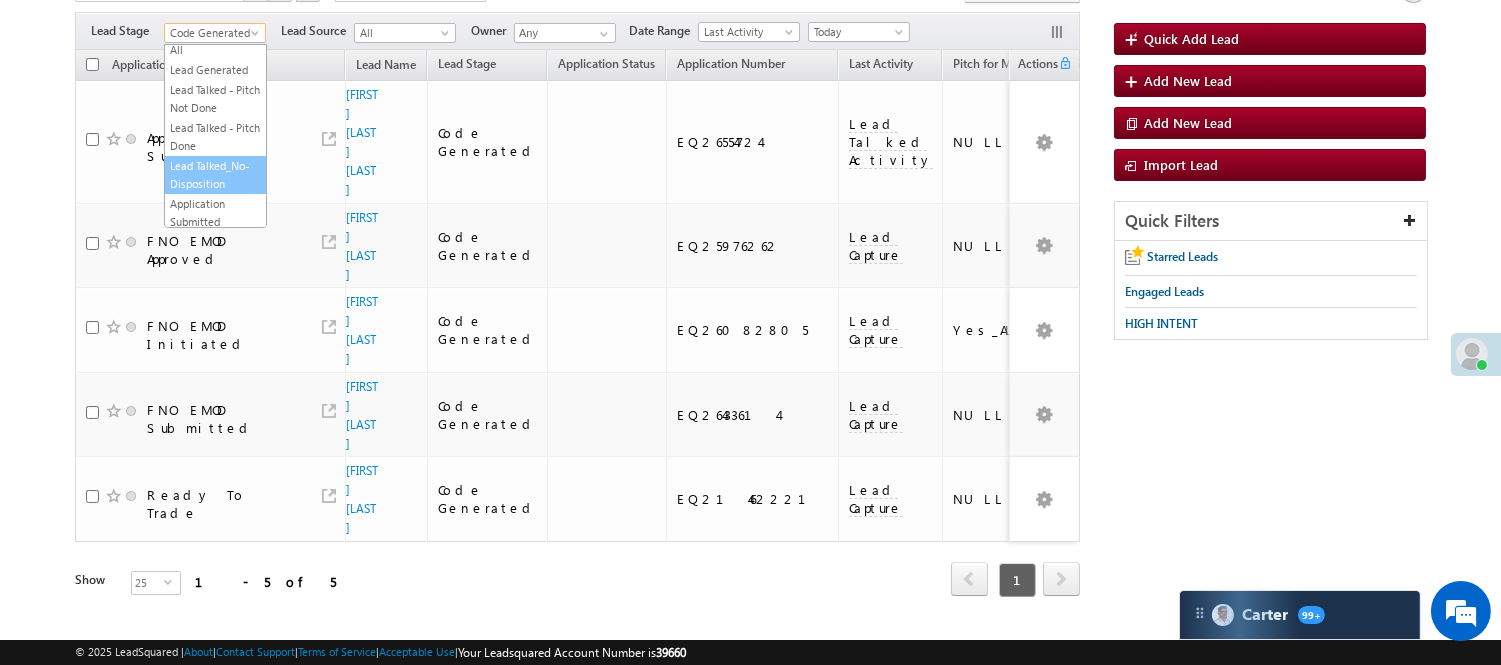scroll, scrollTop: 0, scrollLeft: 0, axis: both 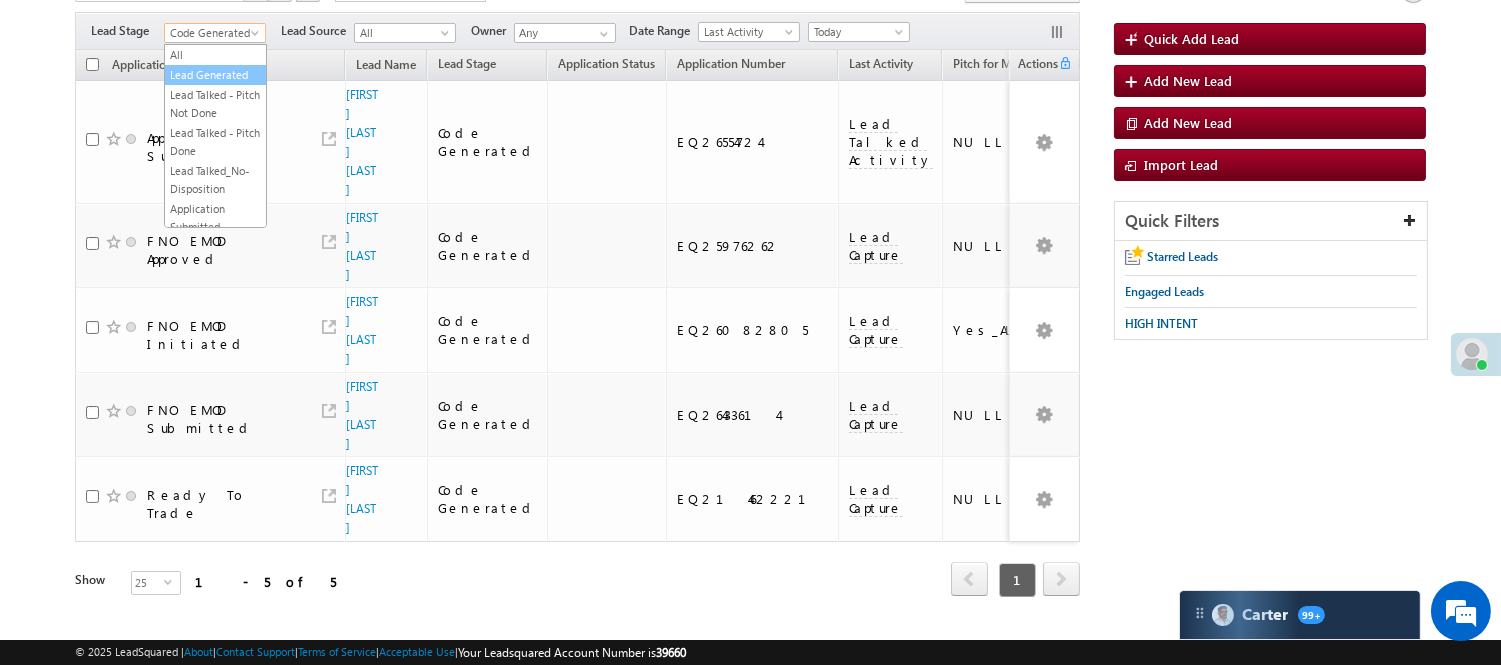 click on "Lead Generated" at bounding box center (215, 75) 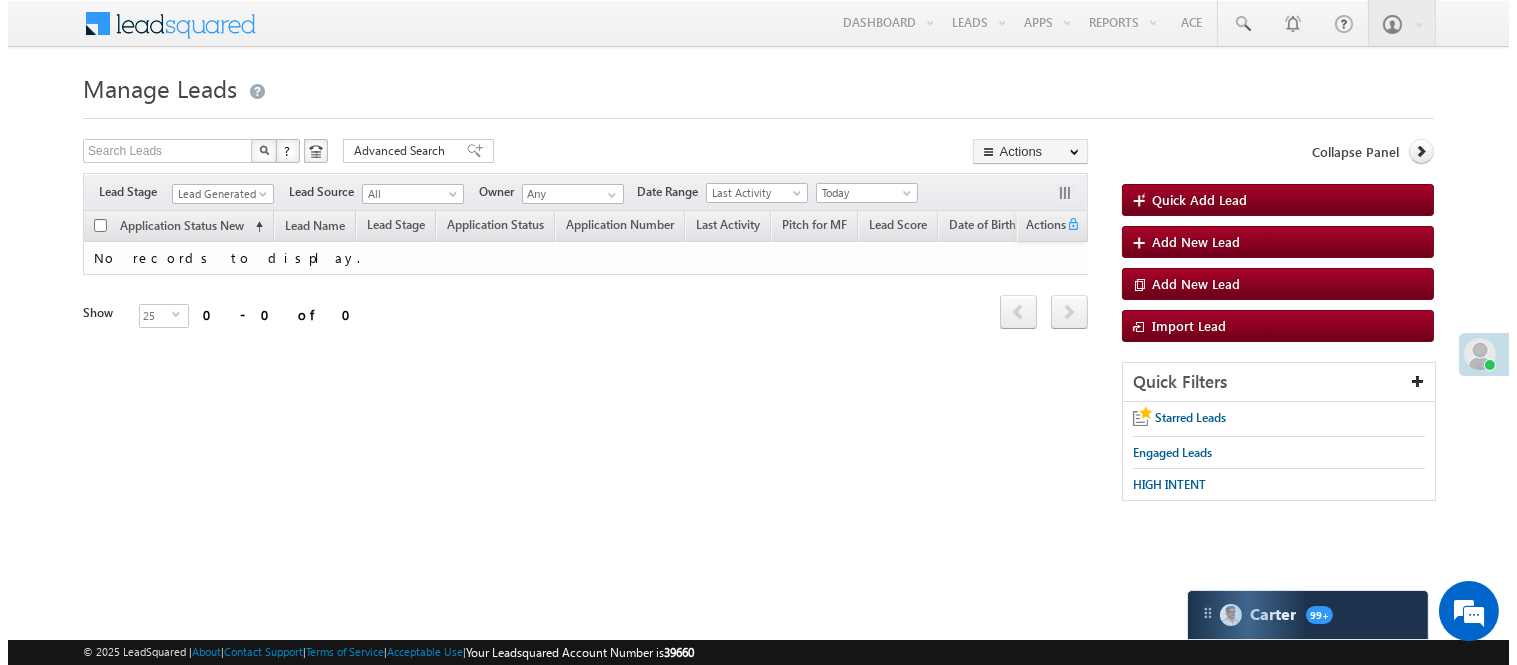 scroll, scrollTop: 0, scrollLeft: 0, axis: both 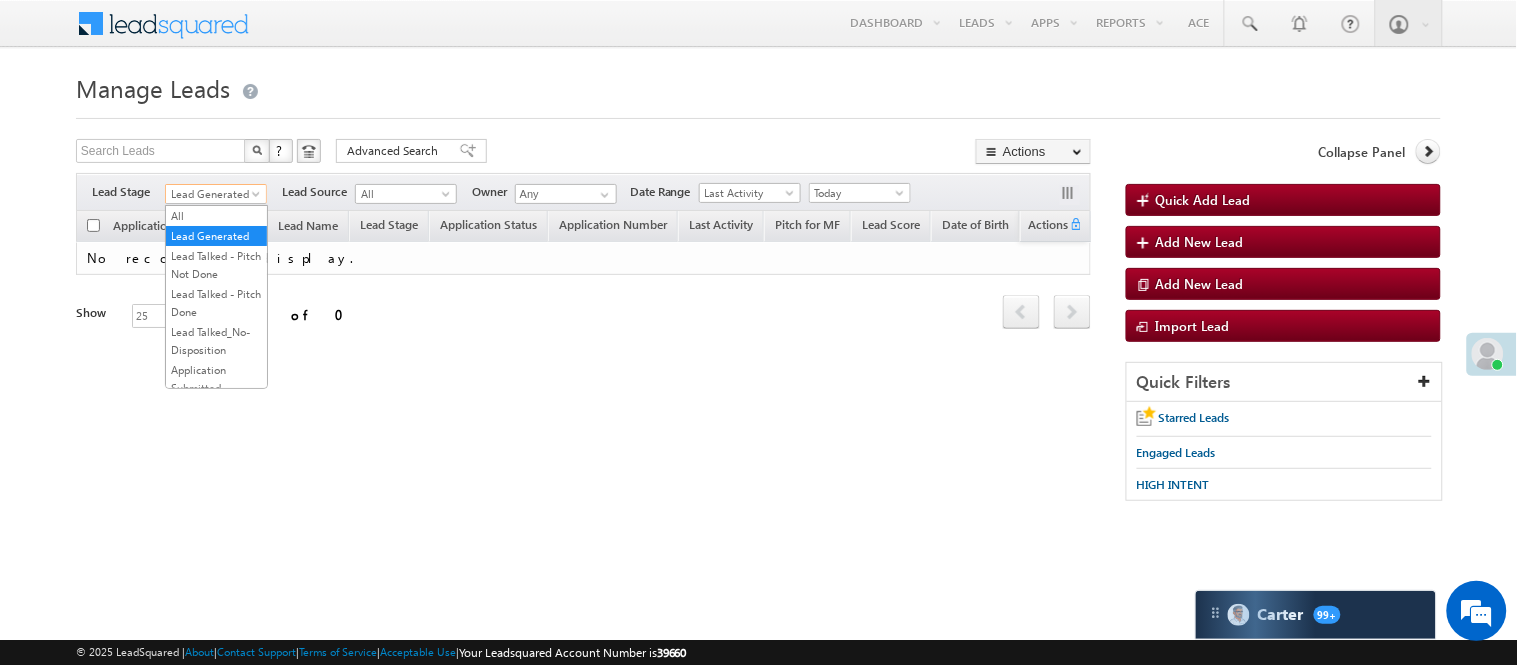 click on "Lead Generated" at bounding box center (213, 194) 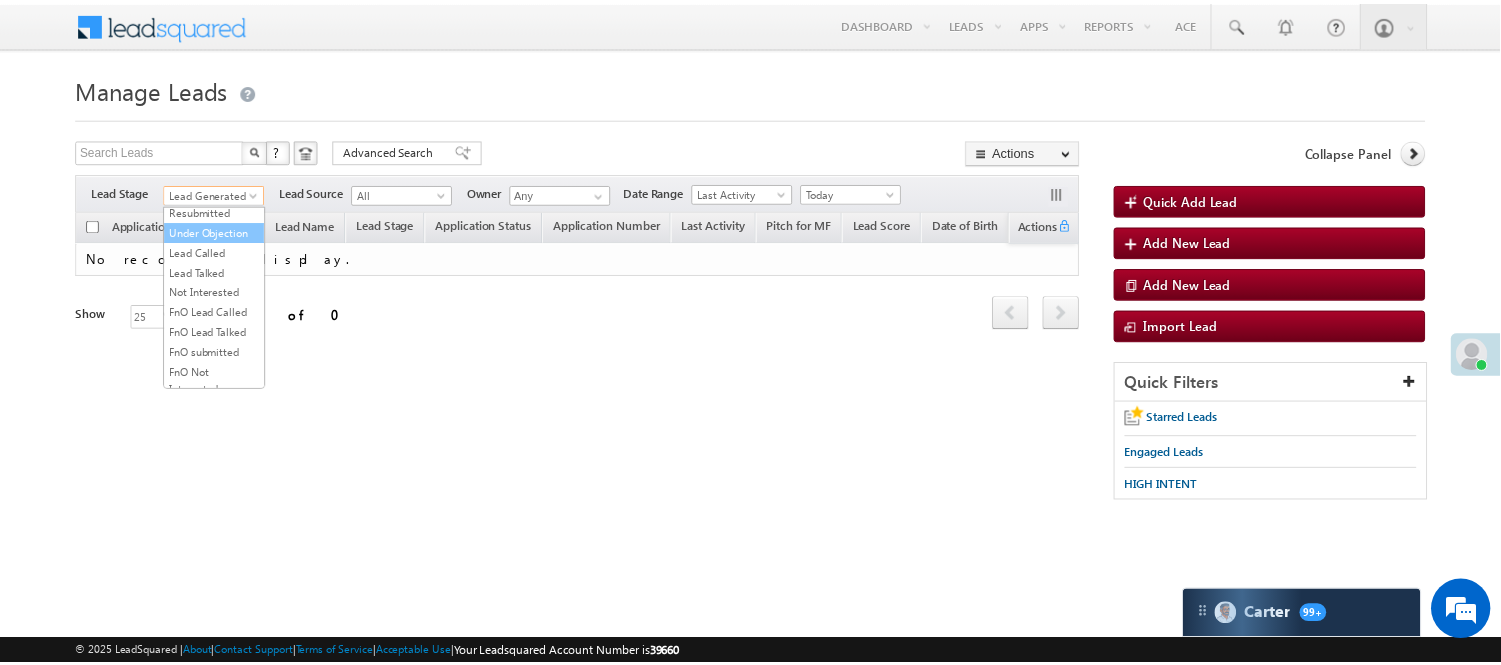 scroll, scrollTop: 222, scrollLeft: 0, axis: vertical 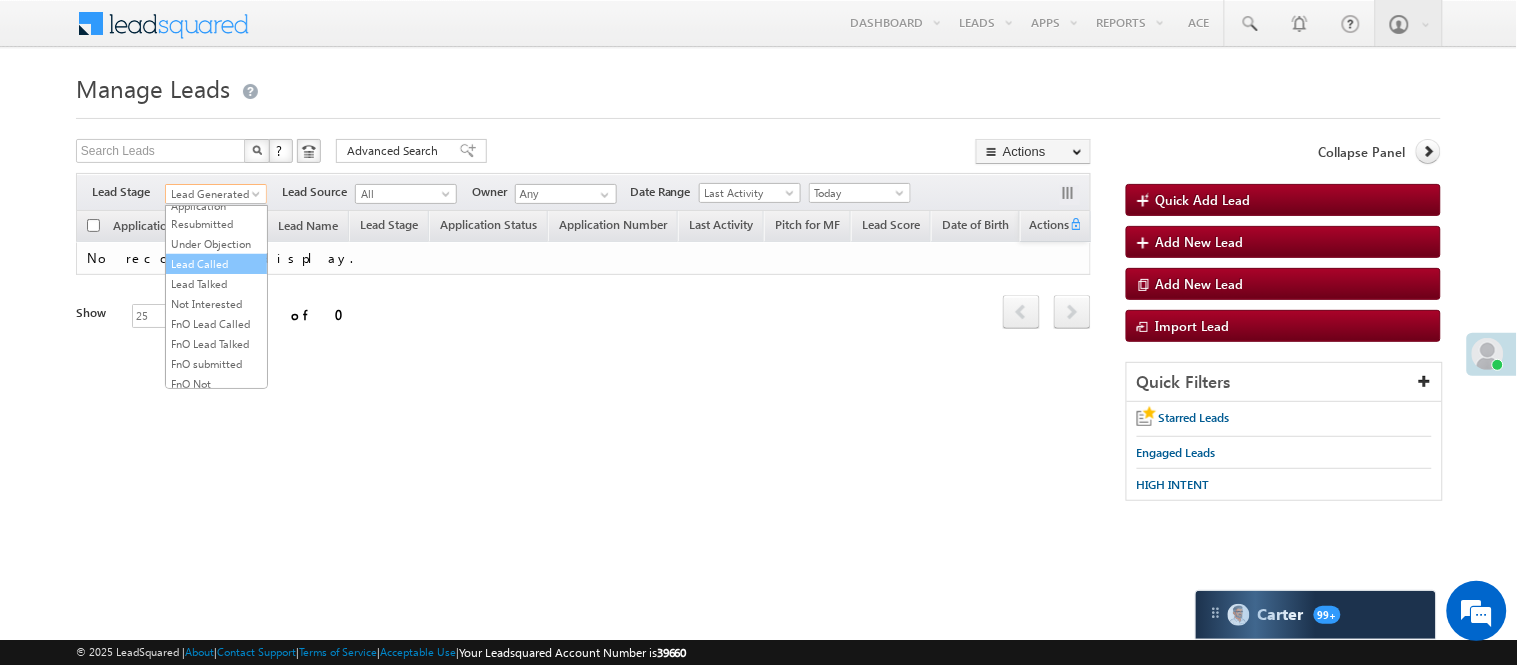 click on "Lead Called" at bounding box center (216, 264) 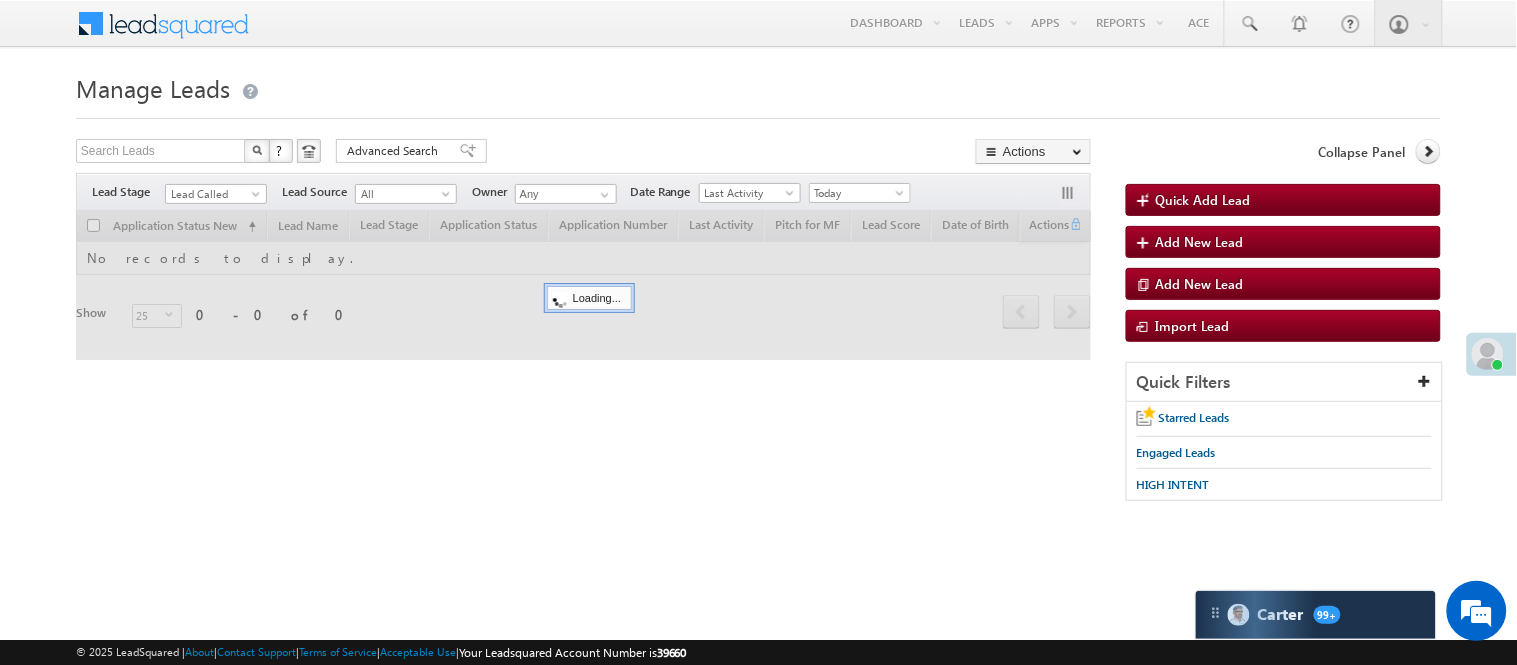 click on "Manage Leads
Quick Add Lead
Search Leads X ?   0 results found
Advanced Search
Advanced Search
Actions Actions" at bounding box center (758, 294) 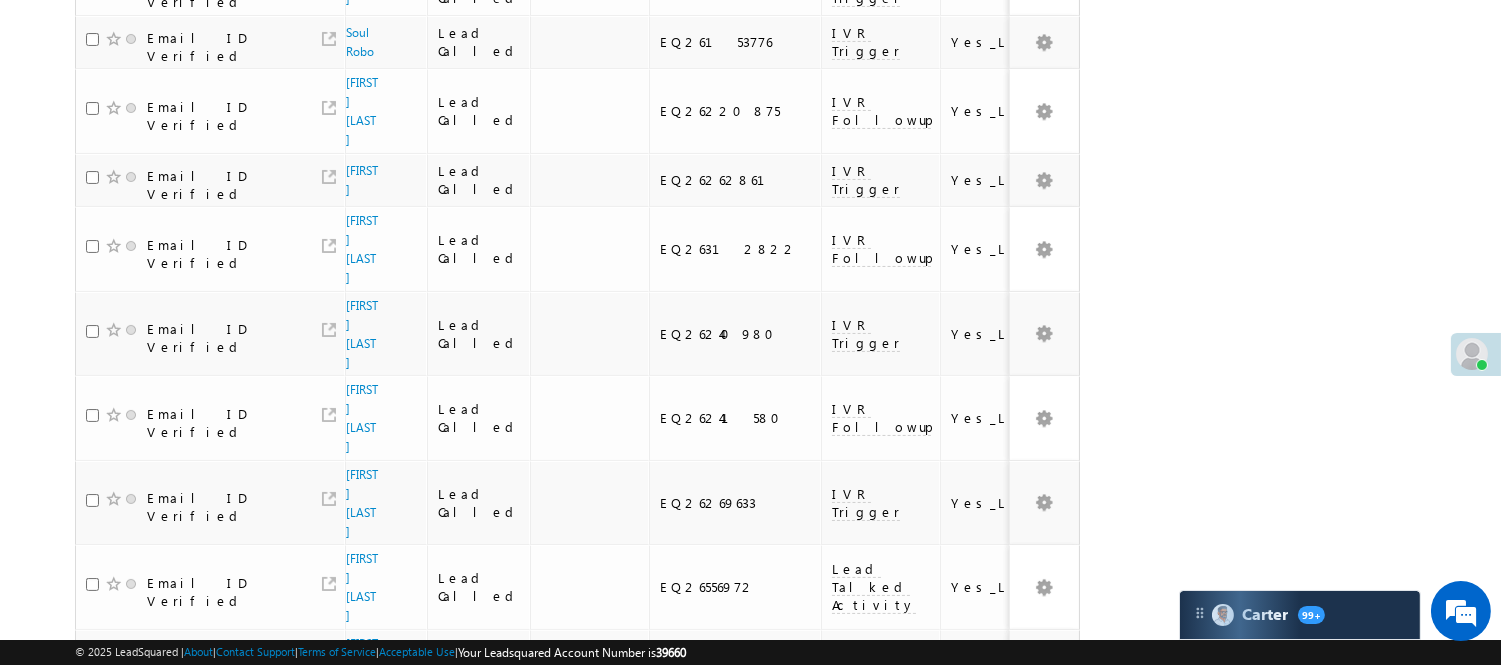 scroll, scrollTop: 111, scrollLeft: 0, axis: vertical 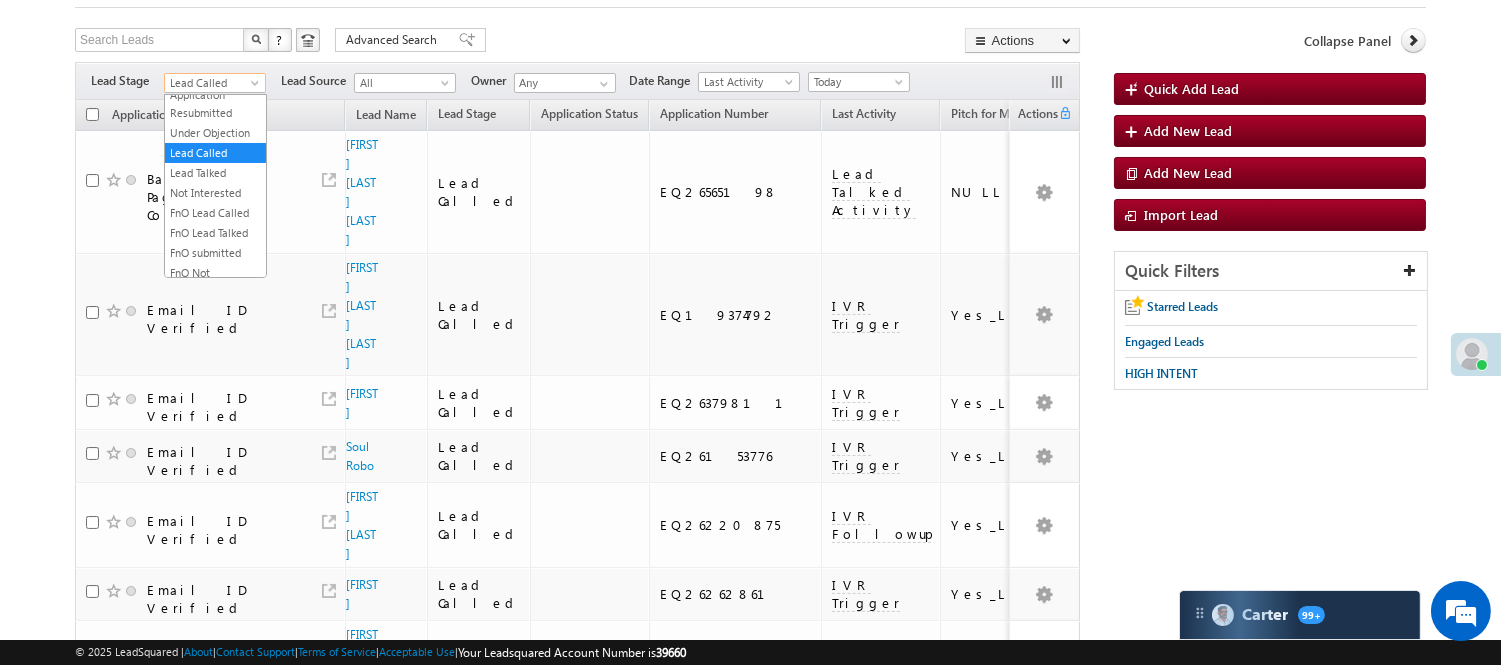click on "Lead Called" at bounding box center (212, 83) 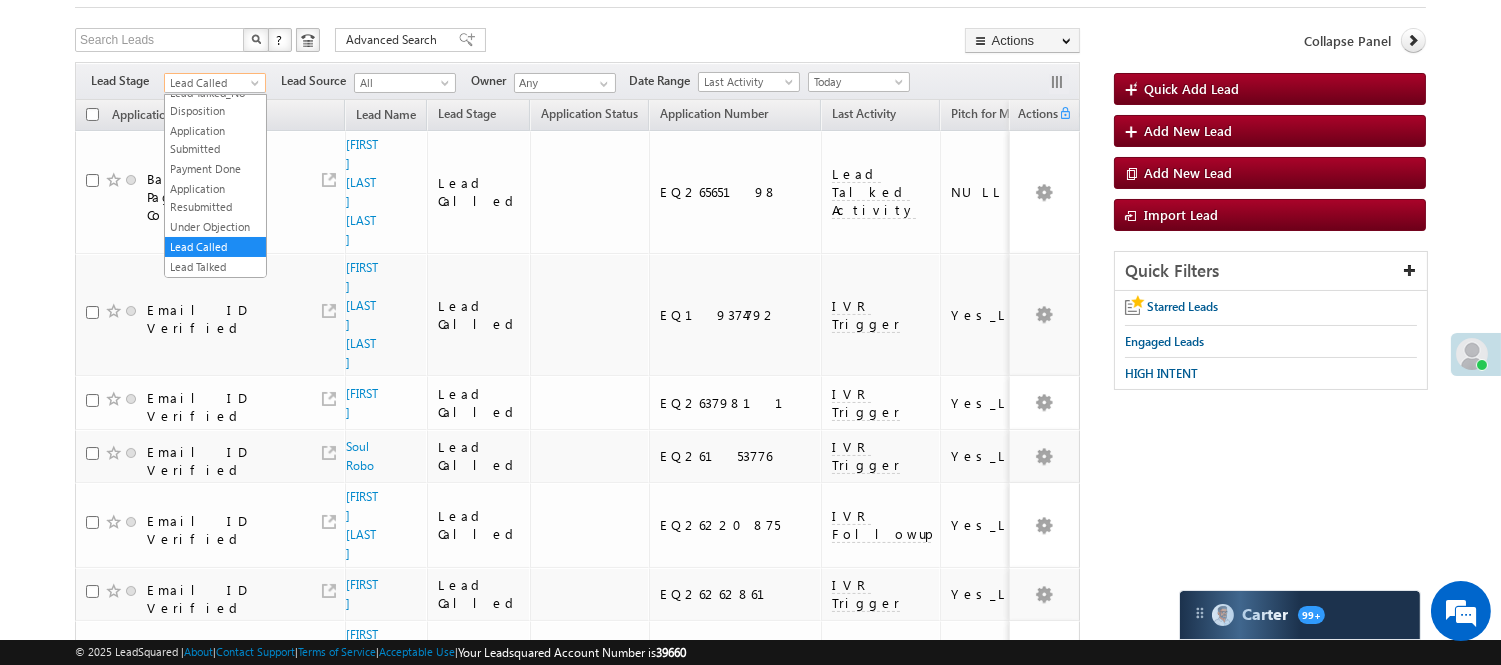 scroll, scrollTop: 0, scrollLeft: 0, axis: both 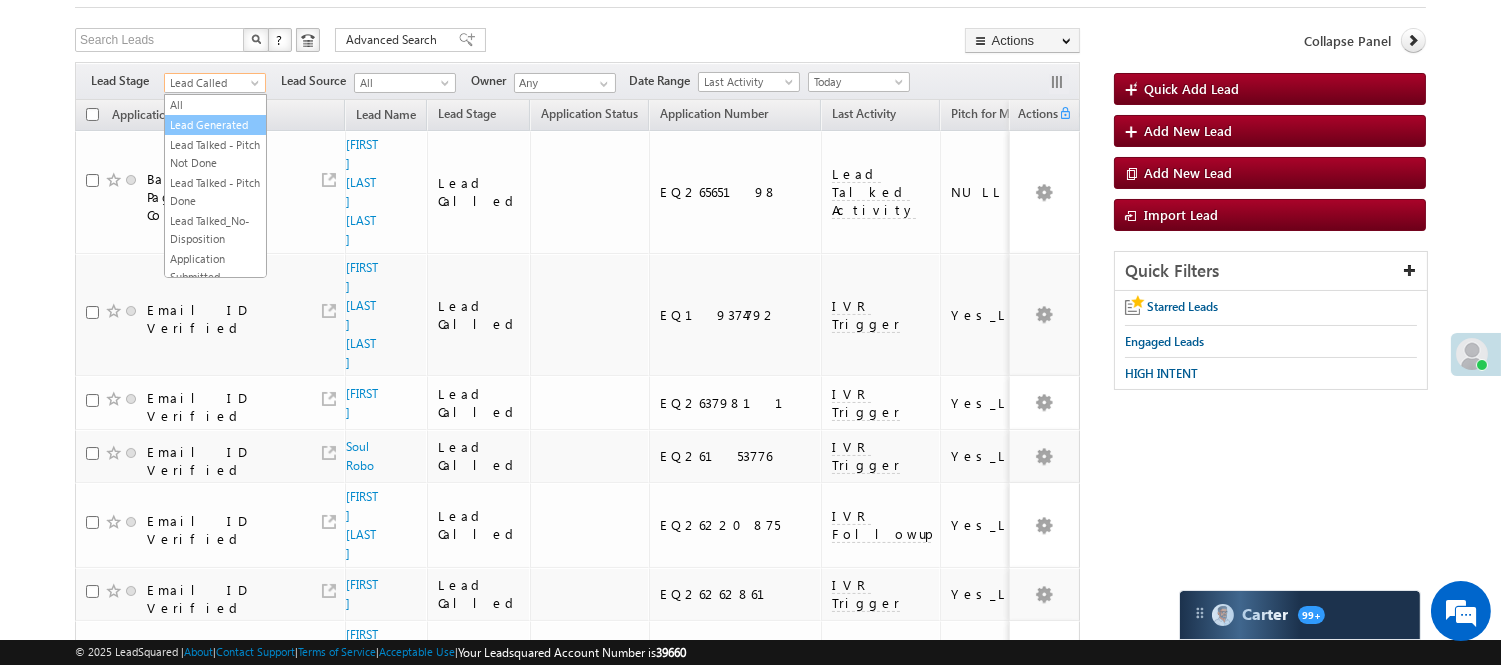 click on "Lead Generated" at bounding box center (215, 125) 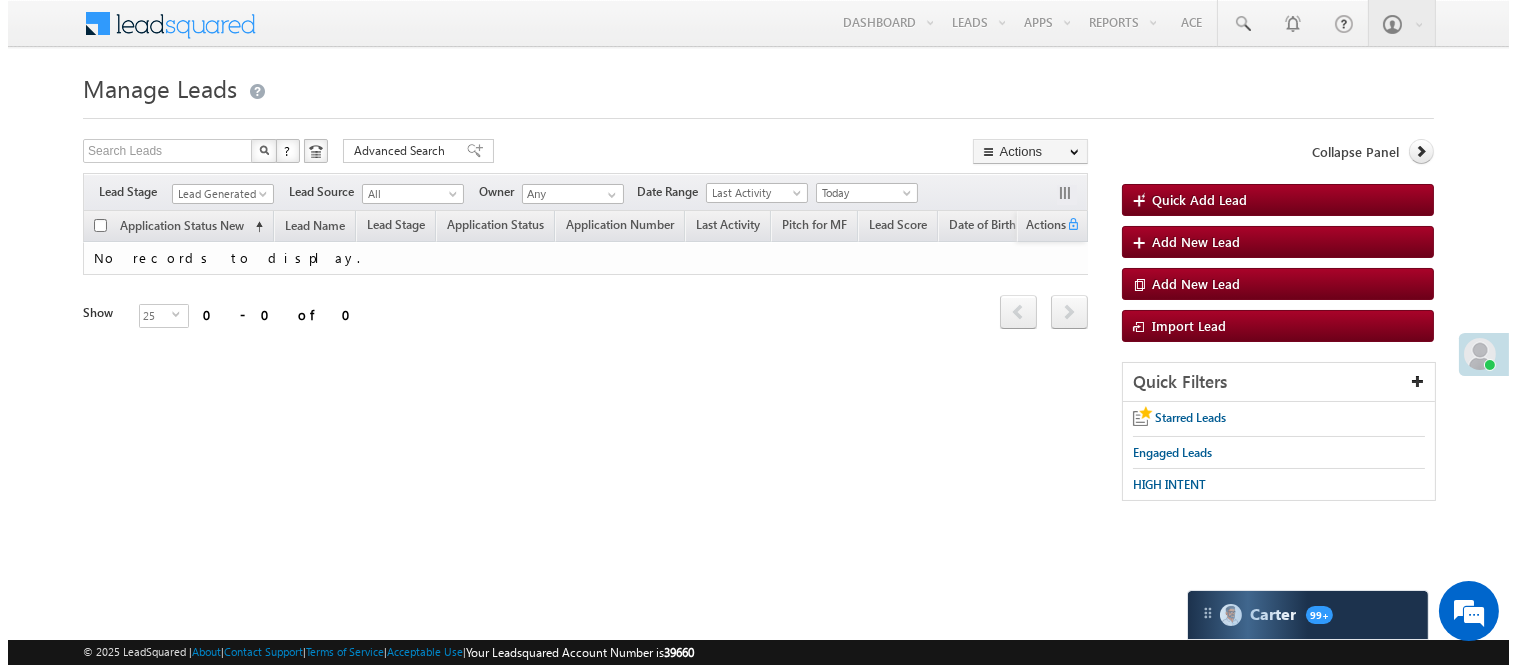 scroll, scrollTop: 0, scrollLeft: 0, axis: both 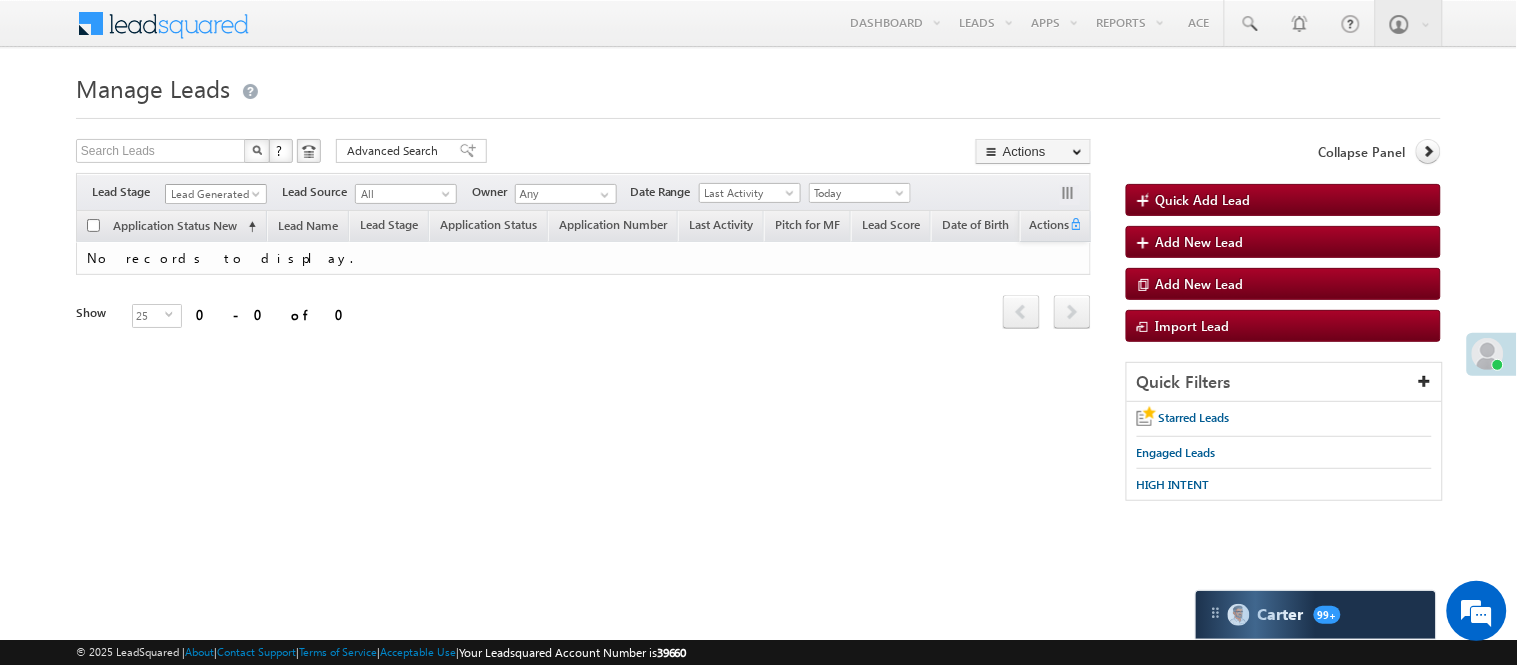 click on "Lead Generated" at bounding box center [213, 194] 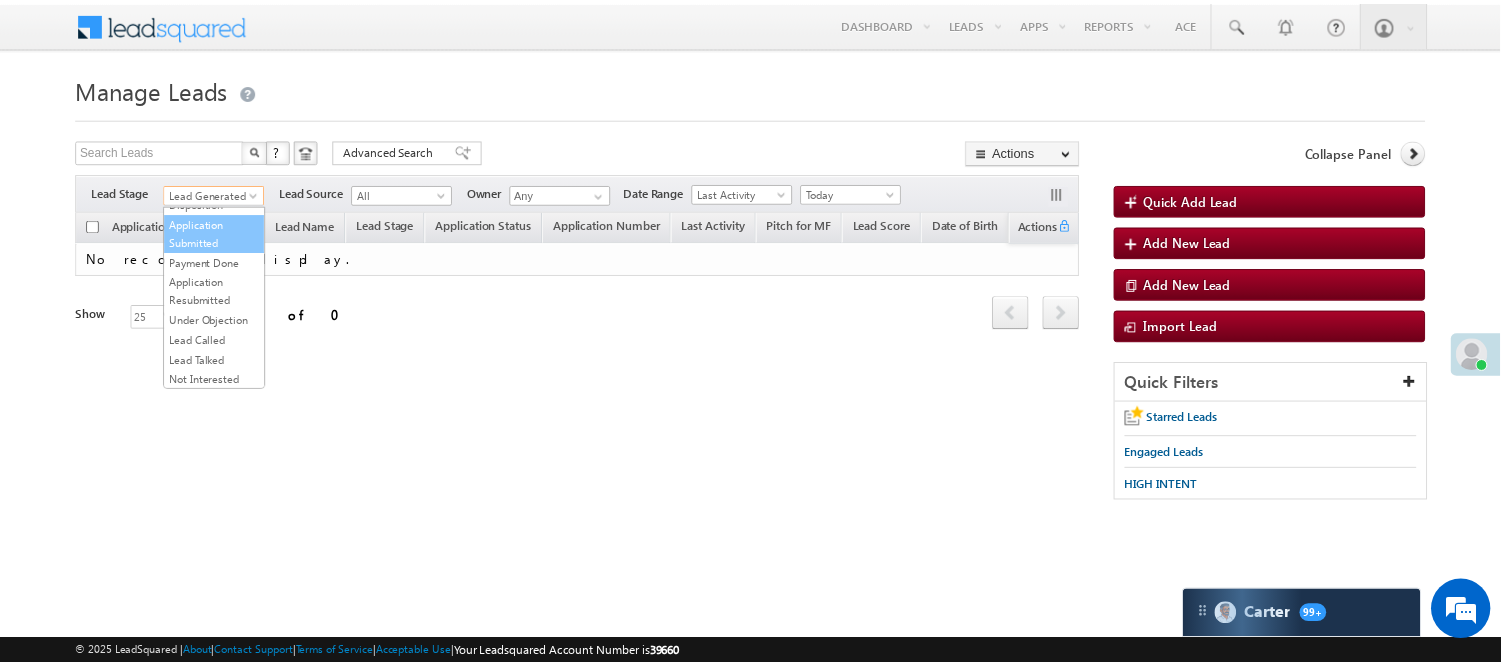 scroll, scrollTop: 222, scrollLeft: 0, axis: vertical 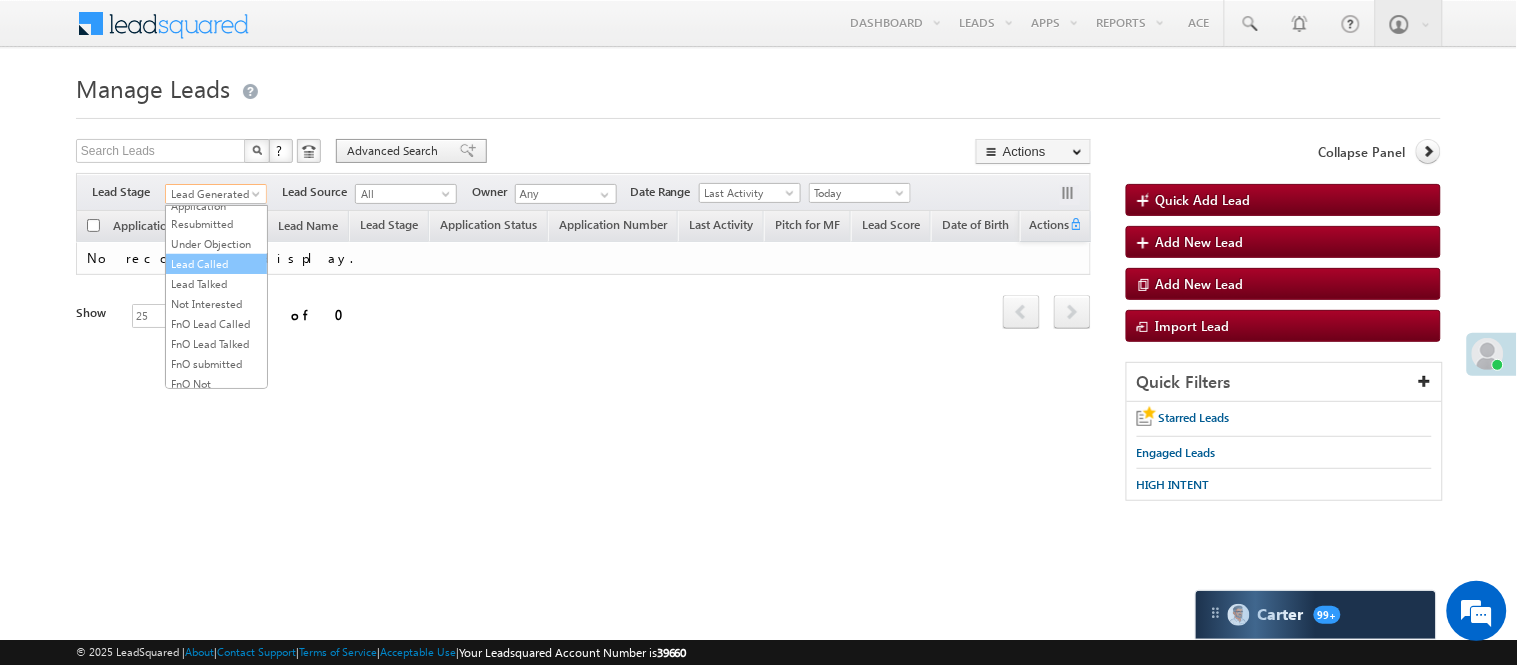 drag, startPoint x: 212, startPoint y: 312, endPoint x: 367, endPoint y: 160, distance: 217.09215 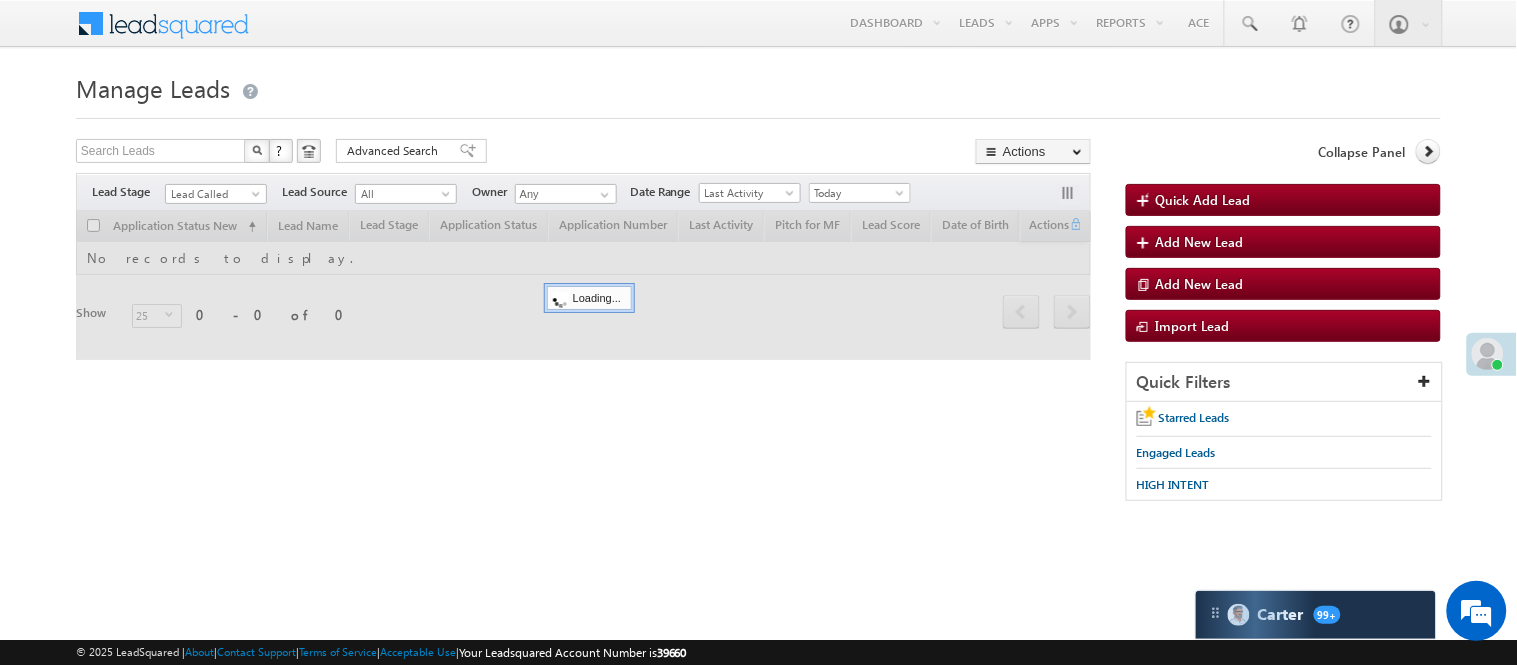 click at bounding box center [758, 112] 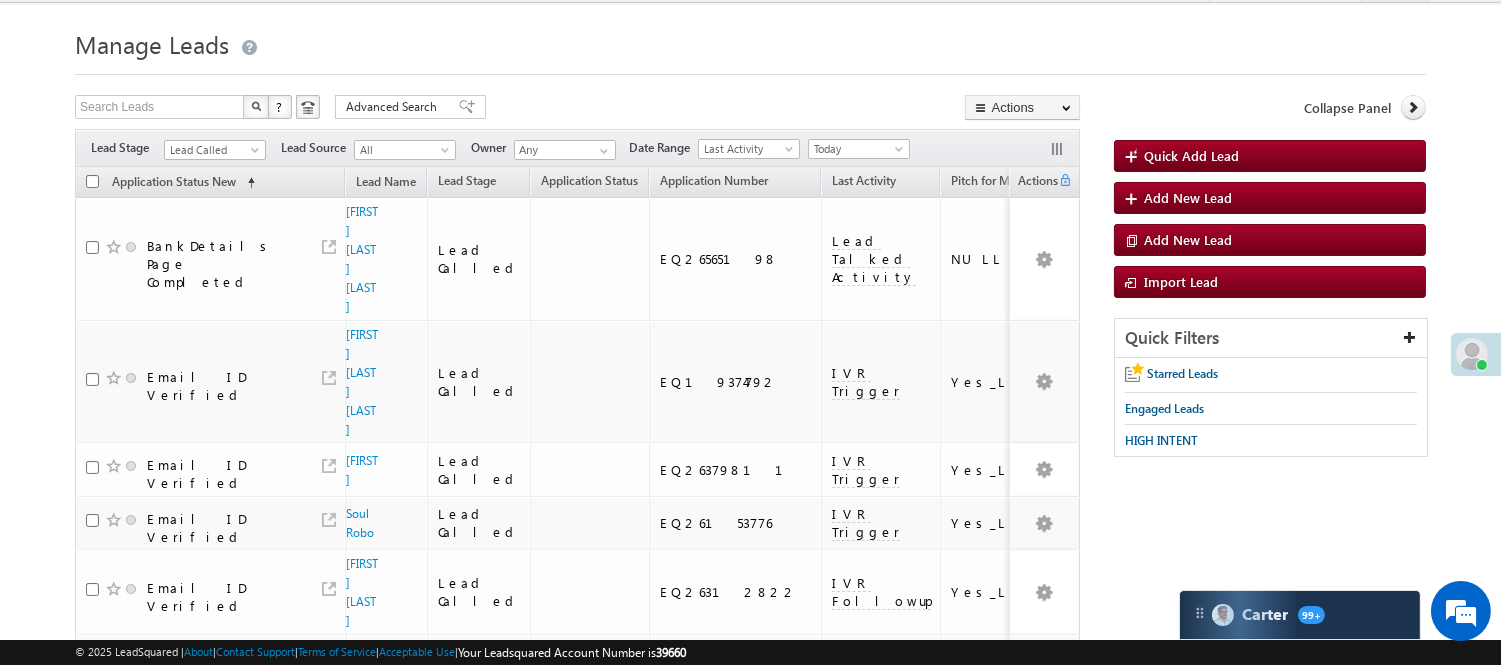 scroll, scrollTop: 88, scrollLeft: 0, axis: vertical 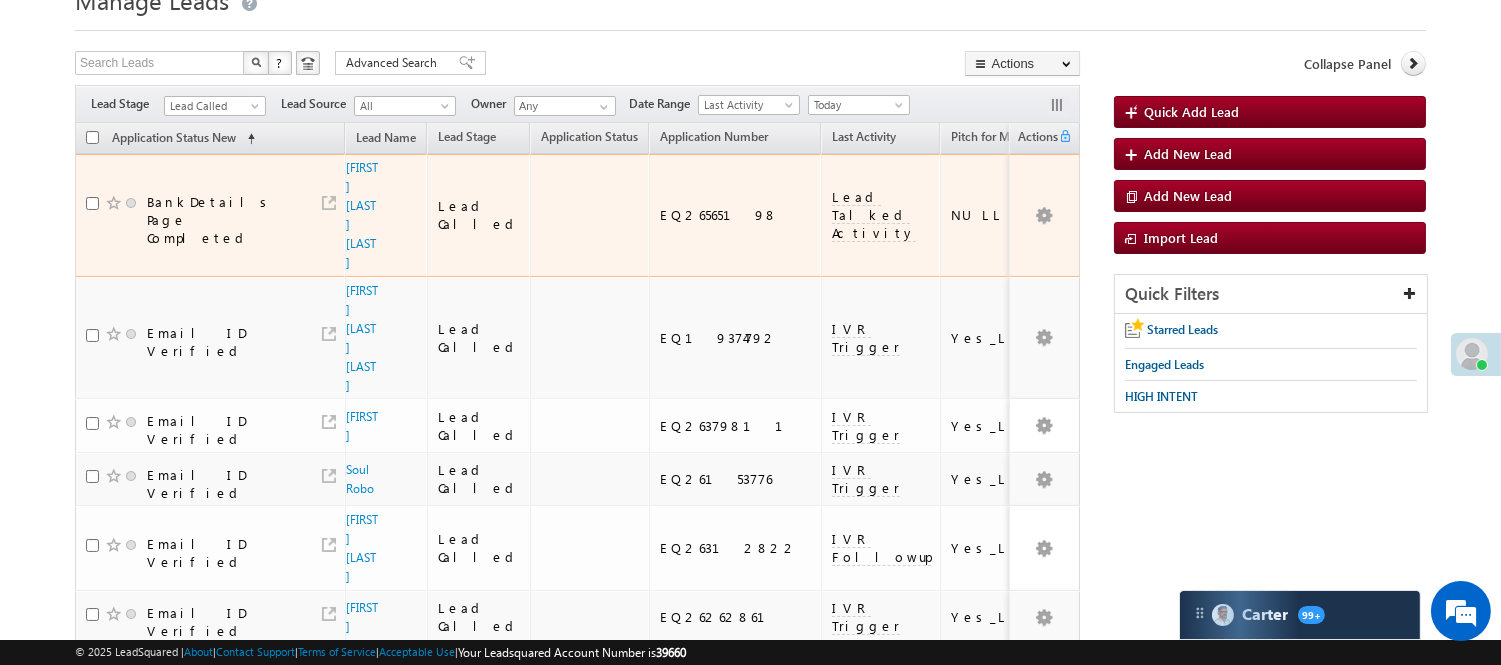 click on "[FIRST] [LAST] [LAST]" at bounding box center [363, 215] 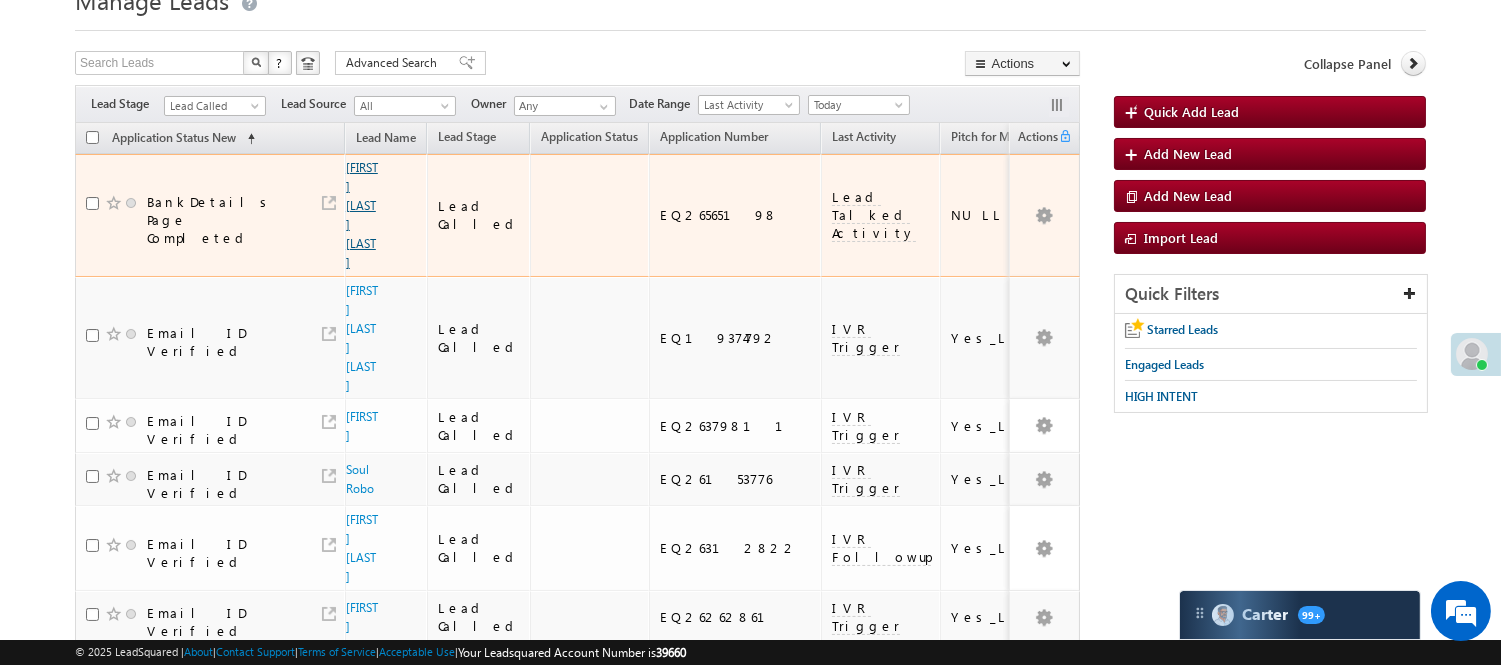 click on "[FIRST] [LAST] [LAST]" at bounding box center (362, 215) 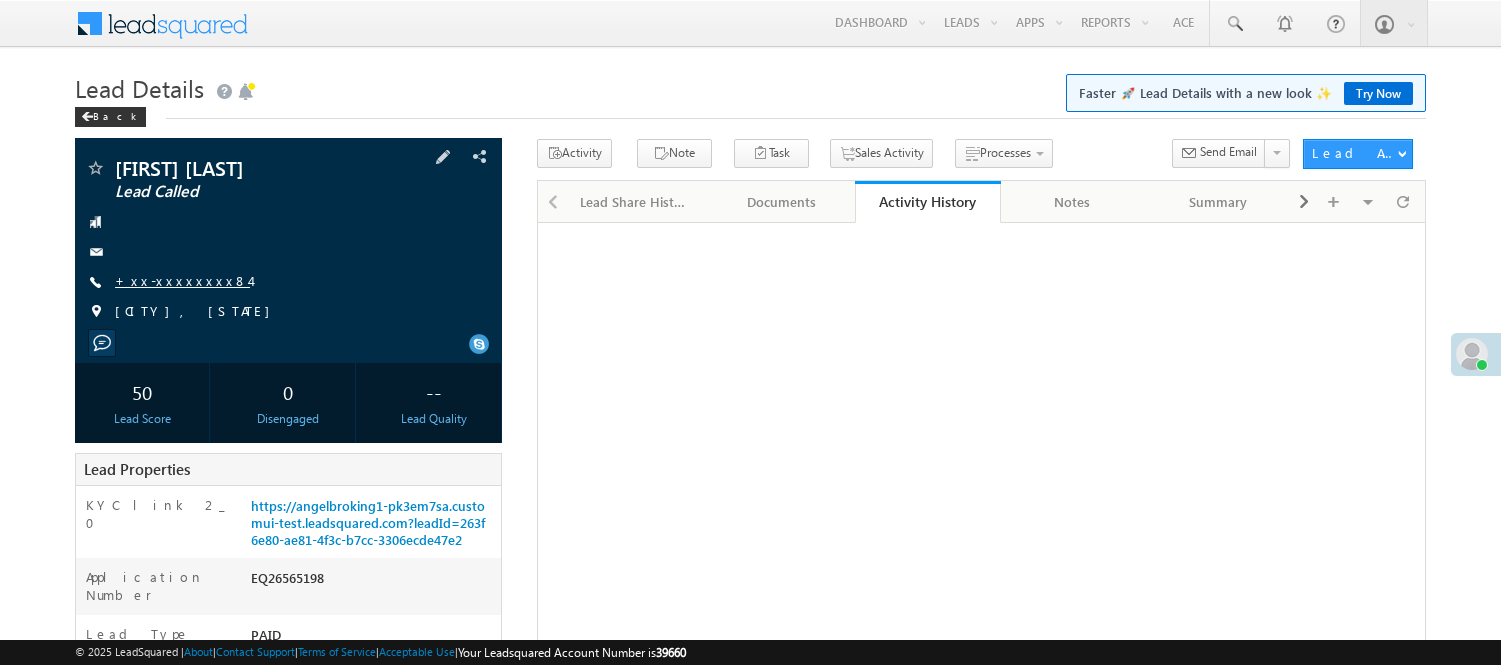 click on "+xx-xxxxxxxx84" at bounding box center (182, 280) 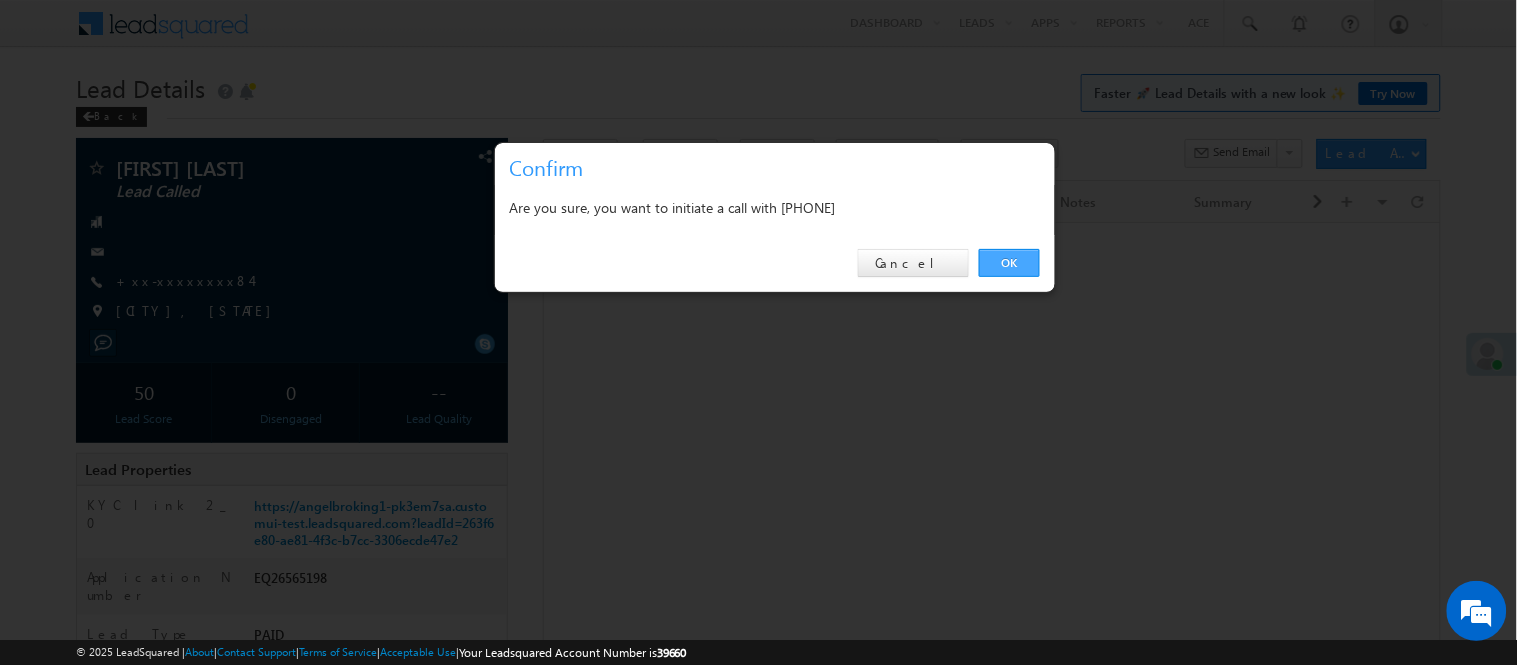 click on "OK" at bounding box center (1009, 263) 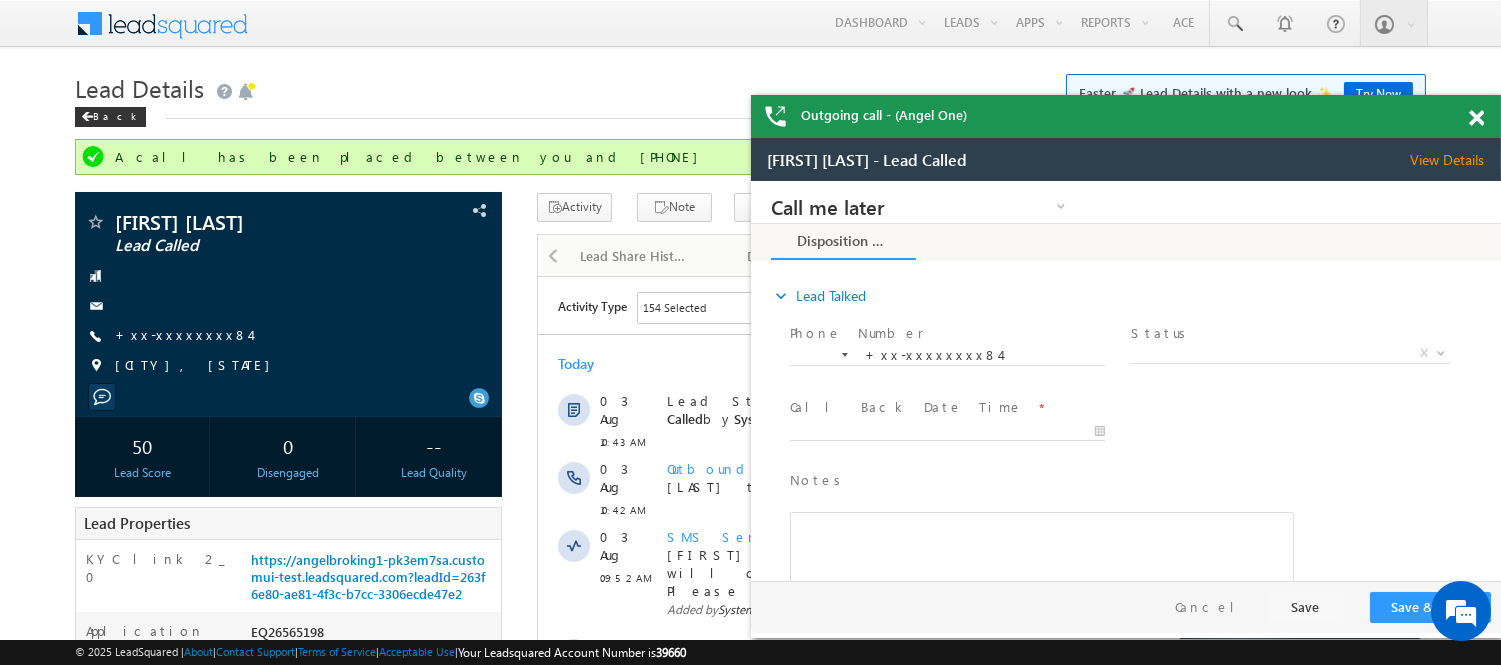 scroll, scrollTop: 0, scrollLeft: 0, axis: both 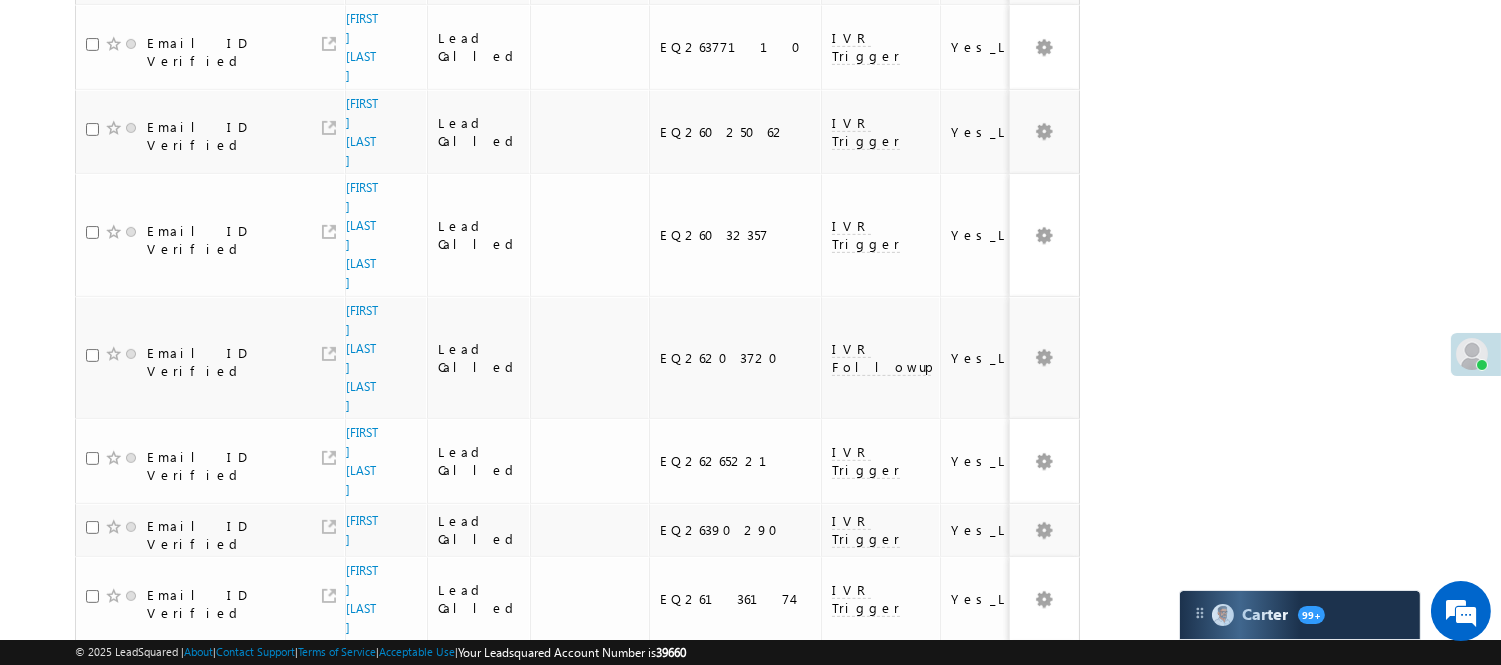 click on "2" at bounding box center (978, 994) 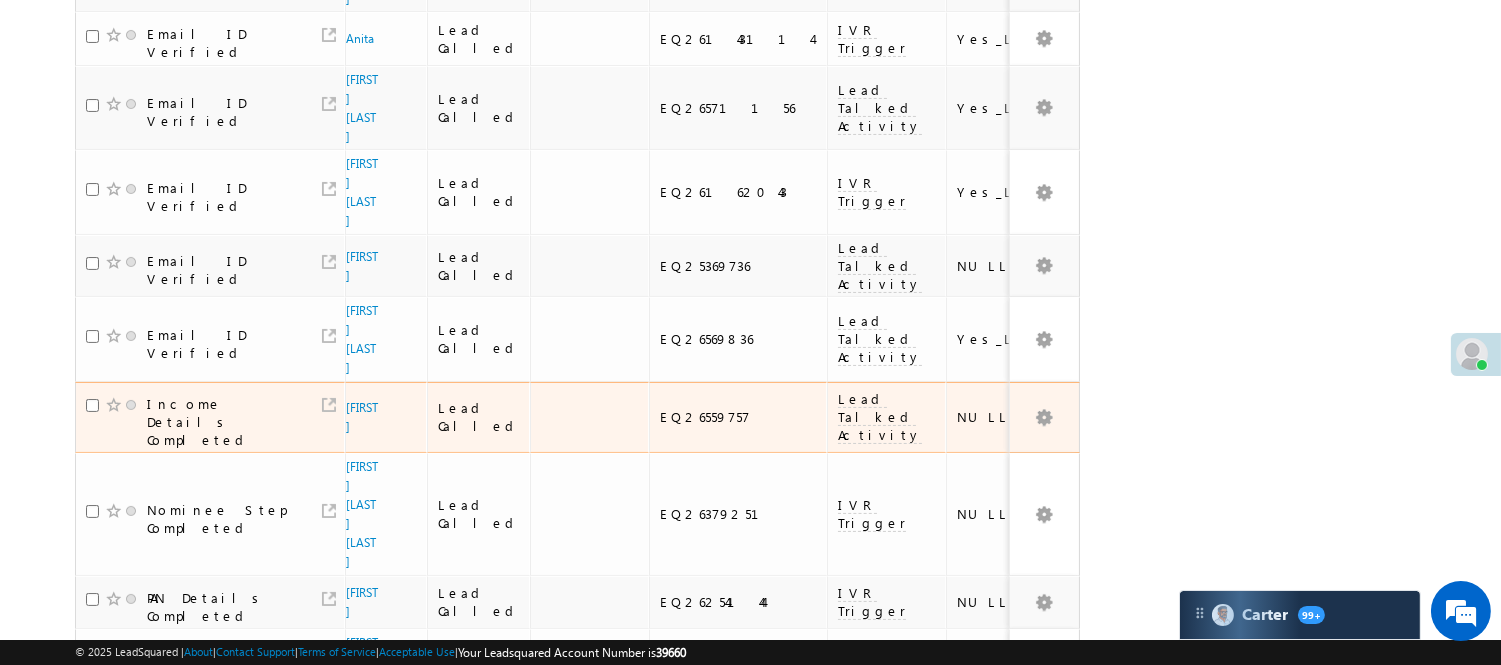 scroll, scrollTop: 20, scrollLeft: 0, axis: vertical 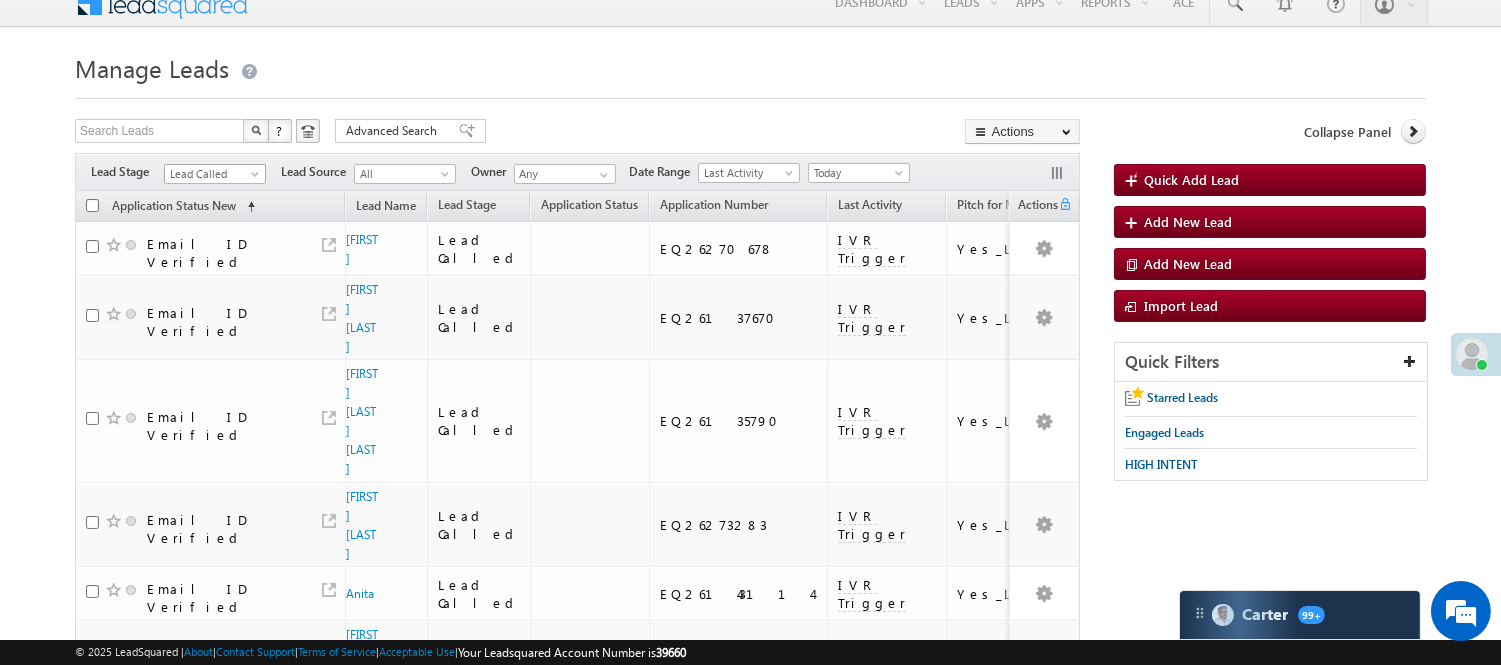 click on "Lead Called" at bounding box center [212, 174] 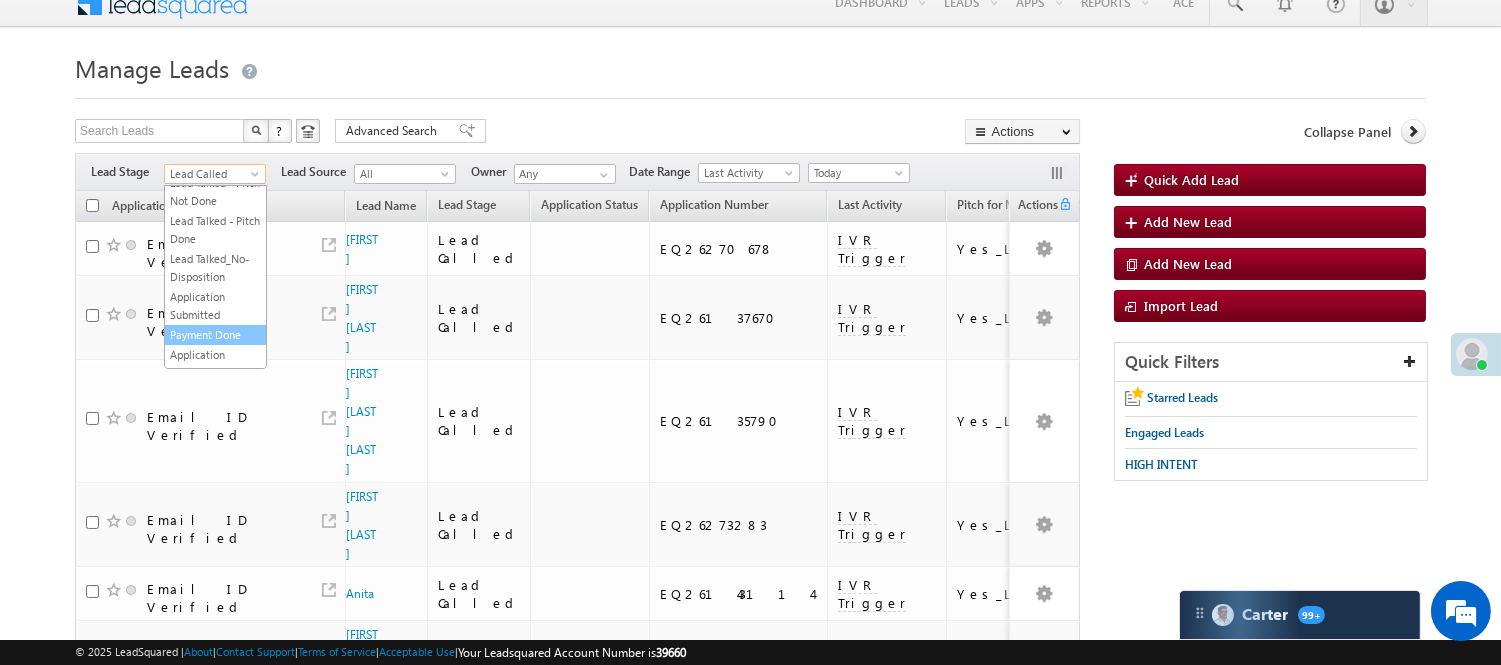 scroll, scrollTop: 0, scrollLeft: 0, axis: both 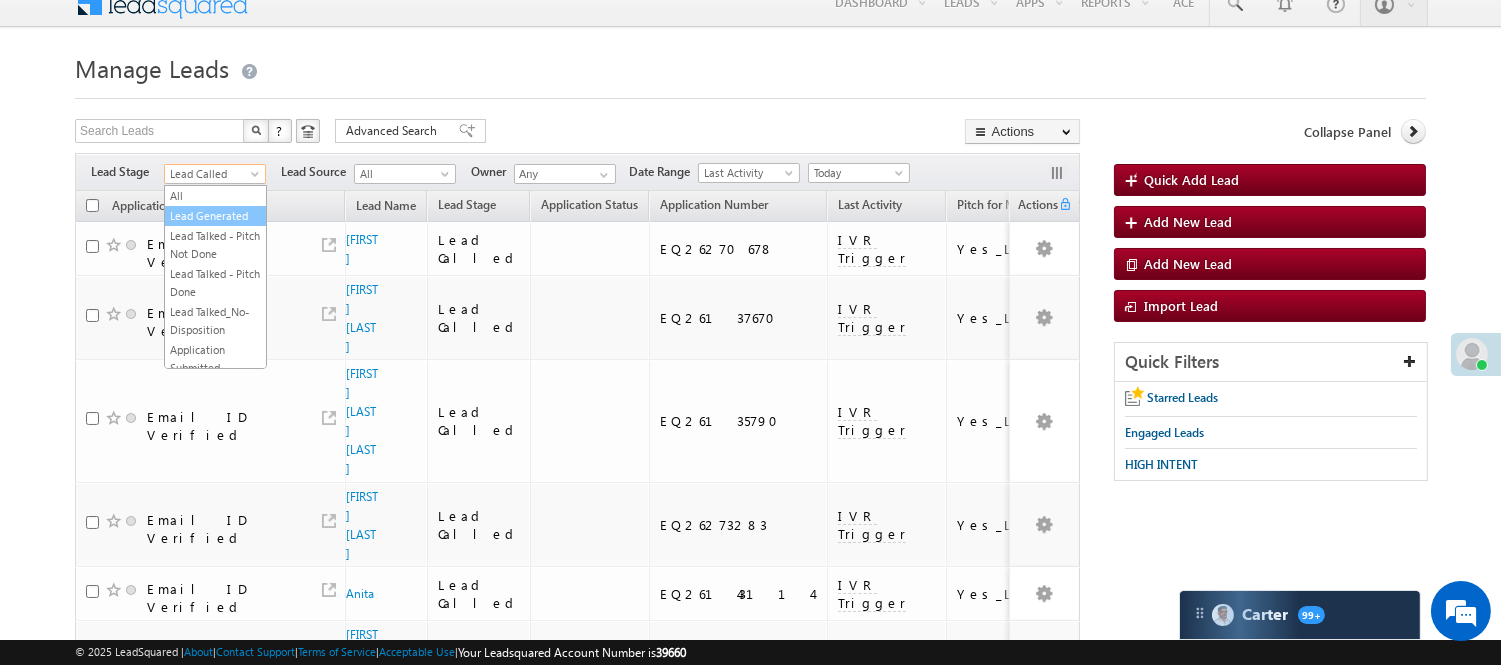 click on "Lead Generated" at bounding box center [215, 216] 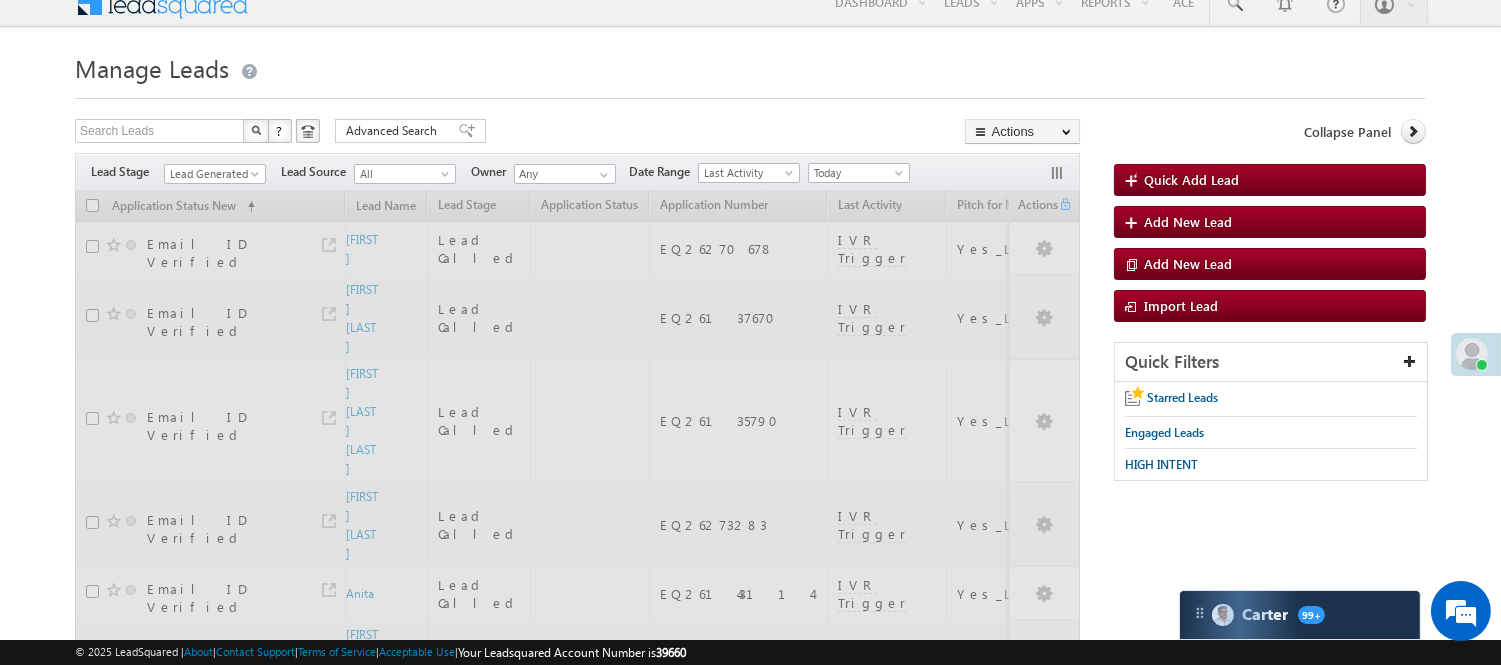 click on "Manage Leads
Quick Add Lead
Search Leads X ?   52 results found
Advanced Search
Advanced Search
Actions Actions" at bounding box center (750, 1232) 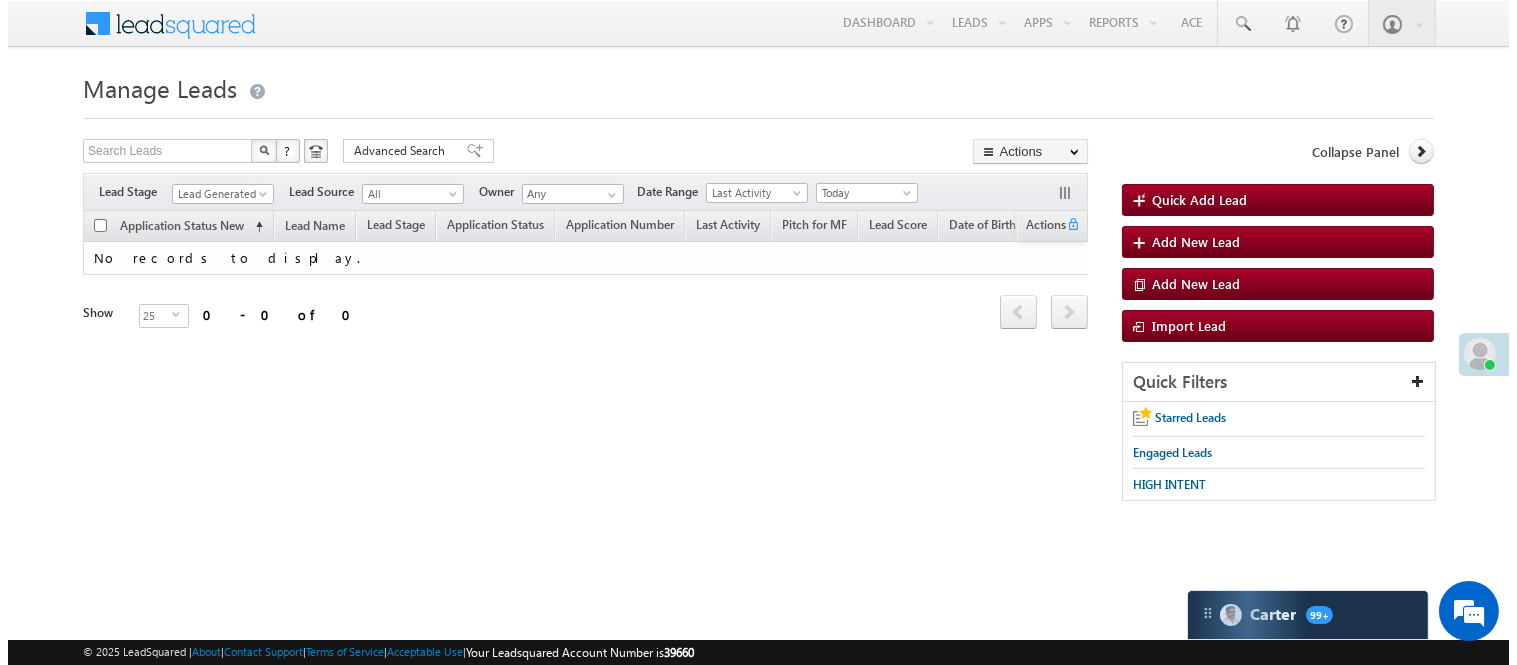 scroll, scrollTop: 0, scrollLeft: 0, axis: both 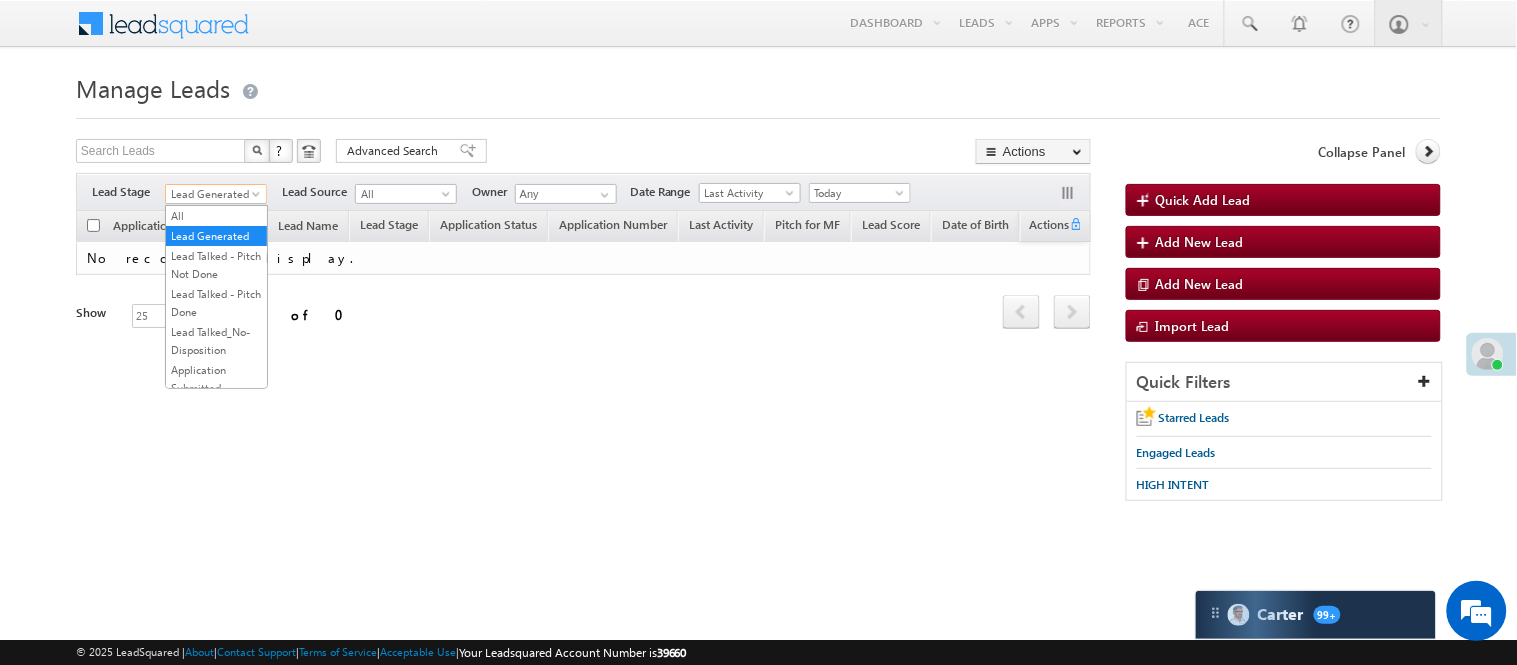 click on "Lead Generated" at bounding box center (216, 194) 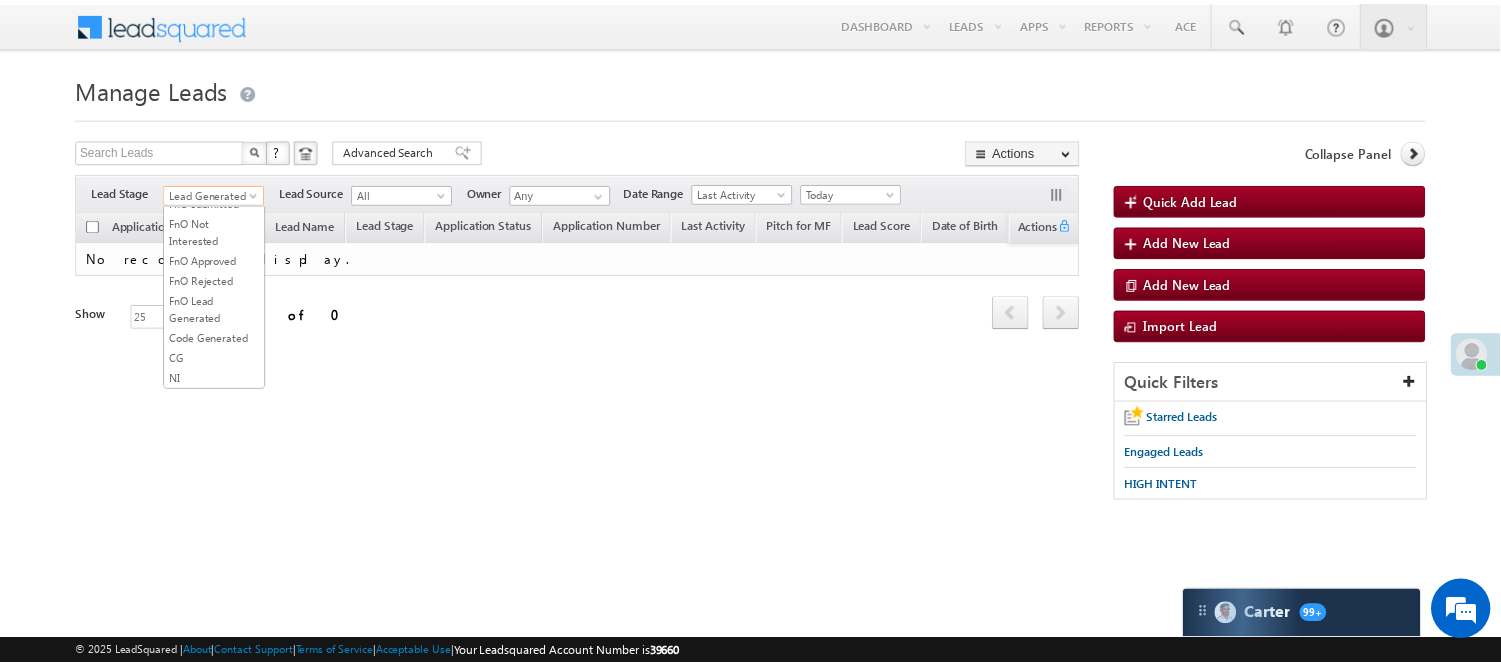 scroll, scrollTop: 163, scrollLeft: 0, axis: vertical 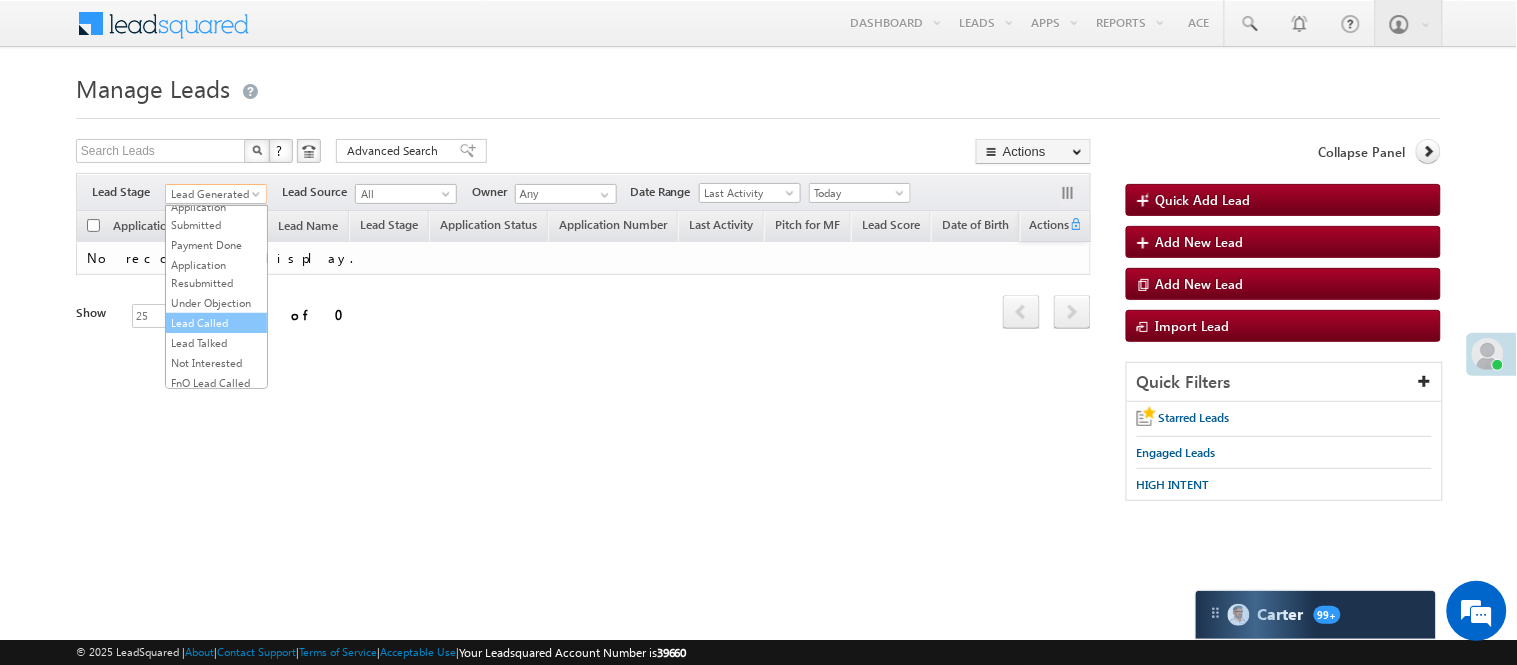 click on "Lead Called" at bounding box center [216, 323] 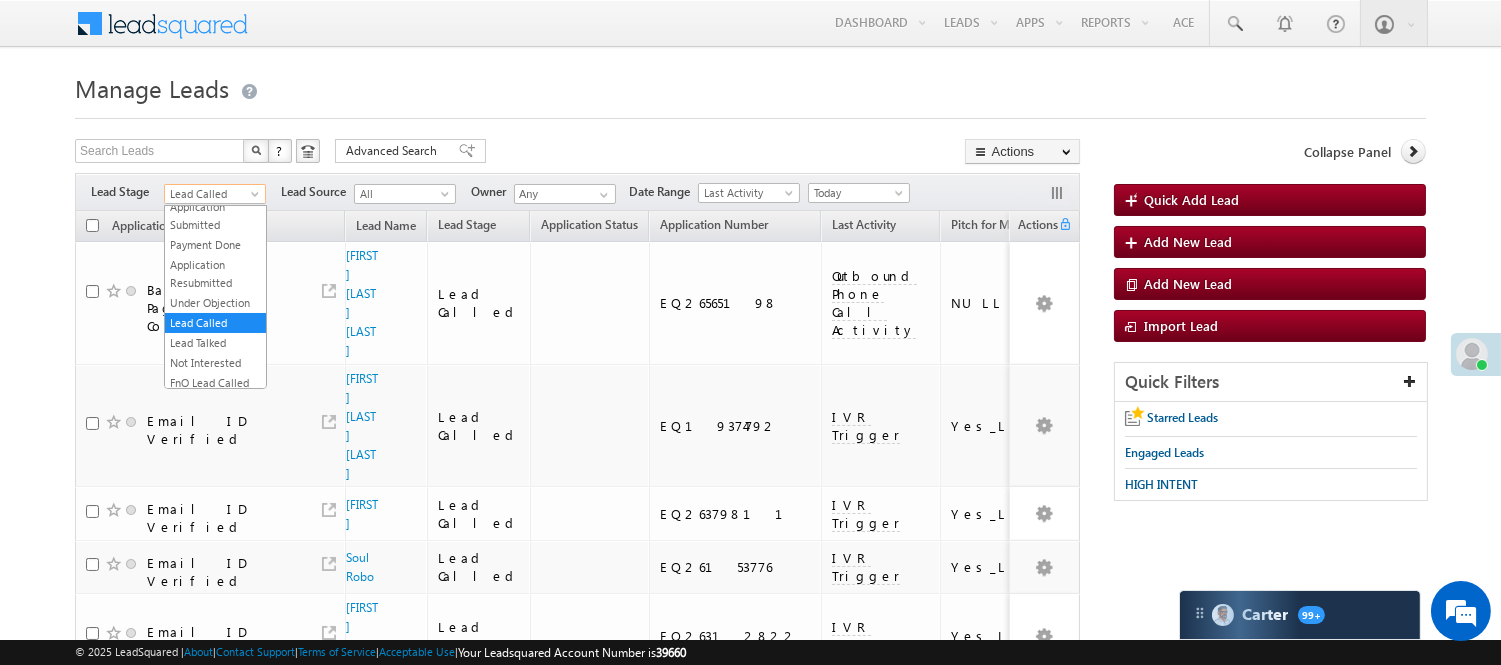 click on "Lead Called" at bounding box center [212, 194] 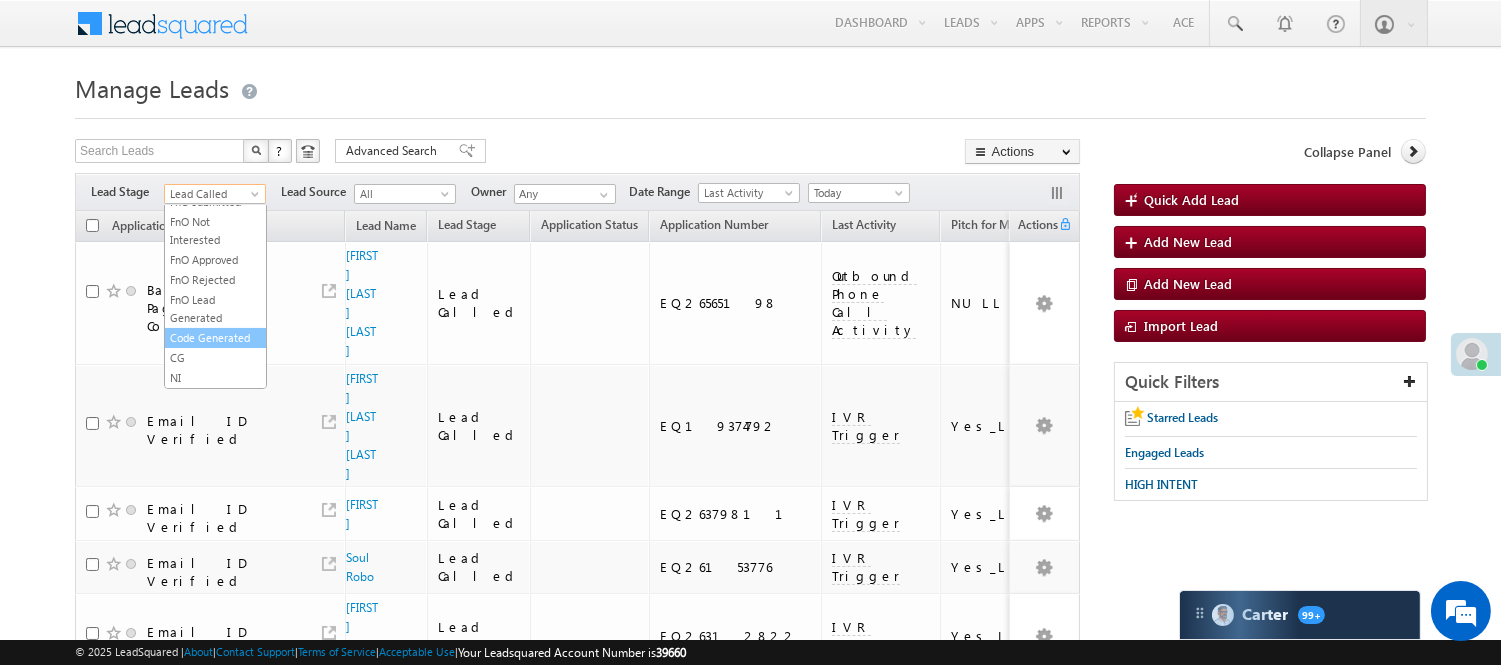 scroll, scrollTop: 496, scrollLeft: 0, axis: vertical 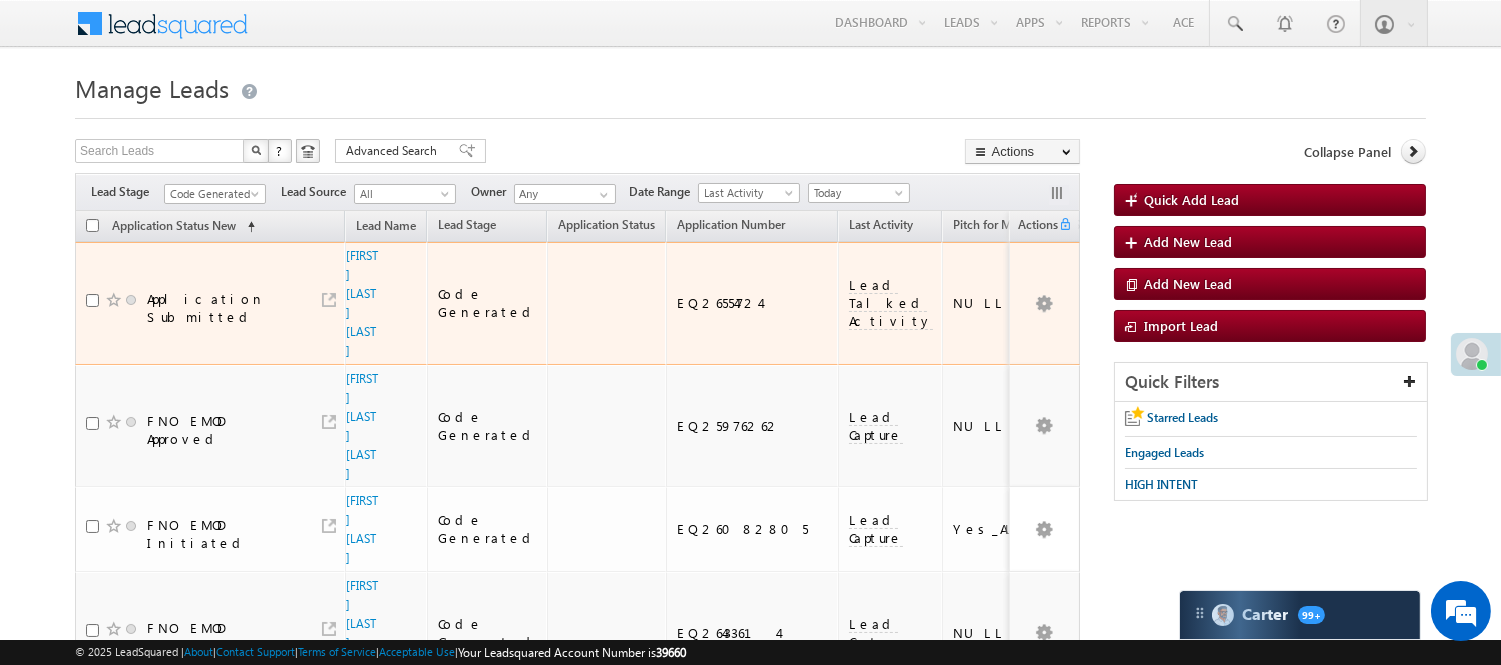 click on "EQ26554724" at bounding box center [752, 303] 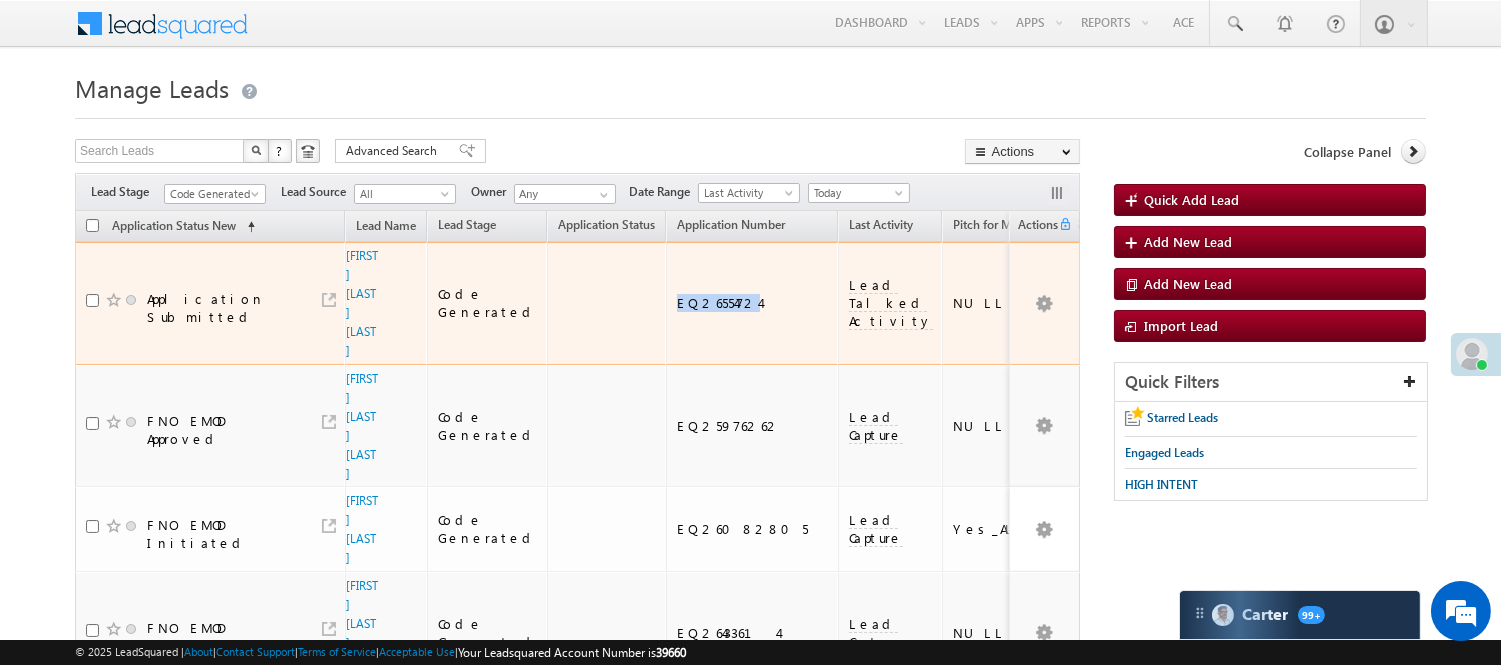 click on "EQ26554724" at bounding box center (752, 303) 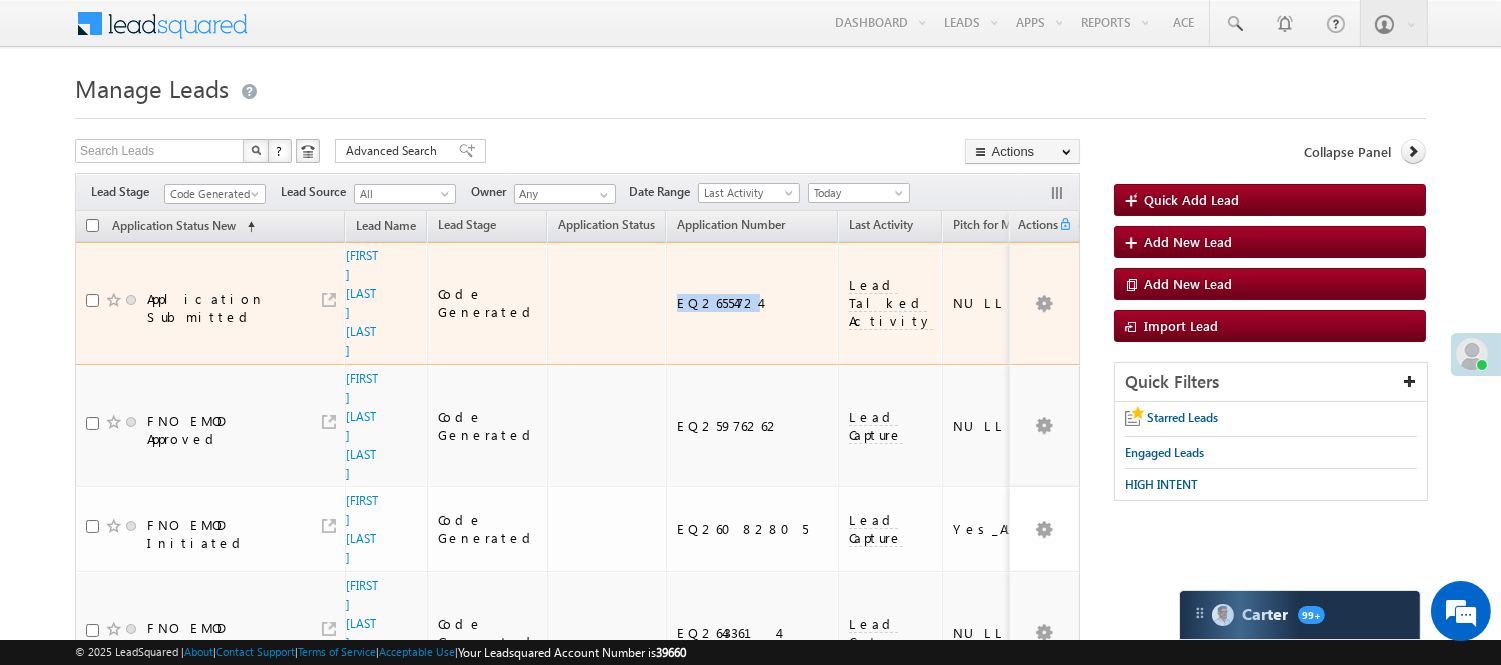 copy on "EQ26554724" 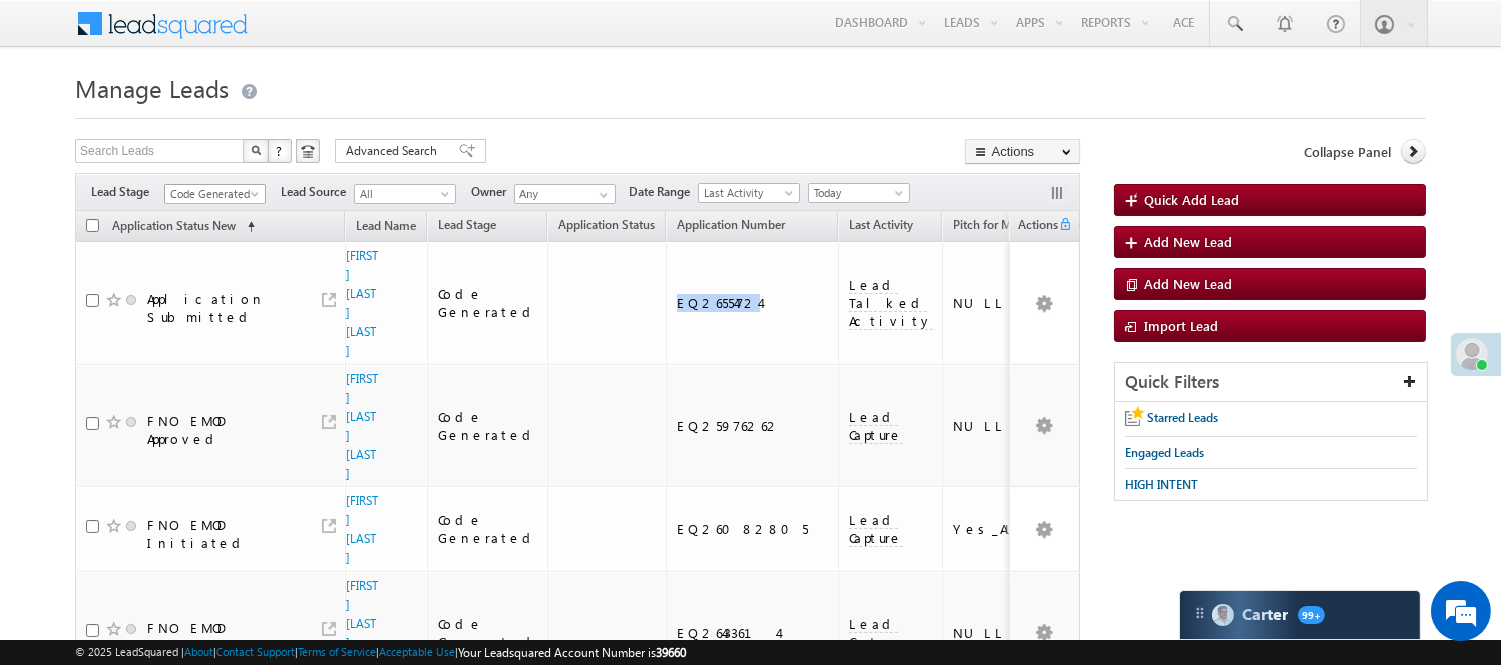 click on "Code Generated" at bounding box center (212, 194) 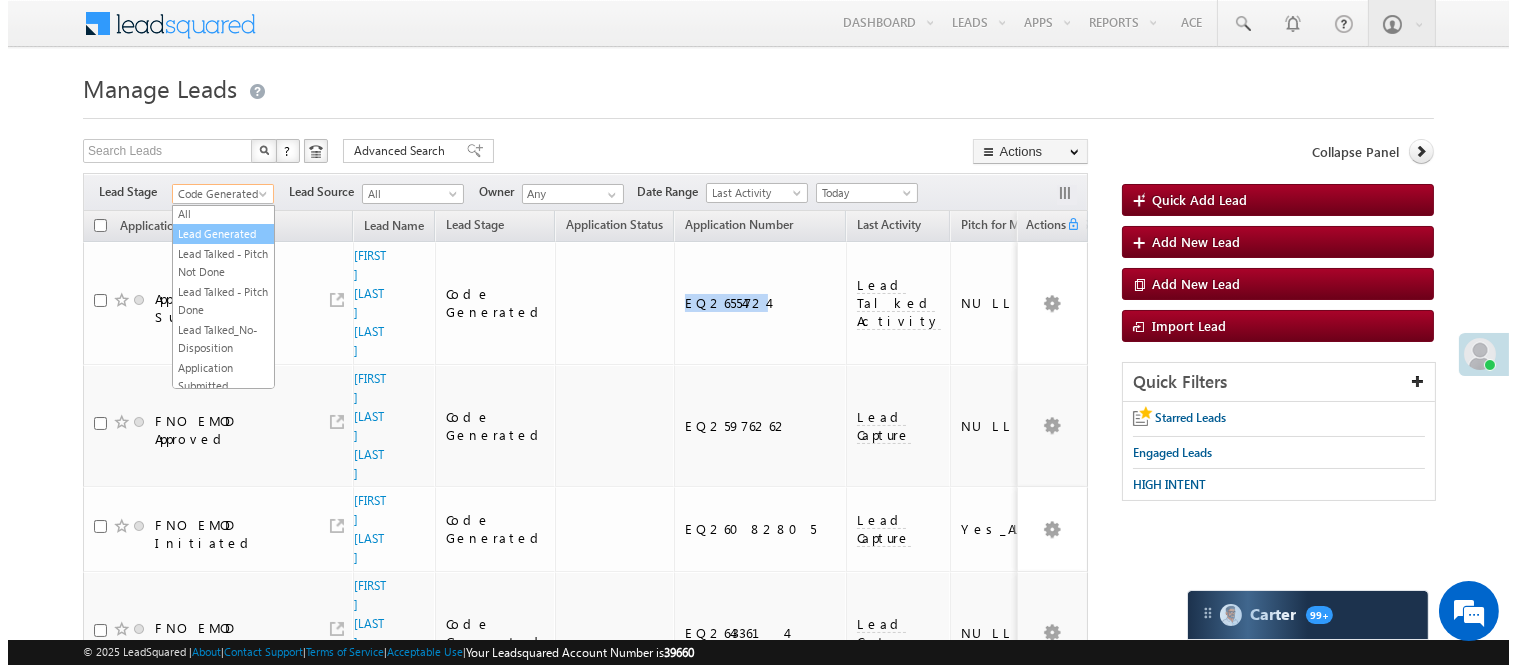 scroll, scrollTop: 0, scrollLeft: 0, axis: both 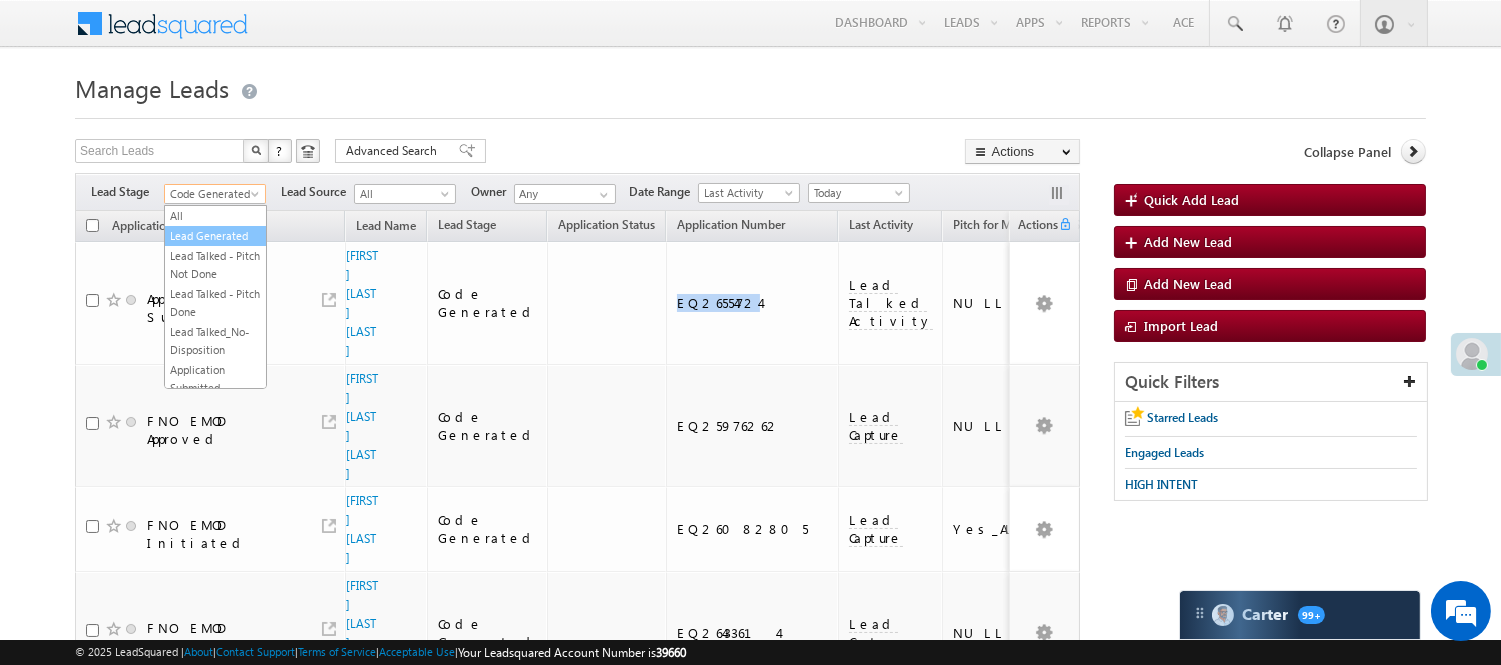 click on "Lead Generated" at bounding box center [215, 236] 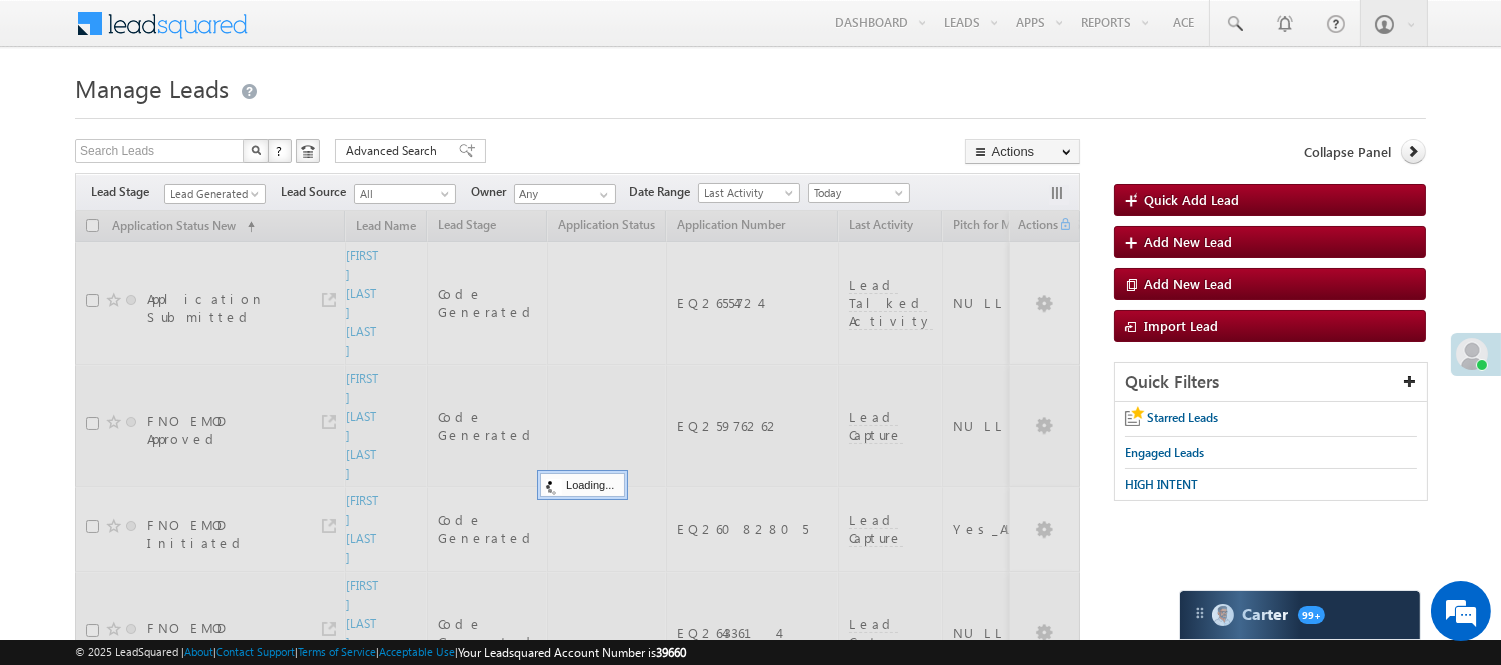click on "Manage Leads" at bounding box center (750, 86) 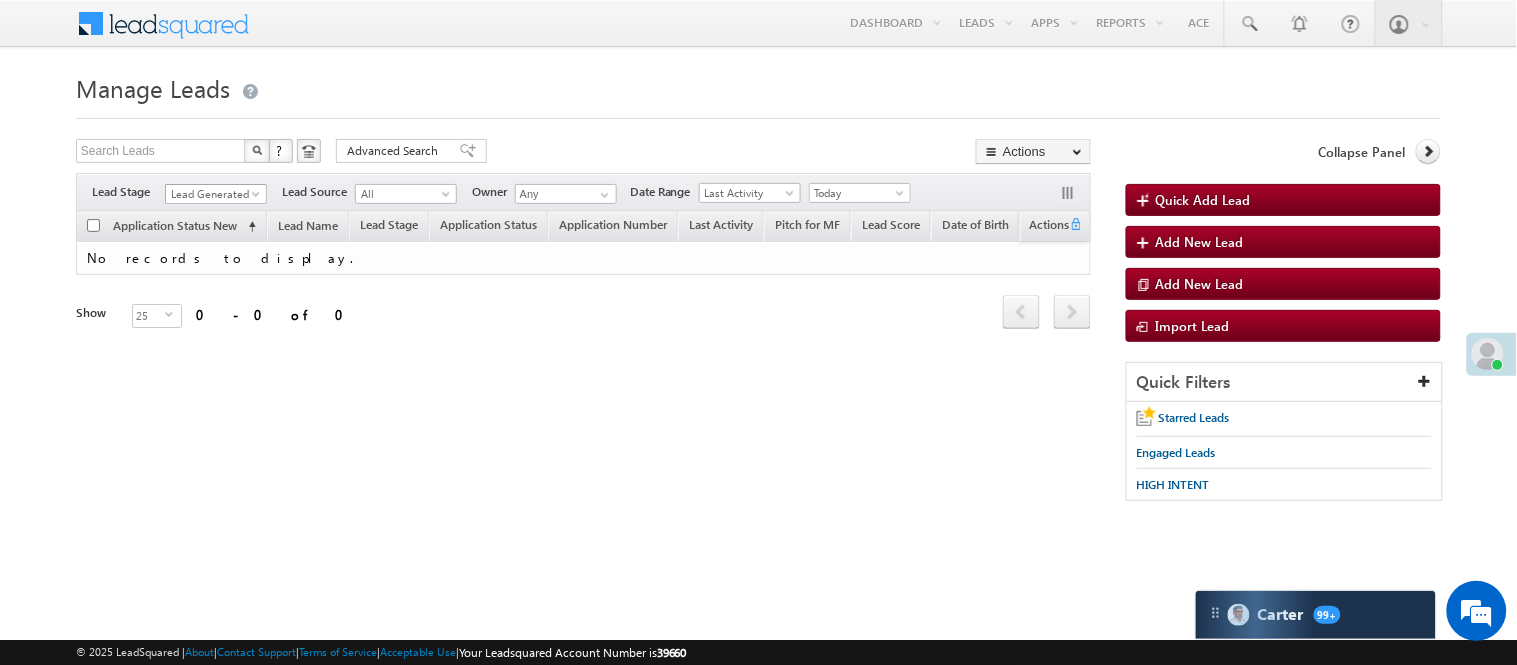 click on "Lead Generated" at bounding box center (213, 194) 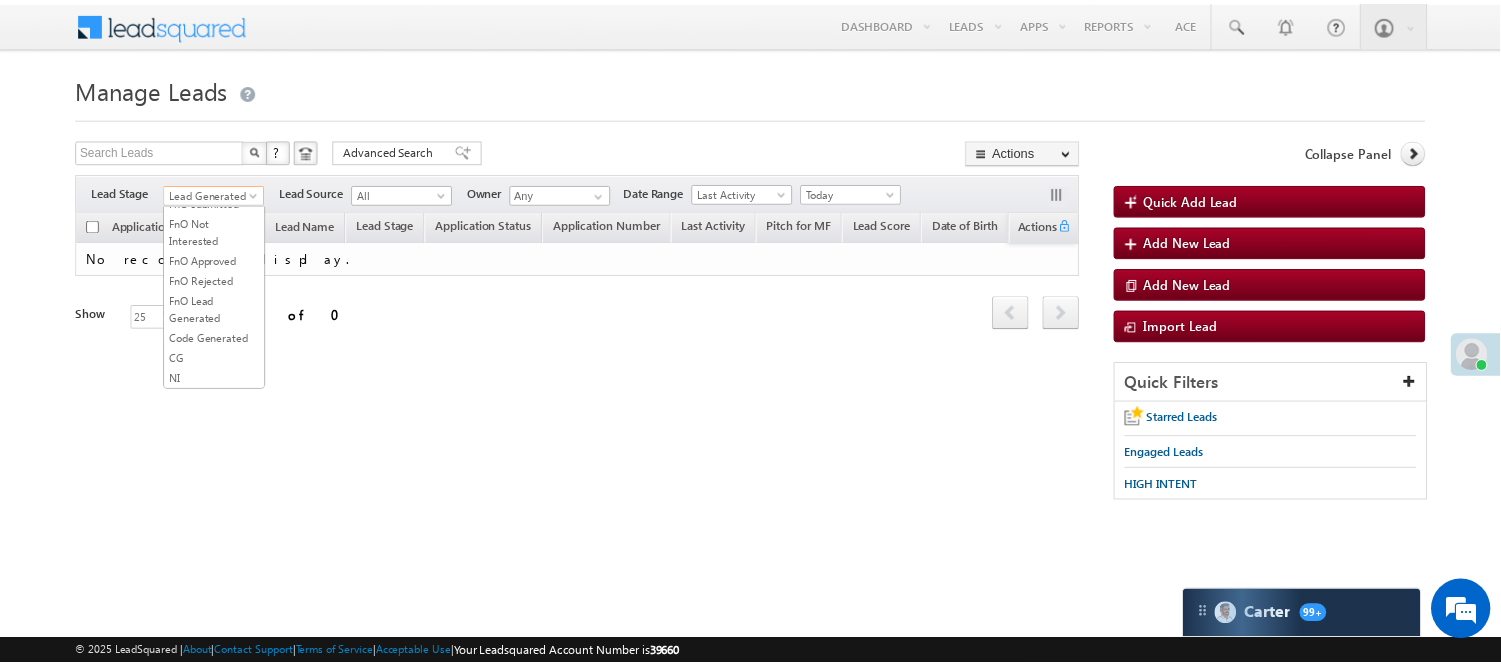 scroll, scrollTop: 274, scrollLeft: 0, axis: vertical 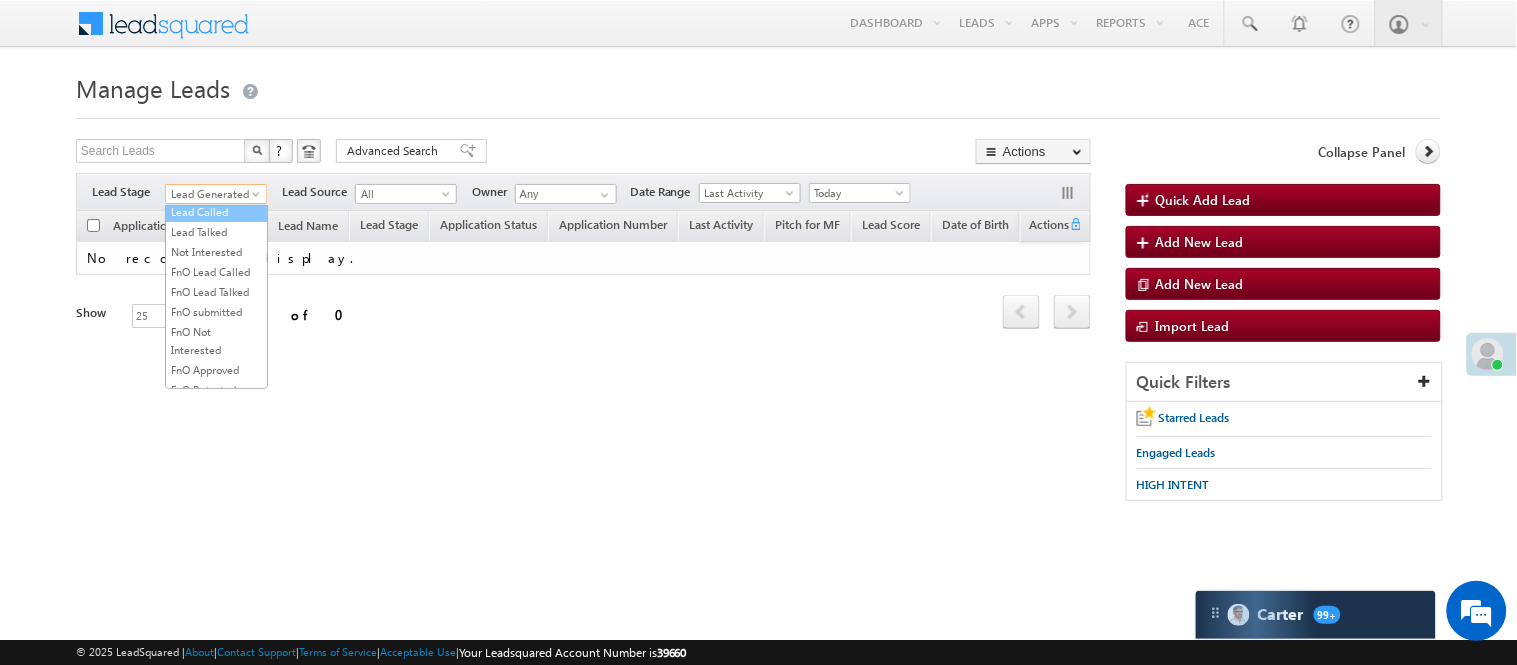 click on "Lead Called" at bounding box center (216, 212) 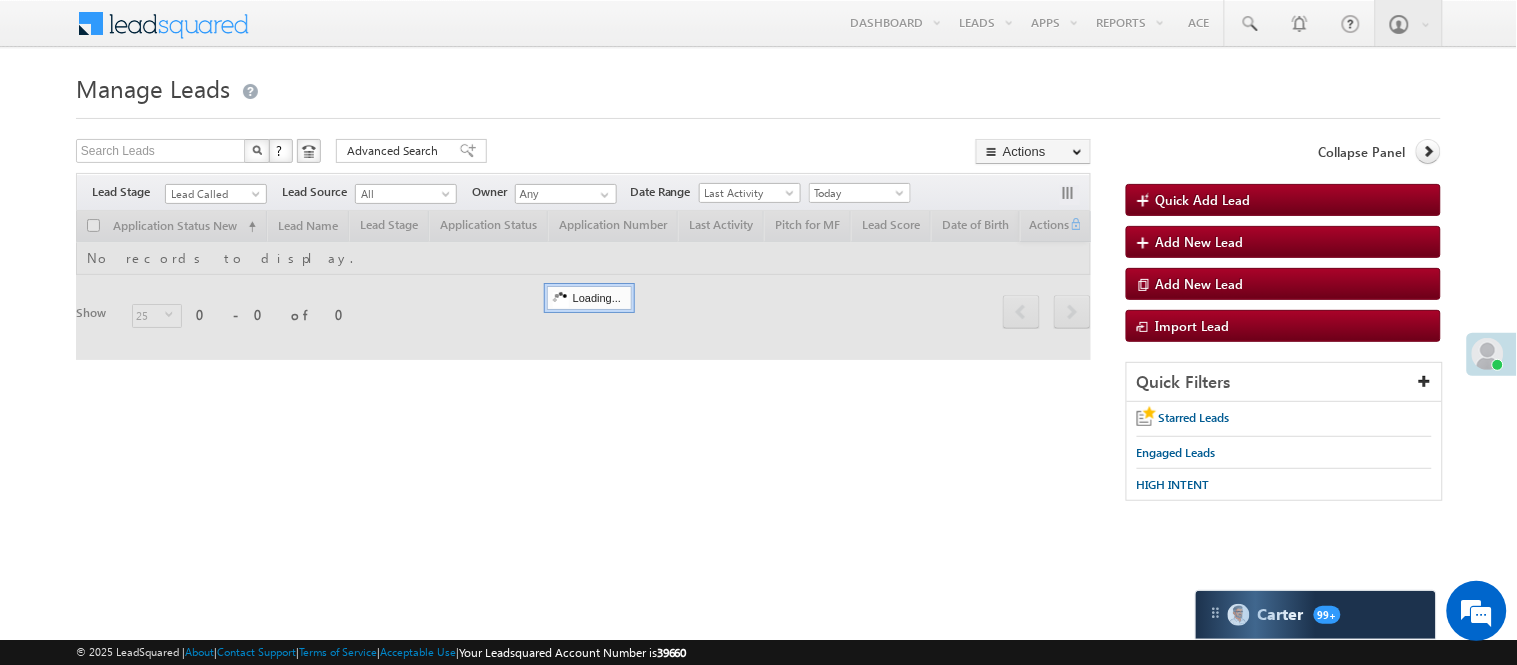 click on "Manage Leads
Quick Add Lead
Search Leads X ?   0 results found
Advanced Search
Advanced Search
Actions Actions" at bounding box center [758, 294] 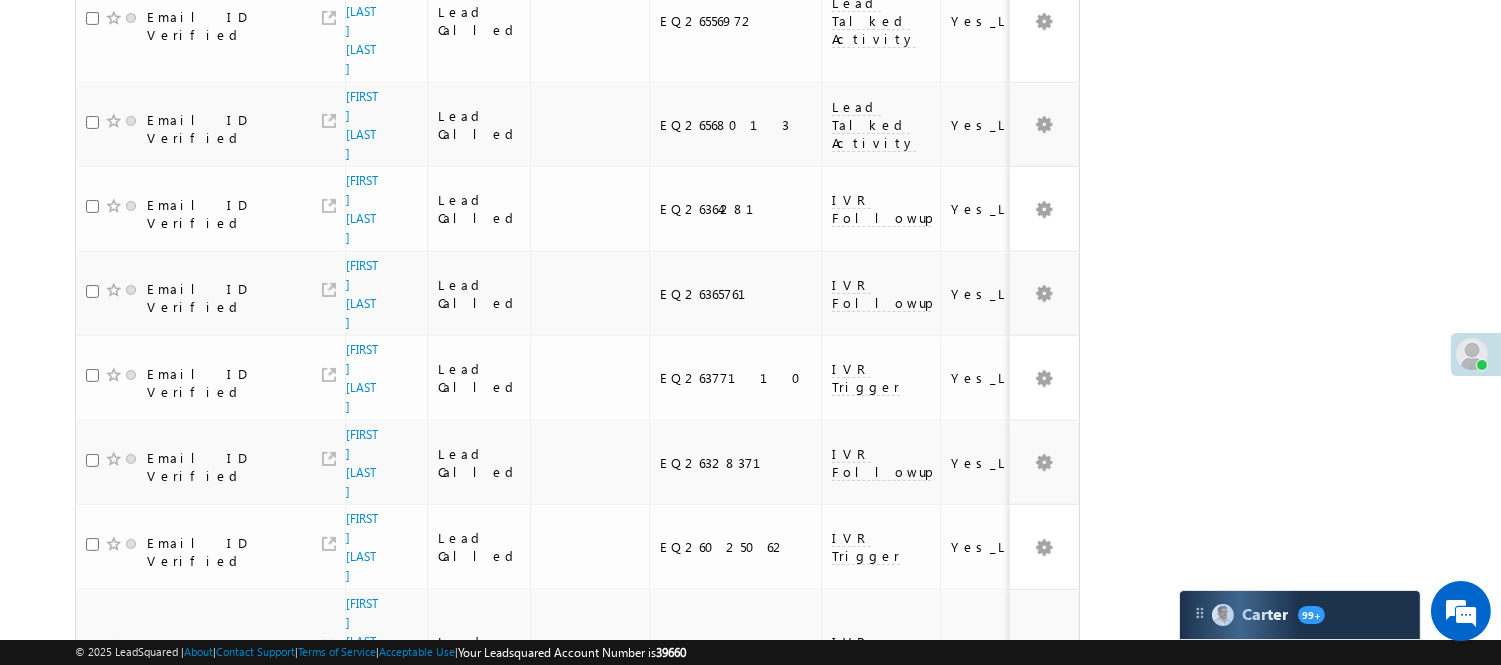 scroll, scrollTop: 1478, scrollLeft: 0, axis: vertical 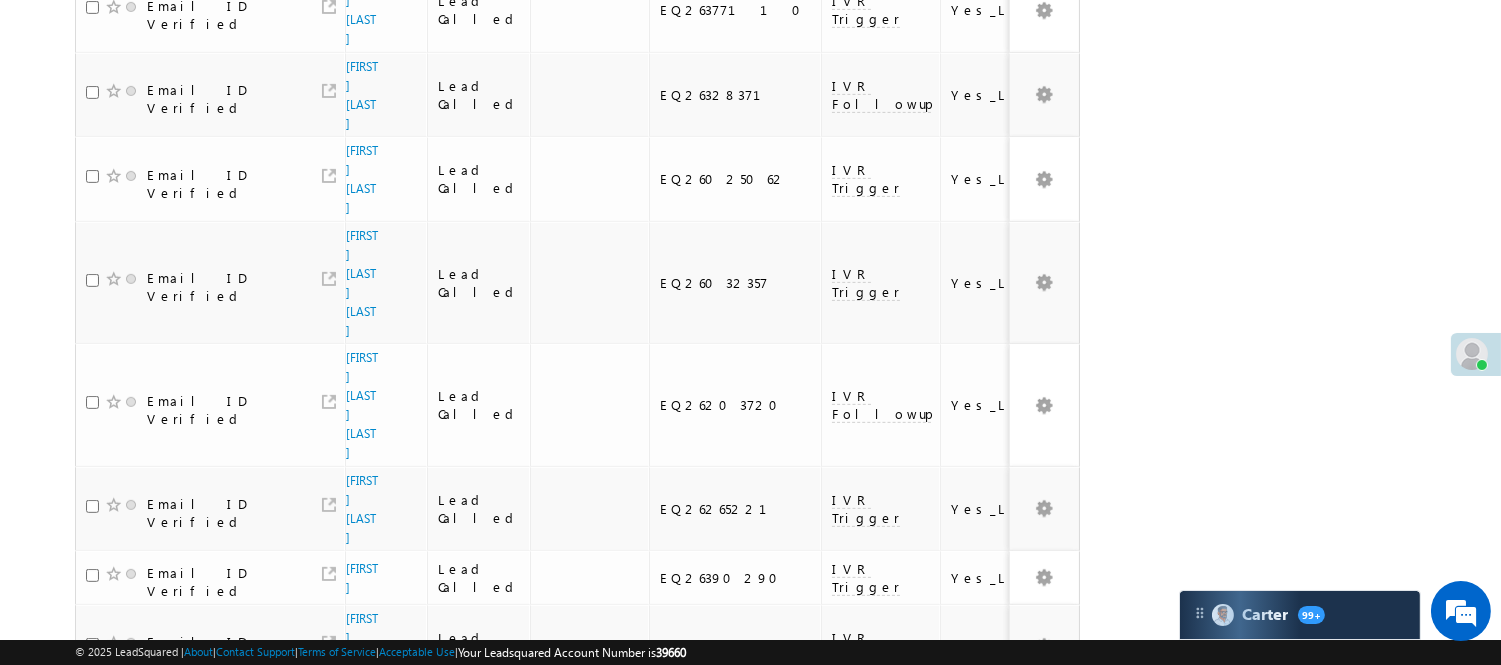 click on "2" at bounding box center [978, 988] 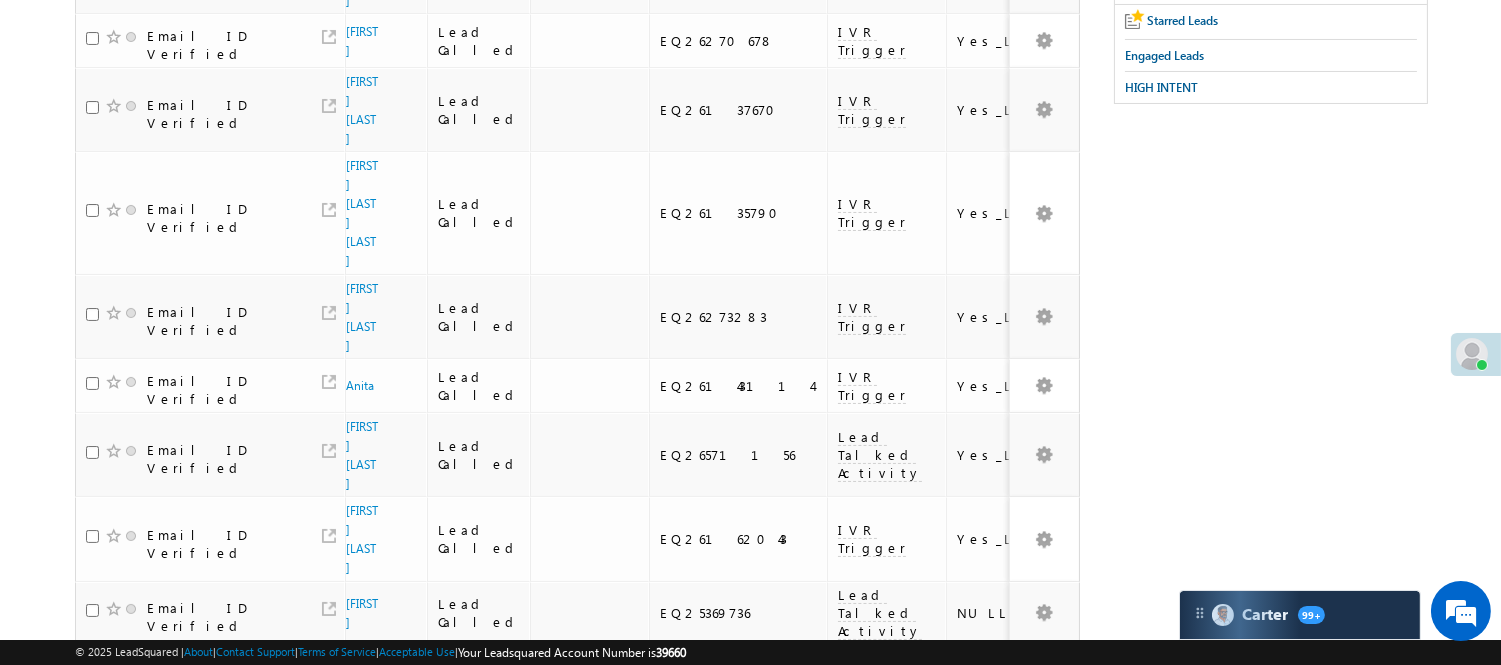 scroll, scrollTop: 705, scrollLeft: 0, axis: vertical 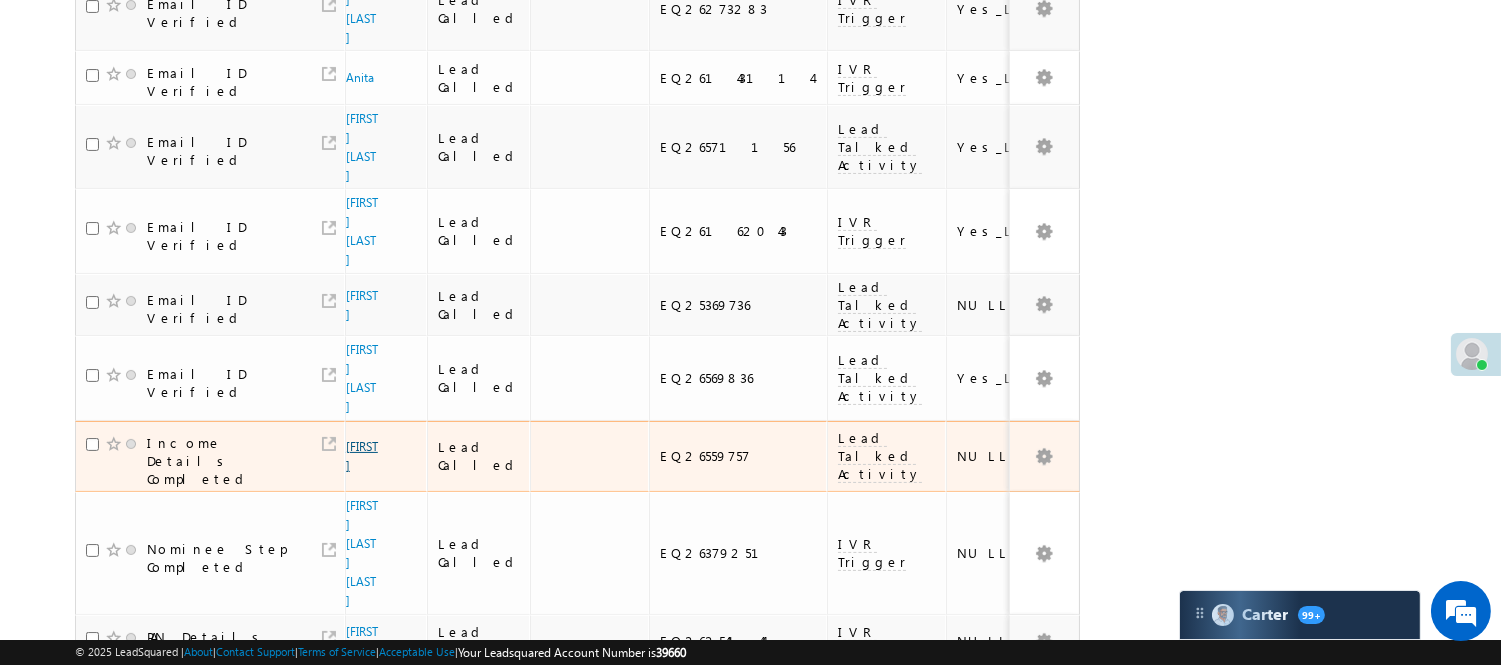 click on "Rishi" at bounding box center (362, 456) 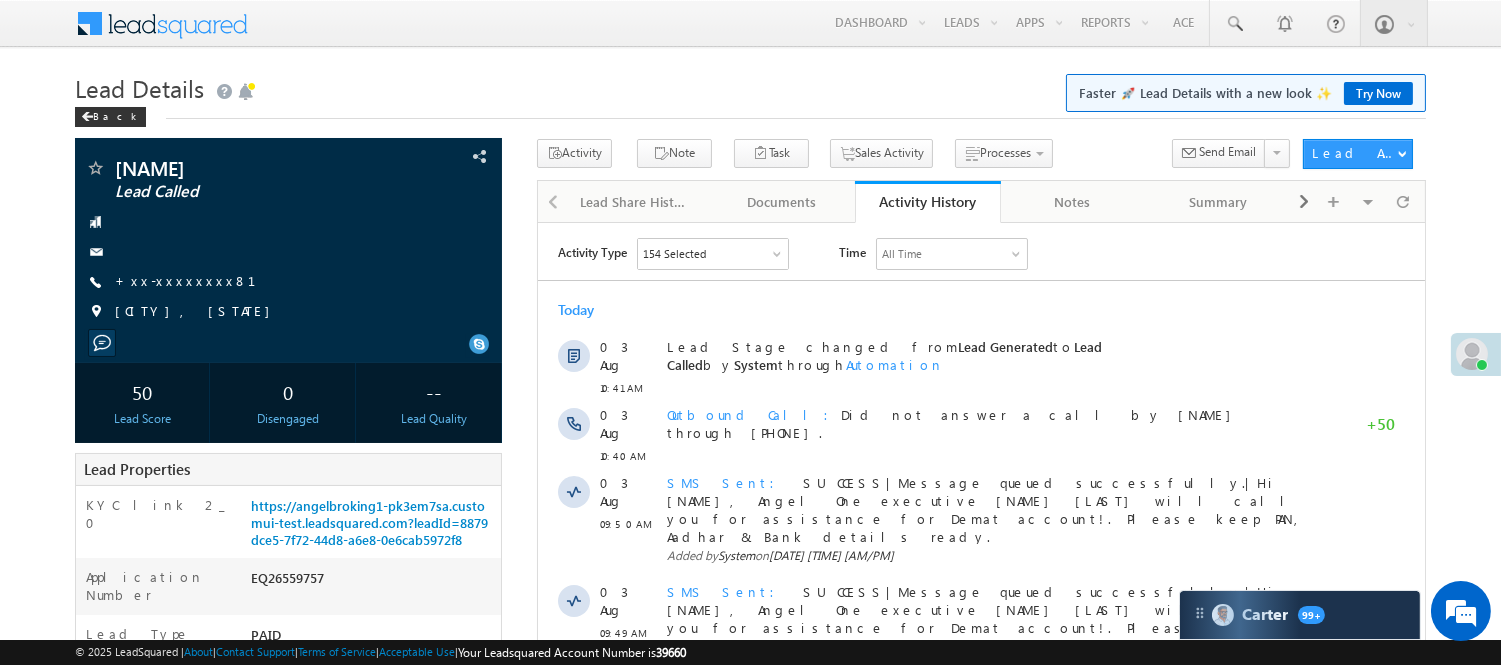 scroll, scrollTop: 0, scrollLeft: 0, axis: both 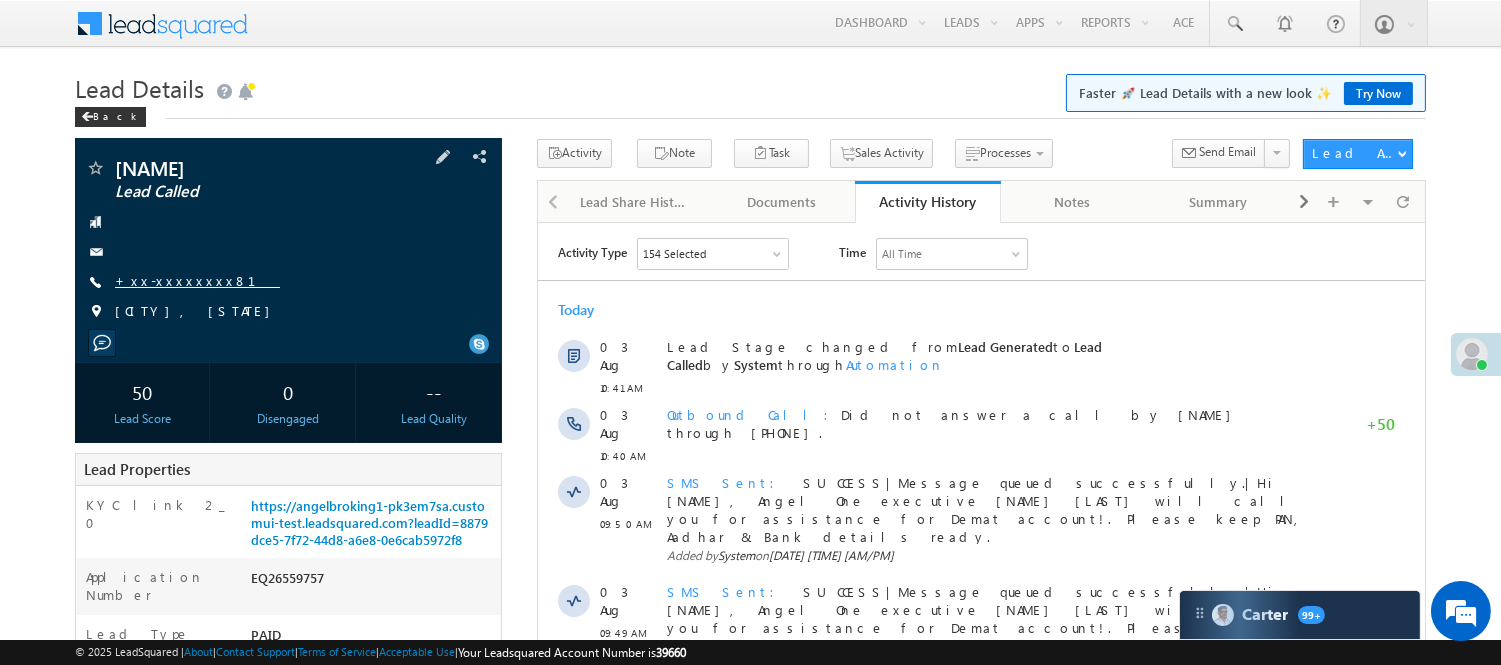 click on "+xx-xxxxxxxx81" at bounding box center [197, 280] 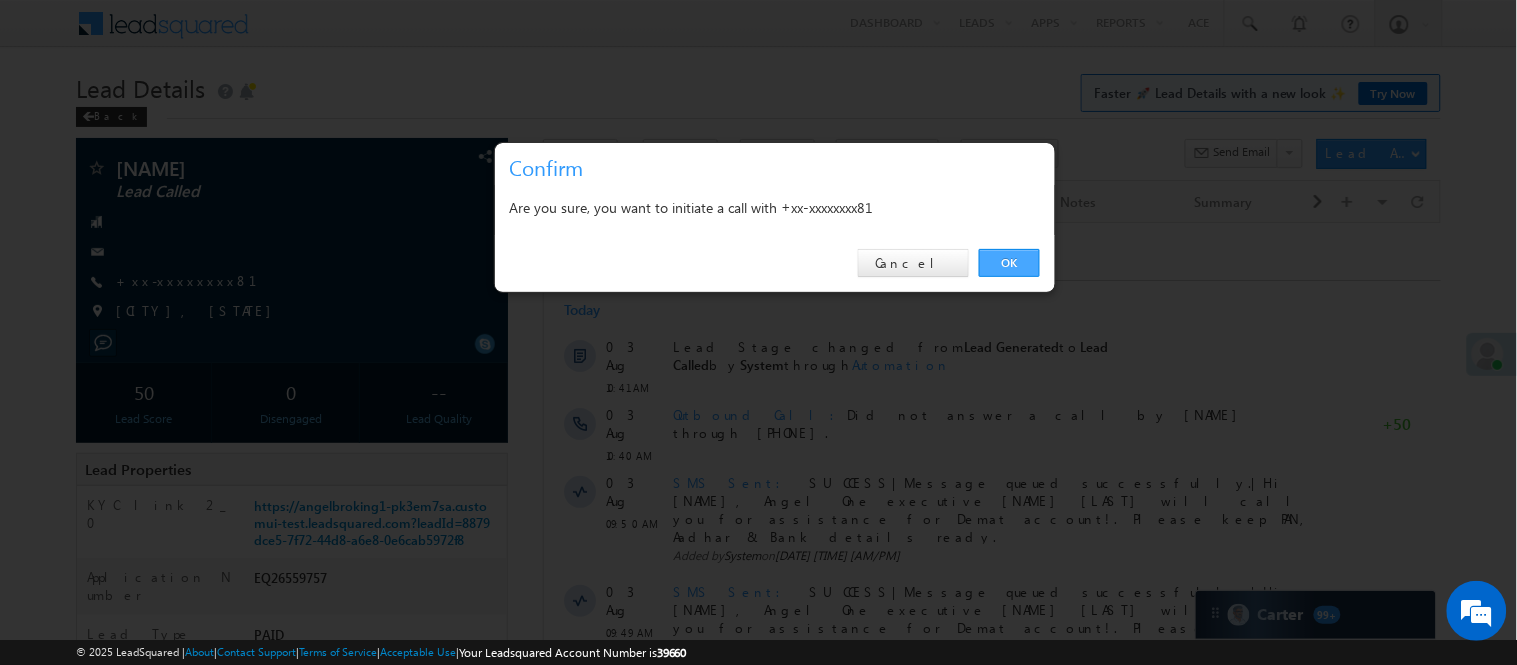 drag, startPoint x: 990, startPoint y: 274, endPoint x: 451, endPoint y: 50, distance: 583.69257 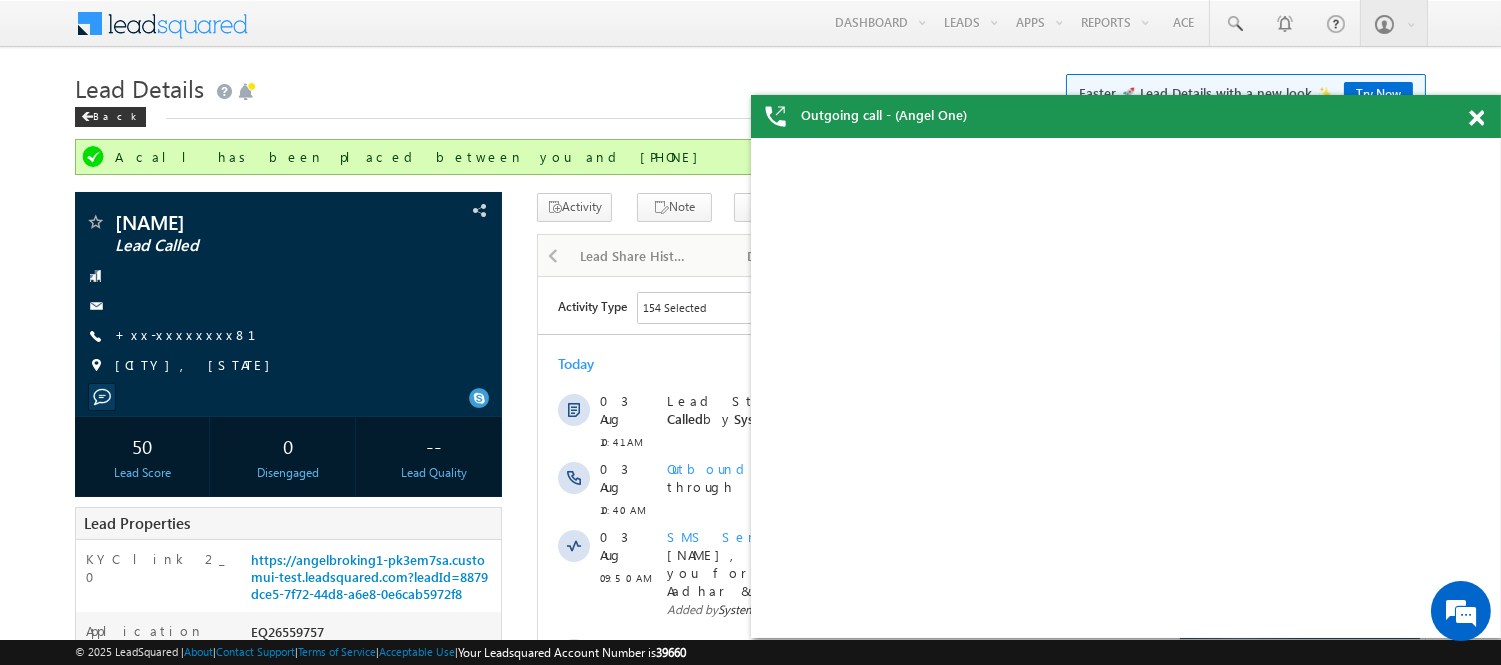 scroll, scrollTop: 0, scrollLeft: 0, axis: both 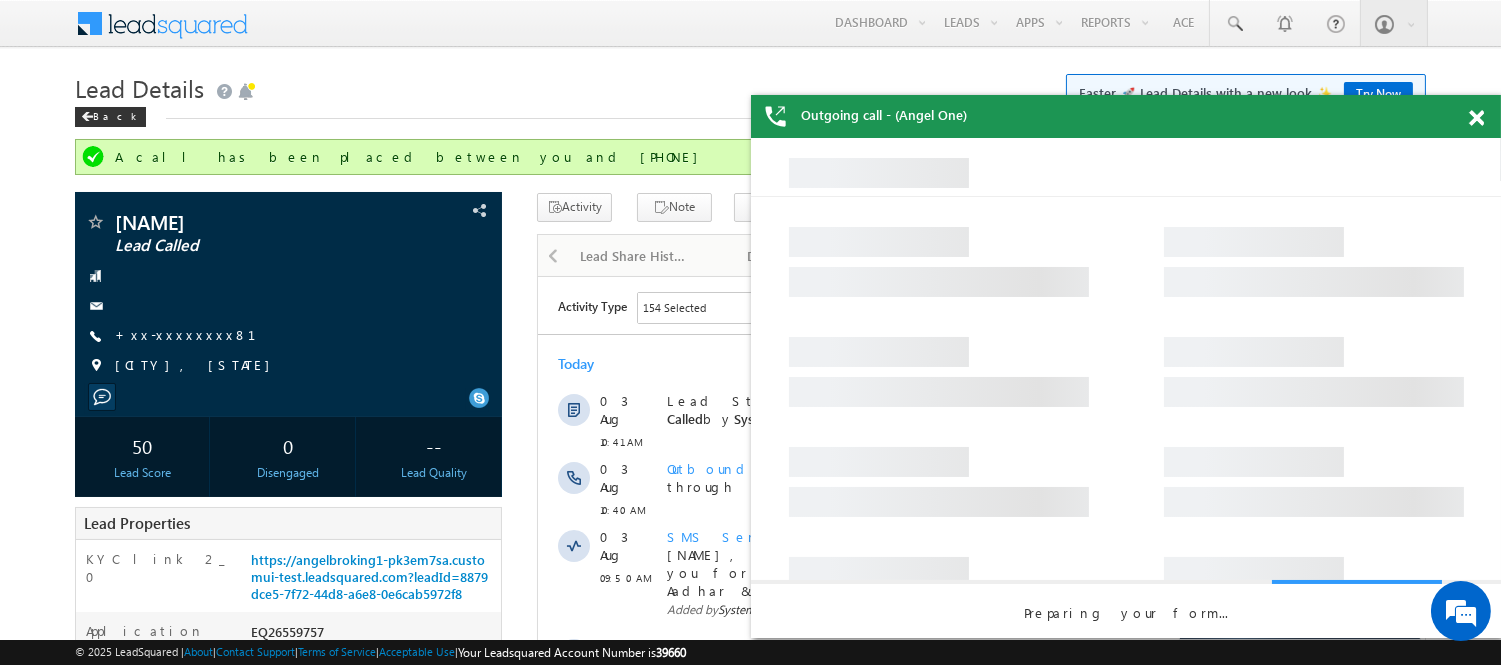 click at bounding box center [1476, 118] 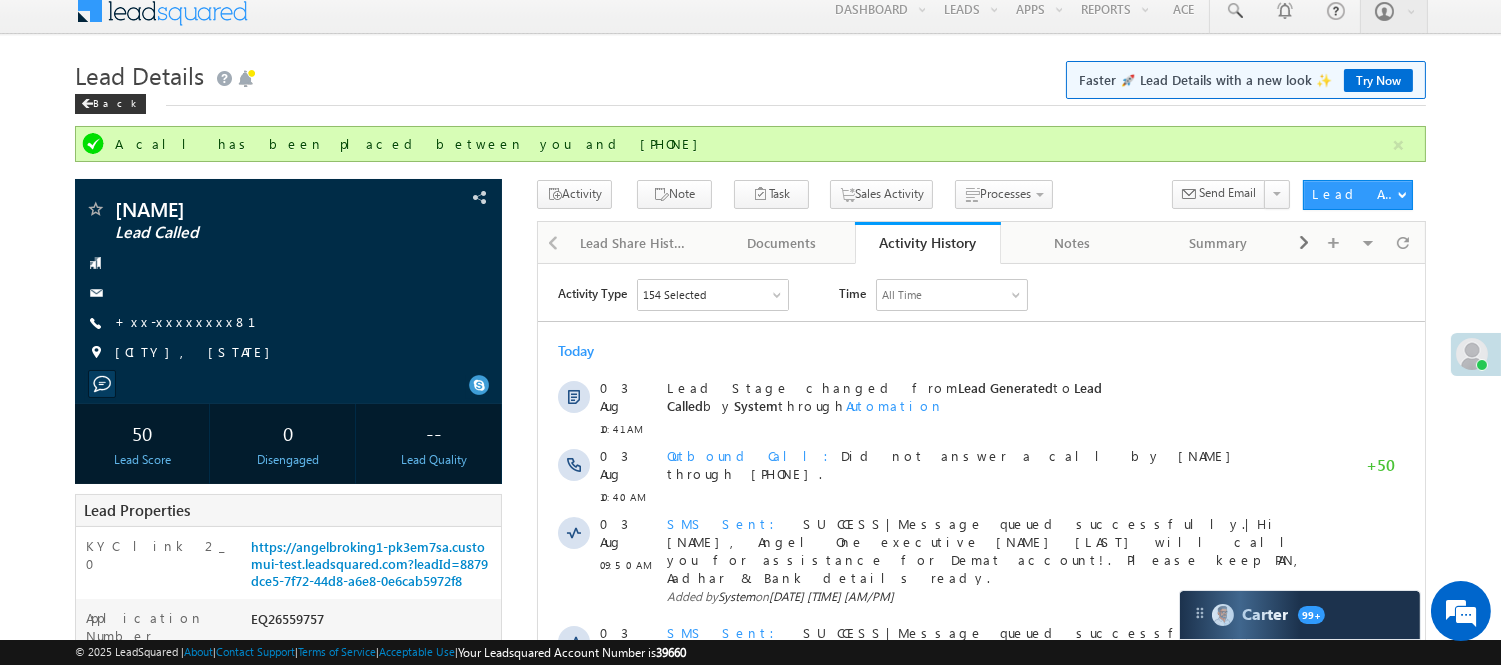 scroll, scrollTop: 0, scrollLeft: 0, axis: both 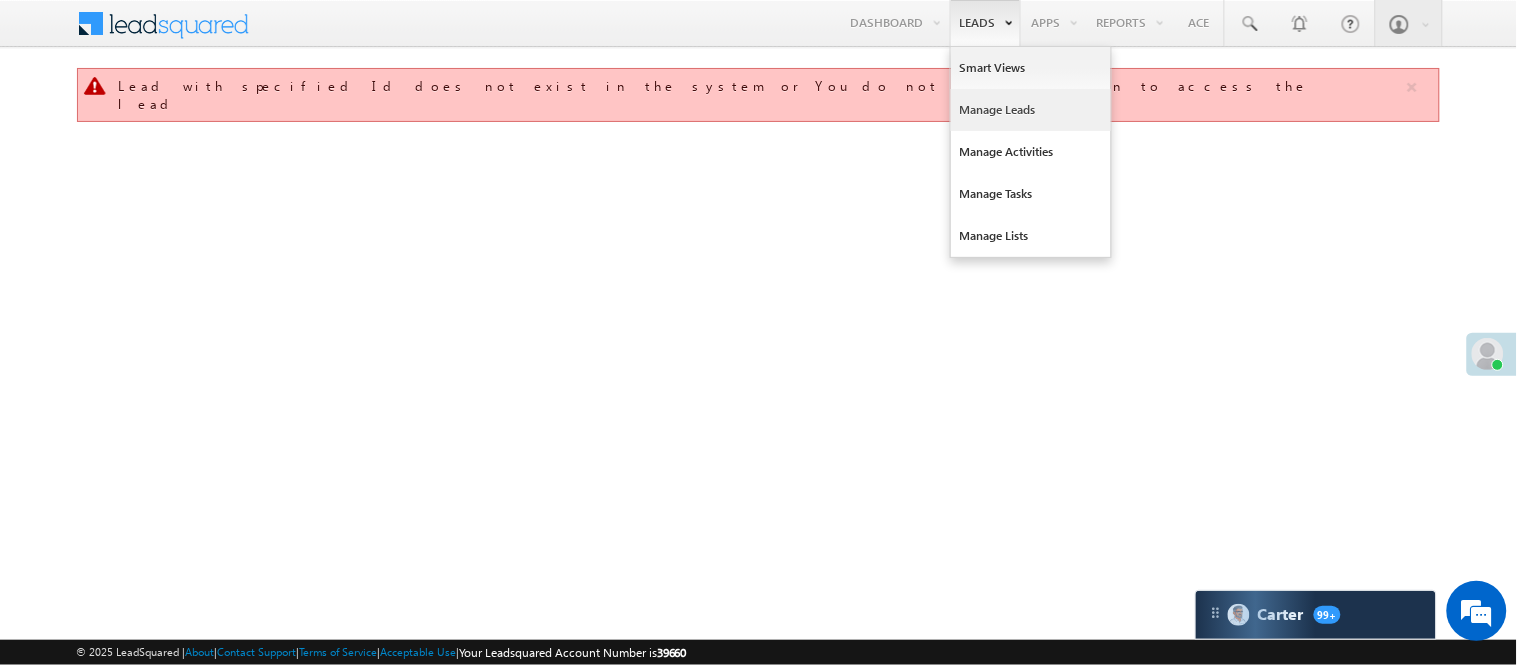 click on "Manage Leads" at bounding box center [1031, 110] 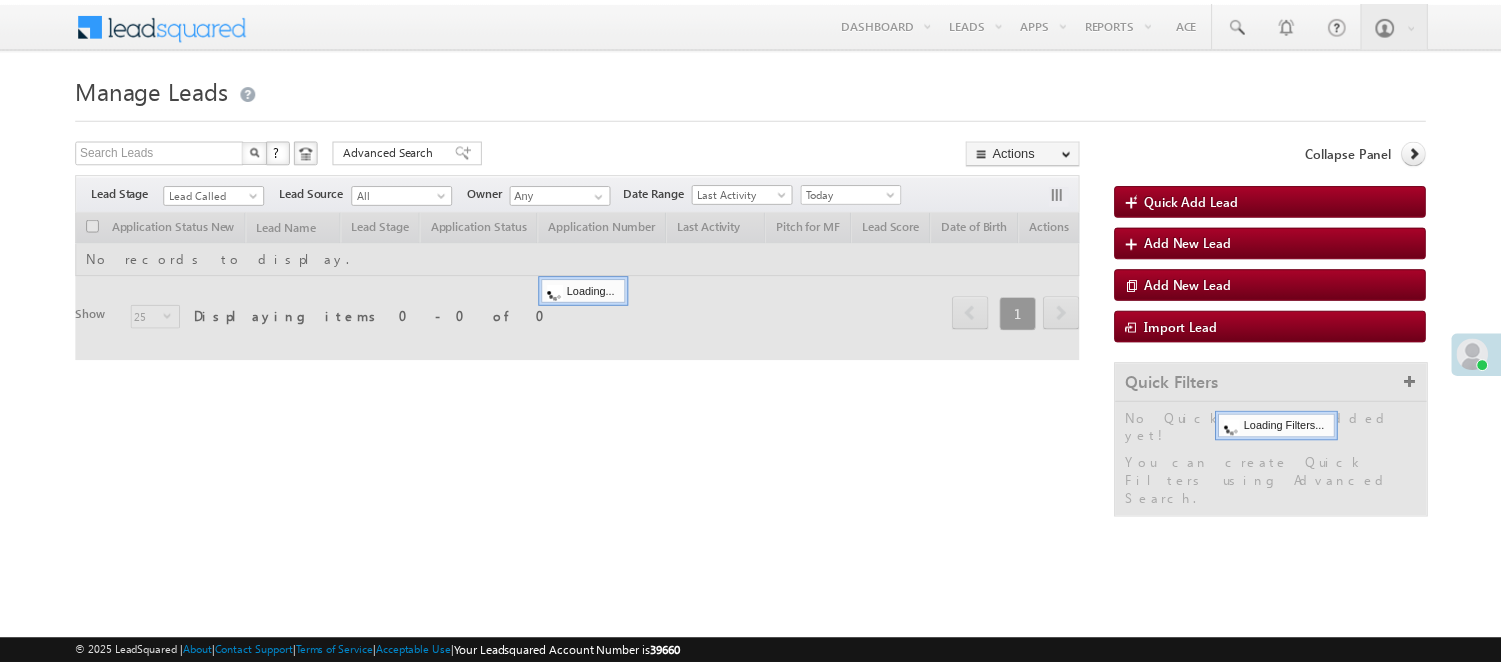 scroll, scrollTop: 0, scrollLeft: 0, axis: both 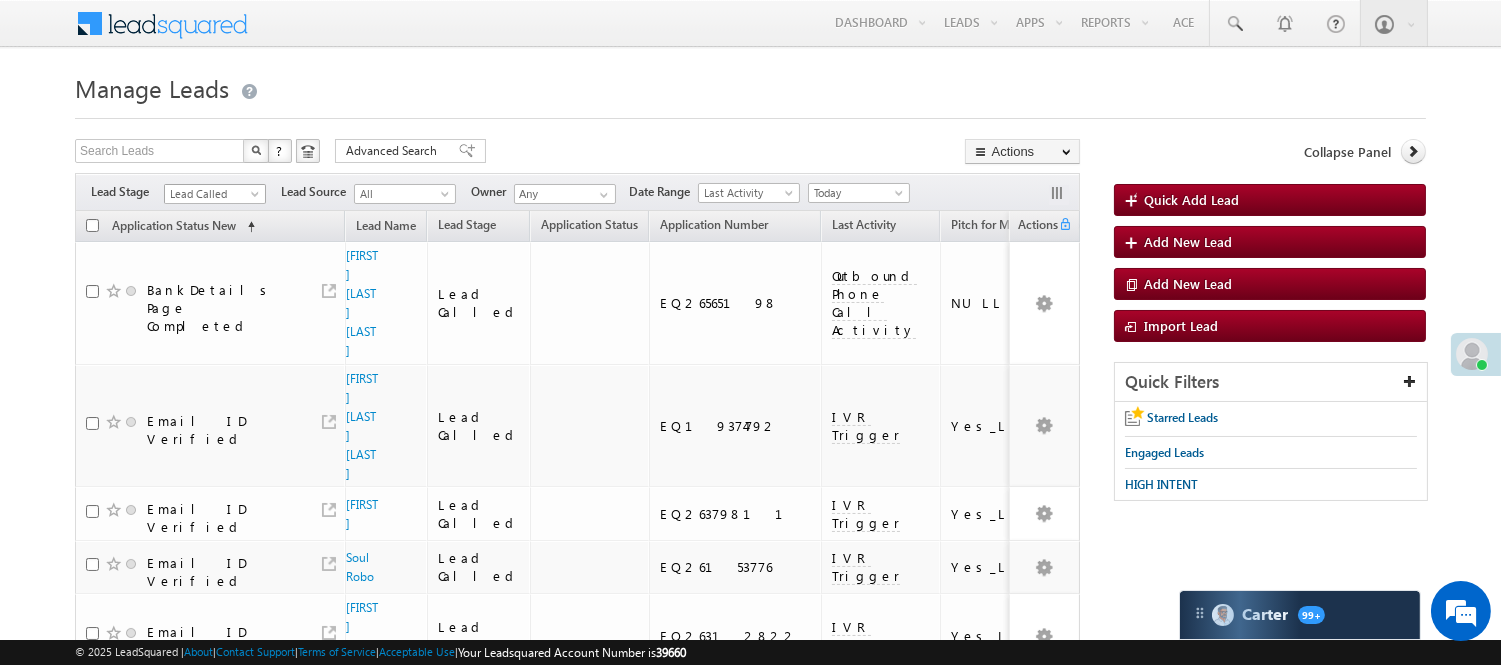 click on "Lead Called" at bounding box center [212, 194] 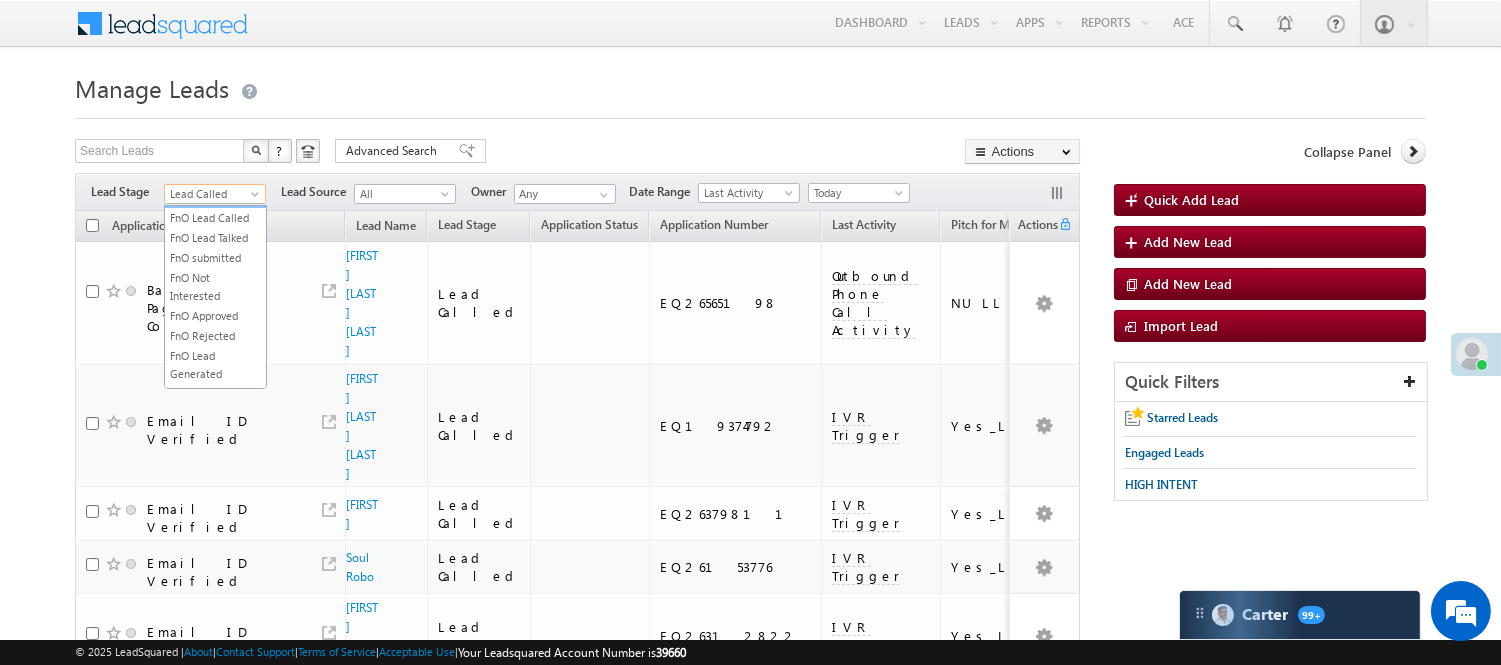 scroll, scrollTop: 496, scrollLeft: 0, axis: vertical 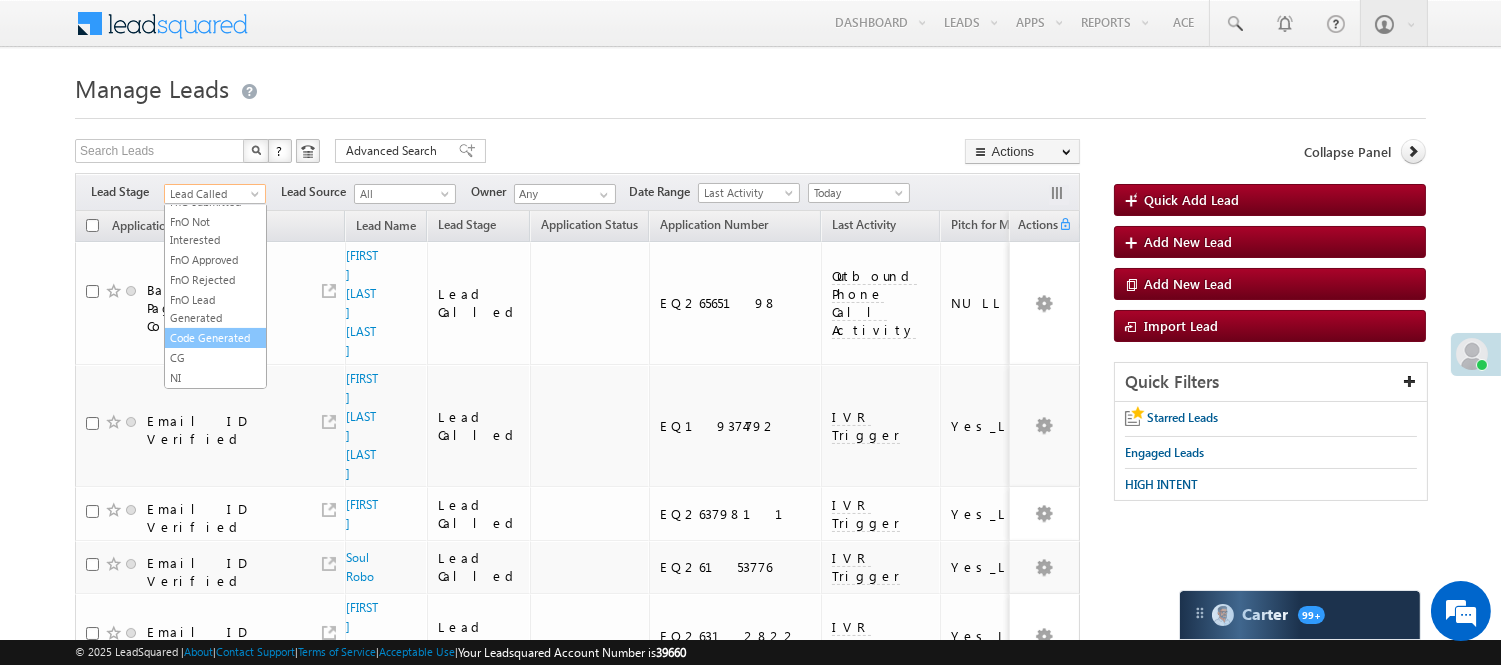 click on "Code Generated" at bounding box center (215, 338) 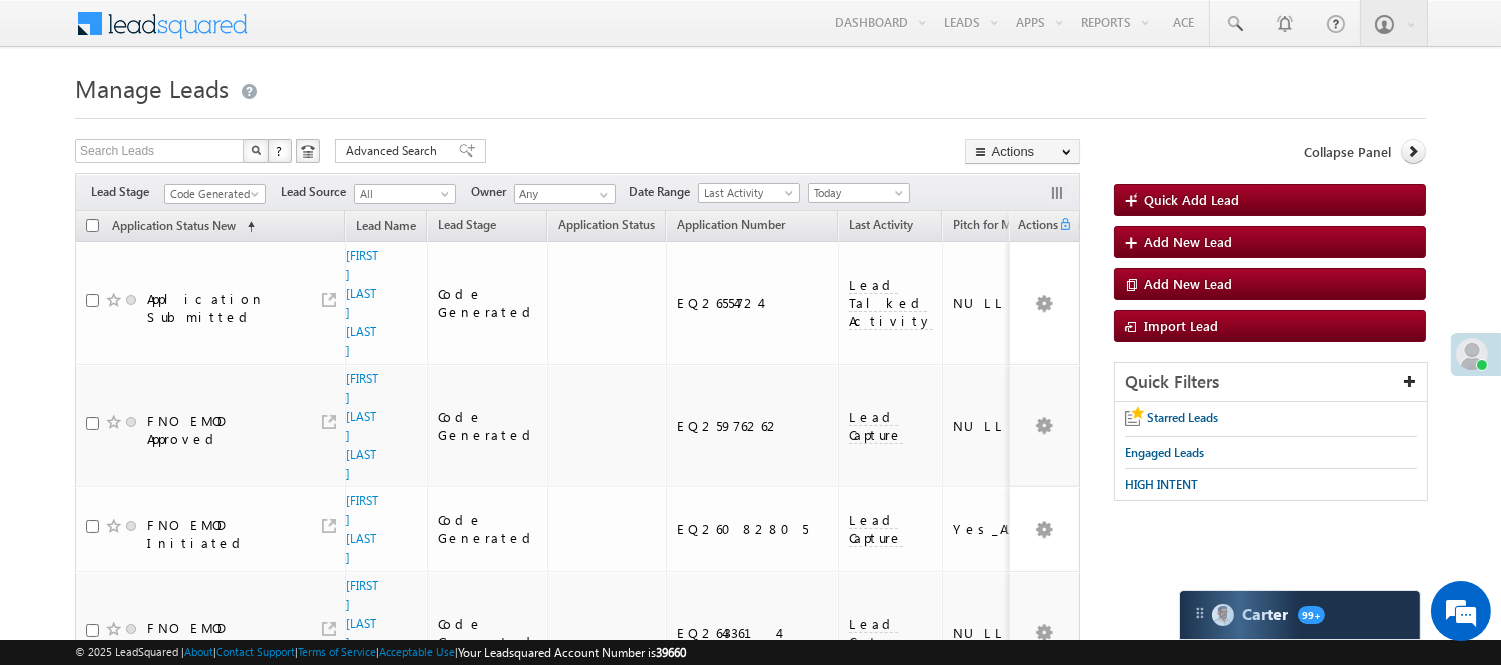 scroll, scrollTop: 0, scrollLeft: 0, axis: both 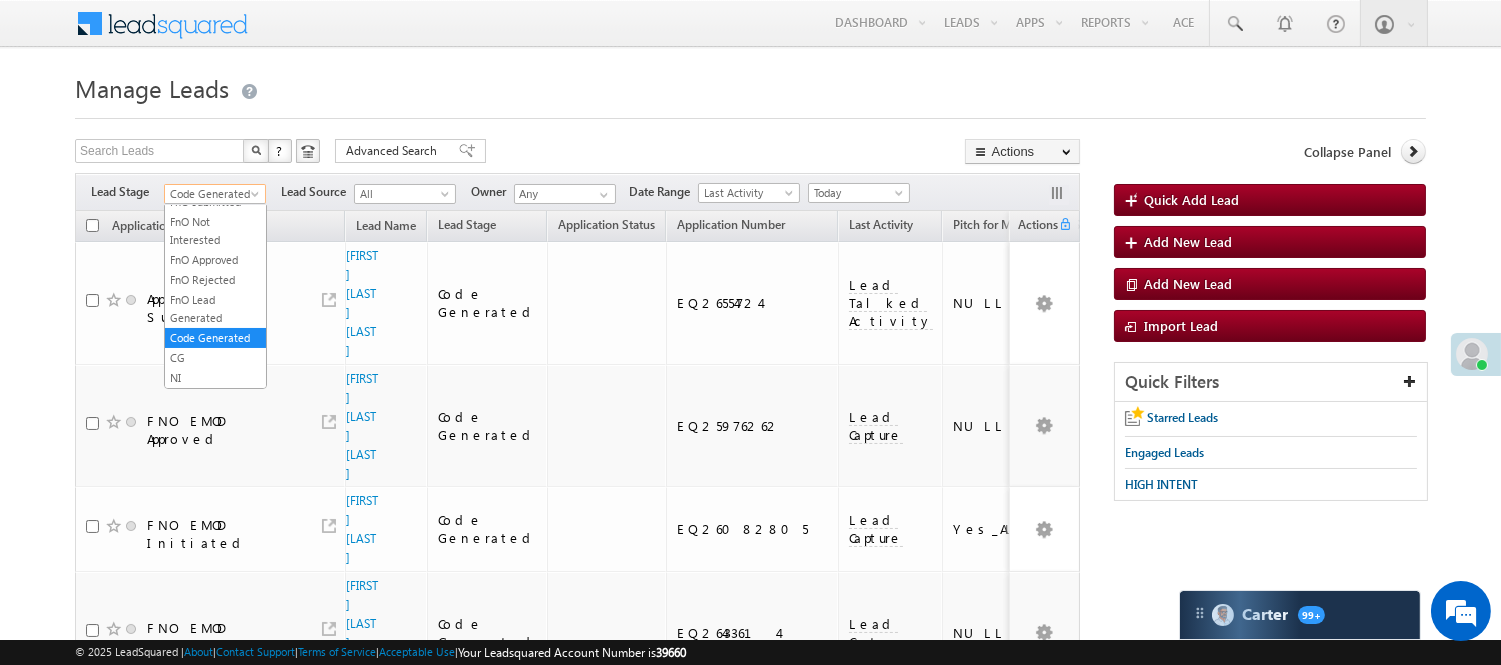 click on "Code Generated" at bounding box center (212, 194) 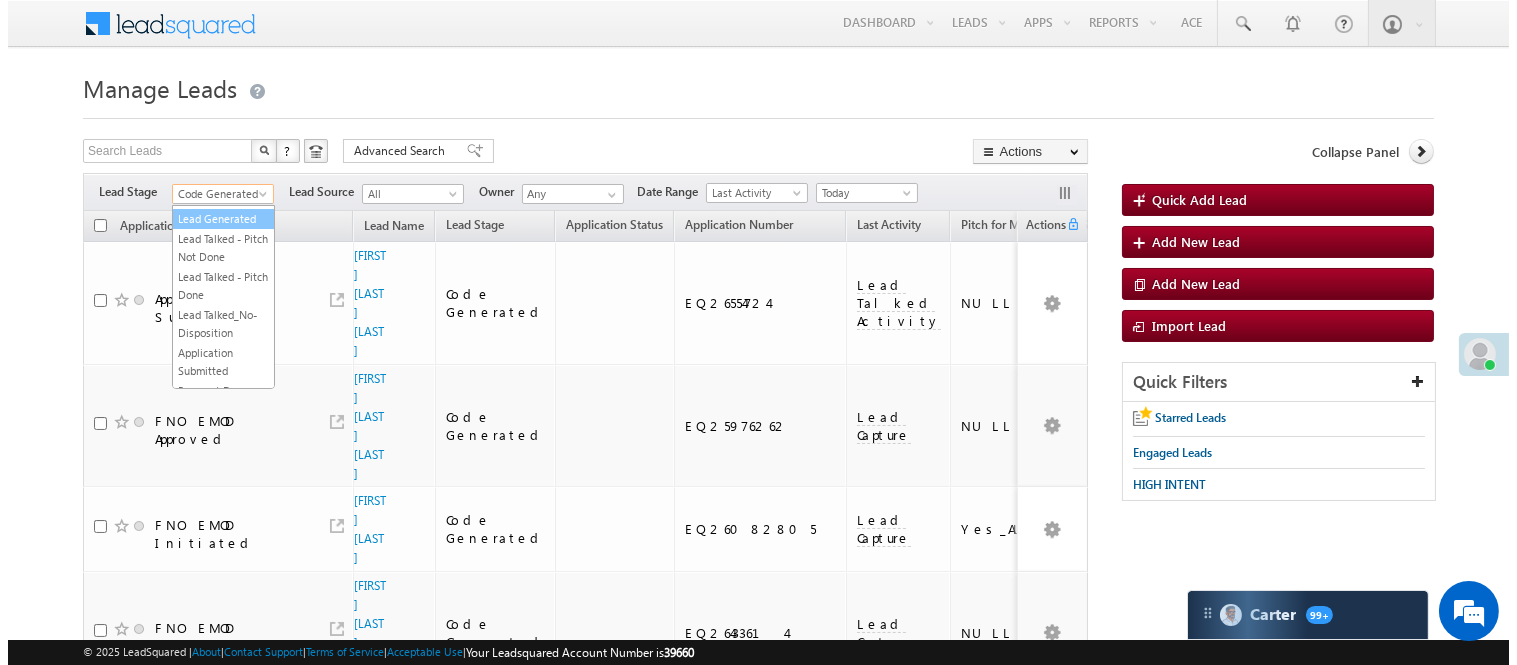 scroll, scrollTop: 0, scrollLeft: 0, axis: both 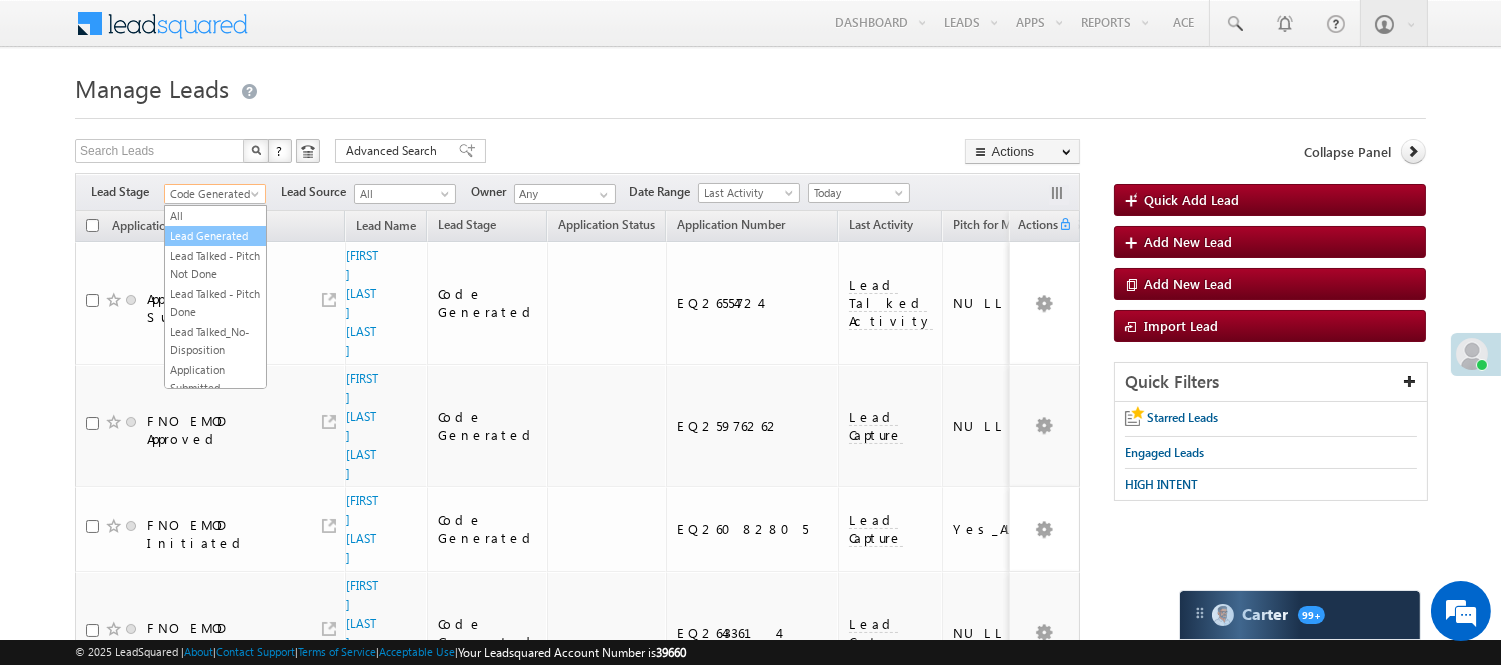 click on "Lead Generated" at bounding box center [215, 236] 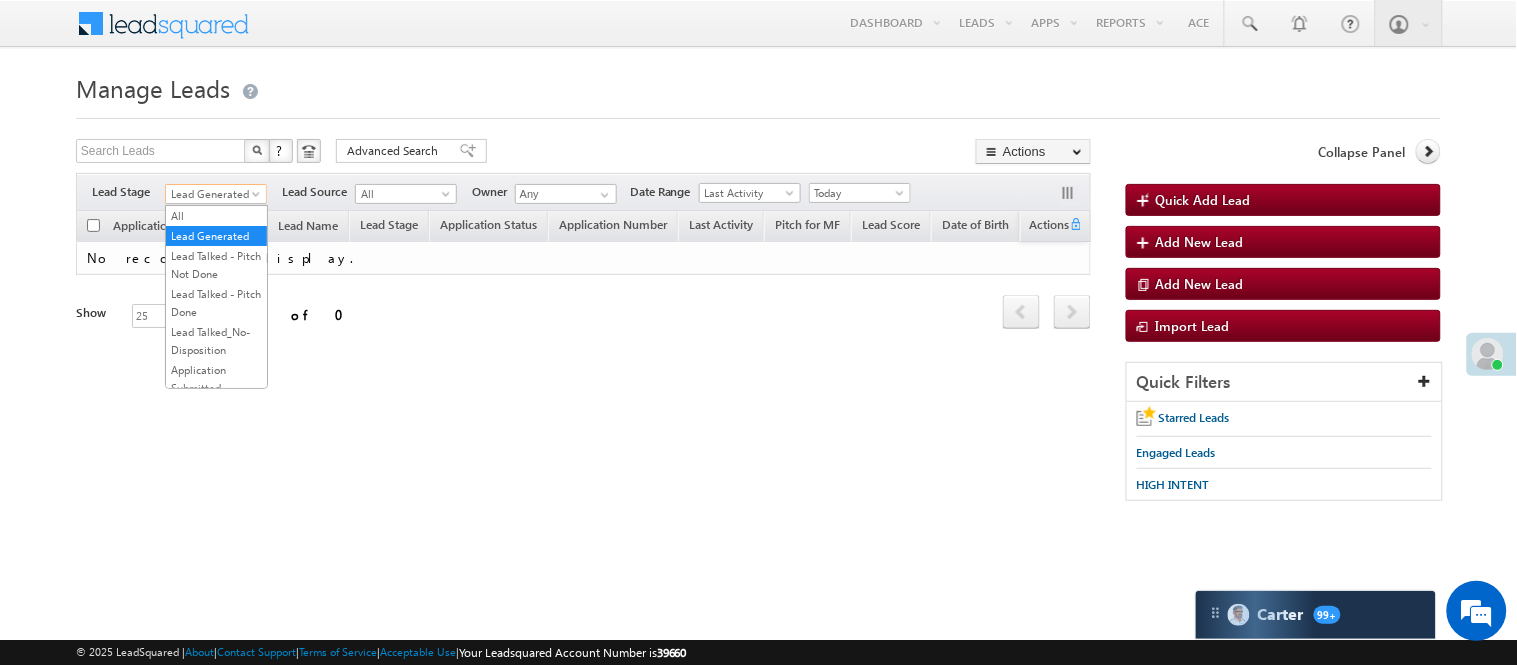 click on "Lead Generated" at bounding box center (213, 194) 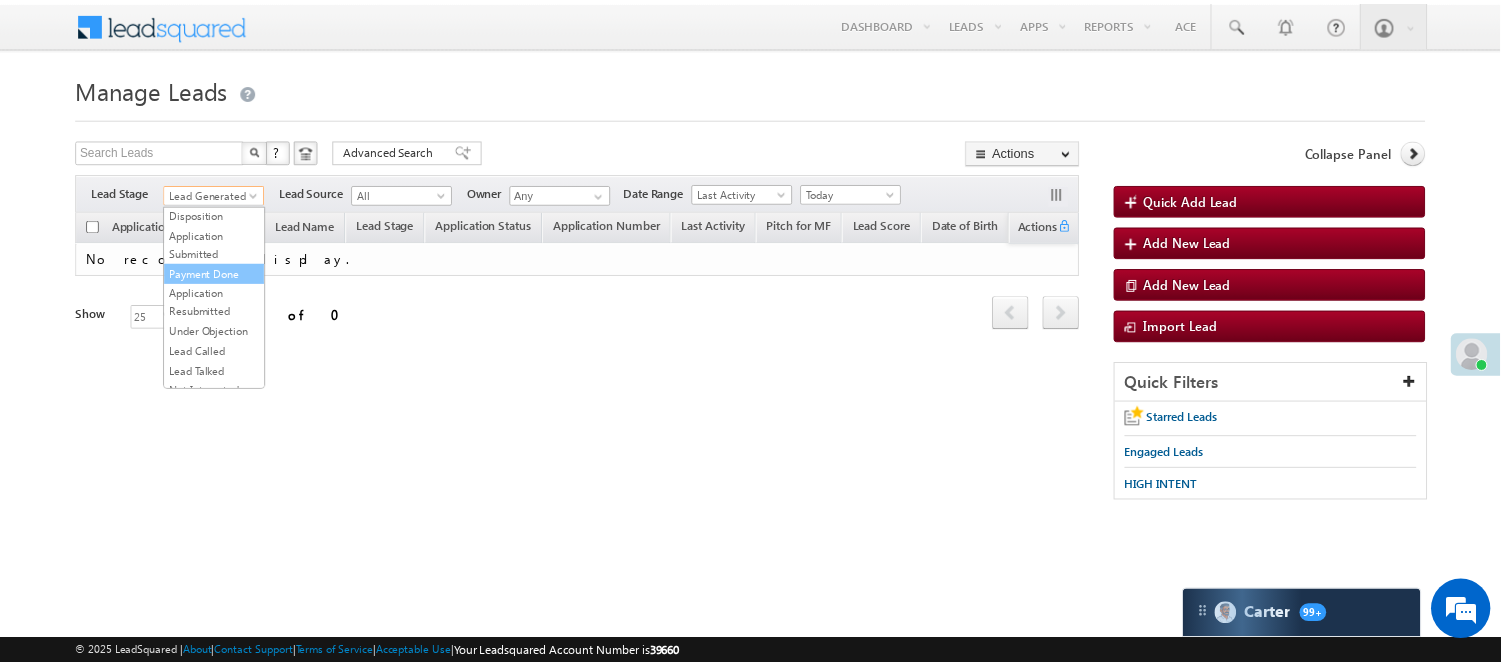 scroll, scrollTop: 222, scrollLeft: 0, axis: vertical 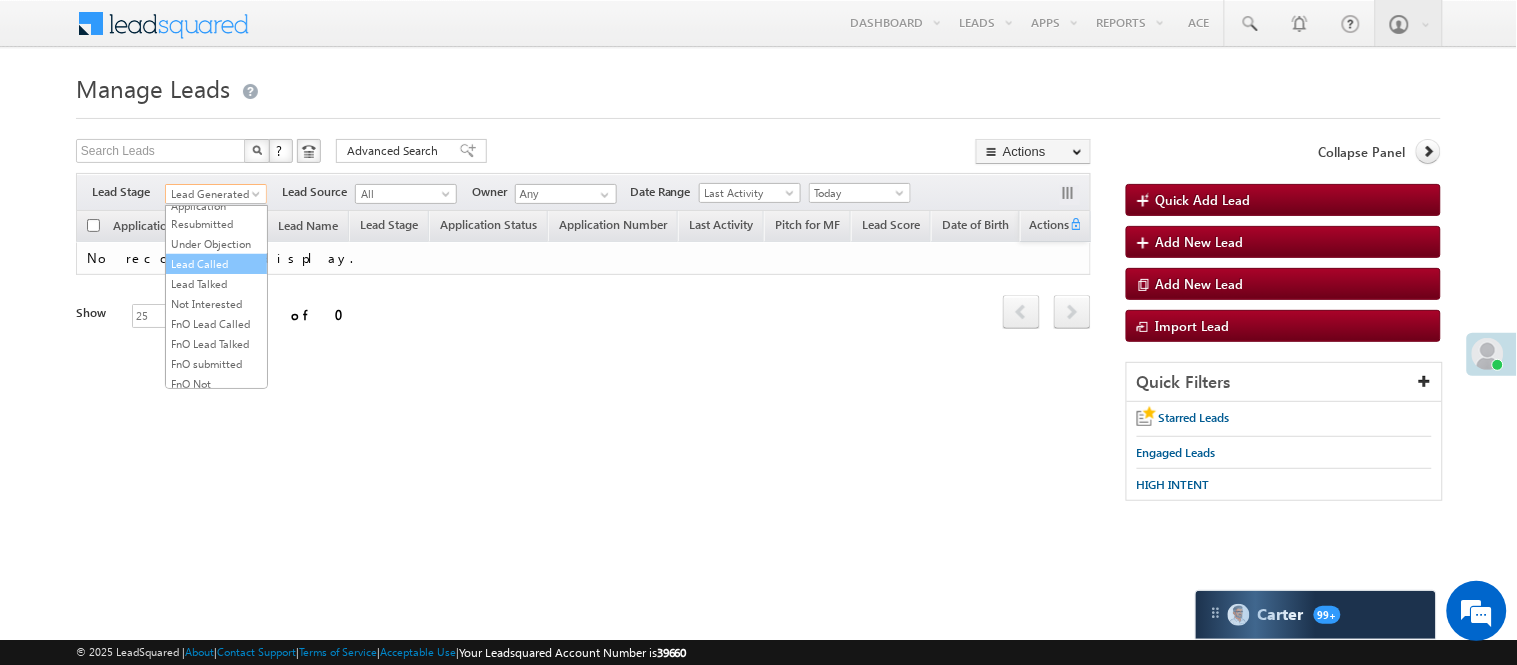 click on "Lead Called" at bounding box center (216, 264) 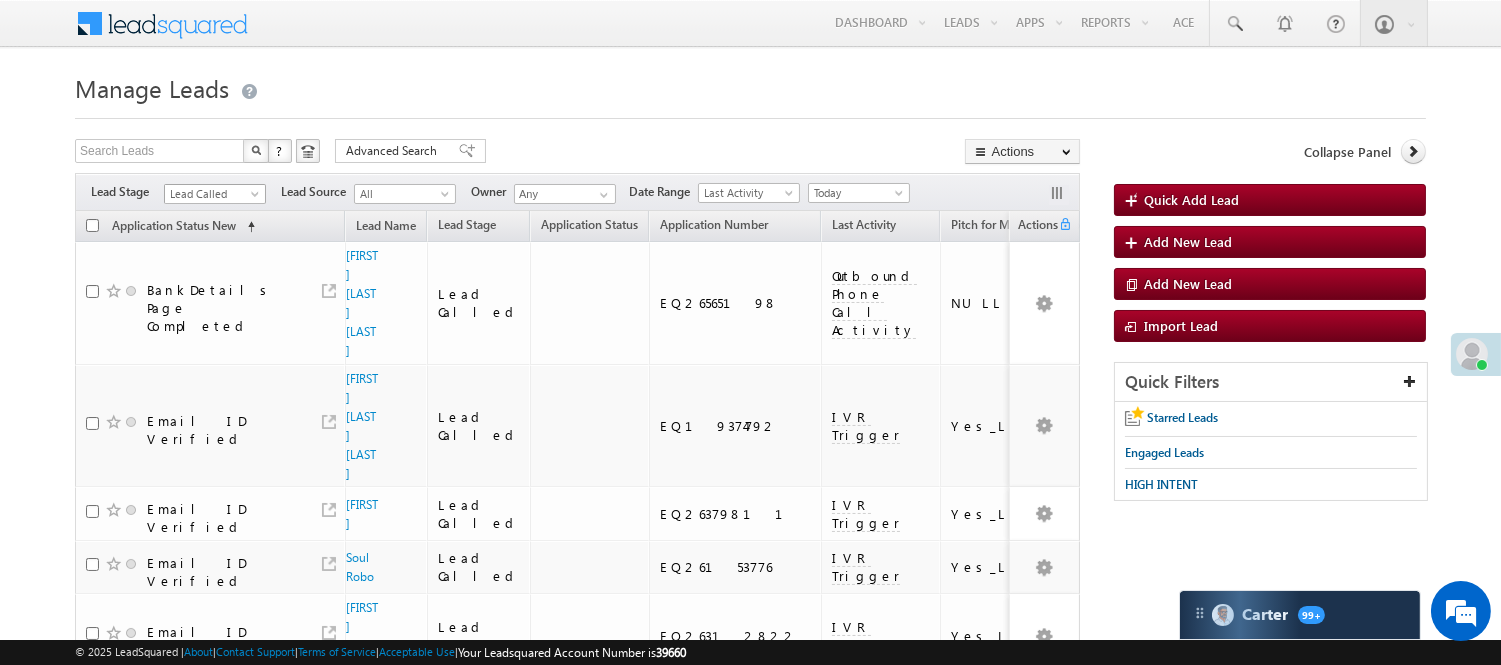 click on "Lead Called" at bounding box center (212, 194) 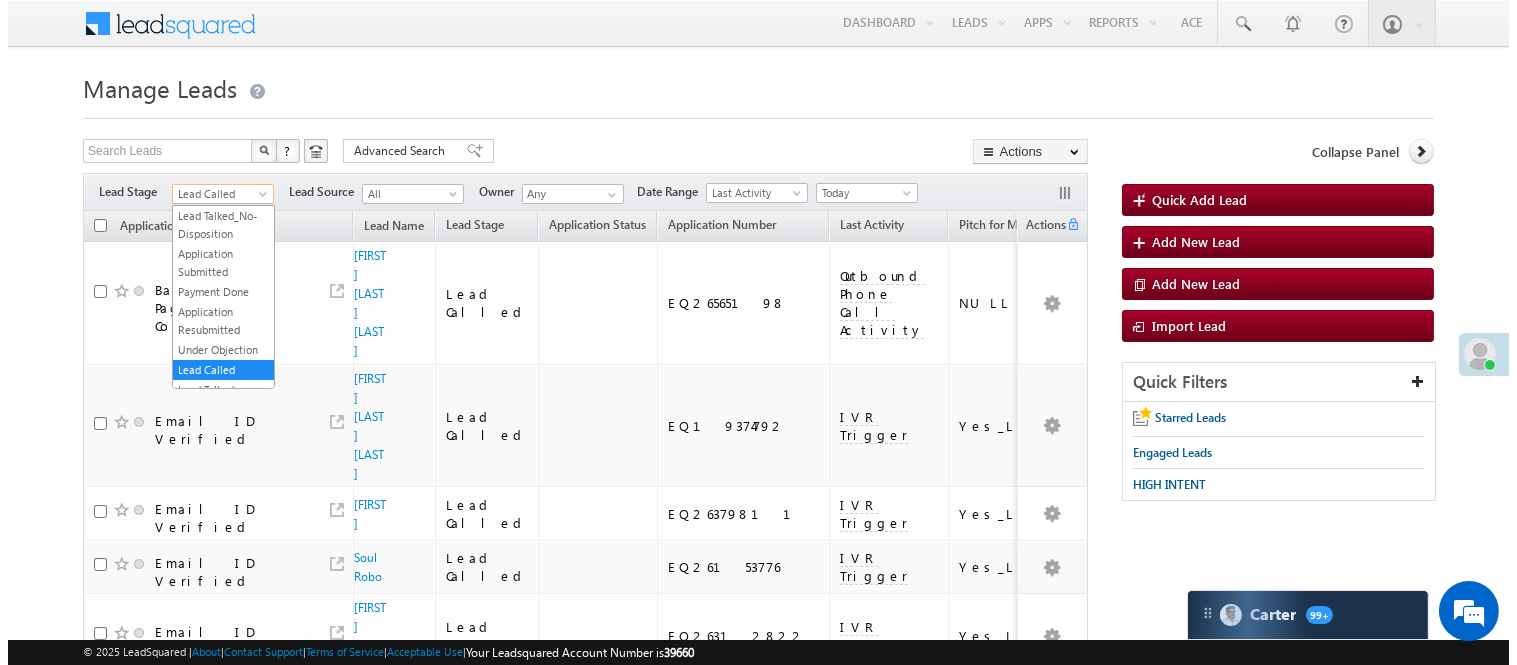 scroll, scrollTop: 0, scrollLeft: 0, axis: both 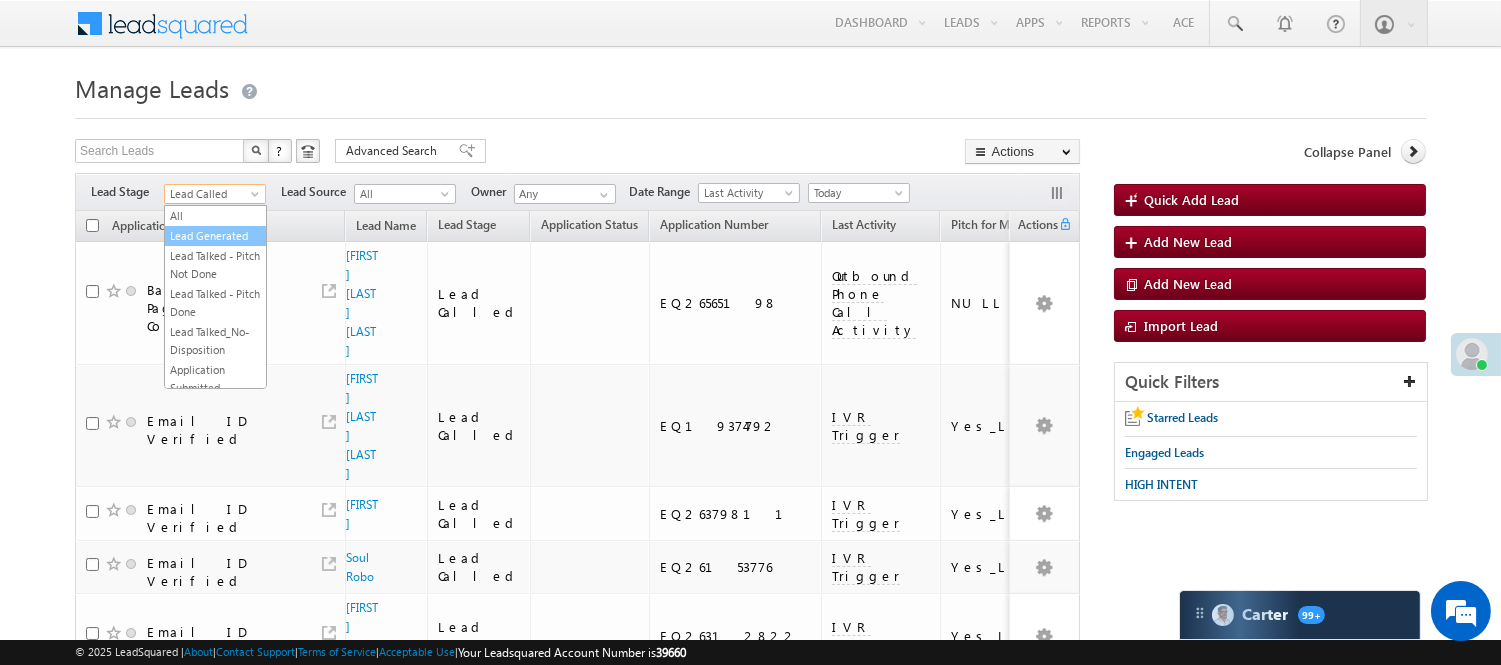 click on "Lead Generated" at bounding box center [215, 236] 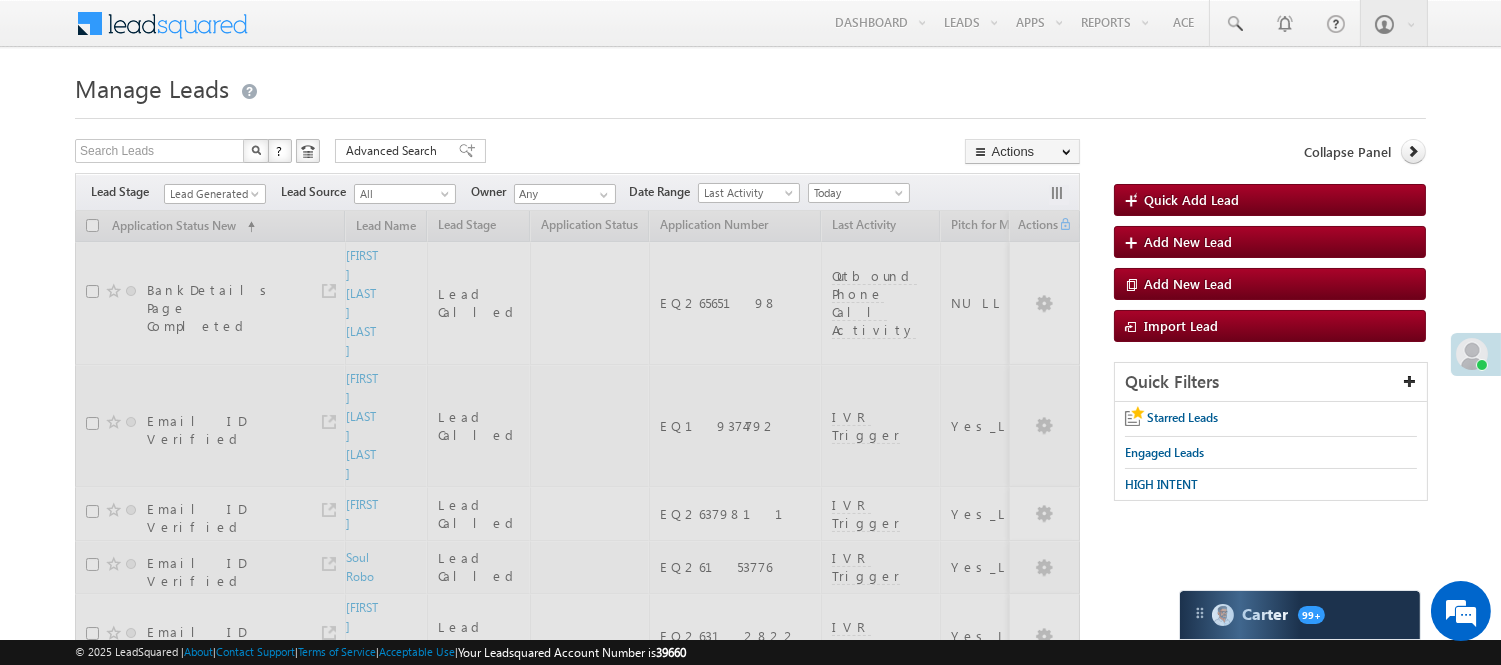 click on "Manage Leads
Quick Add Lead
Search Leads X ?   54 results found
Advanced Search
Advanced Search
Actions Actions" at bounding box center [750, 1321] 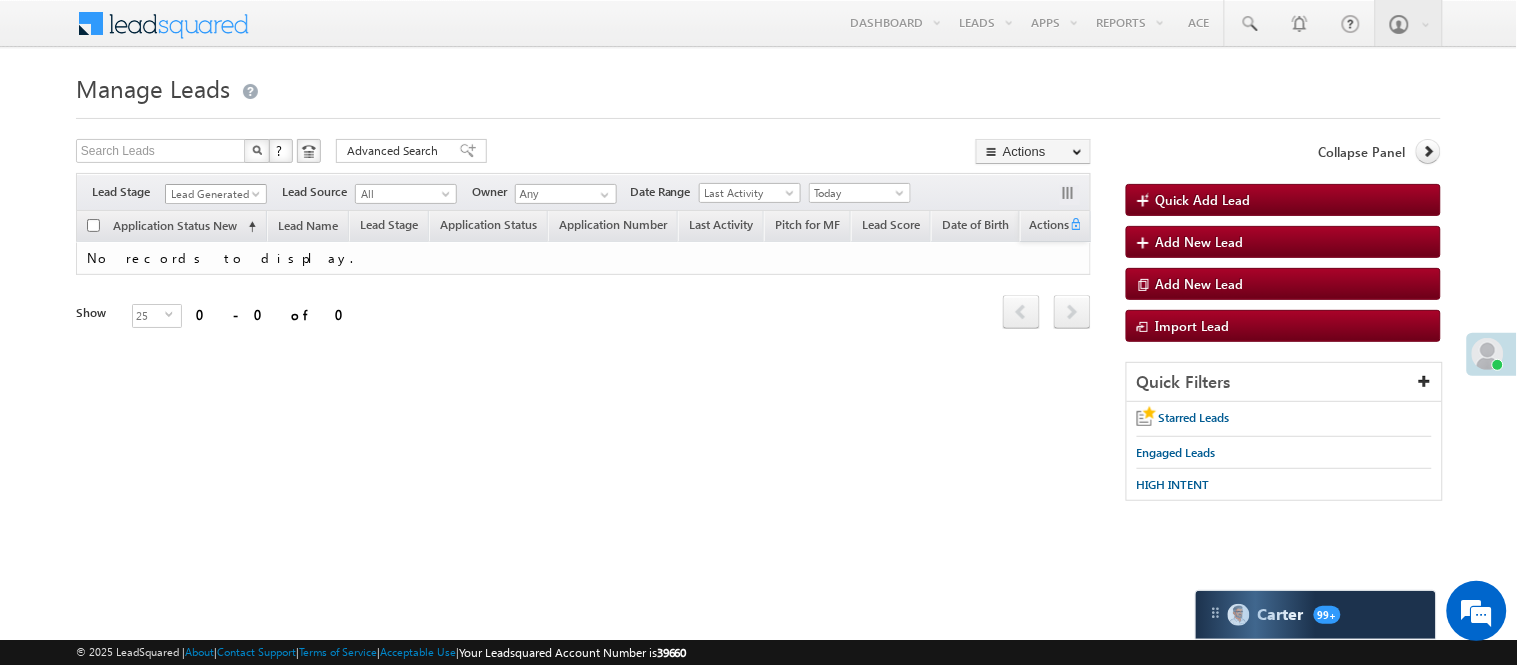 click on "Lead Generated" at bounding box center [213, 194] 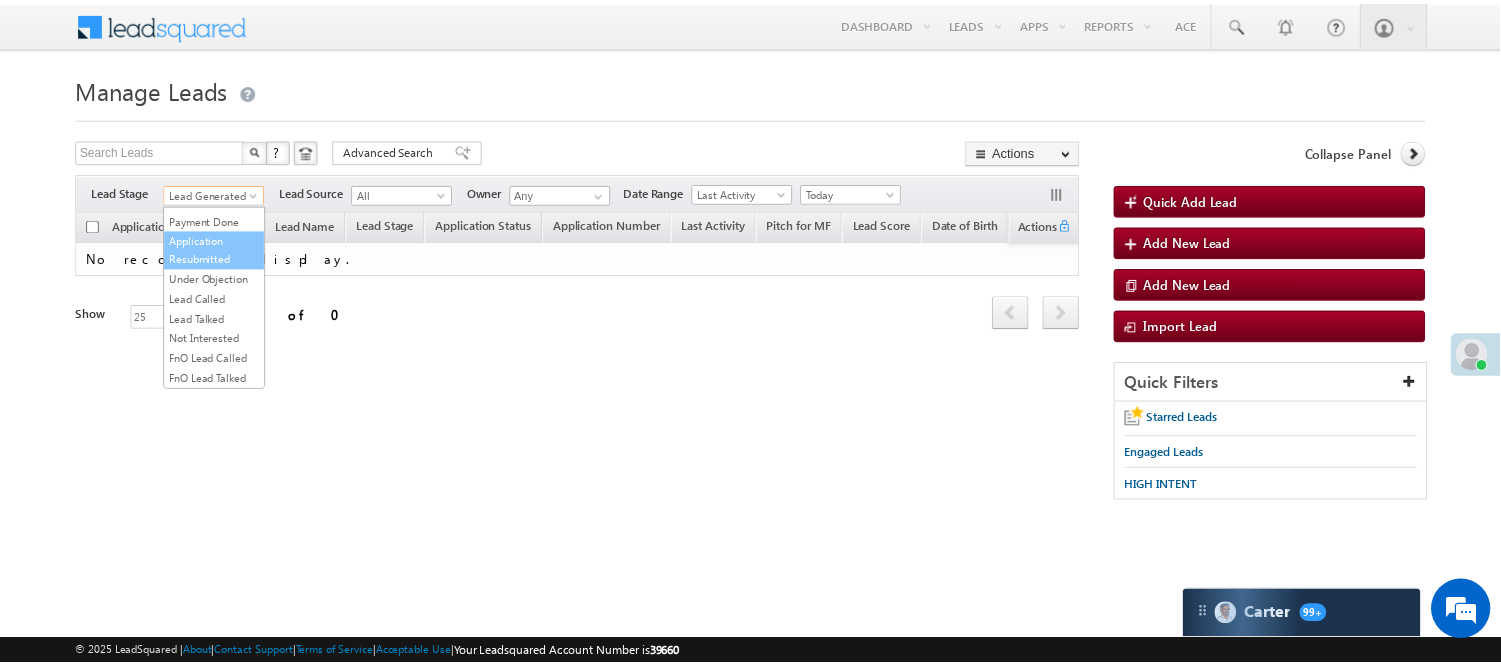 scroll, scrollTop: 163, scrollLeft: 0, axis: vertical 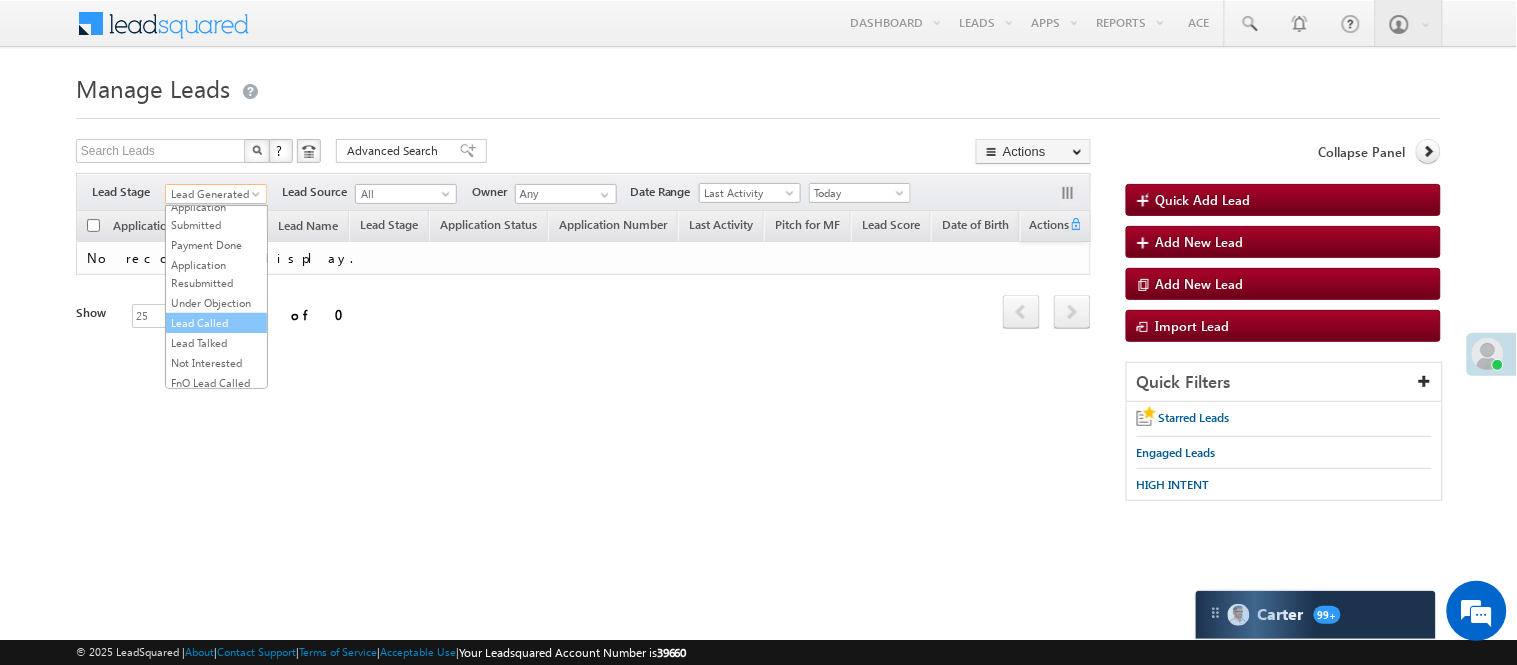 click on "Lead Called" at bounding box center (216, 323) 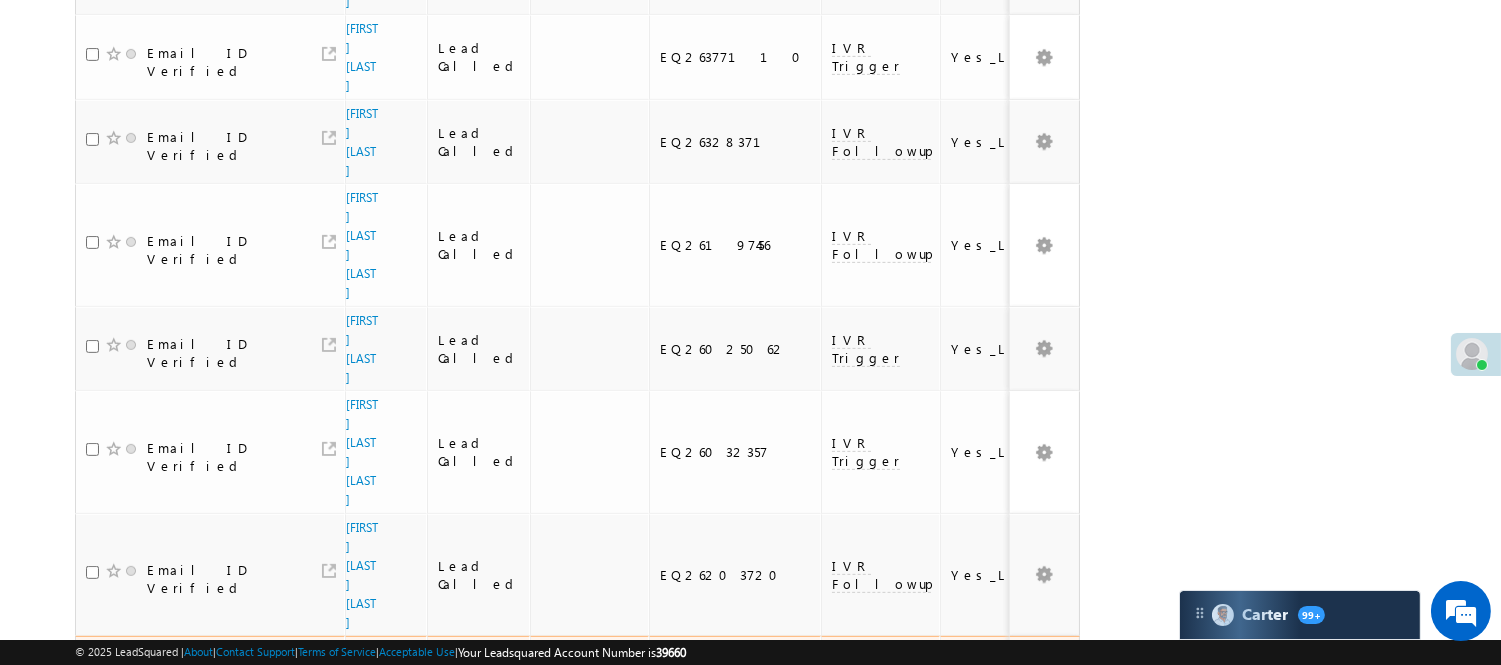 scroll, scrollTop: 1516, scrollLeft: 0, axis: vertical 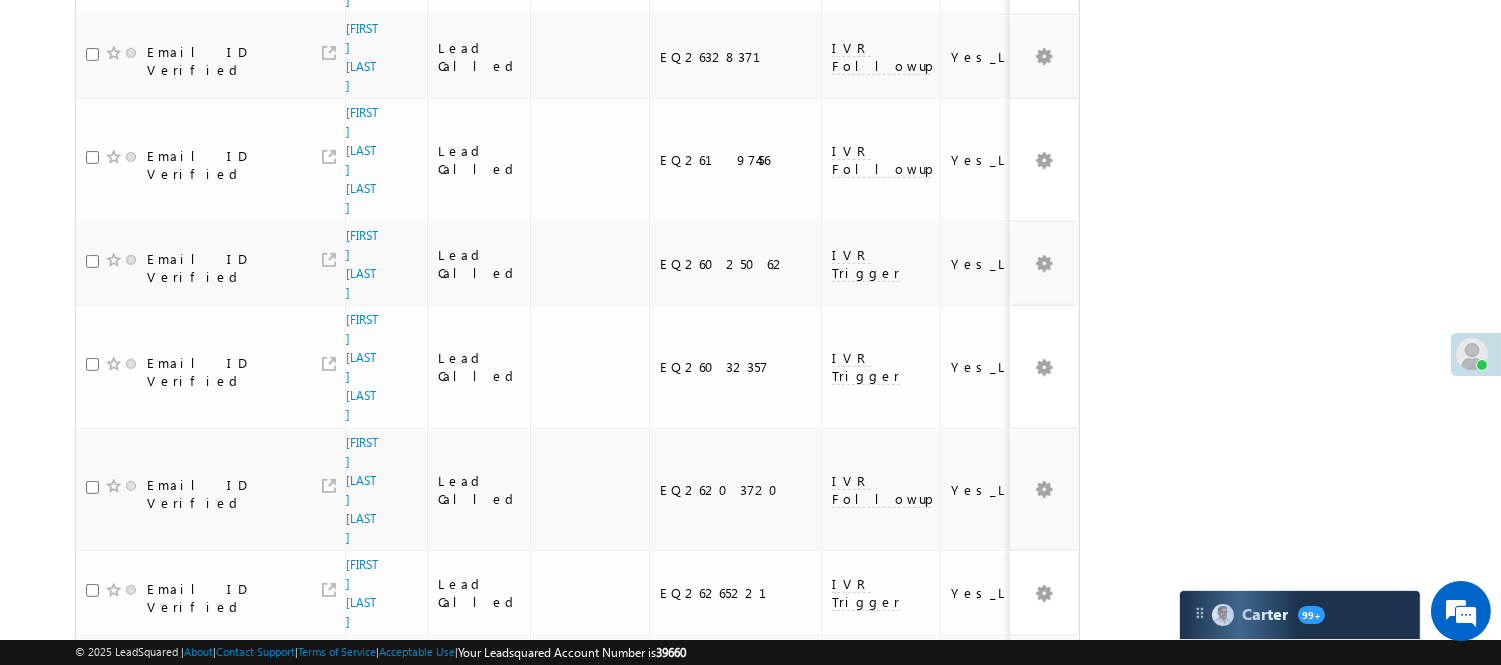 click on "2" at bounding box center [978, 988] 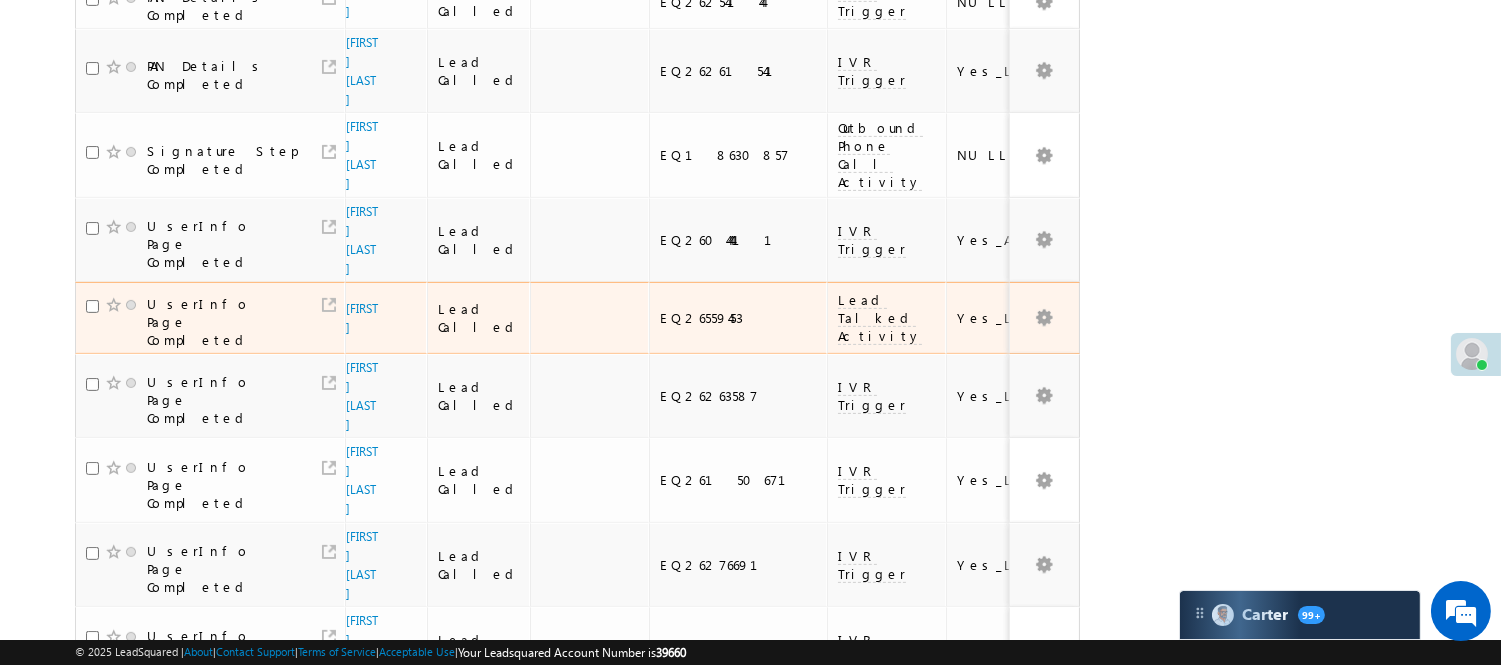 scroll, scrollTop: 940, scrollLeft: 0, axis: vertical 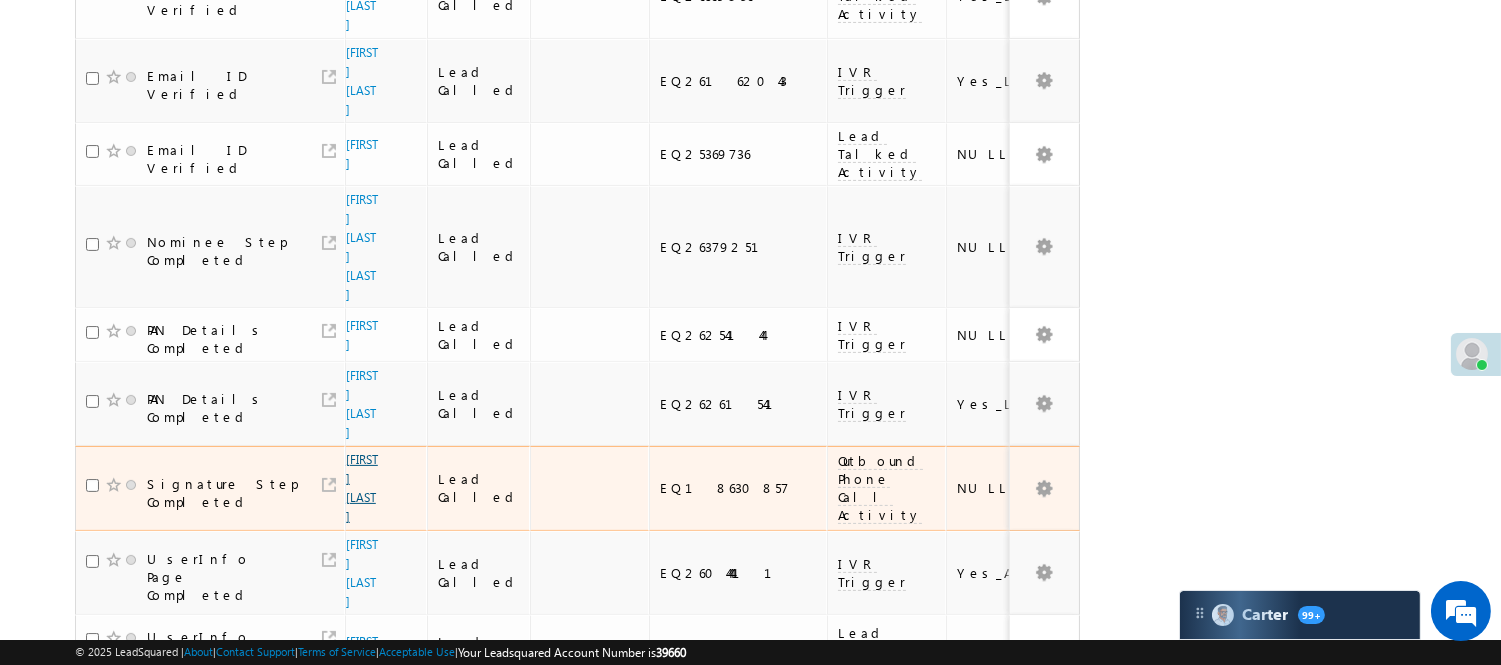 click on "[FIRST] [LAST]" at bounding box center [362, 488] 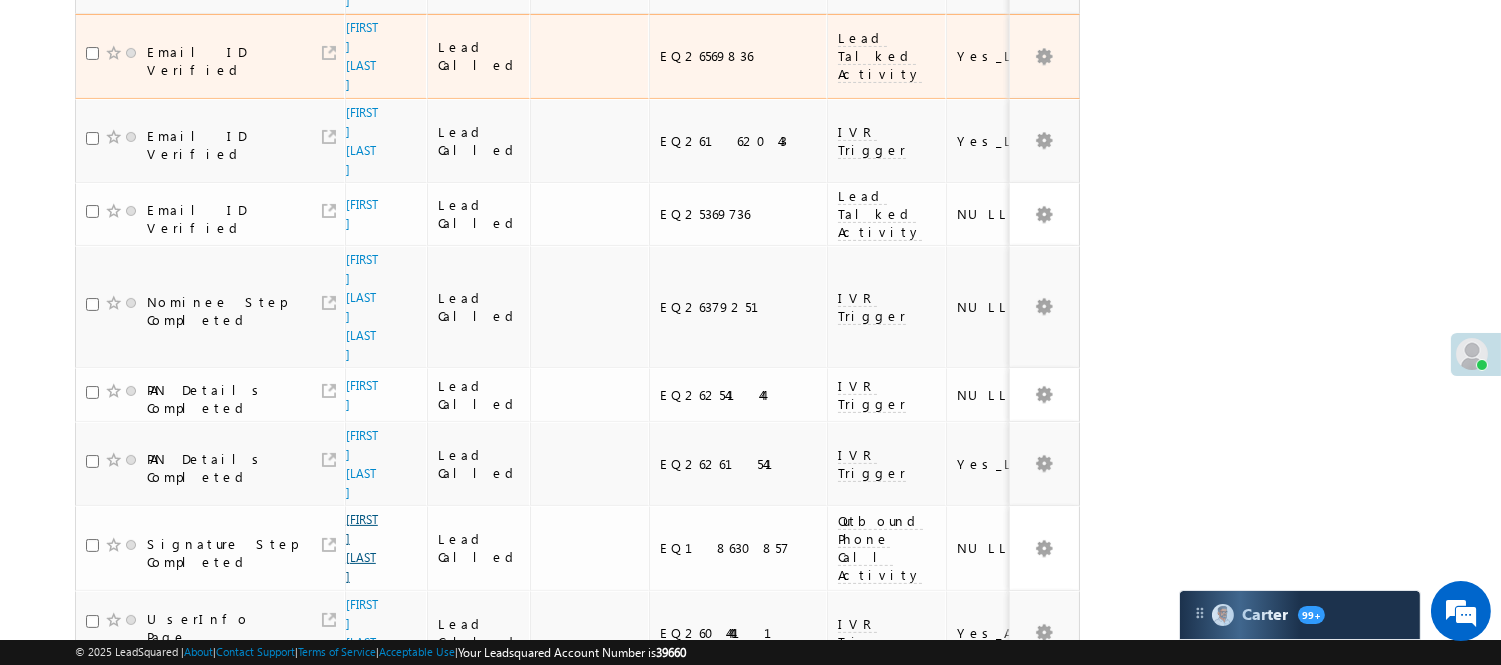 scroll, scrollTop: 606, scrollLeft: 0, axis: vertical 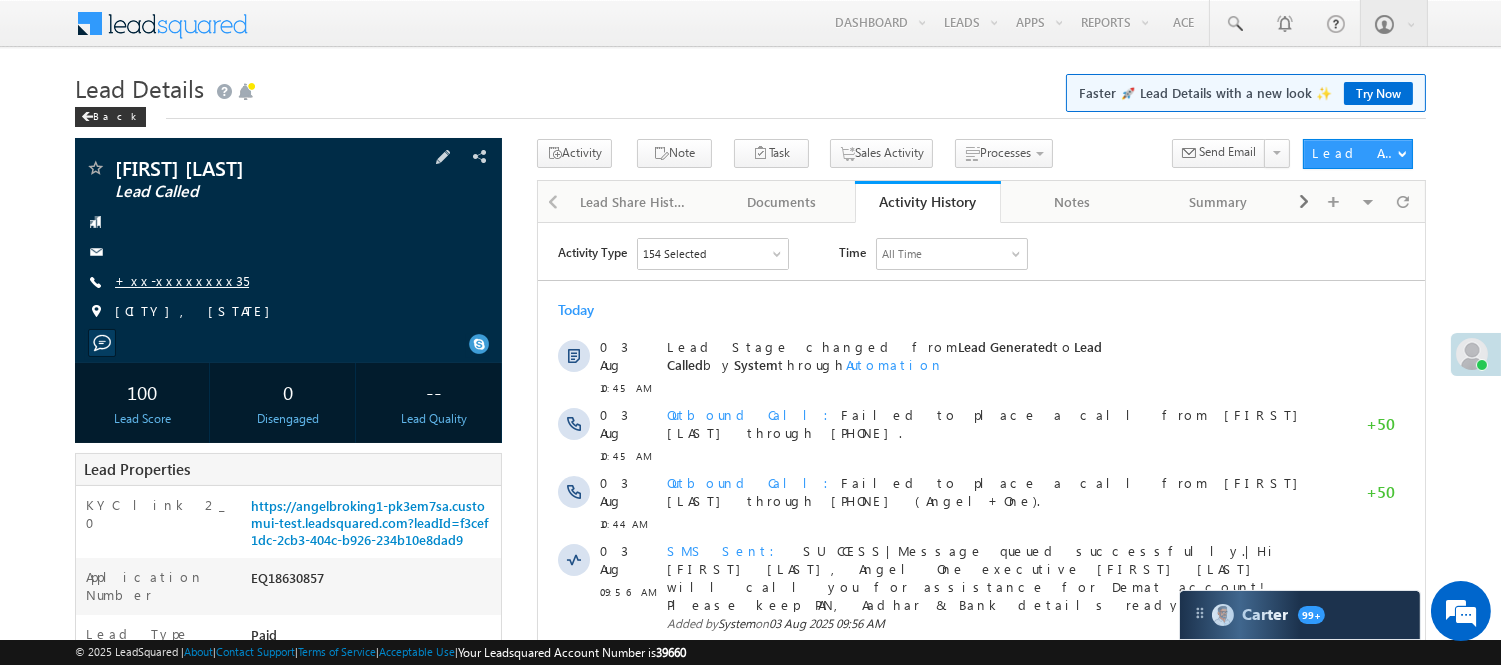 click on "+xx-xxxxxxxx35" at bounding box center [182, 280] 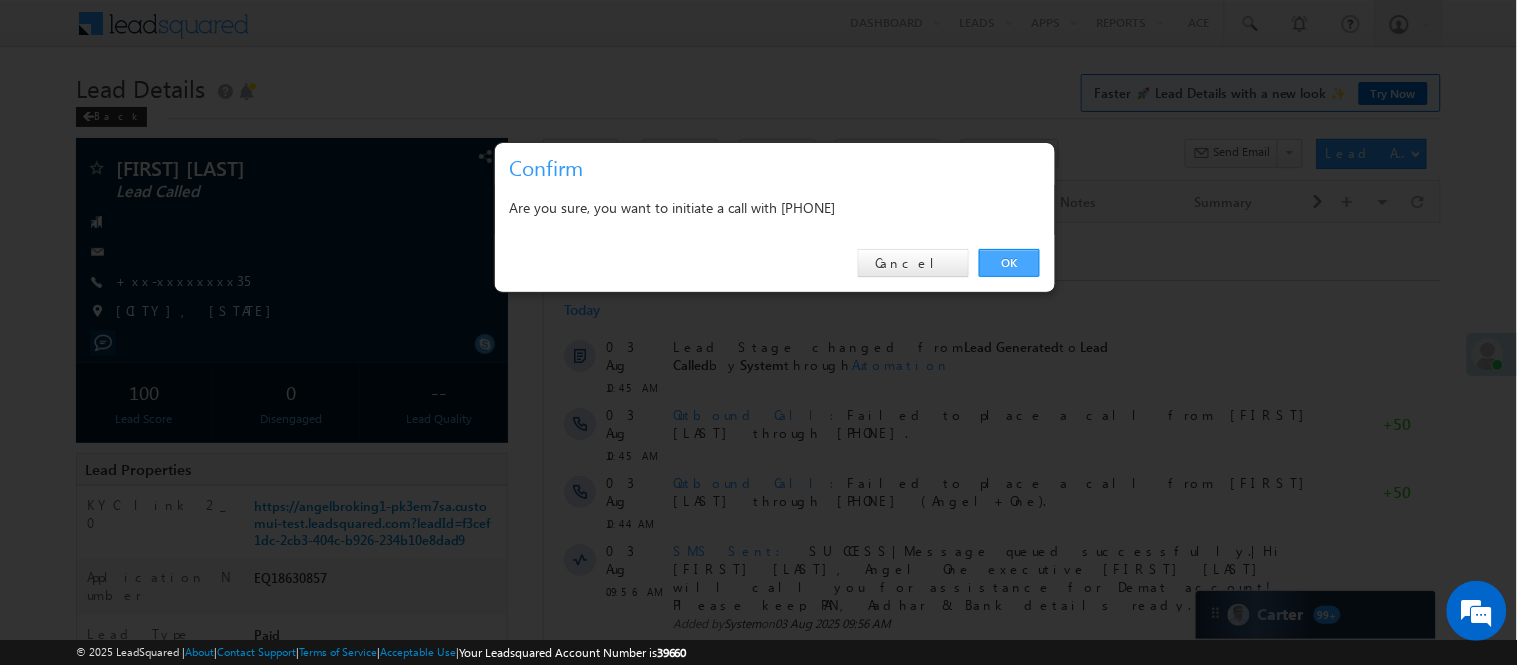 click on "OK" at bounding box center [1009, 263] 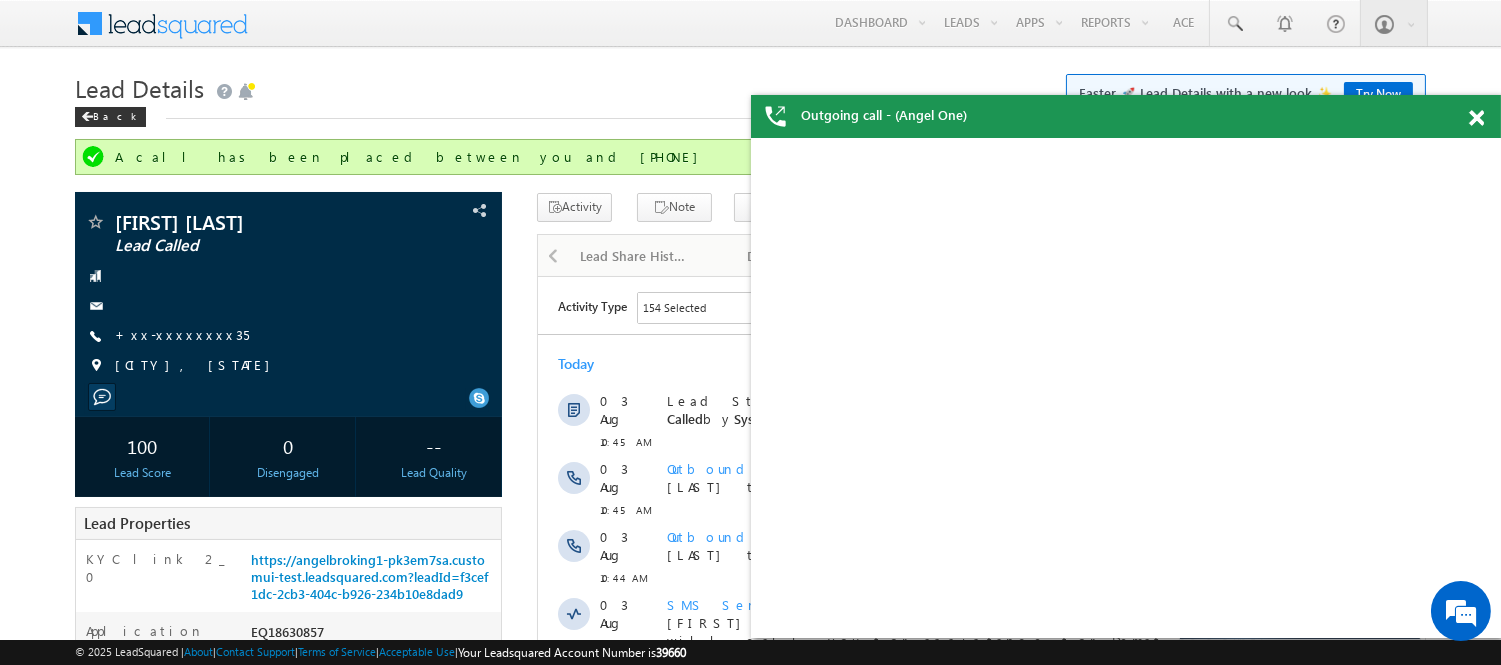 scroll, scrollTop: 0, scrollLeft: 0, axis: both 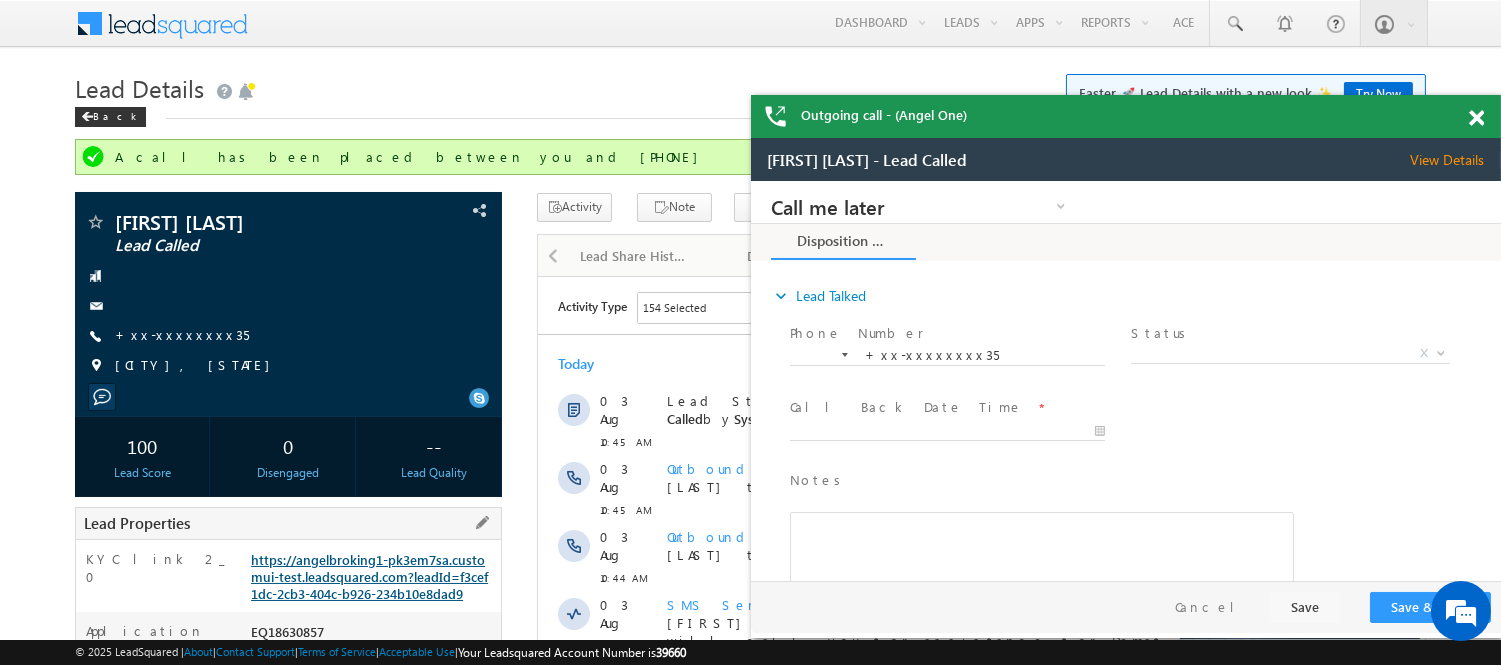 click on "https://angelbroking1-pk3em7sa.customui-test.leadsquared.com?leadId=f3cef1dc-2cb3-404c-b926-234b10e8dad9" at bounding box center (369, 576) 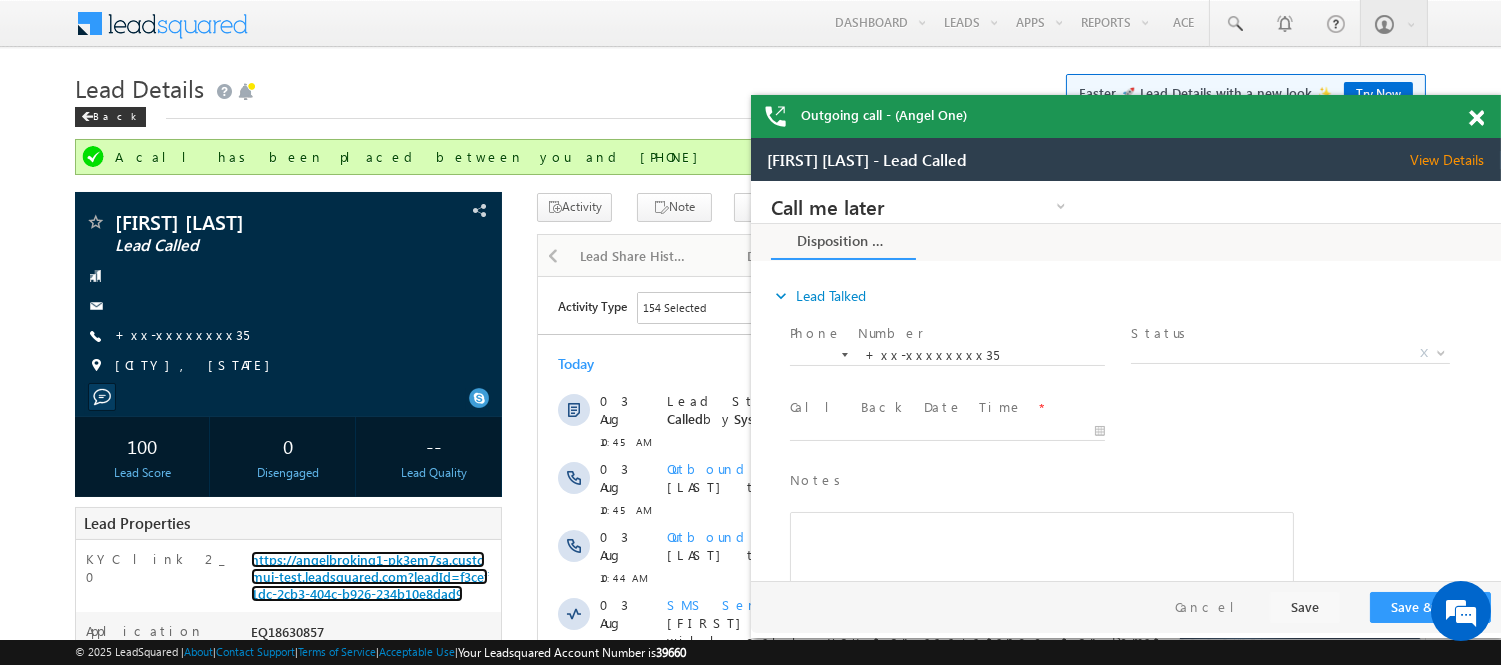 click at bounding box center [1476, 118] 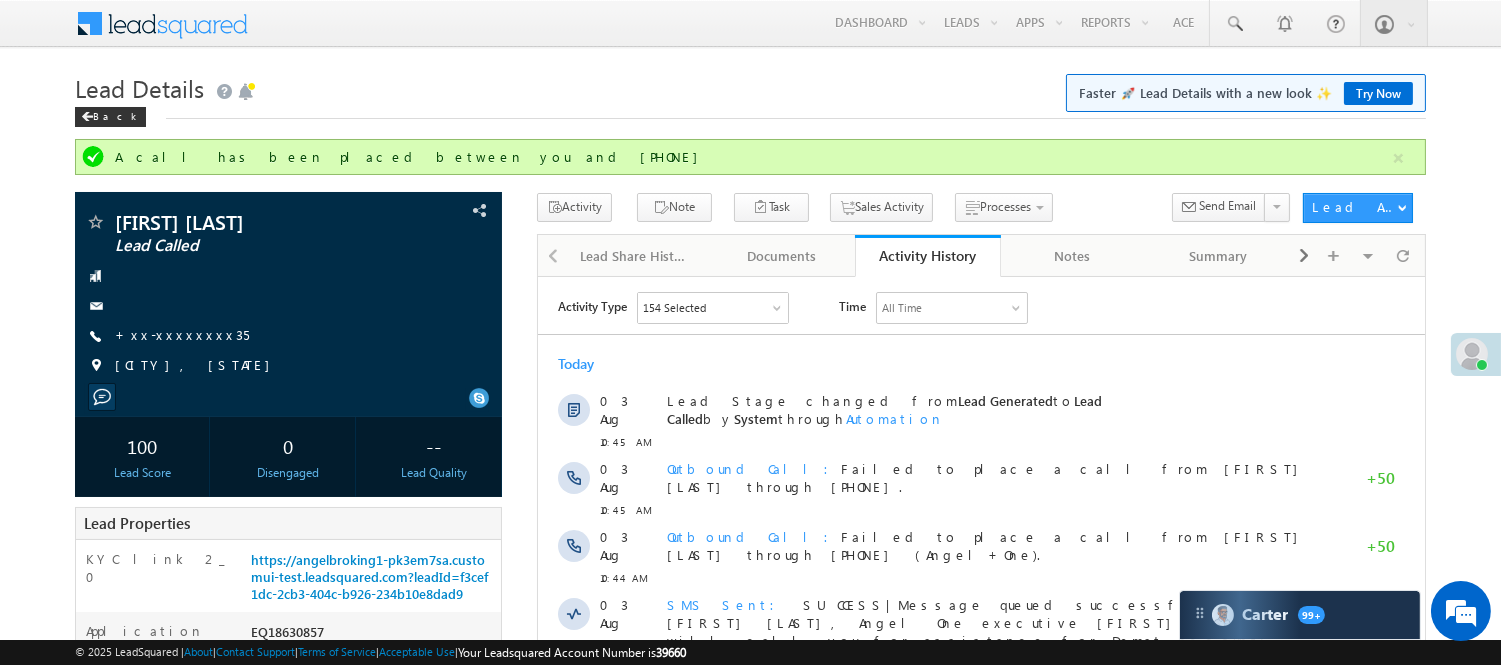 click on "Outgoing call -  (Angel One)
Menu
Nisha Anand Yadav
Nisha .Yada v@ang elbro king." at bounding box center [750, 829] 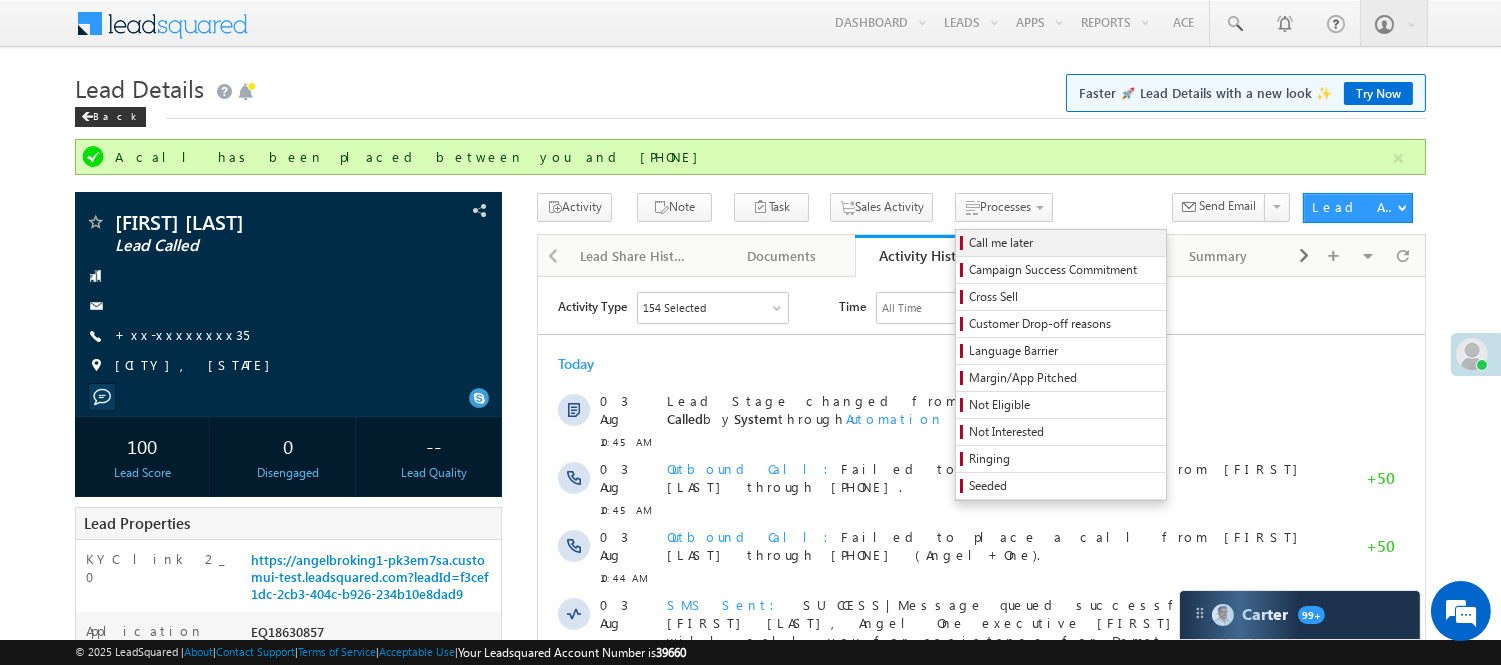 click on "Call me later" at bounding box center [1061, 243] 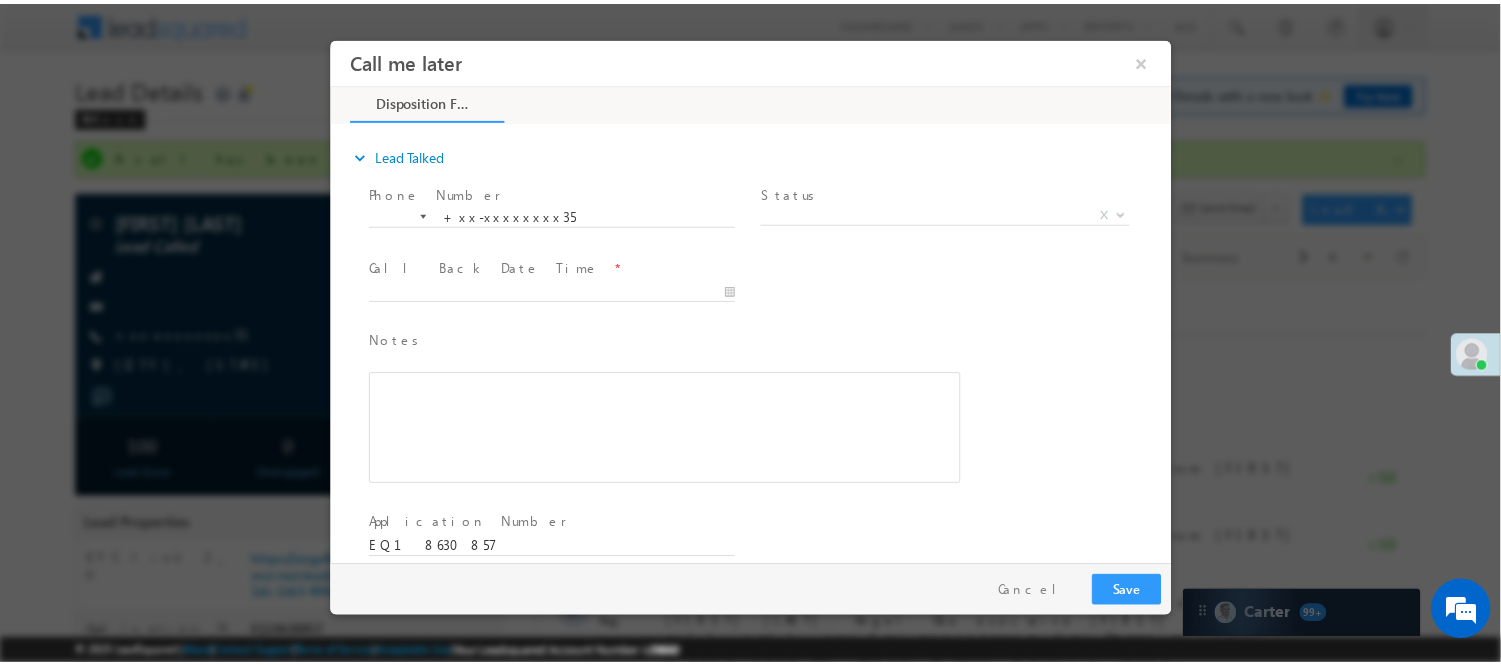 scroll, scrollTop: 0, scrollLeft: 0, axis: both 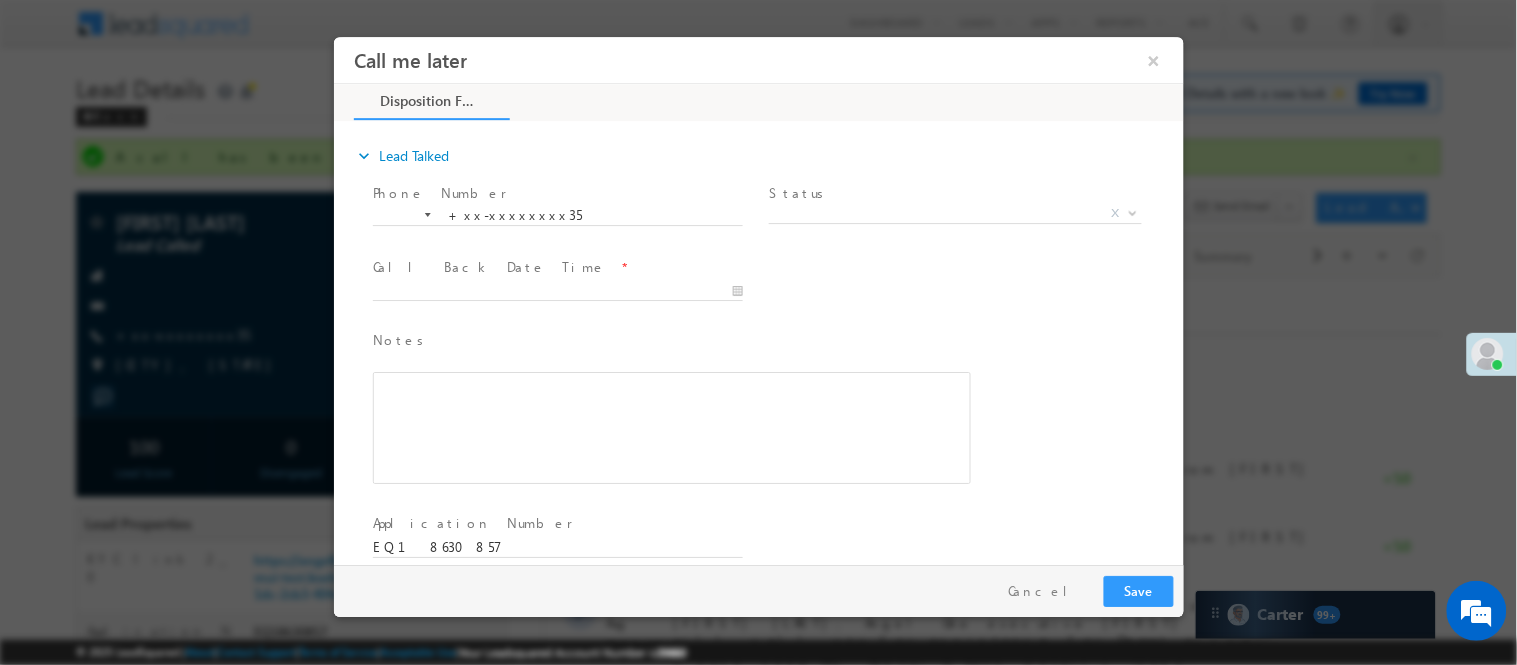 click on "Status
*" at bounding box center (952, 193) 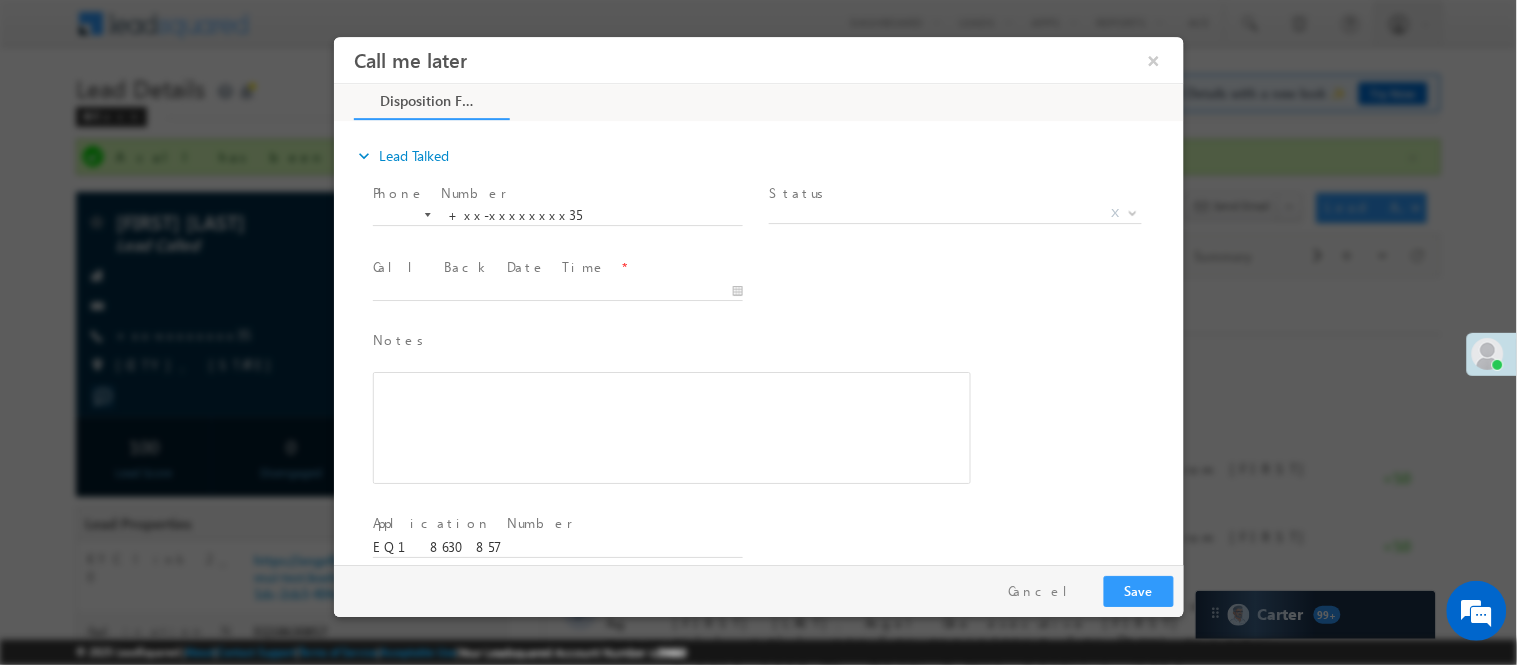 click on "Status
*" at bounding box center (952, 193) 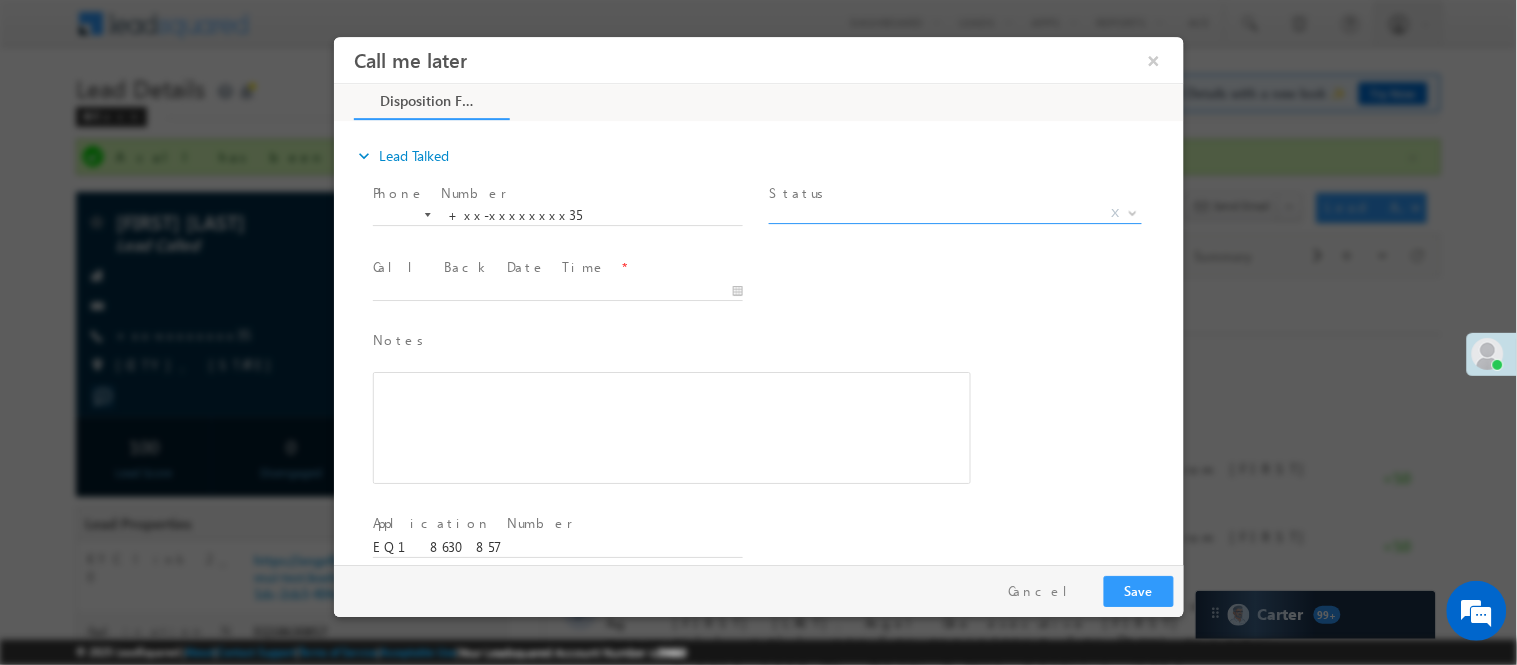 click on "X" at bounding box center [954, 213] 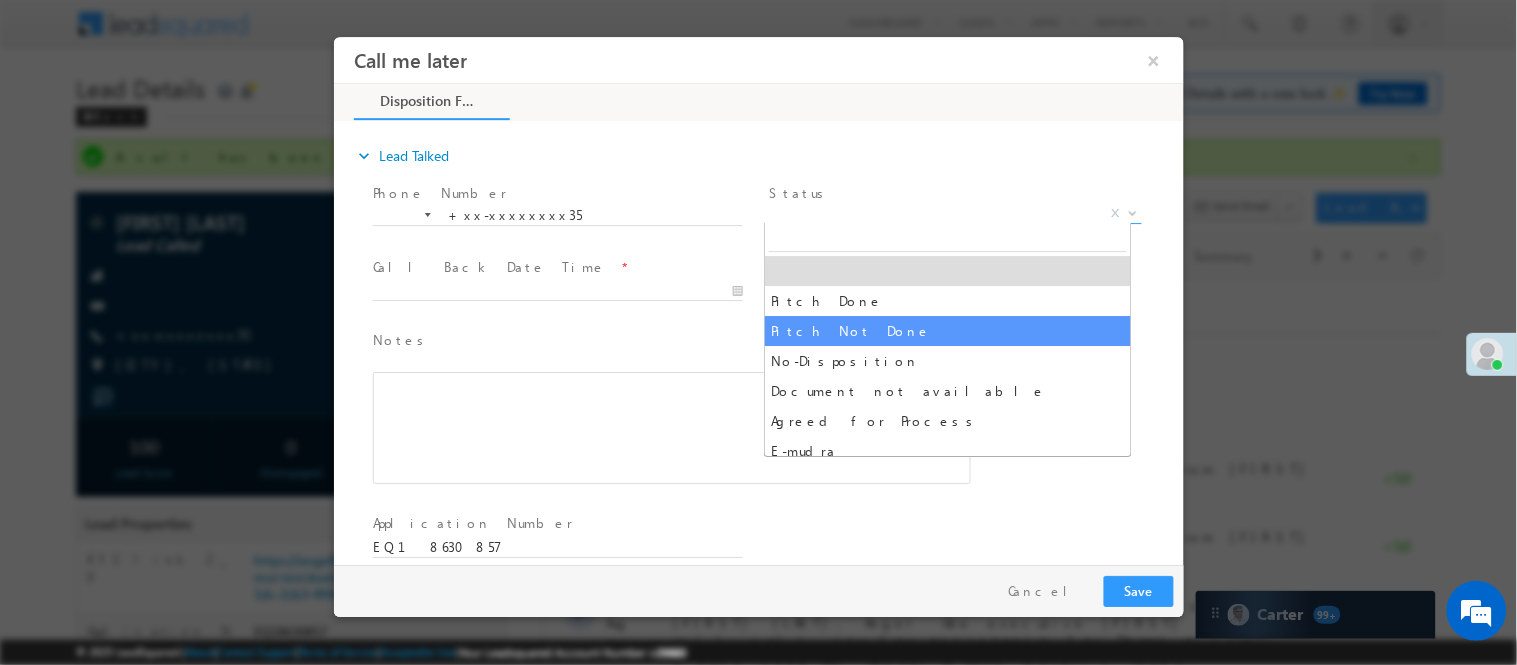 select on "Pitch Not Done" 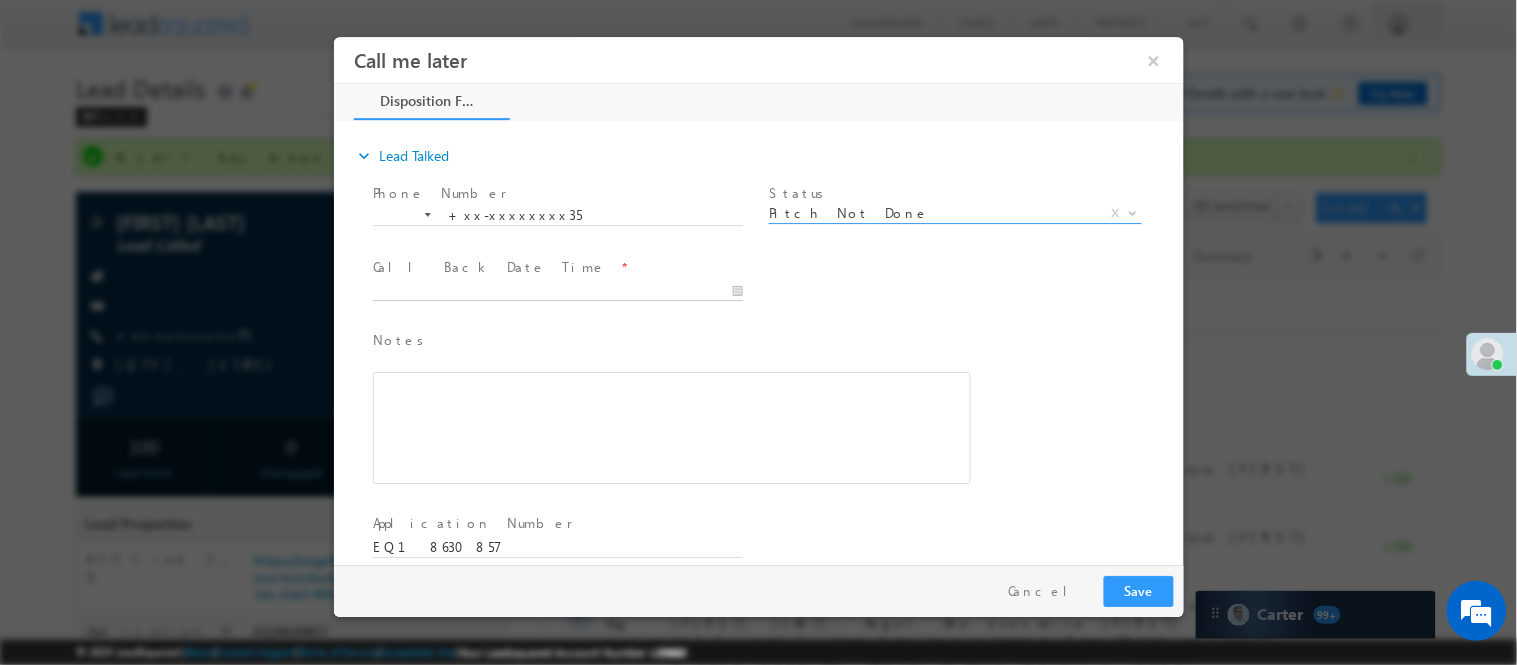 type on "08/03/25 11:24 AM" 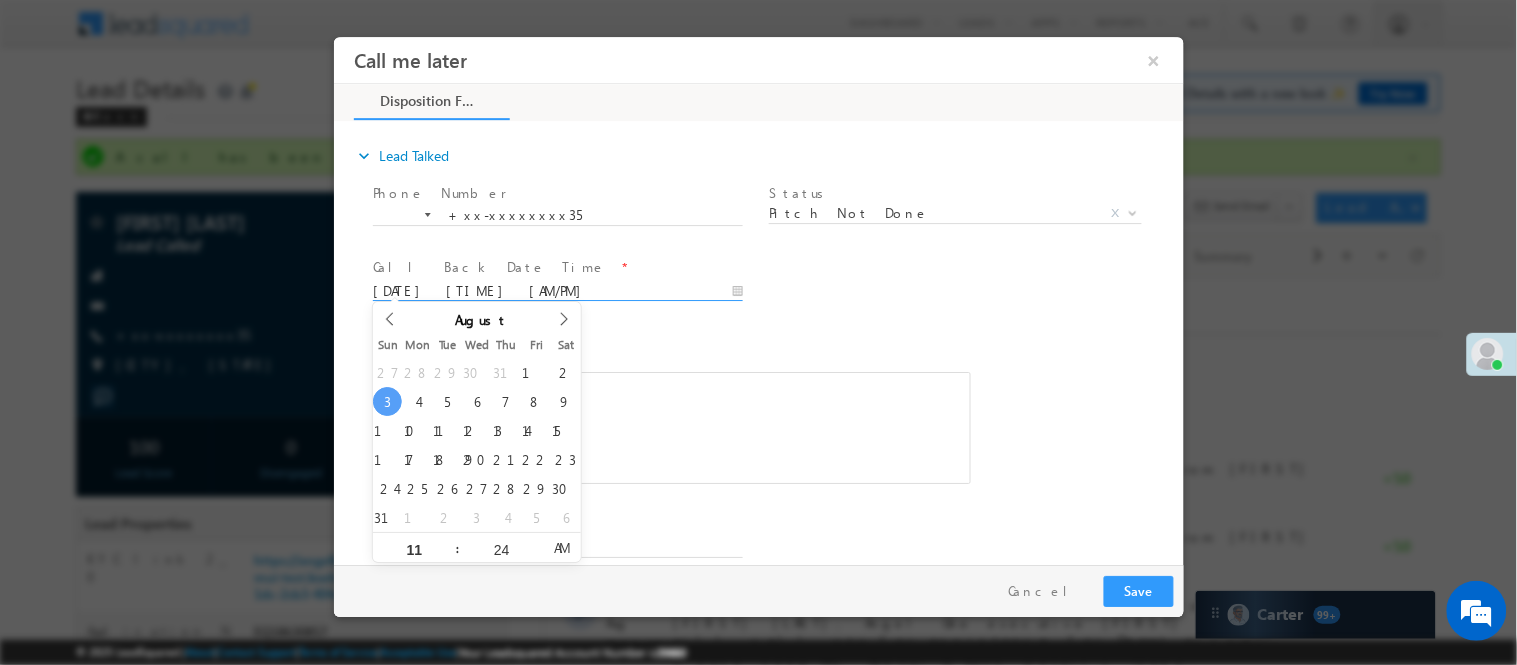 click on "08/03/25 11:24 AM" at bounding box center (557, 291) 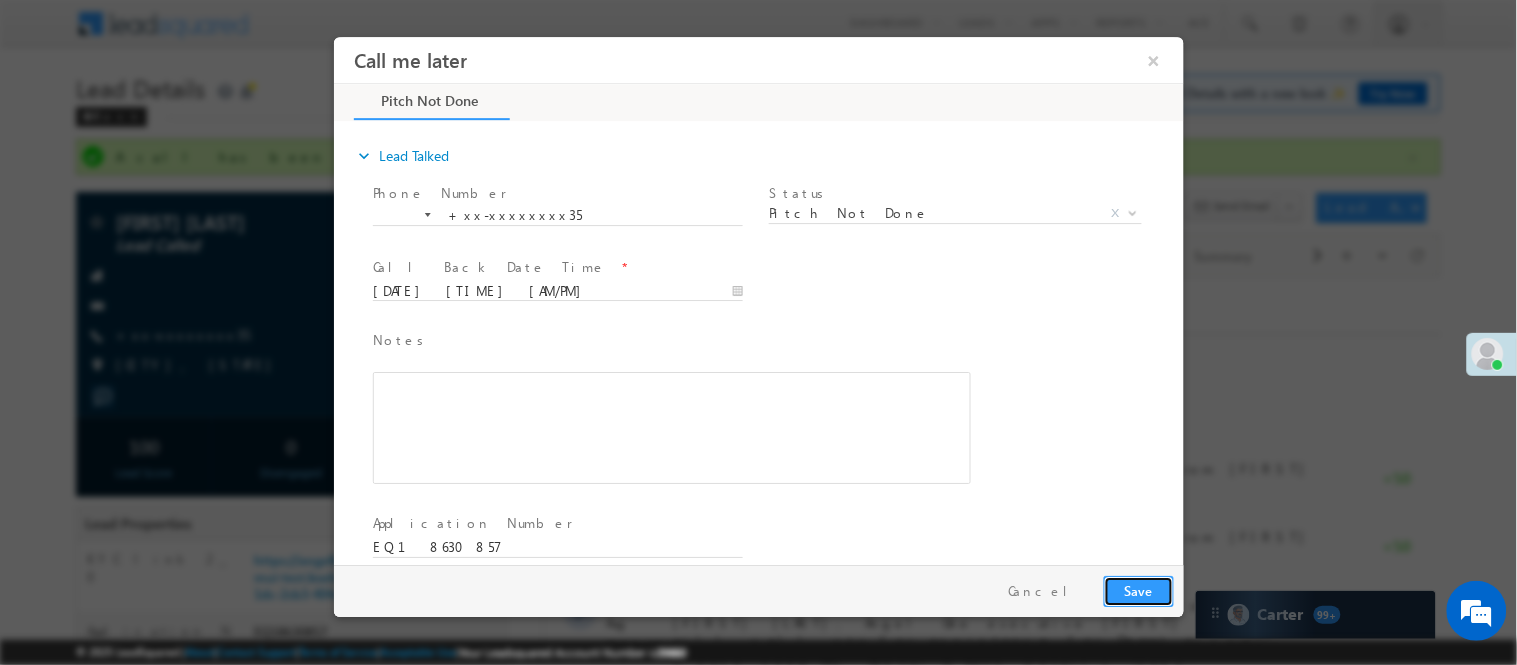 click on "Save" at bounding box center (1138, 590) 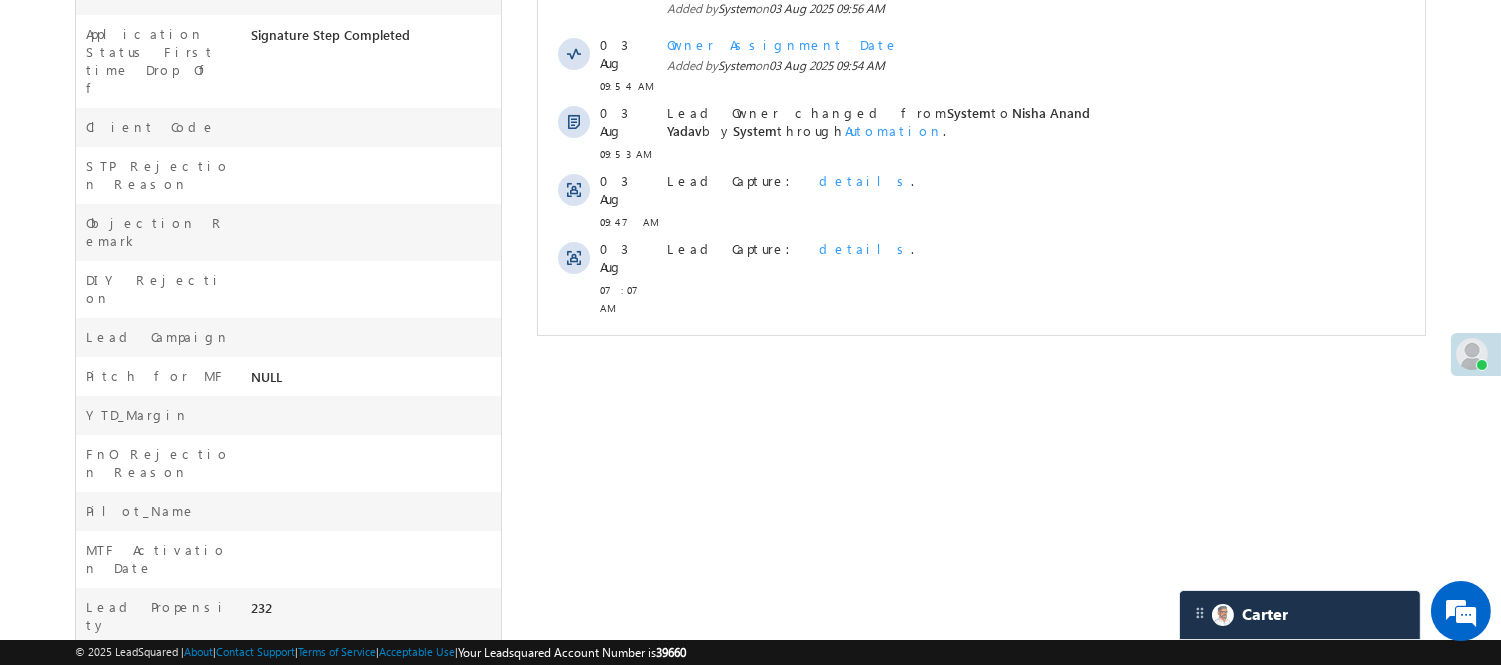 scroll, scrollTop: 847, scrollLeft: 0, axis: vertical 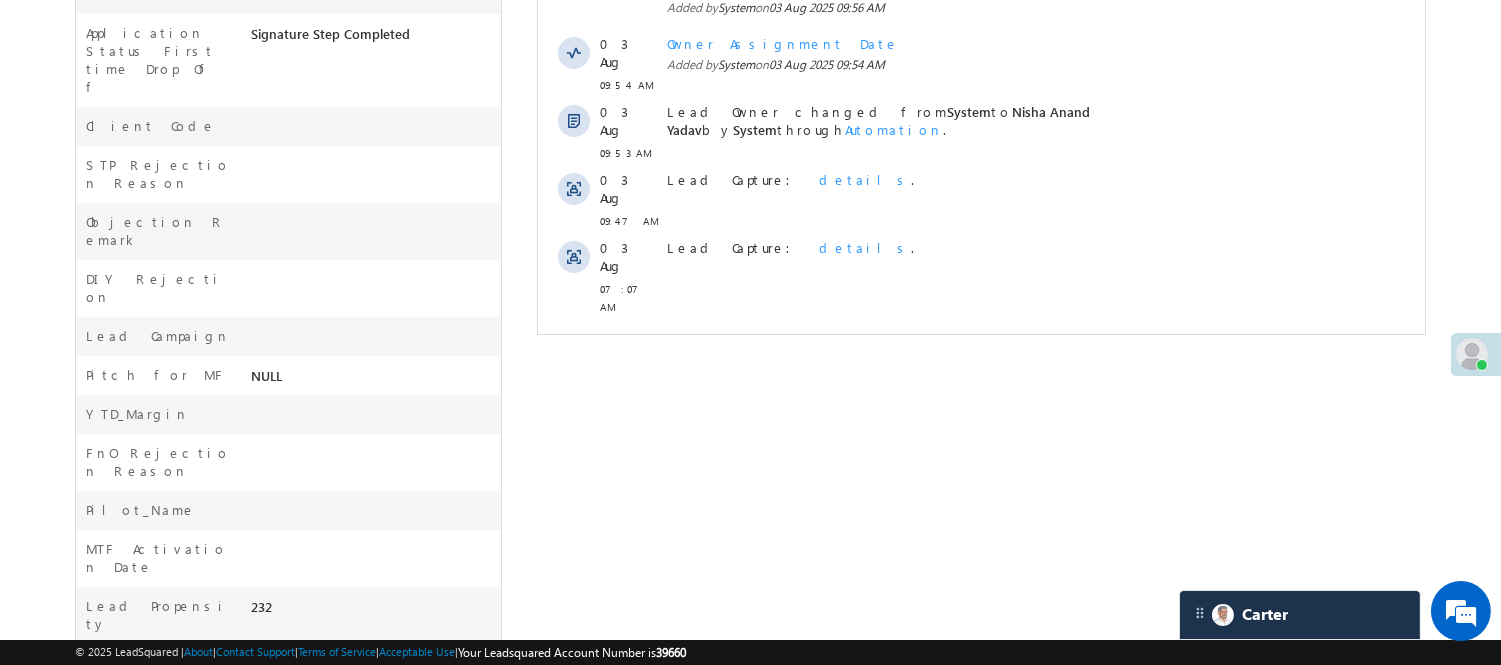 click on "Show More" at bounding box center [980, 351] 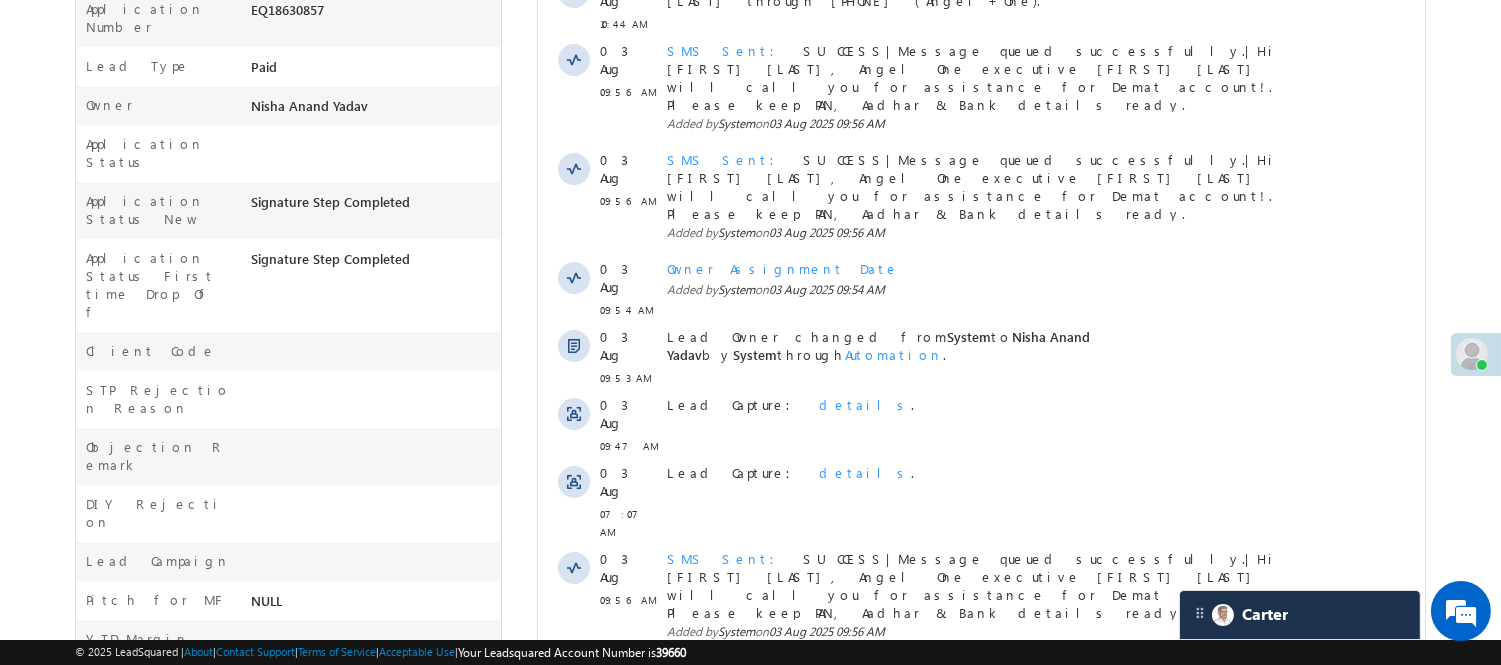 scroll, scrollTop: 1066, scrollLeft: 0, axis: vertical 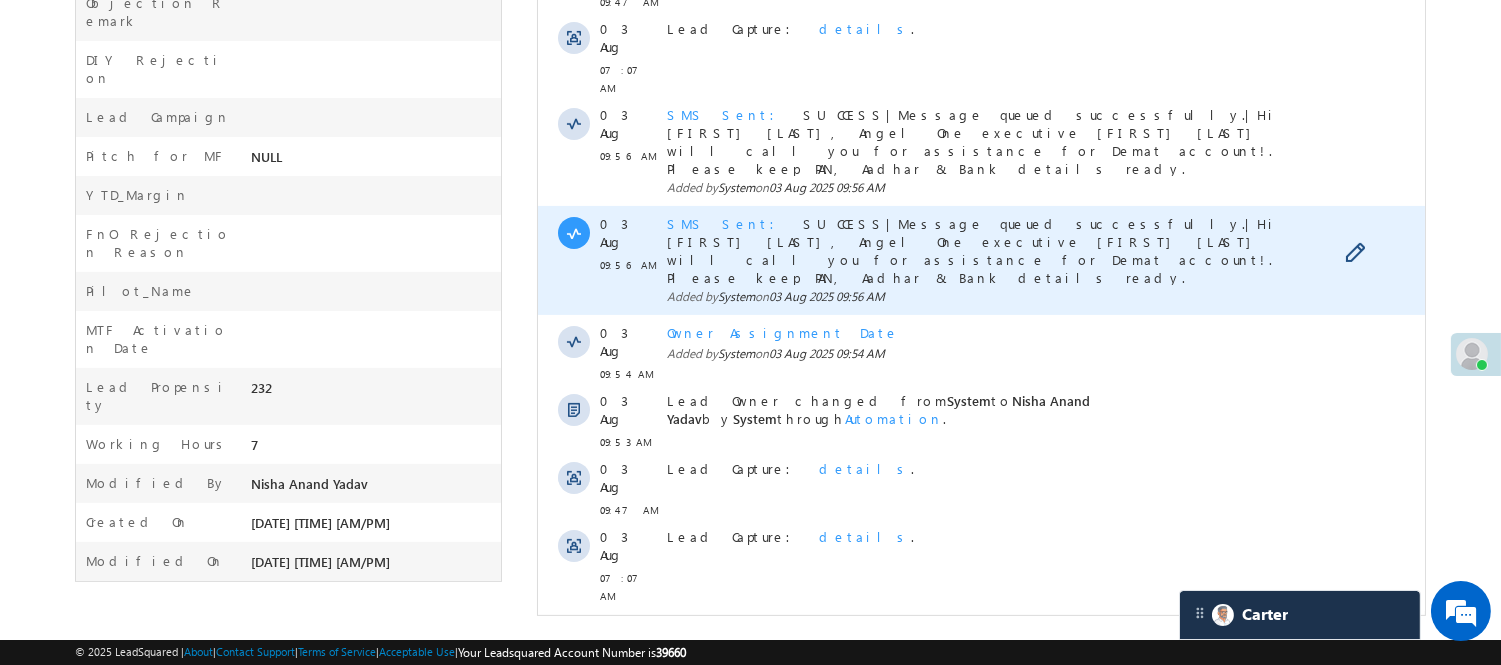 click on "SMS Sent" at bounding box center (726, 223) 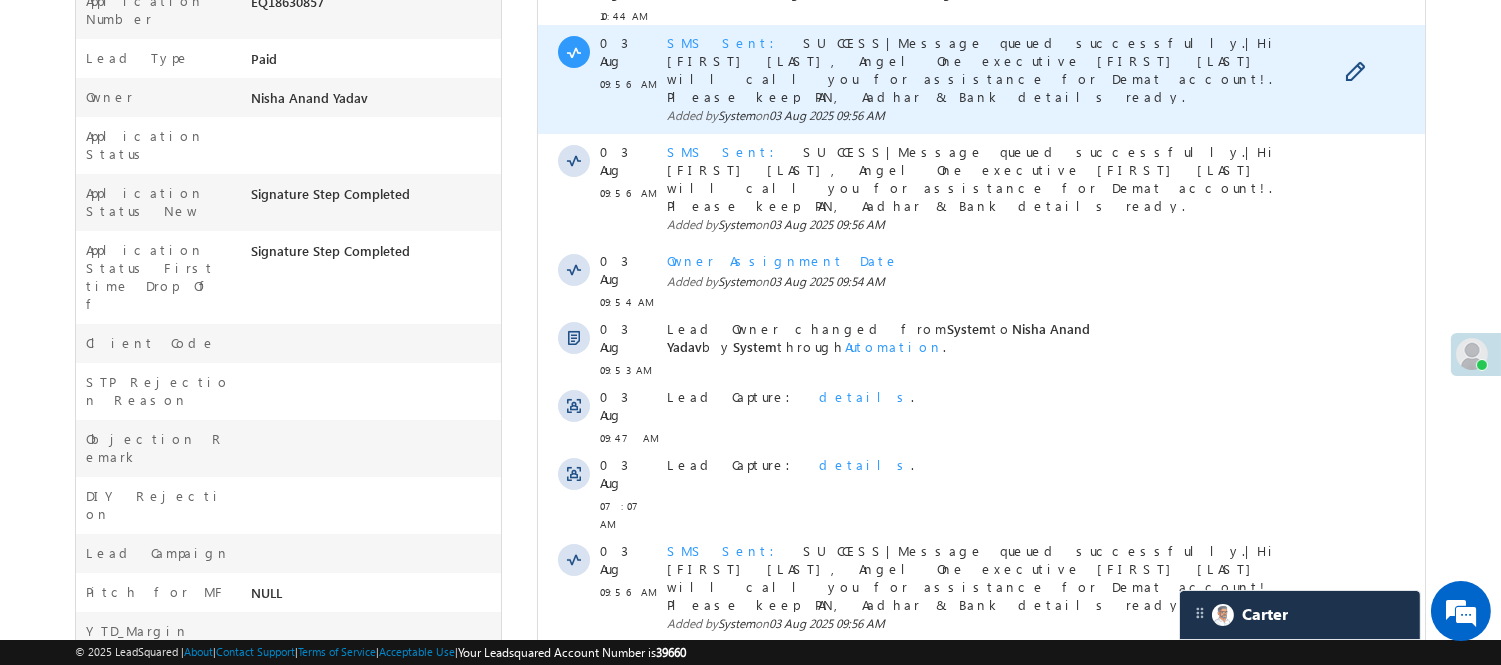 scroll, scrollTop: 622, scrollLeft: 0, axis: vertical 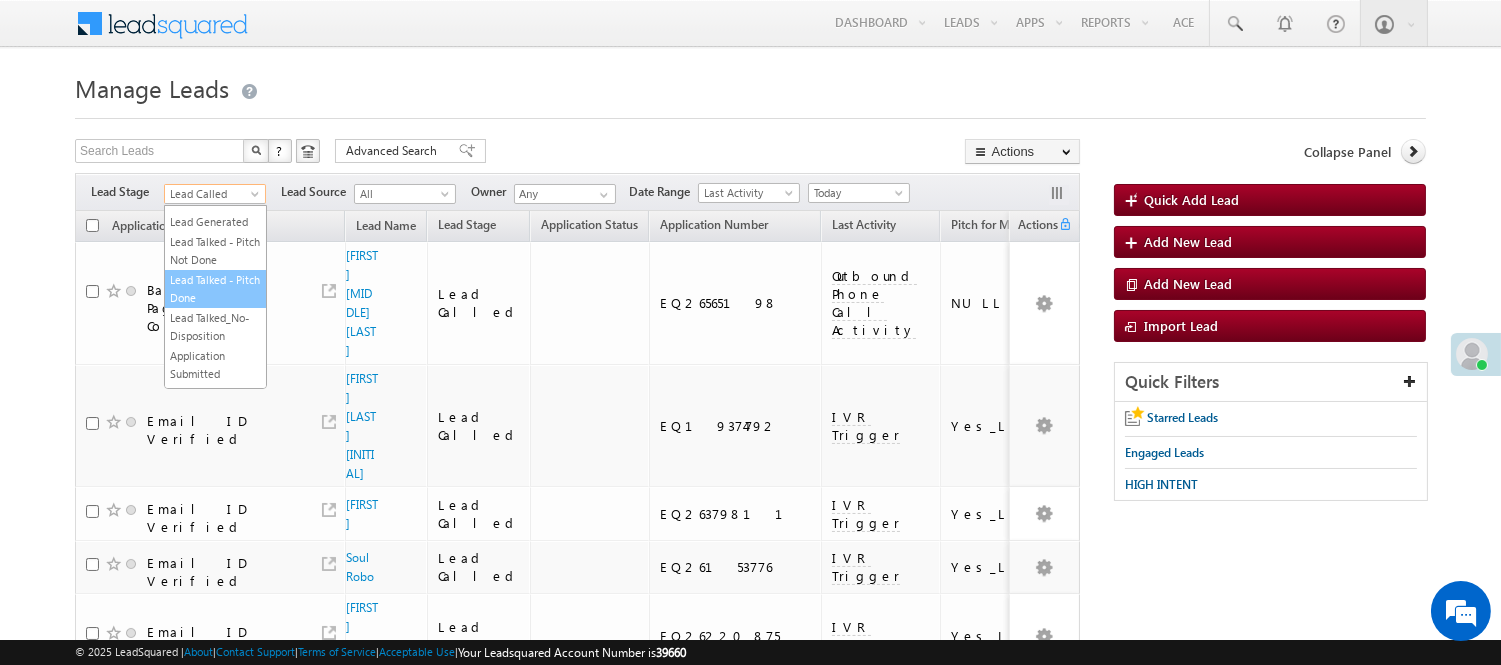 click on "Lead Generated" at bounding box center [215, 222] 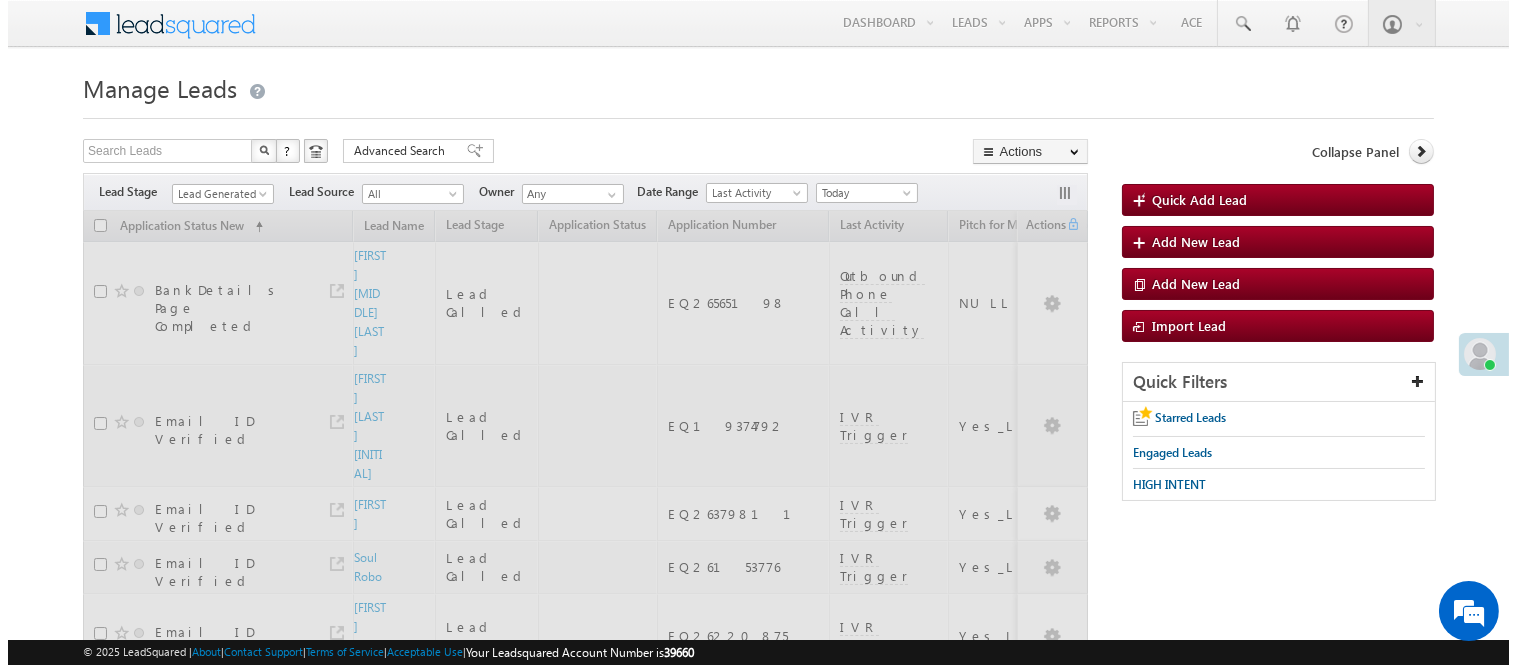 scroll, scrollTop: 0, scrollLeft: 0, axis: both 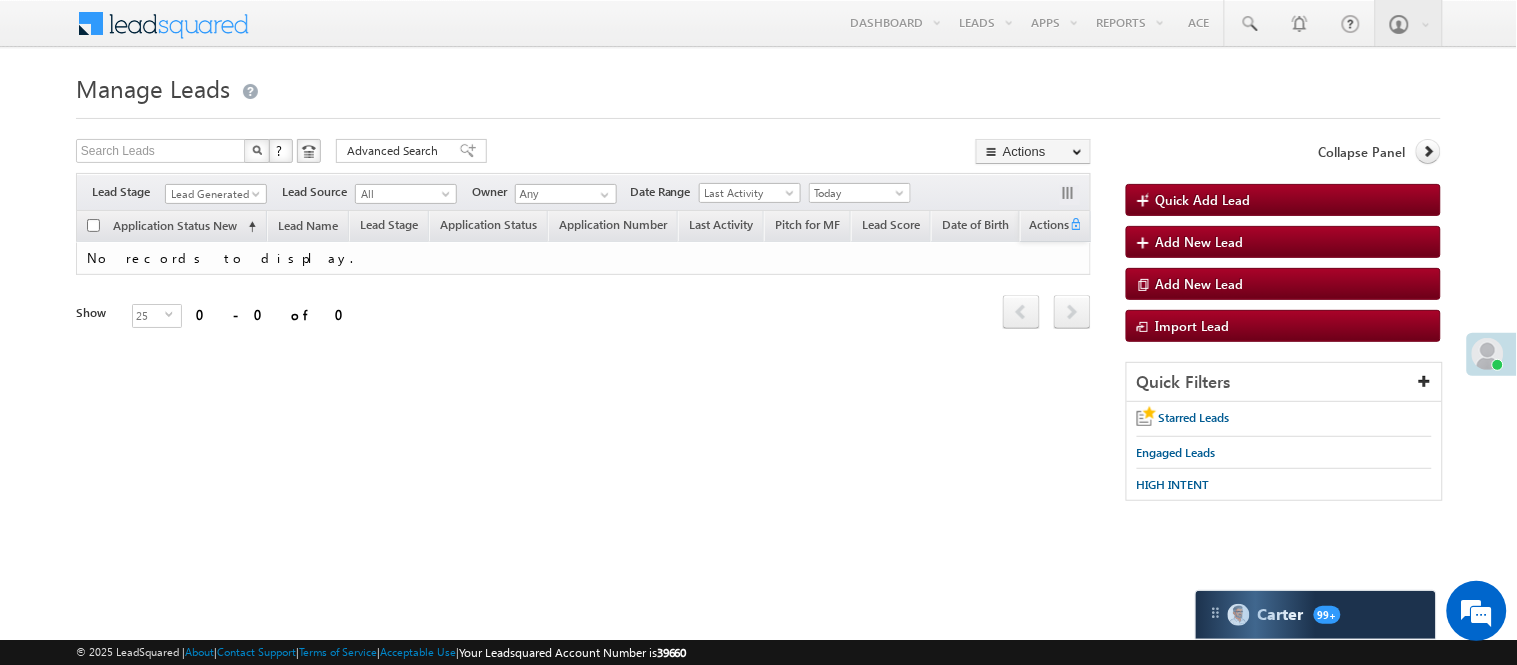 click on "Lead Generated" at bounding box center [213, 194] 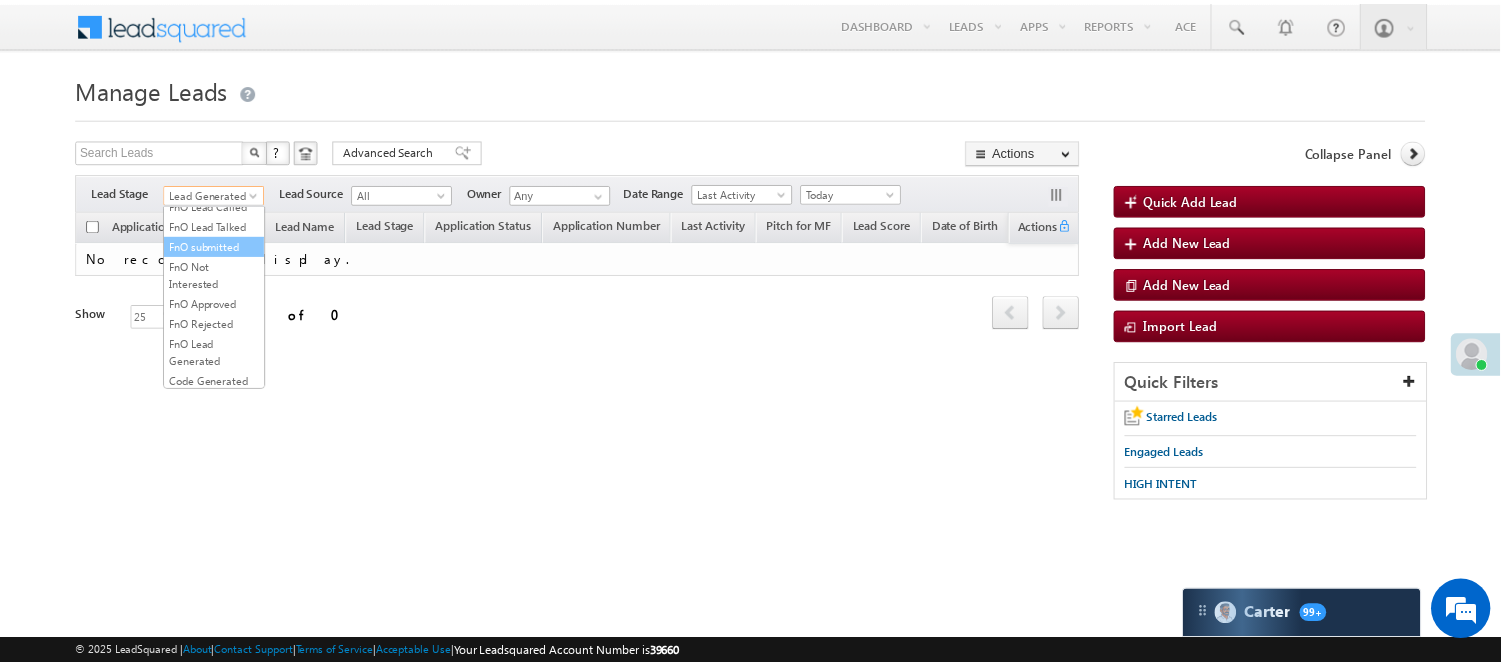 scroll, scrollTop: 274, scrollLeft: 0, axis: vertical 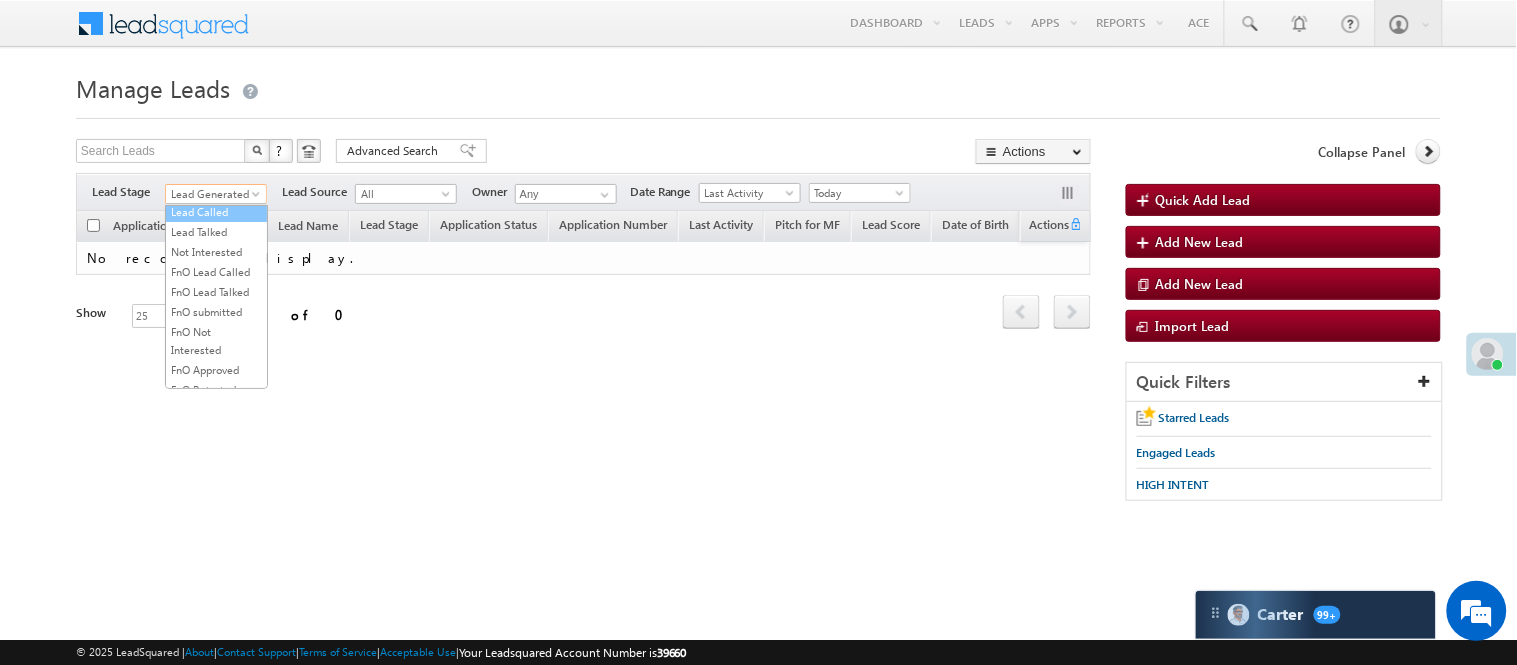 click on "Lead Called" at bounding box center (216, 212) 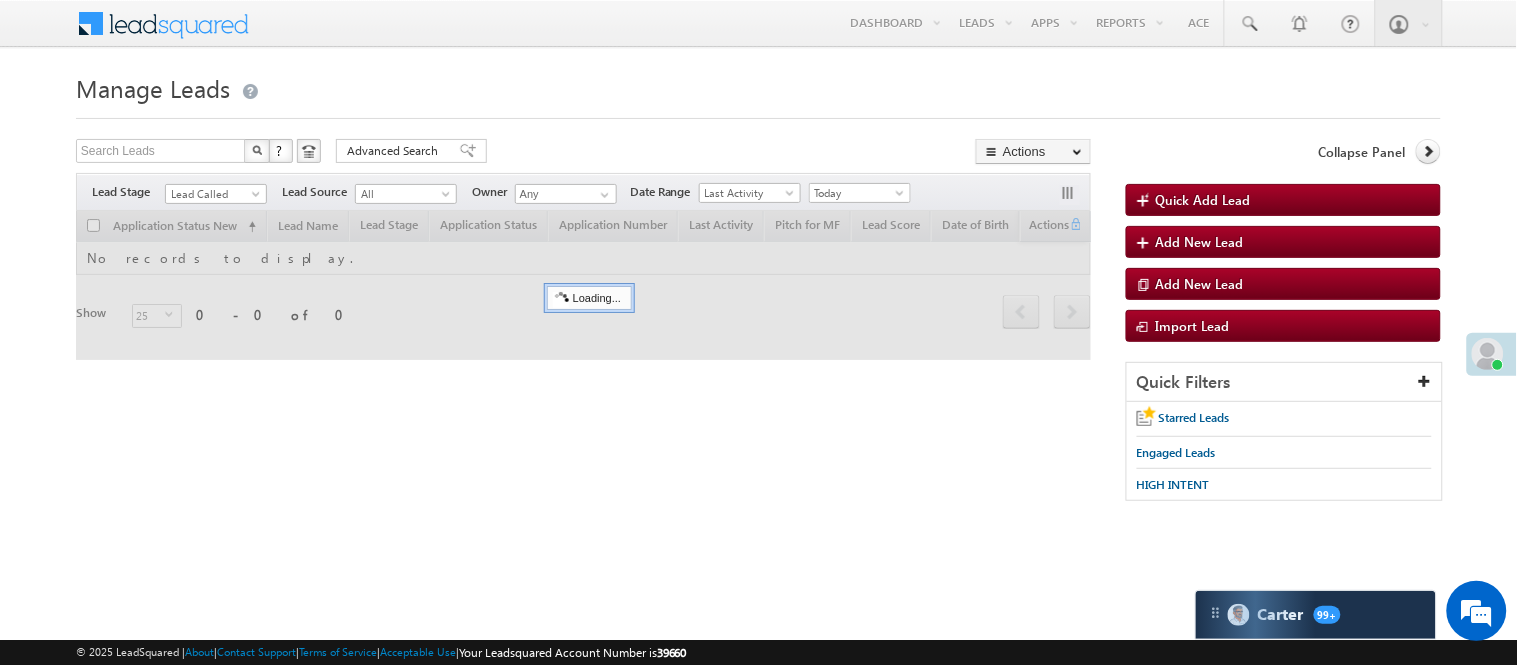 click on "Manage Leads
Quick Add Lead
Search Leads X ?   0 results found
Advanced Search
Advanced Search
Actions Actions" at bounding box center [758, 294] 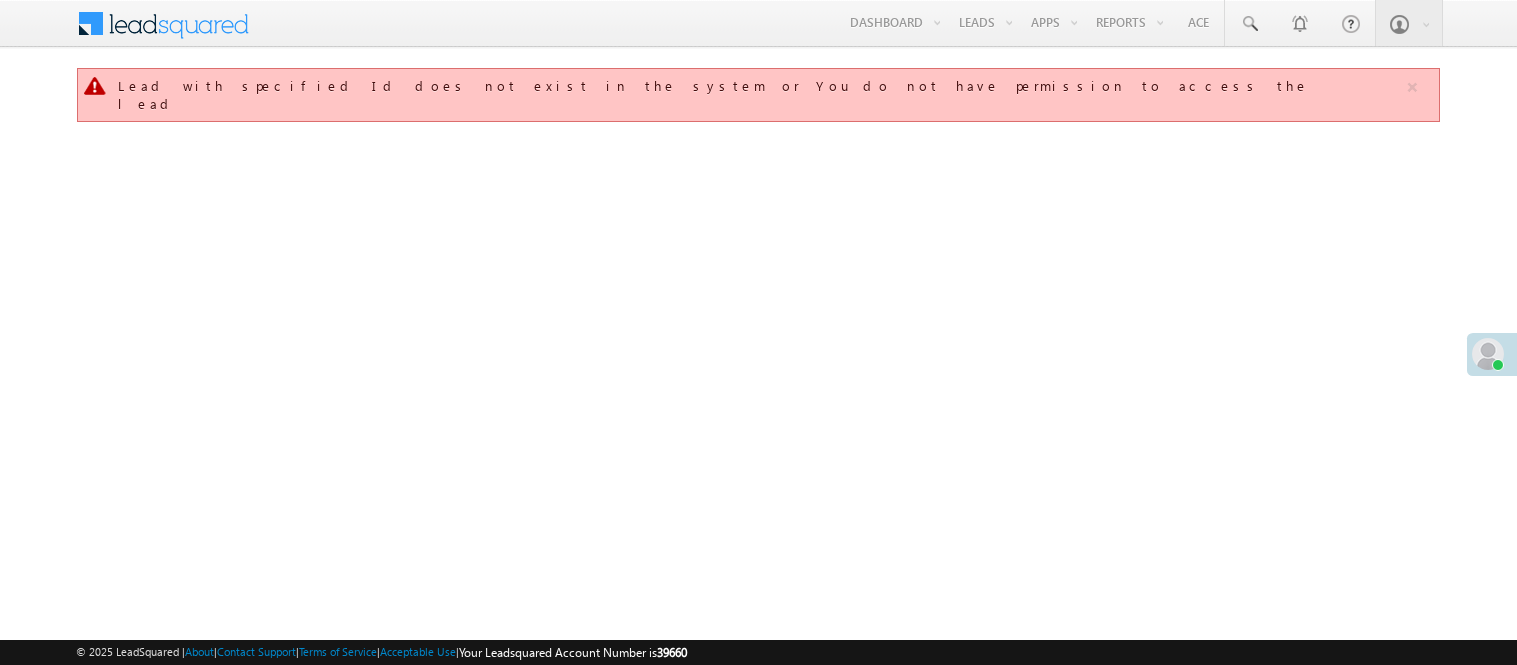 scroll, scrollTop: 0, scrollLeft: 0, axis: both 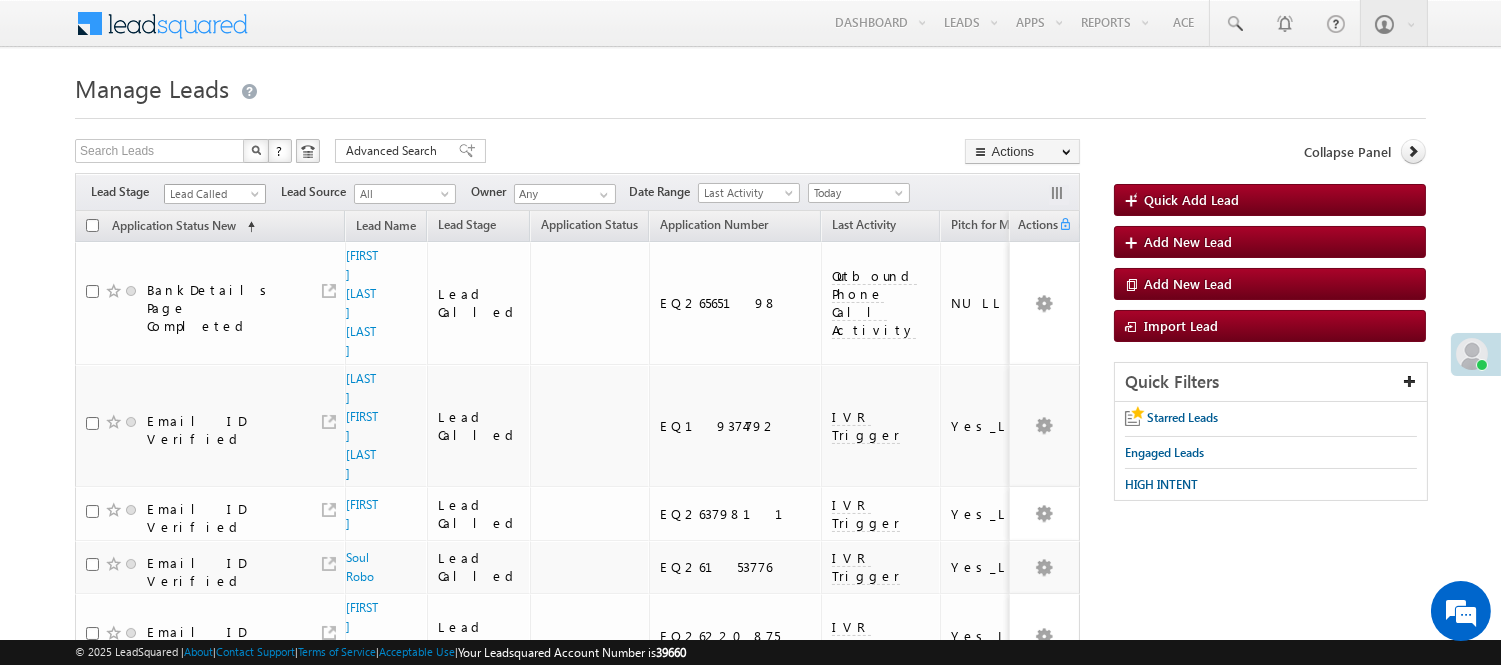 click on "Lead Called" at bounding box center (212, 194) 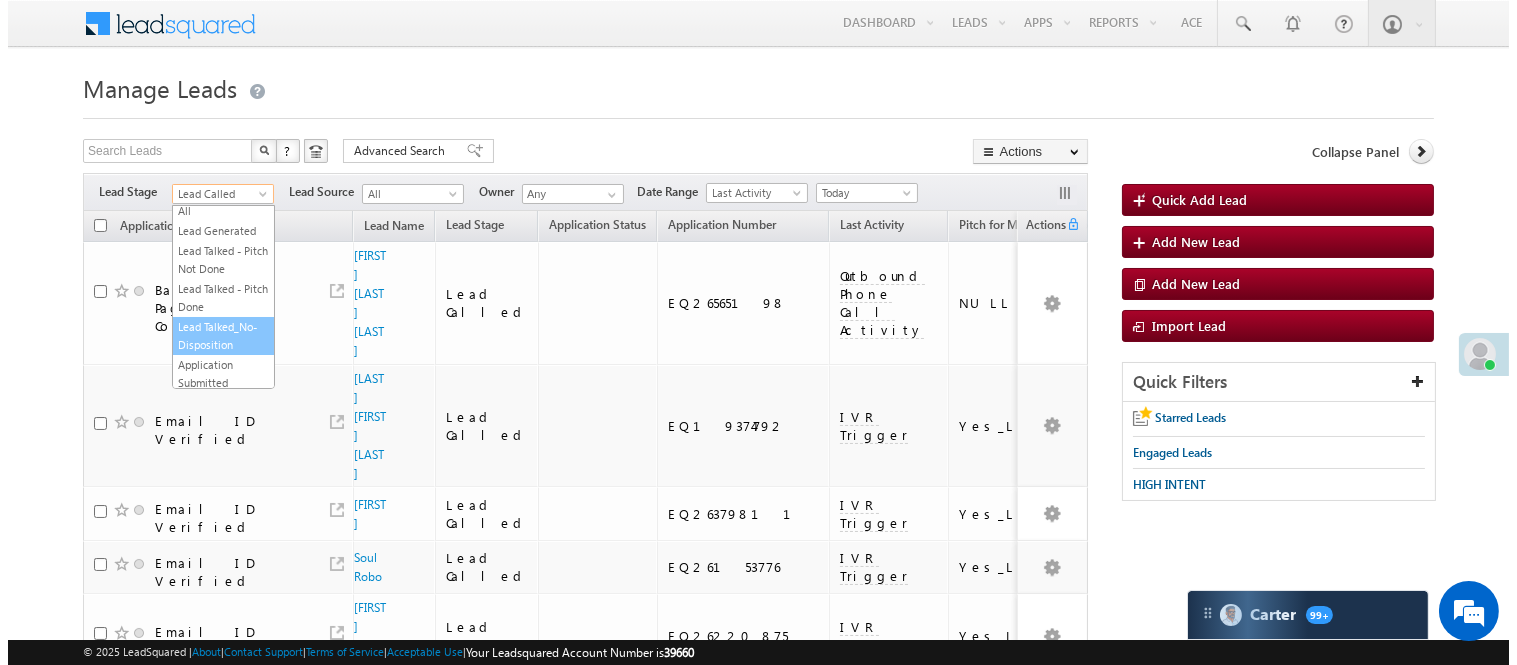 scroll, scrollTop: 0, scrollLeft: 0, axis: both 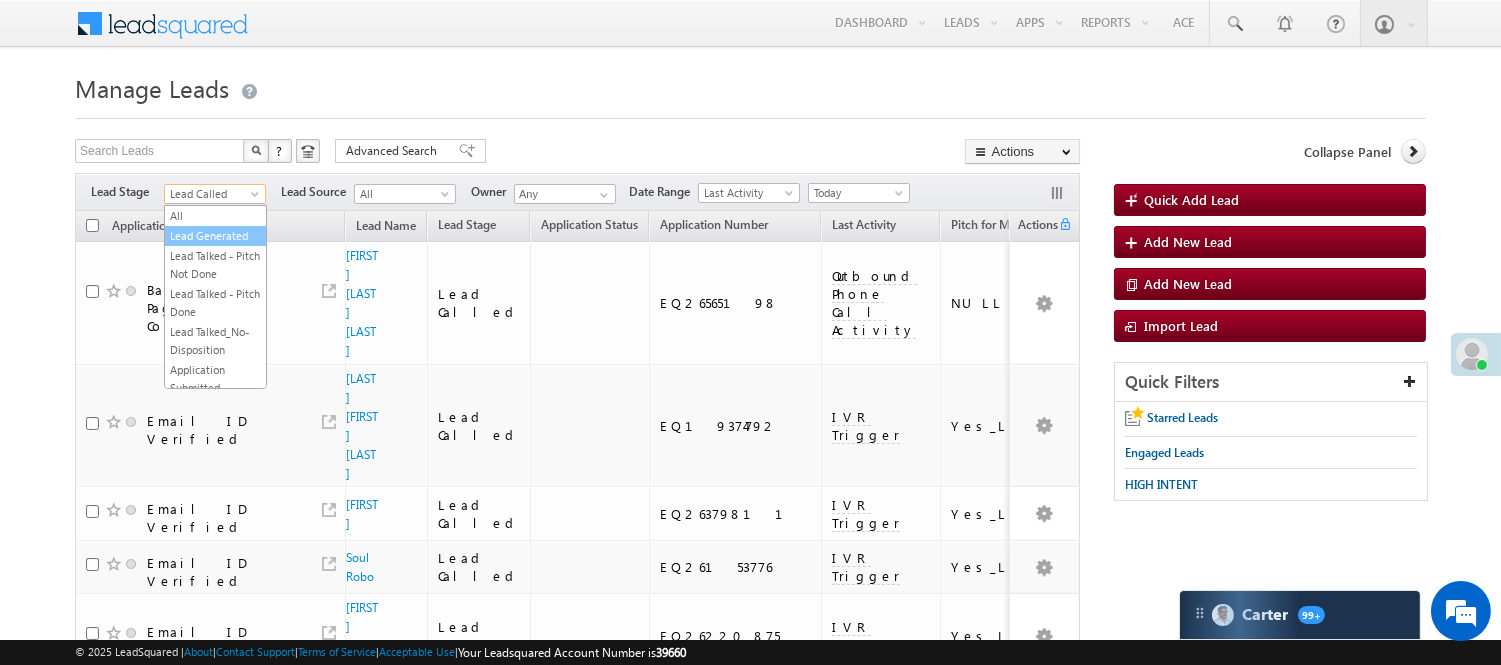 click on "Lead Generated" at bounding box center (215, 236) 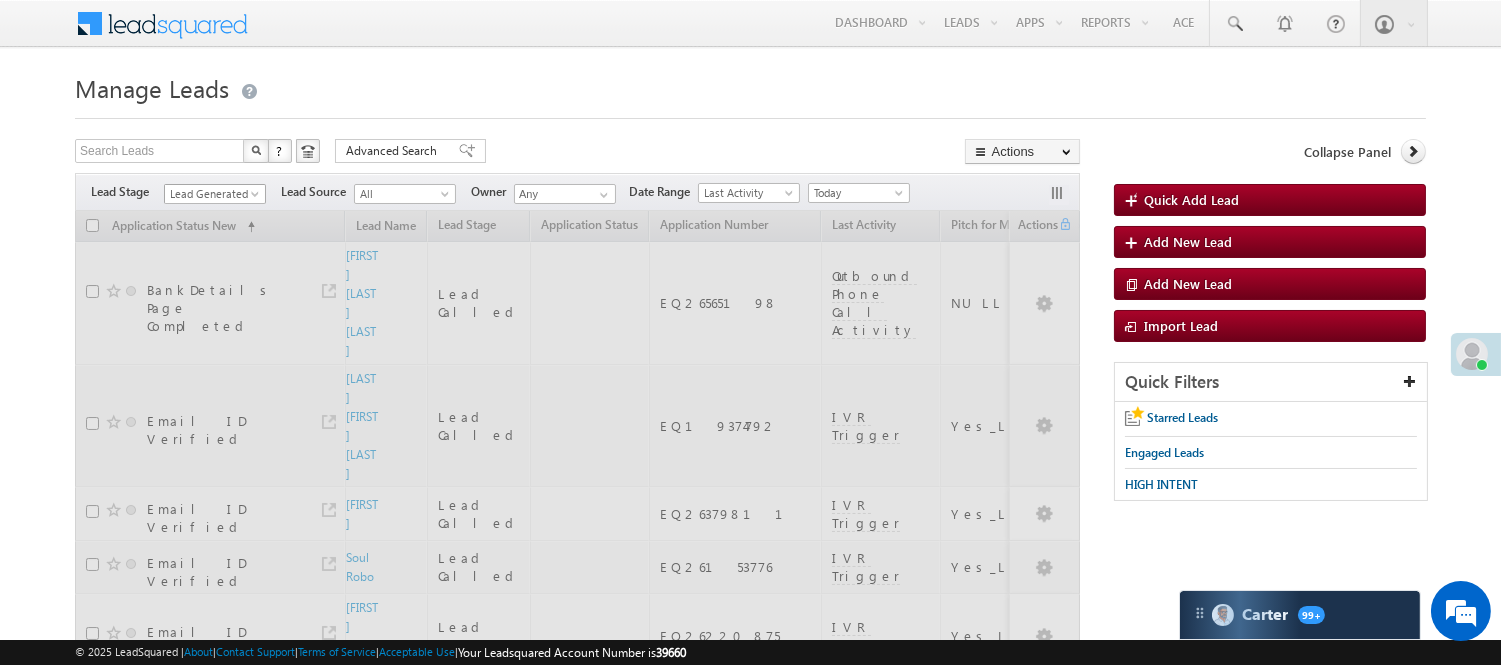 click on "Lead Generated" at bounding box center (212, 194) 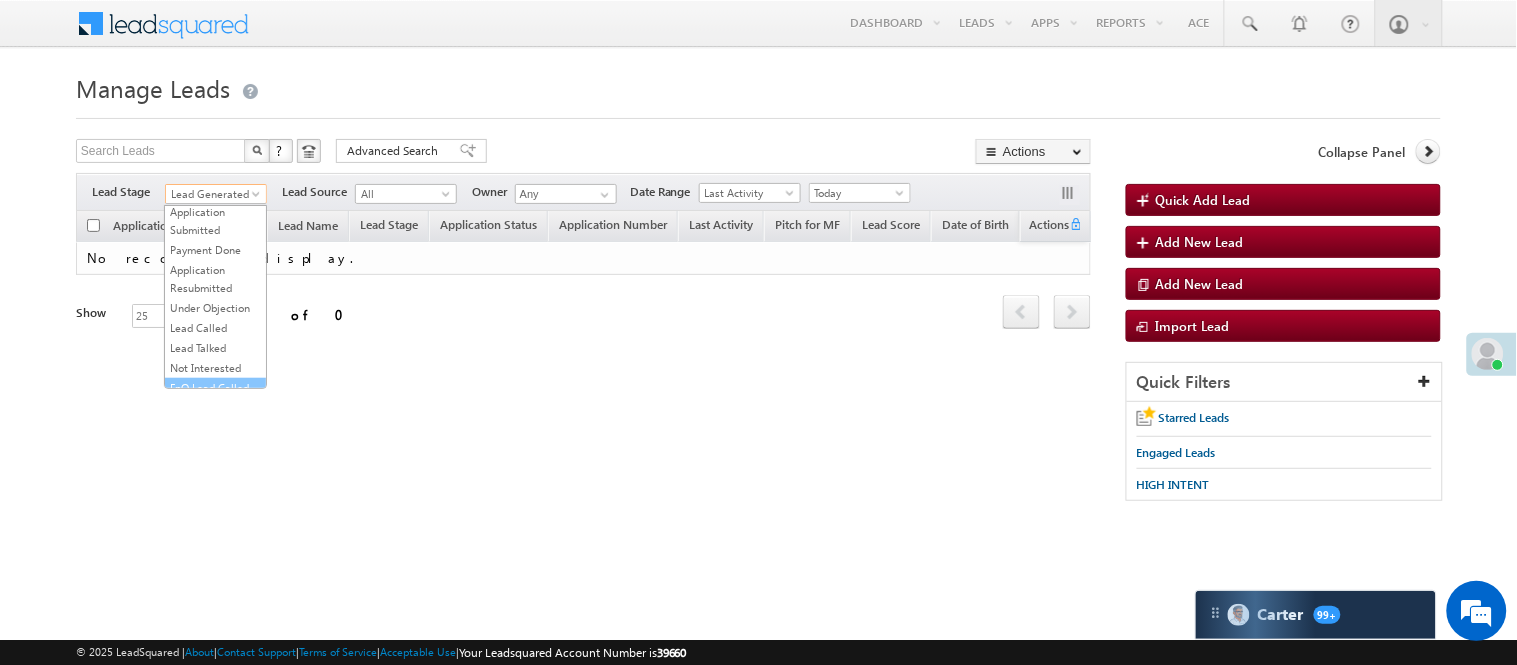 scroll, scrollTop: 333, scrollLeft: 0, axis: vertical 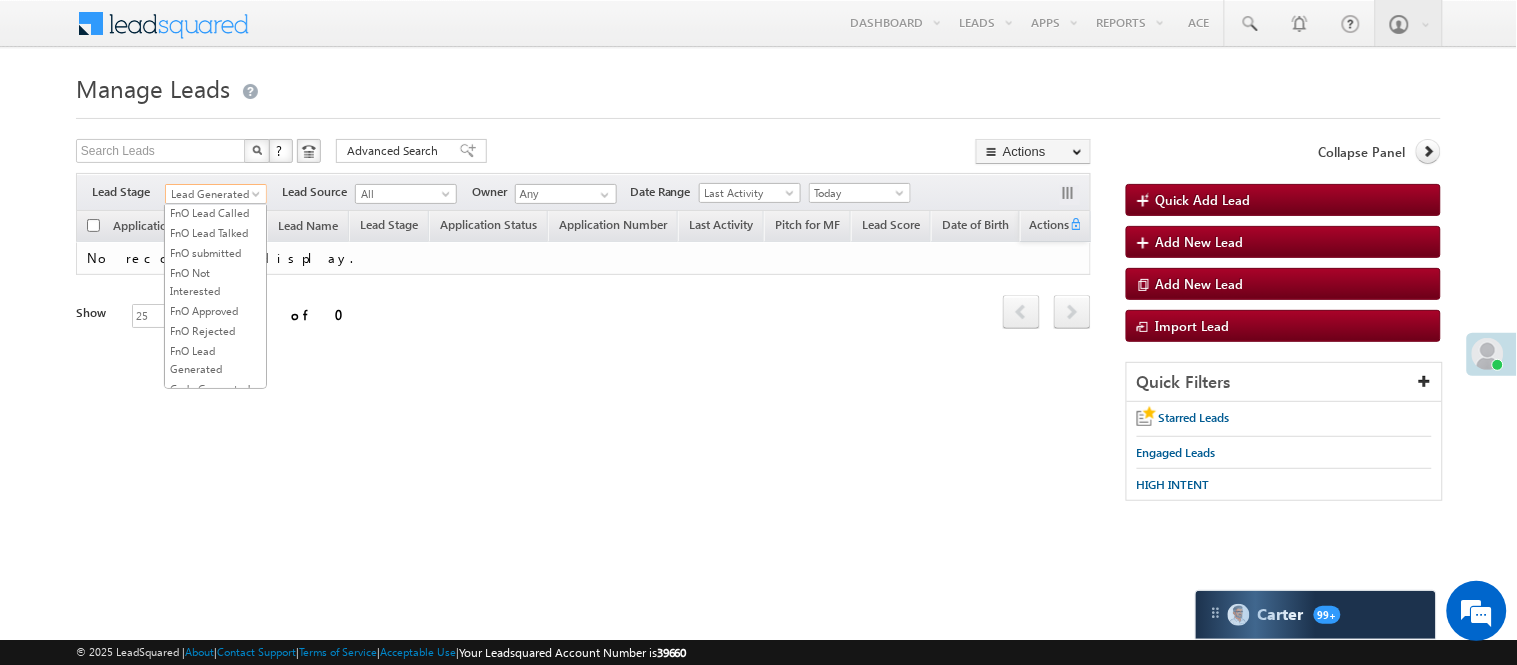 click on "Lead Called" at bounding box center [215, 153] 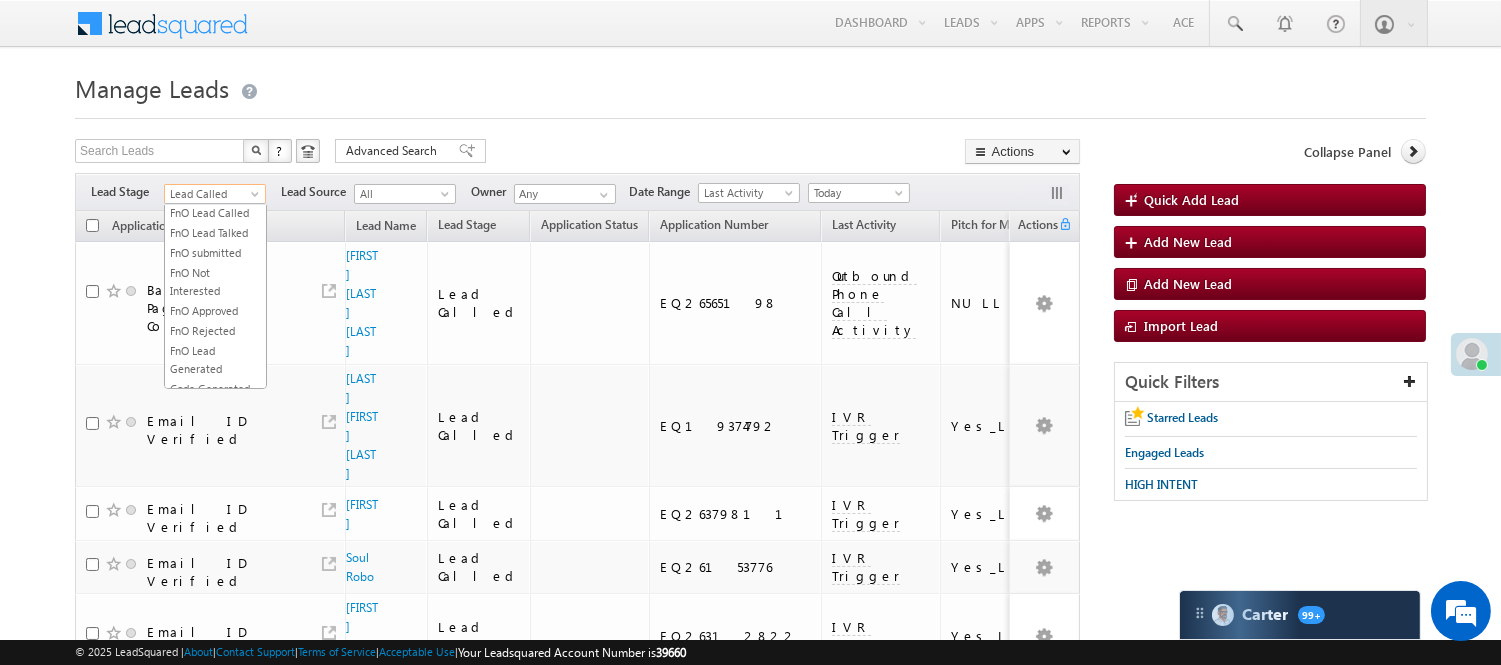 scroll, scrollTop: 326, scrollLeft: 0, axis: vertical 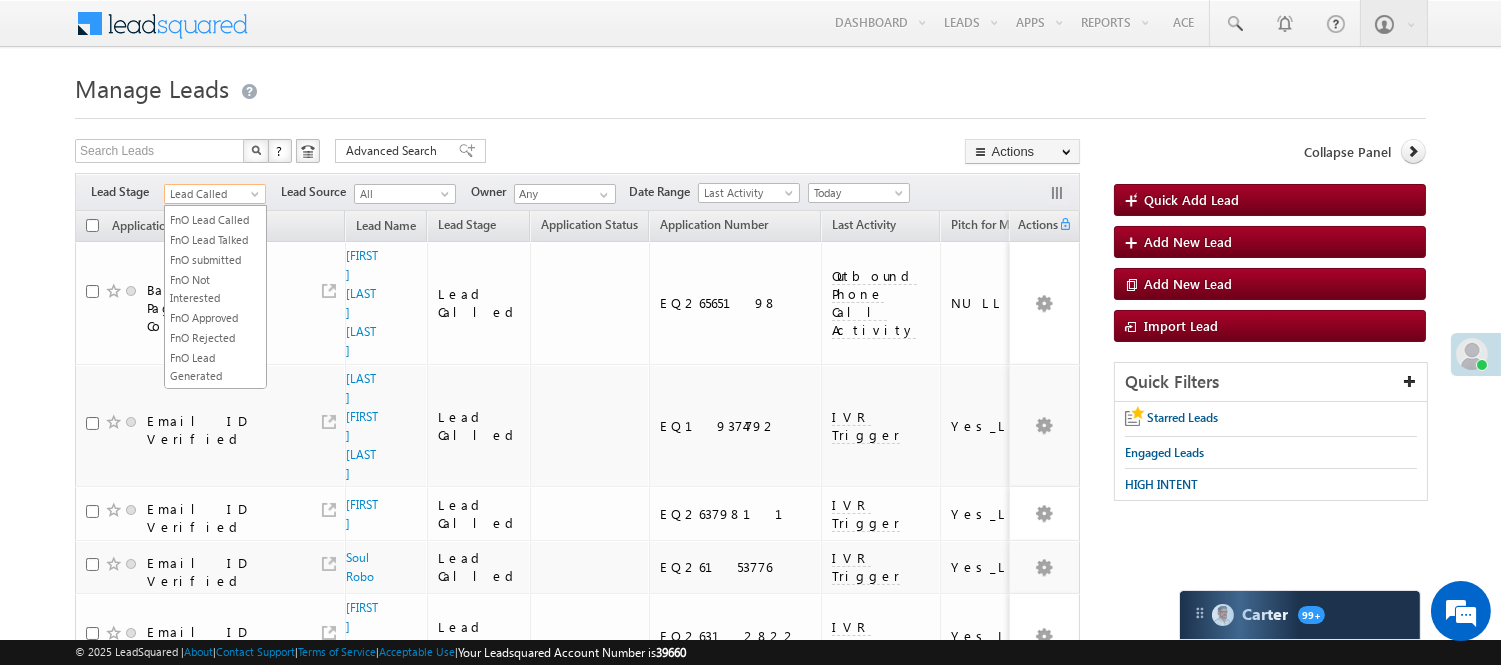 click on "Lead Called" at bounding box center [212, 194] 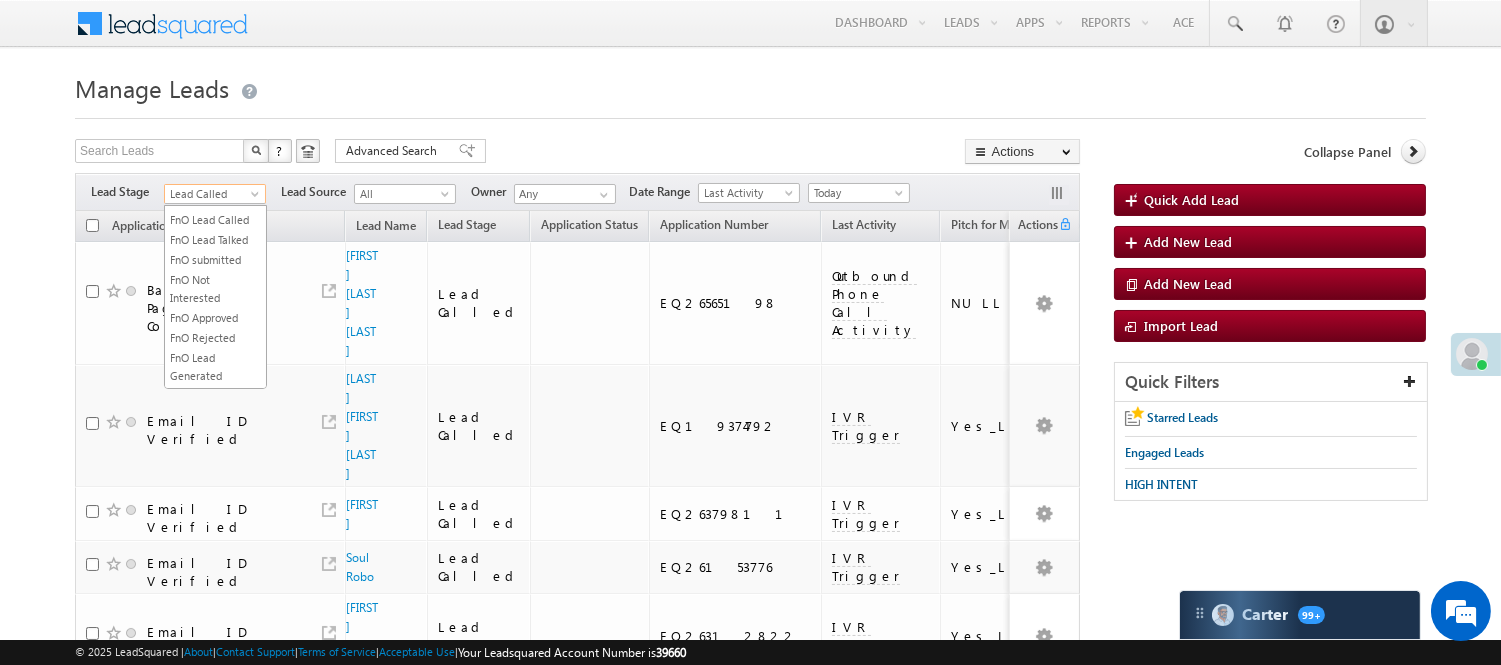 click on "Lead Talked" at bounding box center [215, 180] 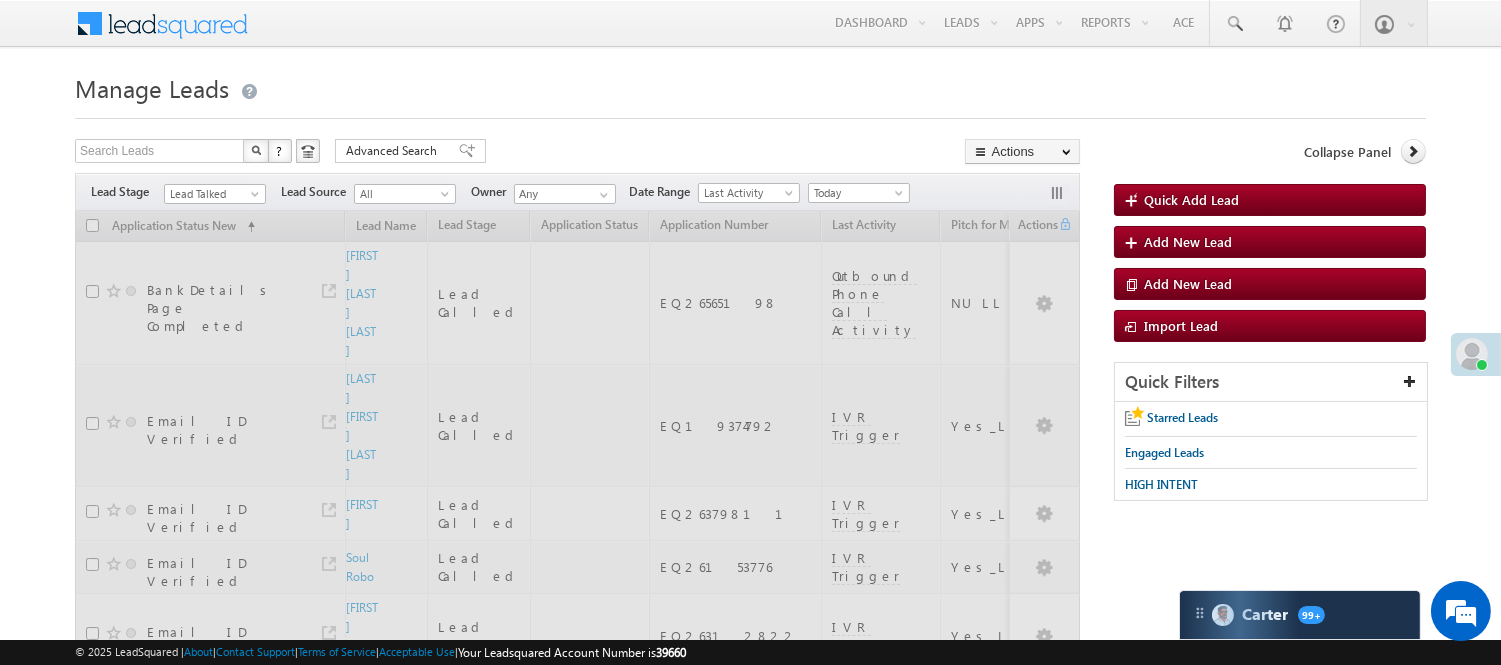 click on "Search Leads X ?   54 results found
Advanced Search
Advanced Search
Advanced search results
Actions Export Leads Reset all Filters
Actions Export Leads Bulk Update Send Email Add to List Add Activity Change Owner Change Stage Delete Merge Leads" at bounding box center (577, 153) 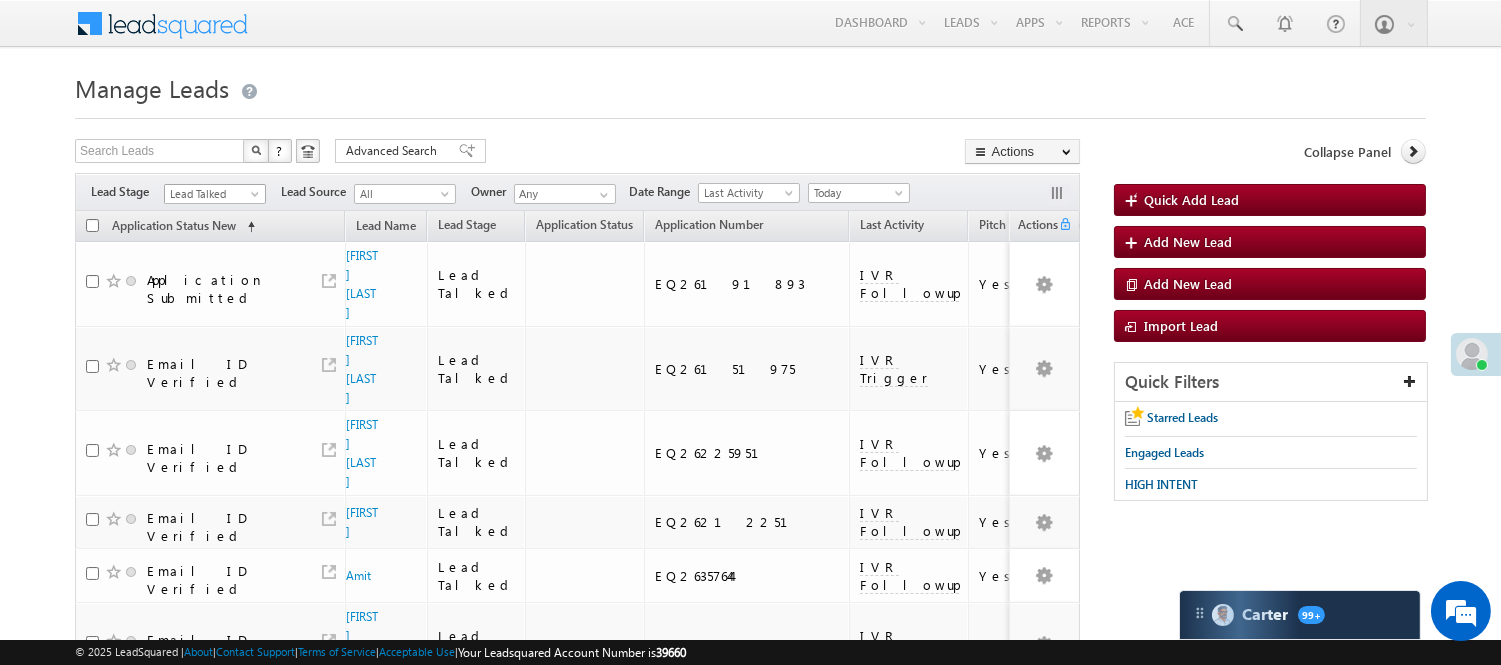 click on "Lead Talked" at bounding box center [212, 194] 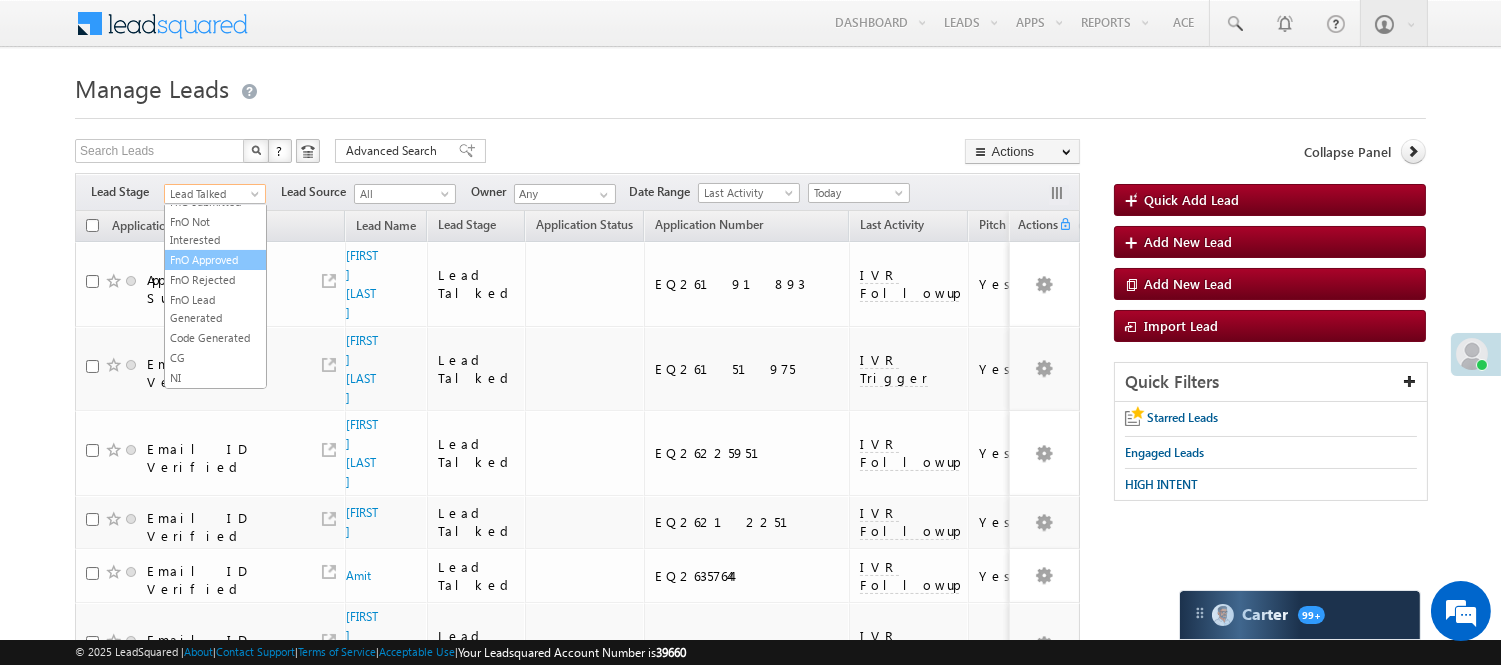 scroll, scrollTop: 496, scrollLeft: 0, axis: vertical 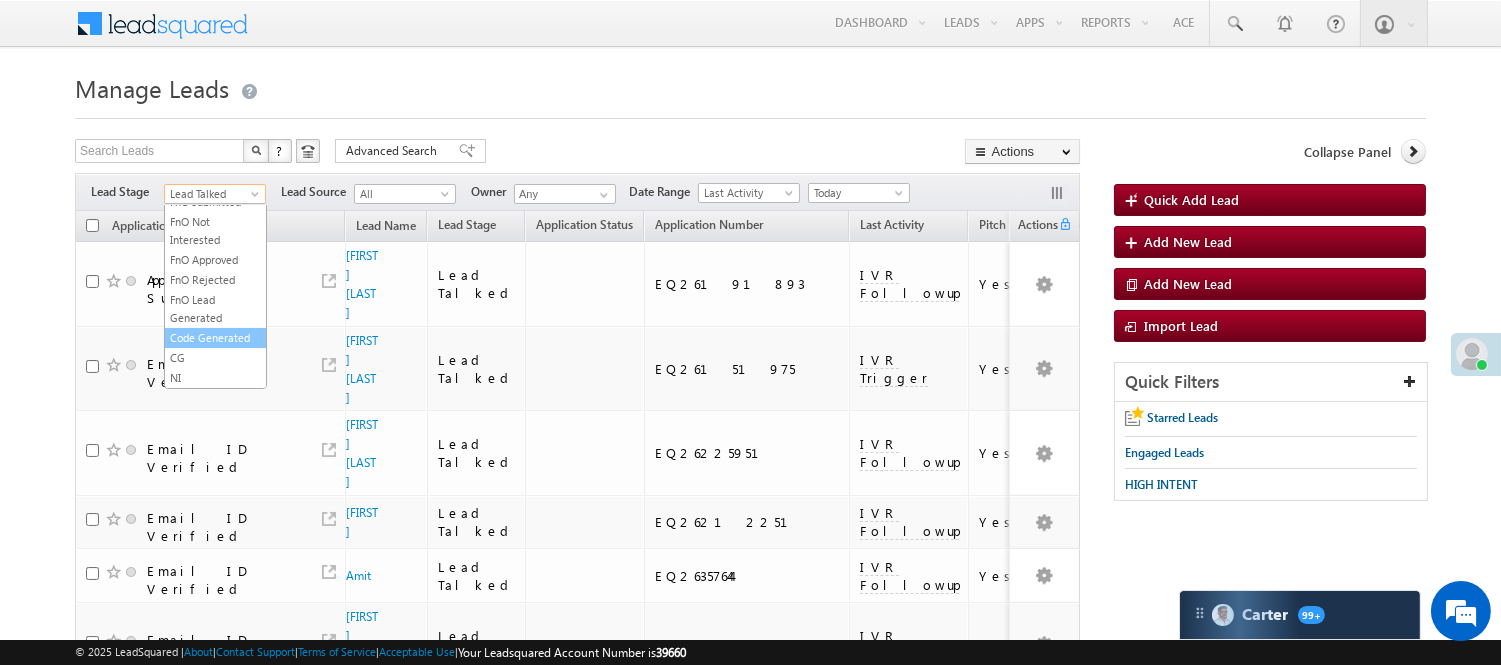 click on "Code Generated" at bounding box center [215, 338] 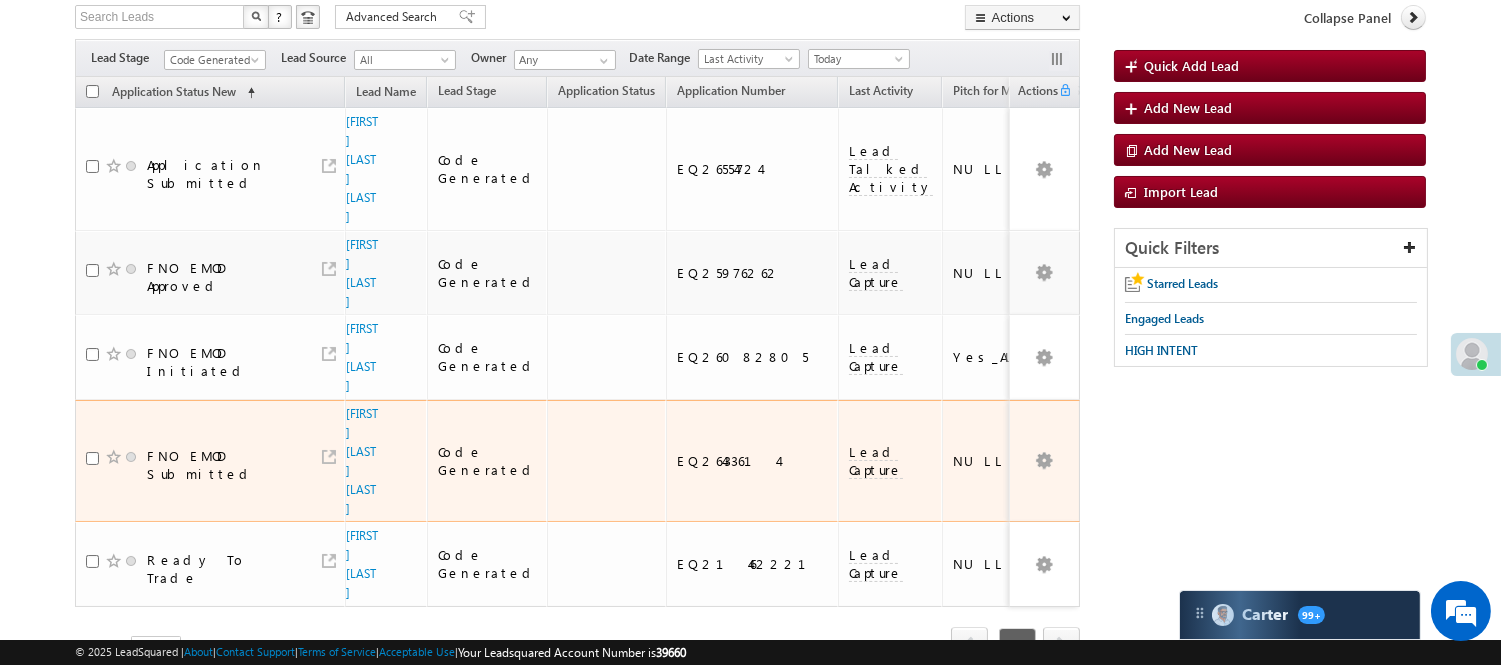 scroll, scrollTop: 0, scrollLeft: 0, axis: both 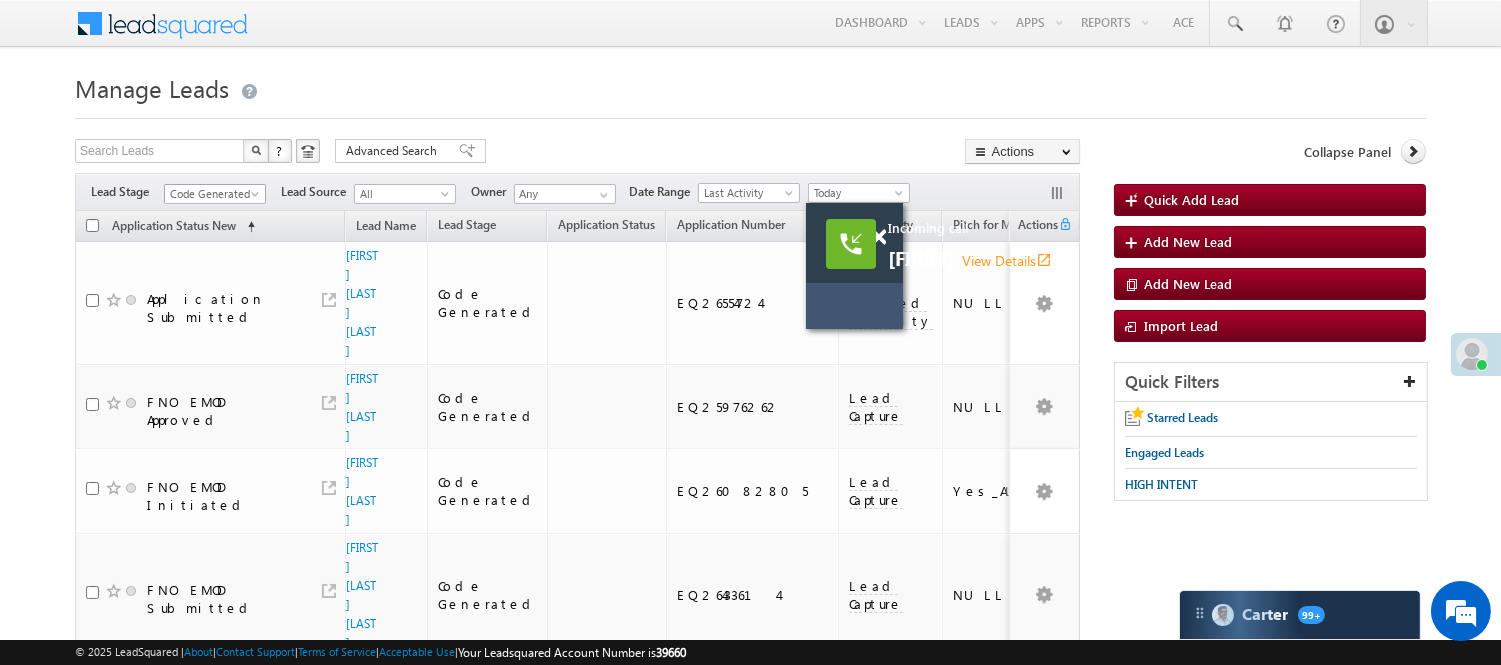 click on "Code Generated" at bounding box center [212, 194] 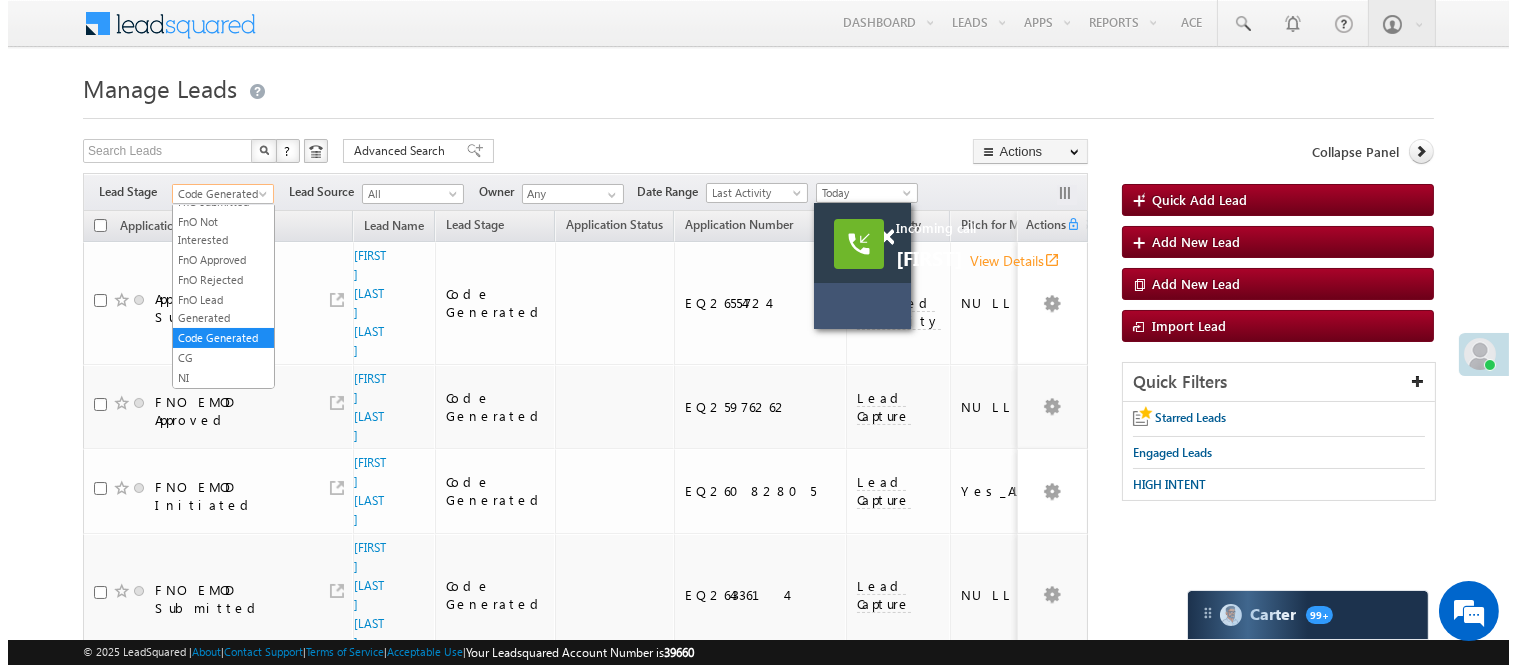 scroll, scrollTop: 0, scrollLeft: 0, axis: both 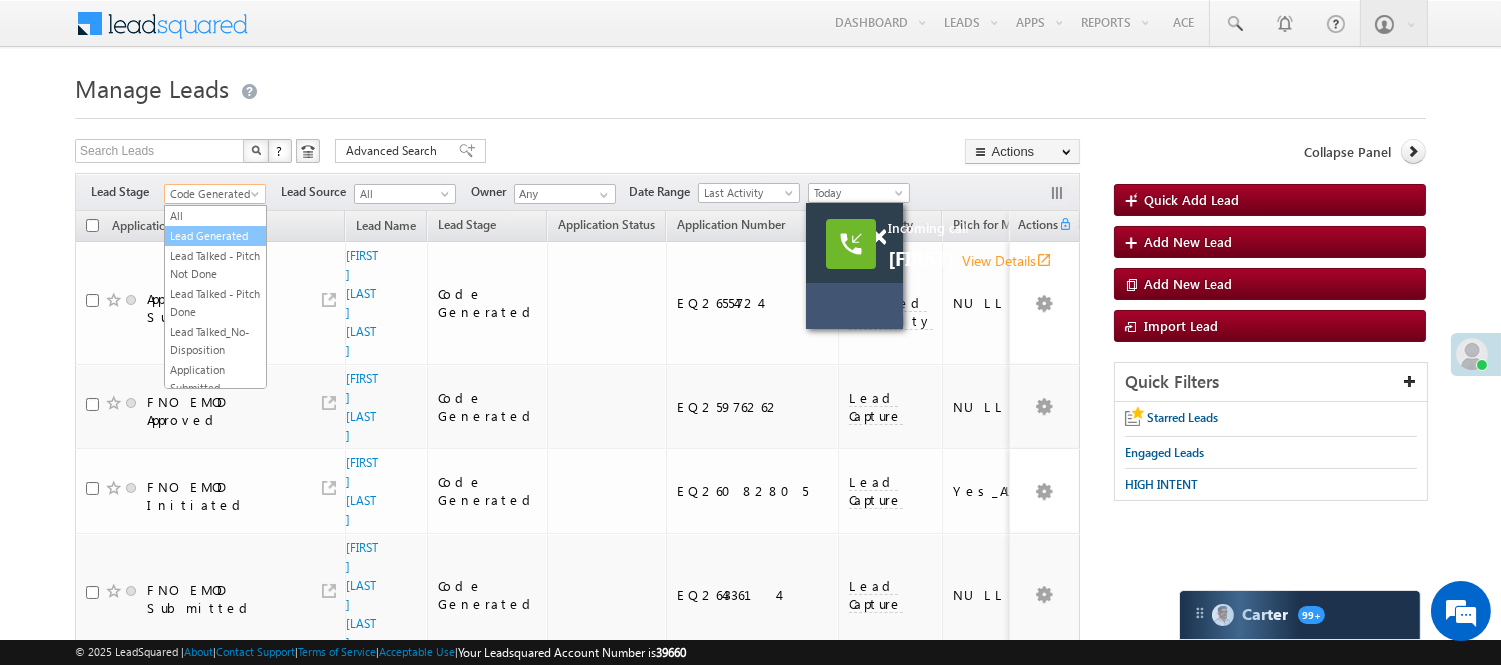 click on "Lead Generated" at bounding box center [215, 236] 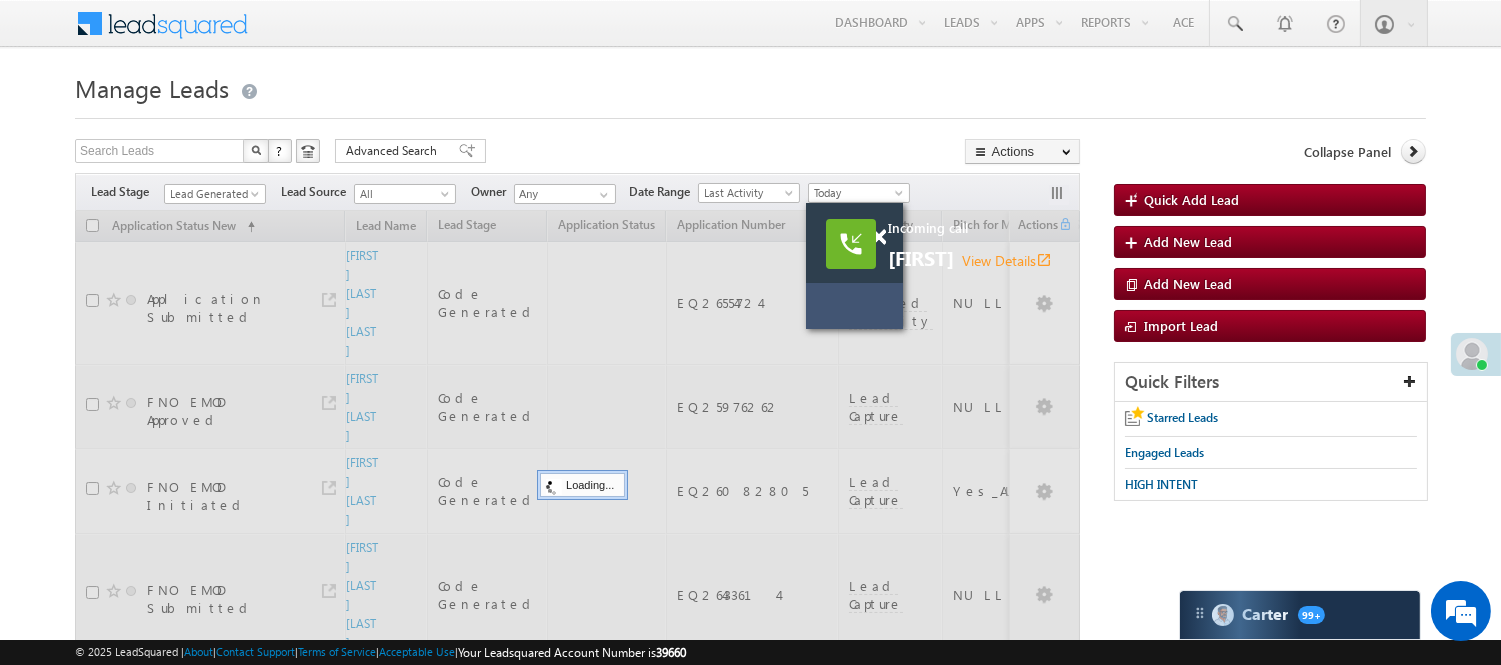click on "Manage Leads
Quick Add Lead
Search Leads X ?   5 results found
Advanced Search
Advanced Search
Actions Actions" at bounding box center [750, 459] 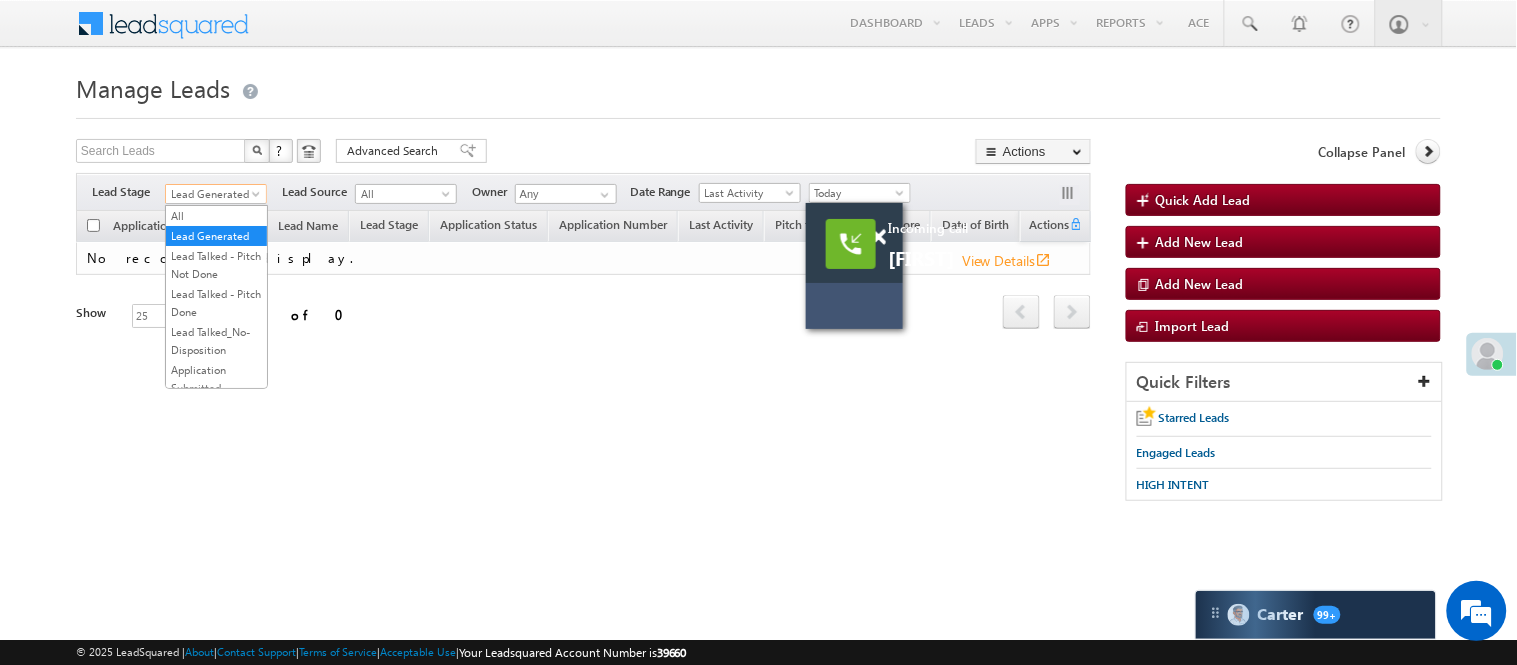 drag, startPoint x: 202, startPoint y: 191, endPoint x: 206, endPoint y: 206, distance: 15.524175 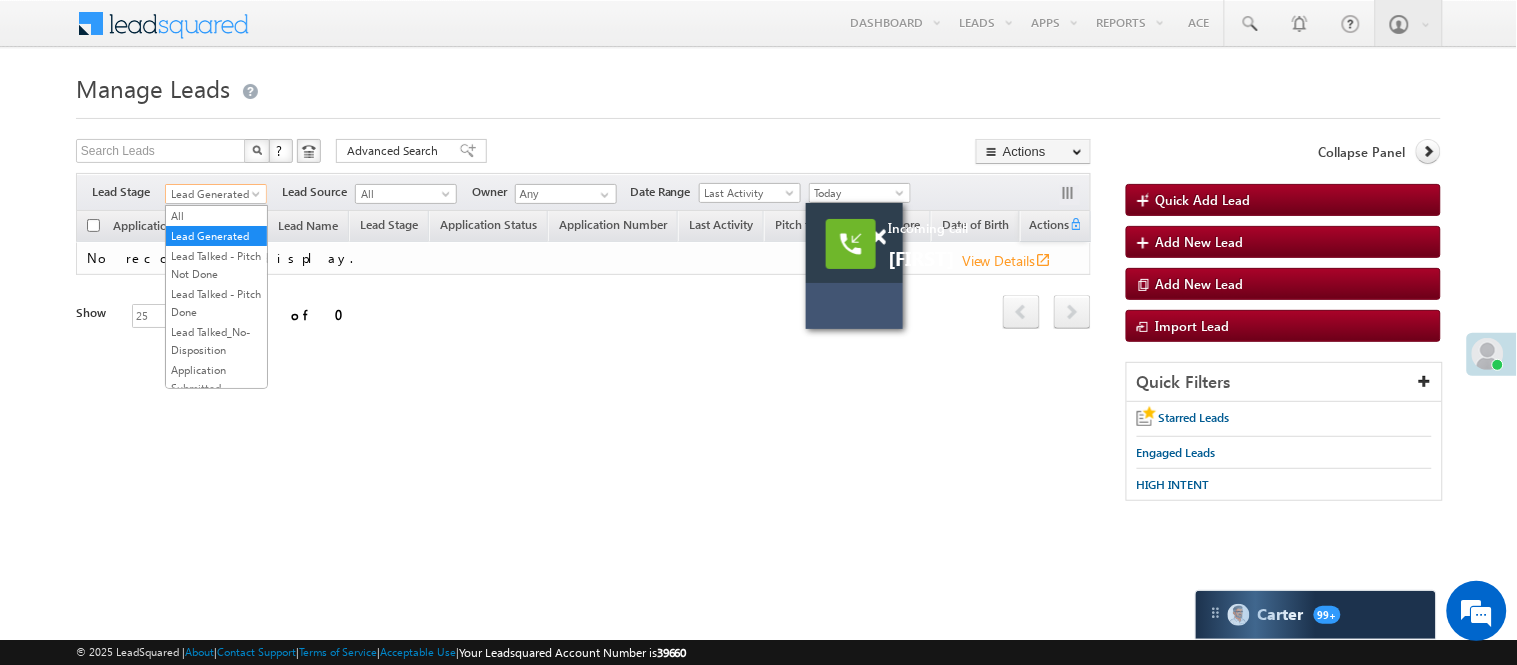 click on "Lead Generated" at bounding box center (213, 194) 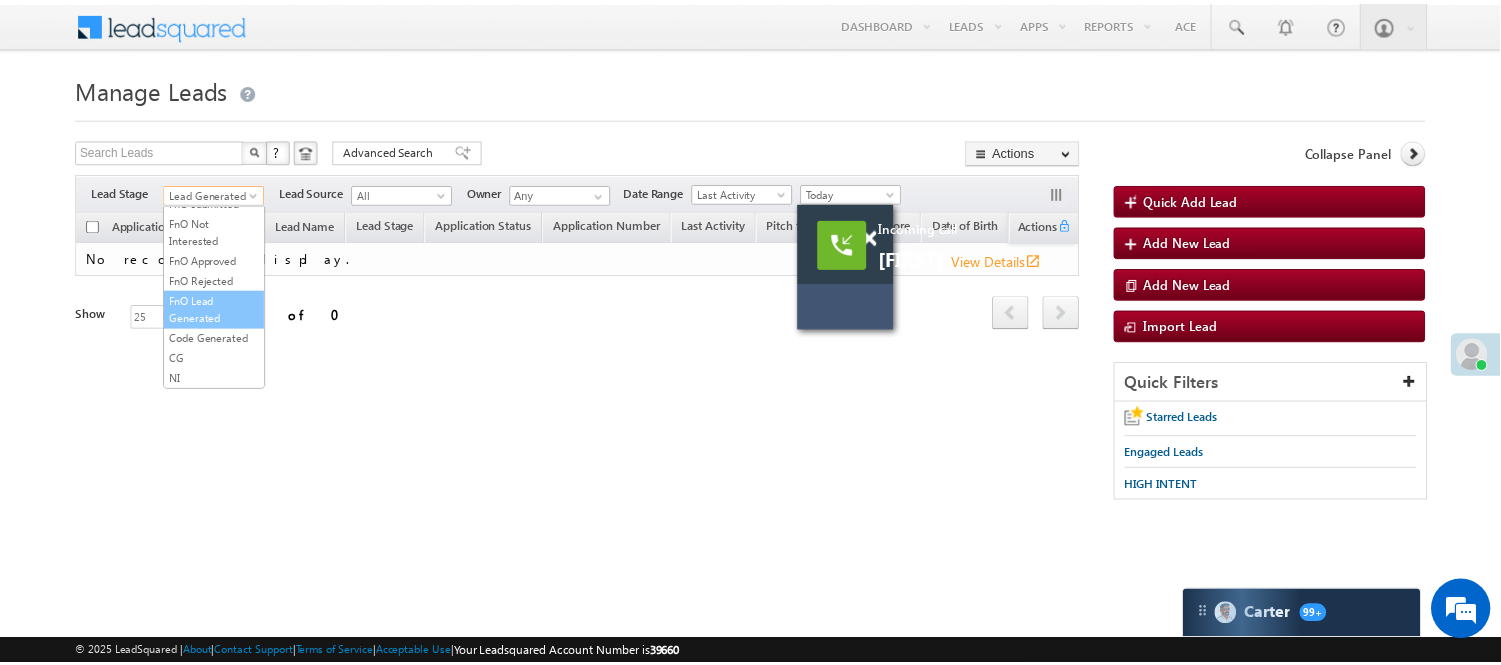 scroll, scrollTop: 496, scrollLeft: 0, axis: vertical 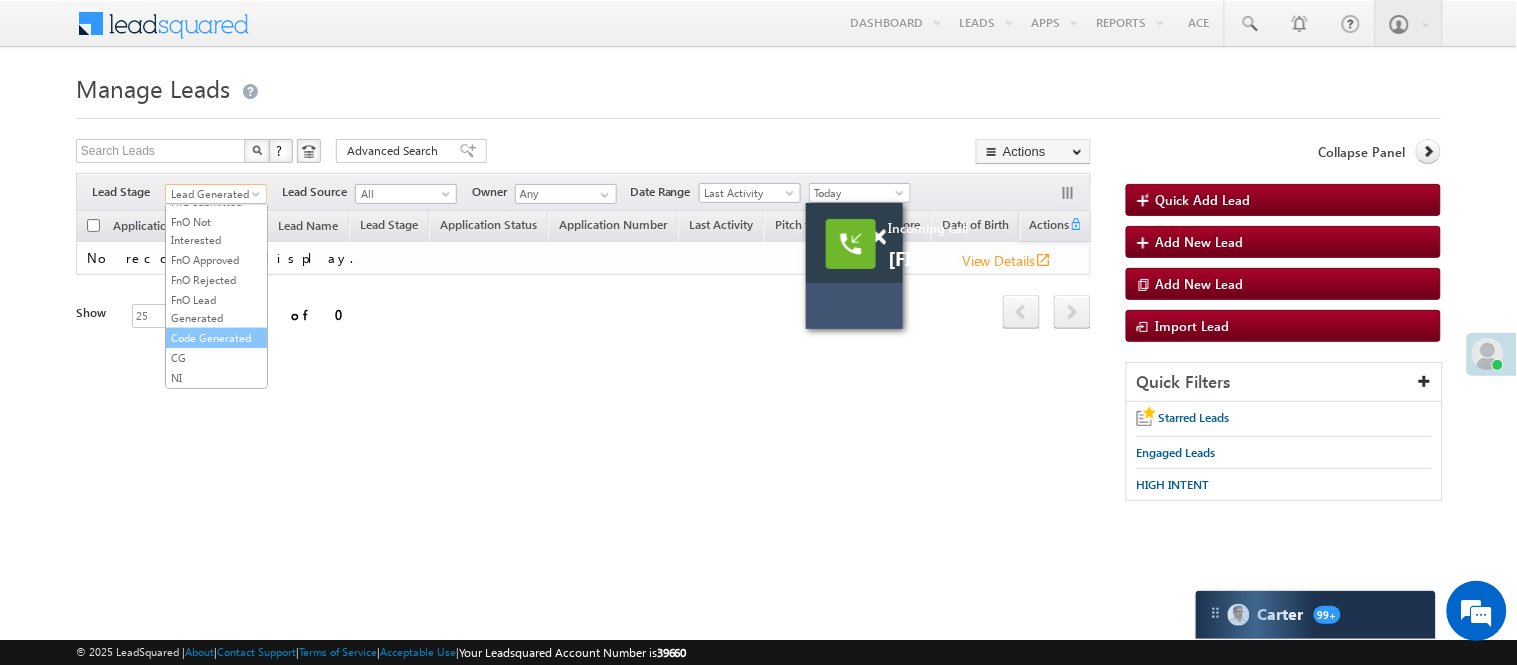 click on "Code Generated" at bounding box center [216, 338] 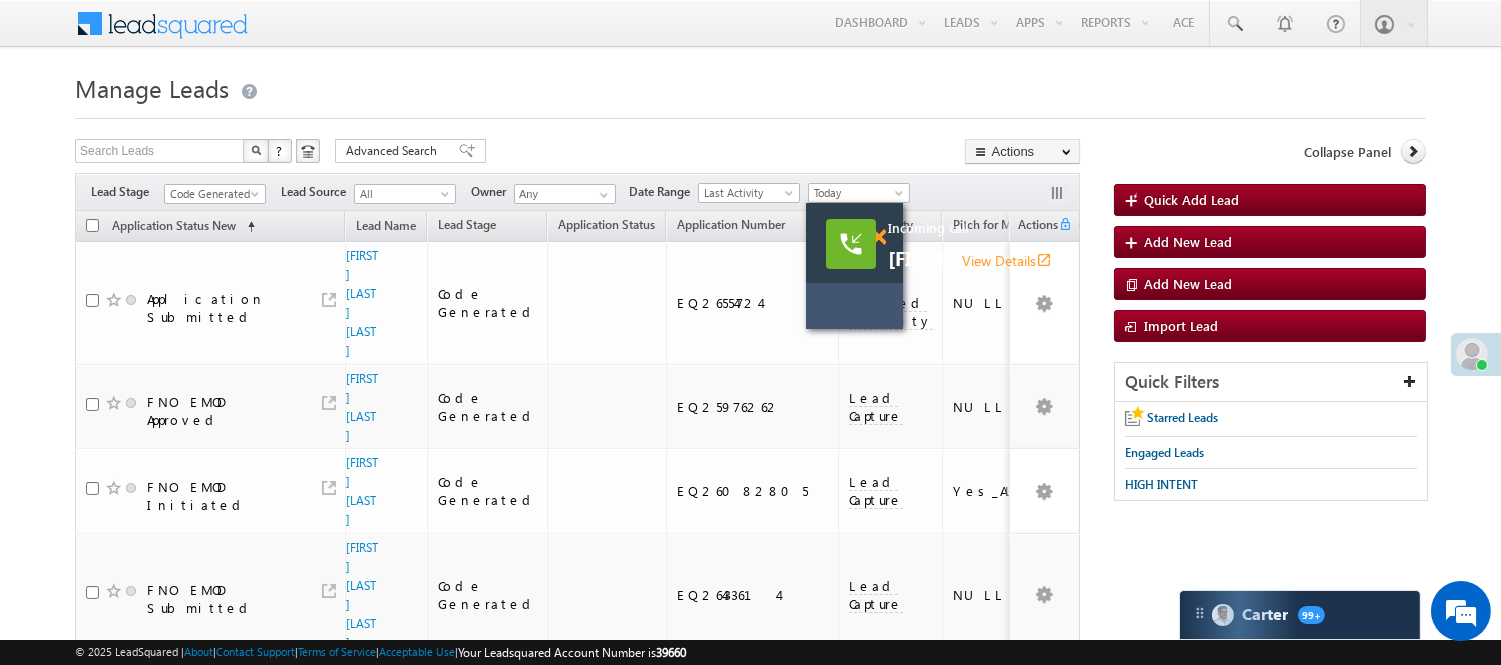 click at bounding box center [878, 237] 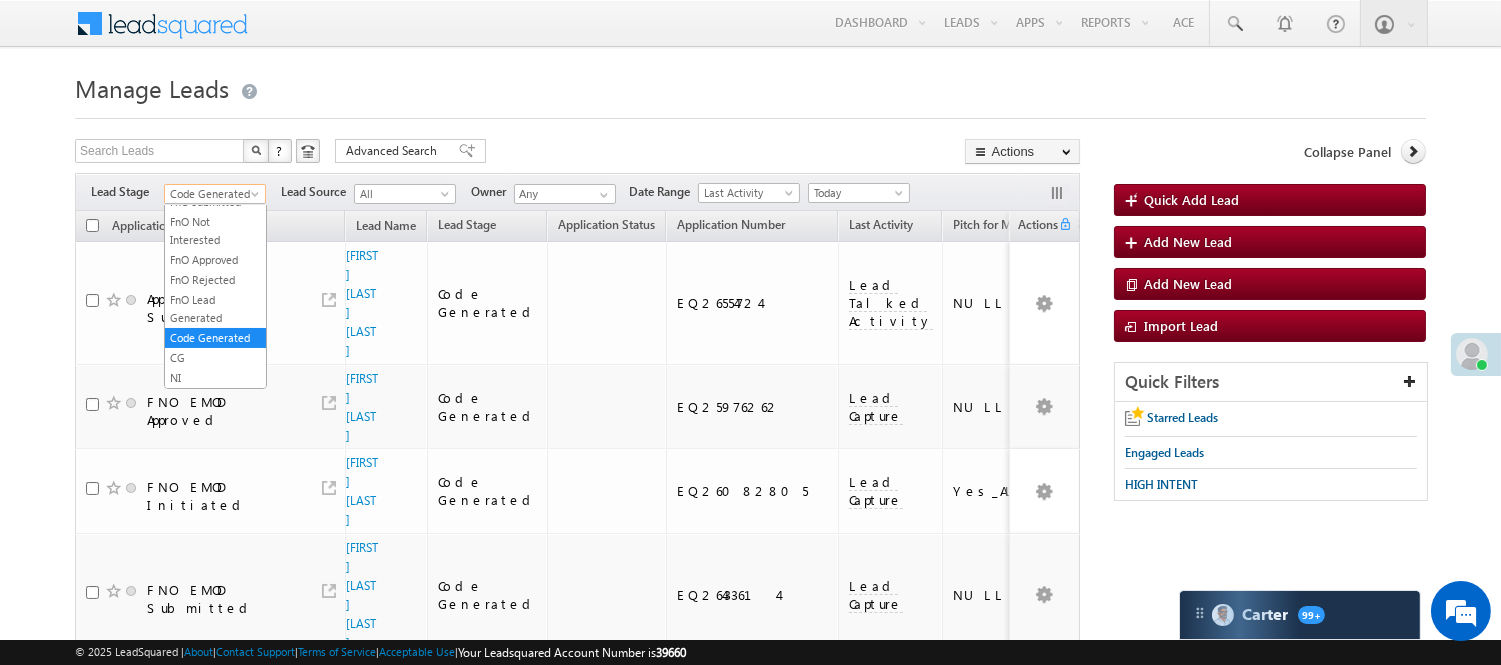 click on "Code Generated" at bounding box center [212, 194] 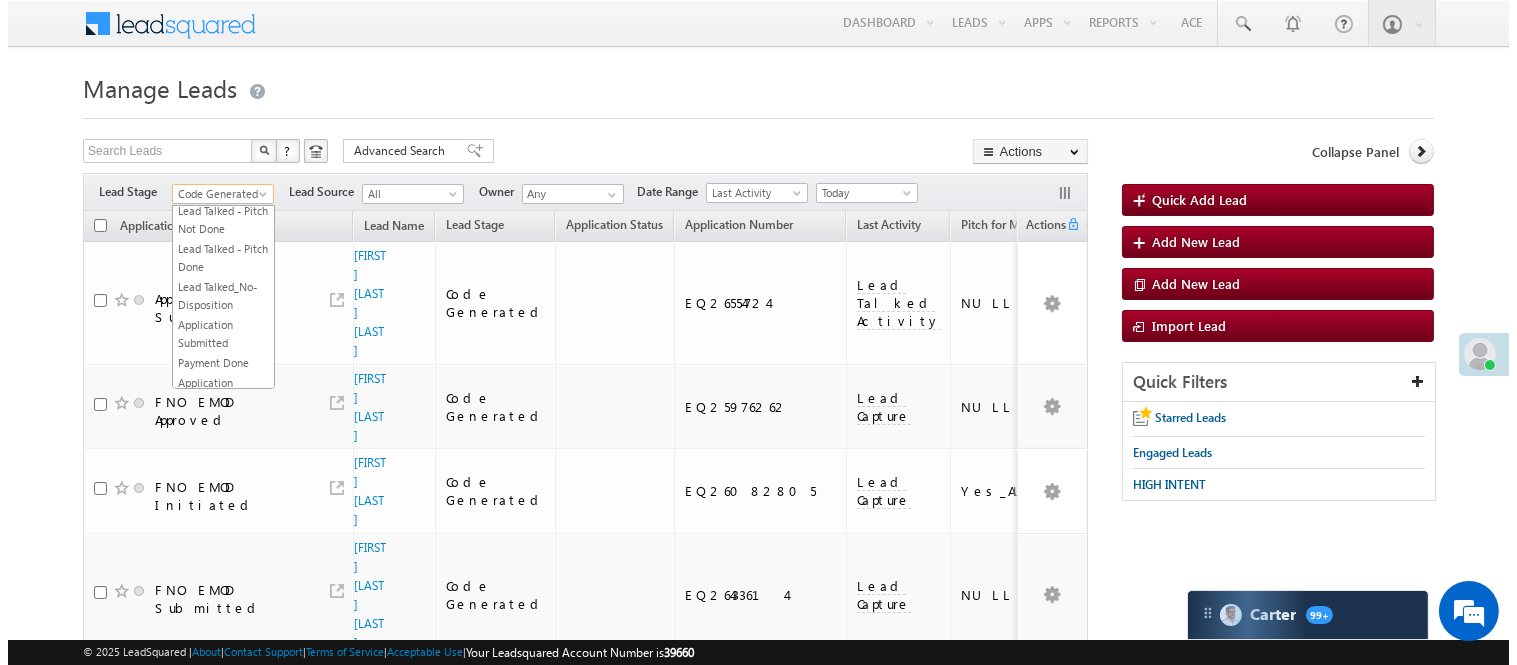 scroll, scrollTop: 0, scrollLeft: 0, axis: both 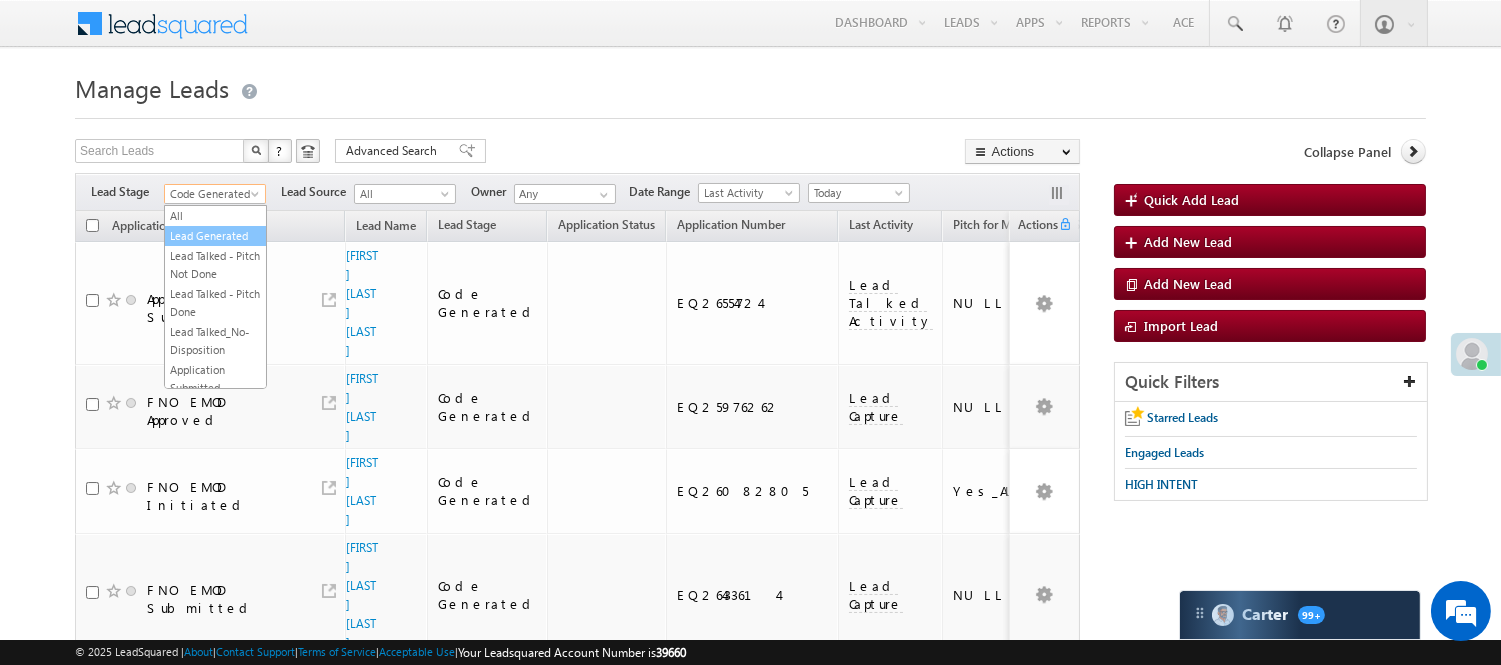 click on "Lead Generated" at bounding box center [215, 236] 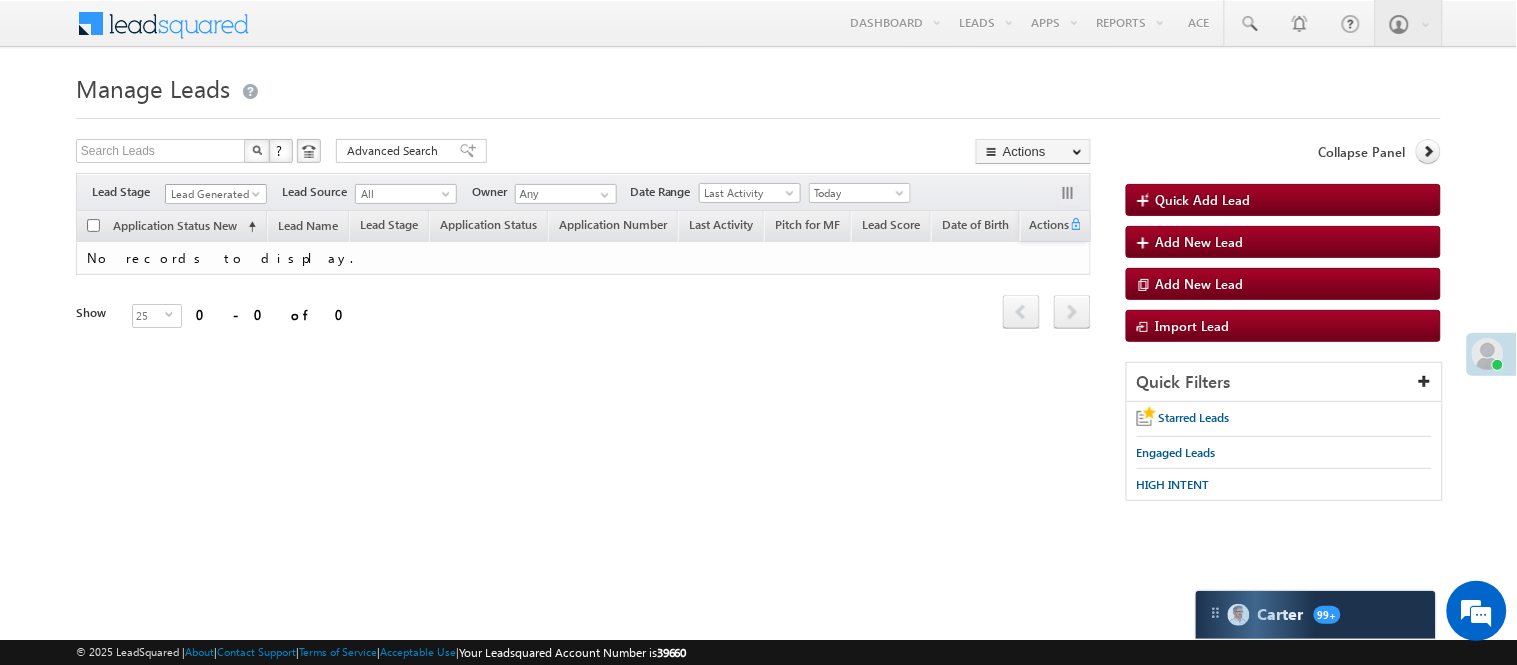 click on "Lead Generated" at bounding box center (213, 194) 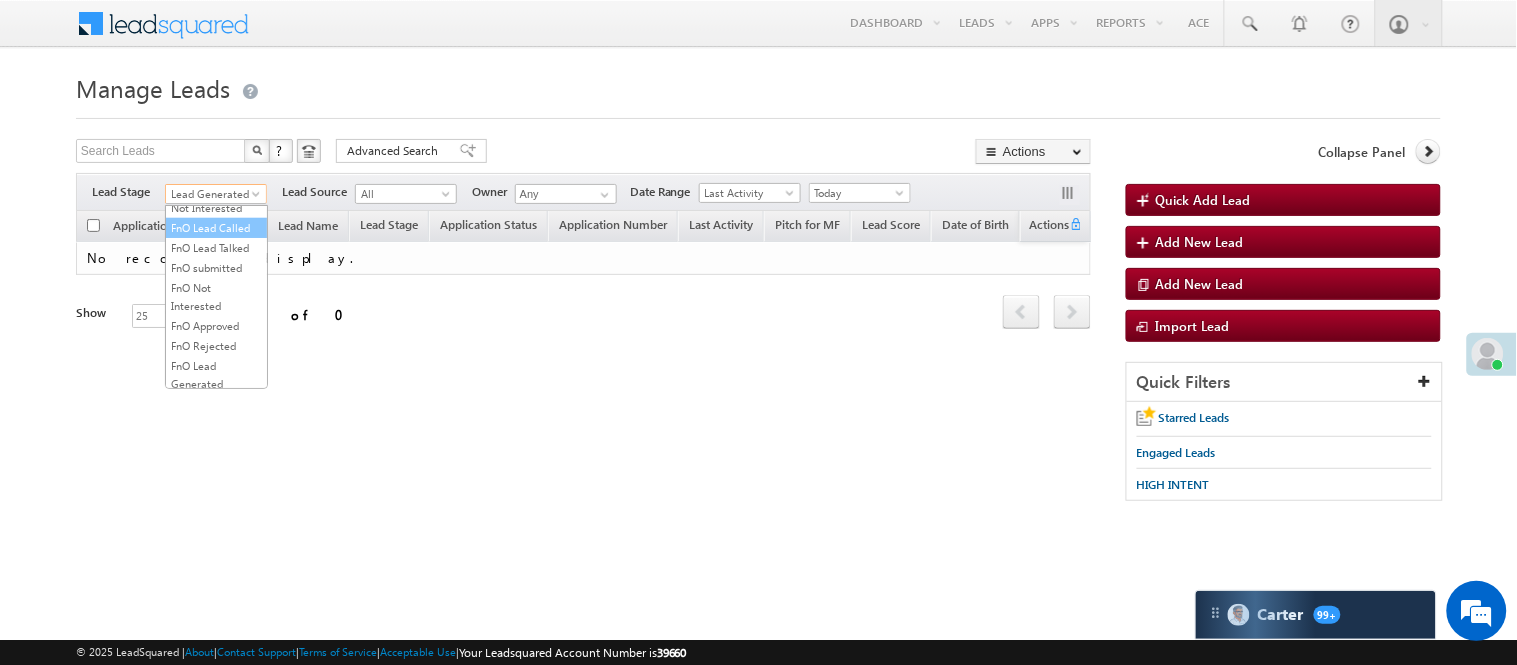 scroll, scrollTop: 333, scrollLeft: 0, axis: vertical 